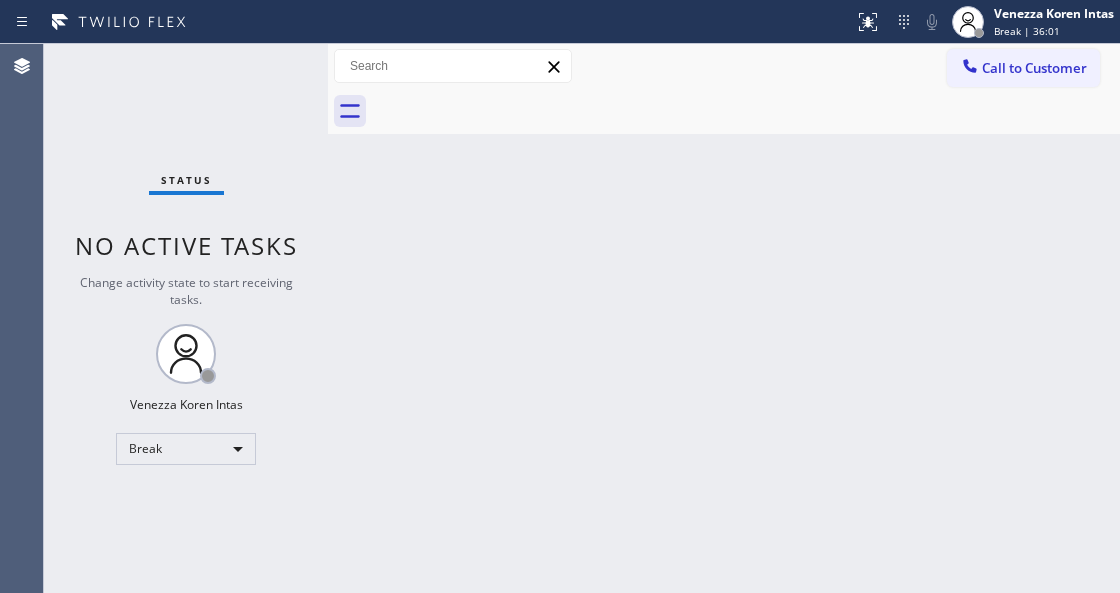 scroll, scrollTop: 0, scrollLeft: 0, axis: both 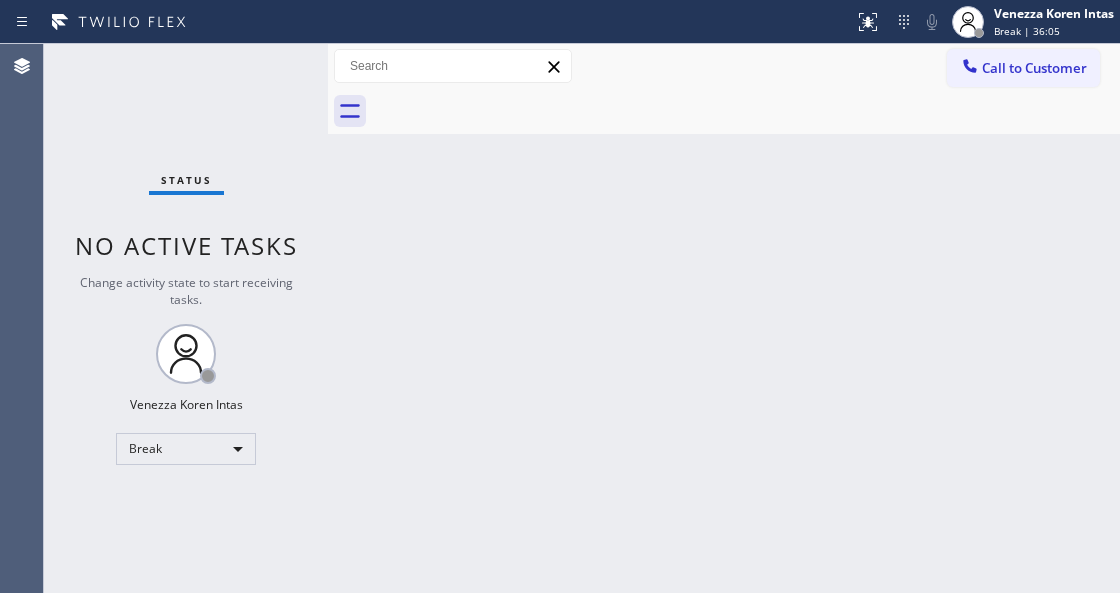 click on "Back to Dashboard Change Sender ID Customers Technicians Select a contact Outbound call Technician Search Technician Your caller id phone number Your caller id phone number Call Technician info Name   Phone none Address none Change Sender ID HVAC [PHONE_NUMBER] 5 Star Appliance [PHONE_NUMBER] Appliance Repair [PHONE_NUMBER] Plumbing [PHONE_NUMBER] Air Duct Cleaning [PHONE_NUMBER]  Electricians [PHONE_NUMBER] Cancel Change Check personal SMS Reset Change No tabs Call to Customer Outbound call Location Search location Your caller id phone number Customer number Call Outbound call Technician Search Technician Your caller id phone number Your caller id phone number Call" at bounding box center (724, 318) 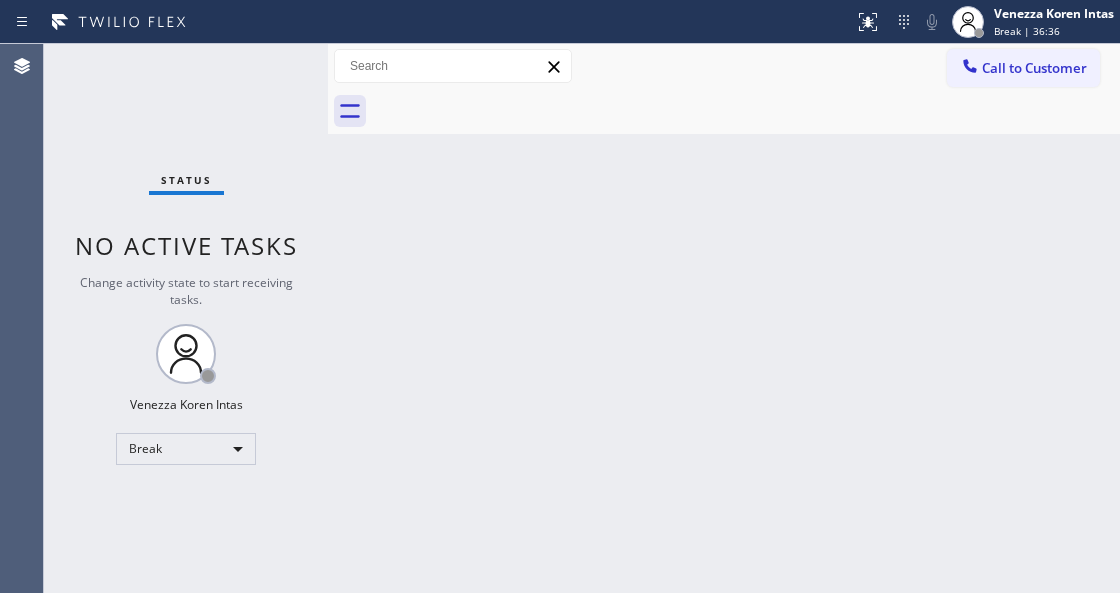 click on "Agent Desktop" at bounding box center (21, 318) 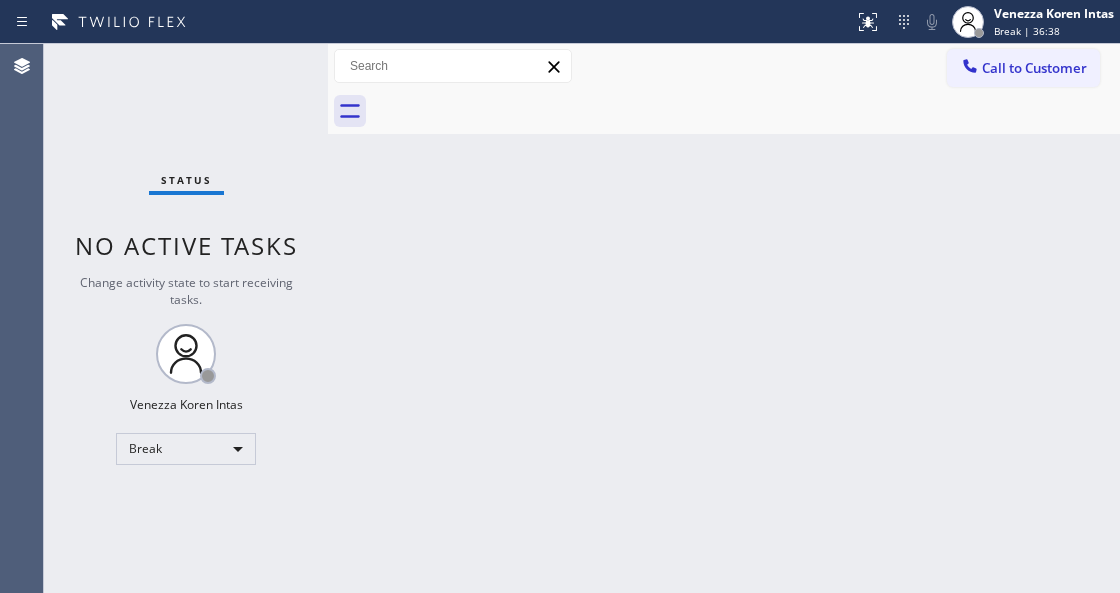 click on "Status   No active tasks     Change activity state to start receiving tasks.   Venezza Koren Intas Break" at bounding box center (186, 318) 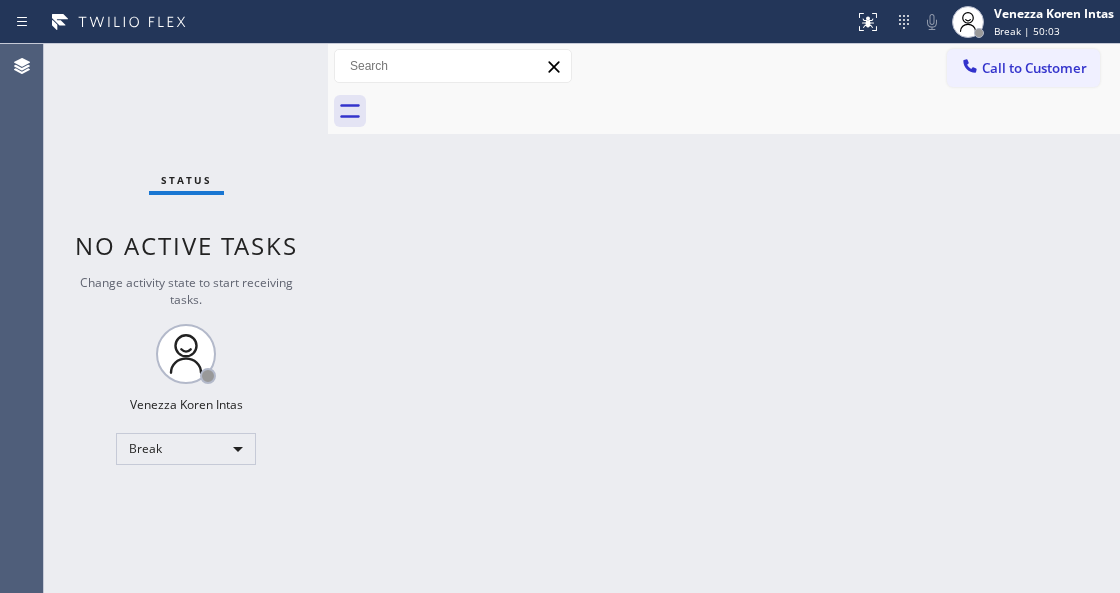 click on "Status   No active tasks     Change activity state to start receiving tasks.   Venezza Koren Intas Break" at bounding box center [186, 318] 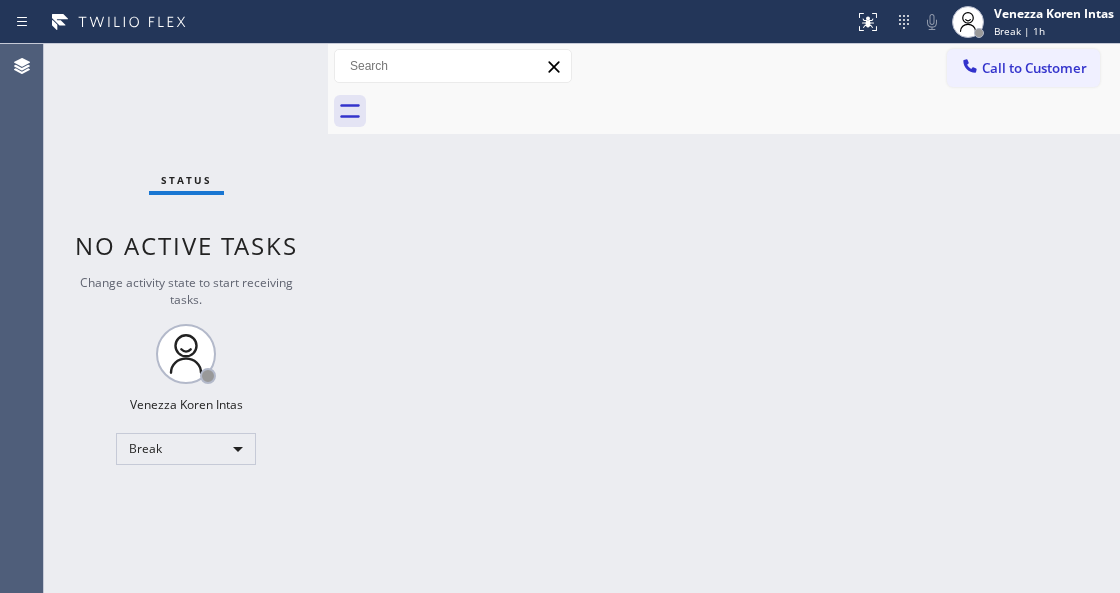 drag, startPoint x: 993, startPoint y: 8, endPoint x: 984, endPoint y: 48, distance: 41 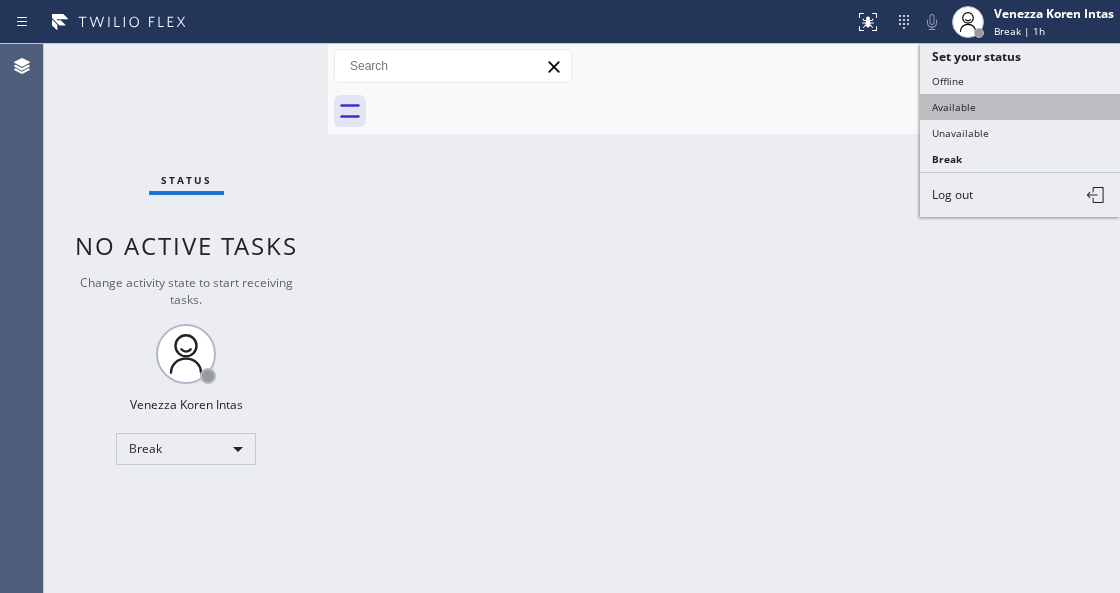 click on "Available" at bounding box center (1020, 107) 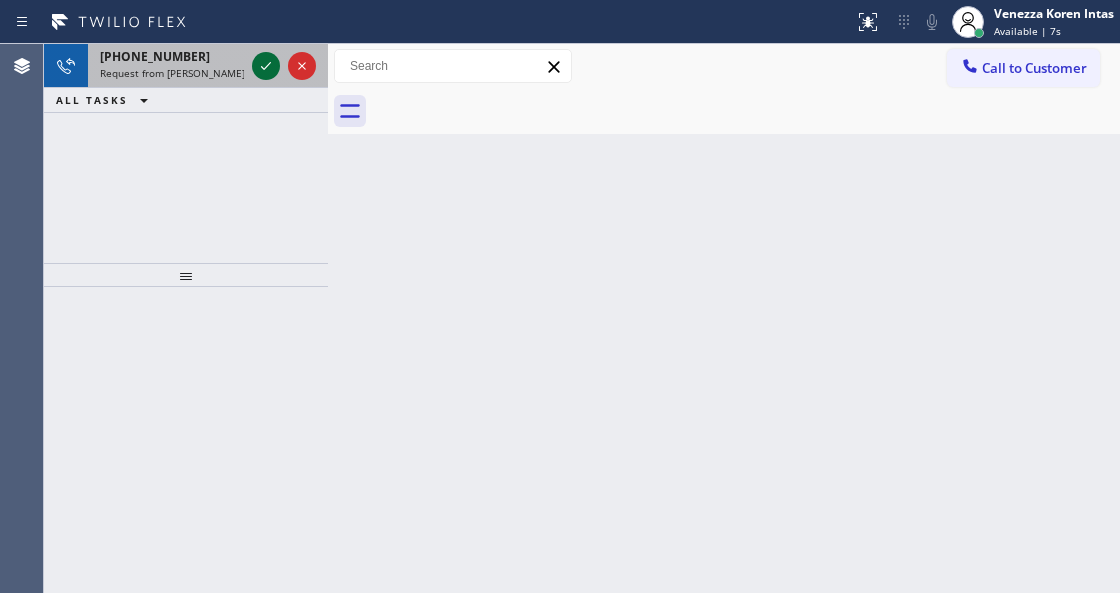 click 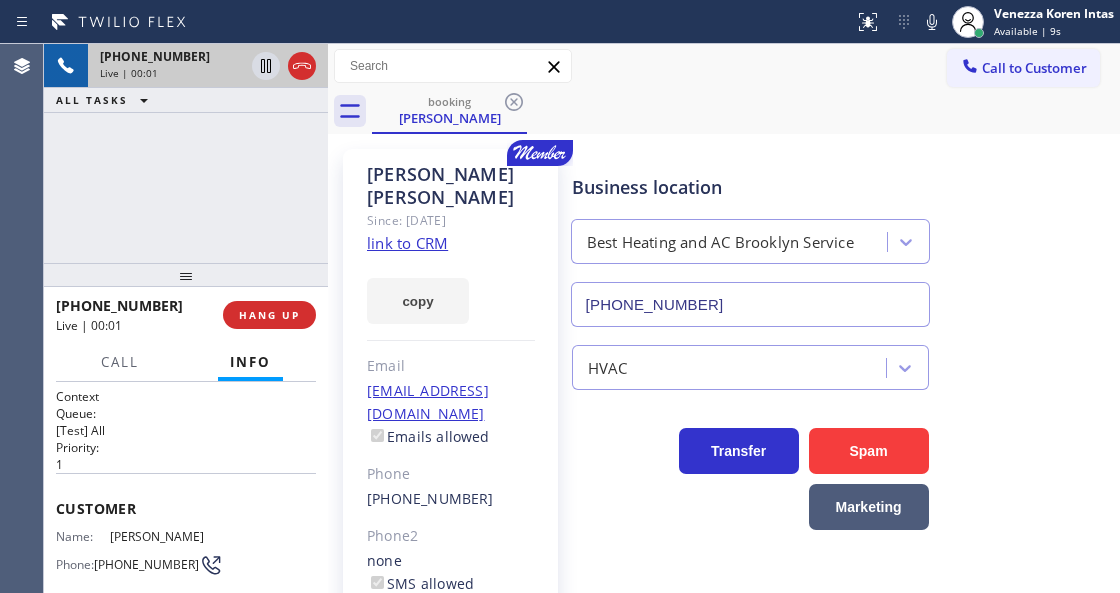type on "[PHONE_NUMBER]" 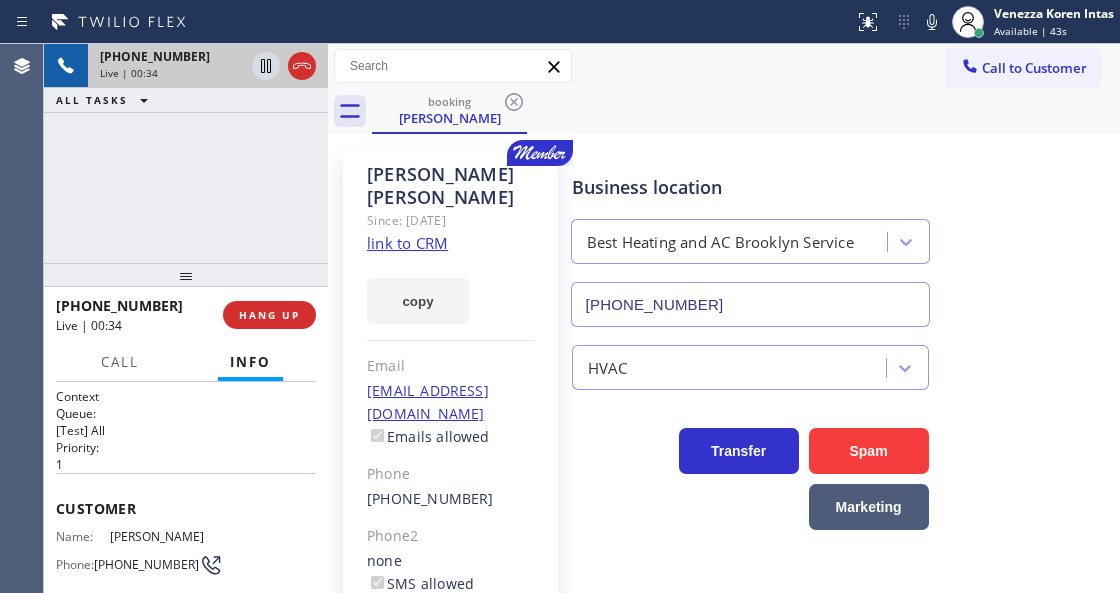 click on "[PERSON_NAME]   Since: [DATE] link to CRM copy Email [EMAIL_ADDRESS][DOMAIN_NAME]  Emails allowed Phone [PHONE_NUMBER] Phone2 none  SMS allowed Primary address  [STREET_ADDRESS][PERSON_NAME] EDIT" at bounding box center (450, 469) 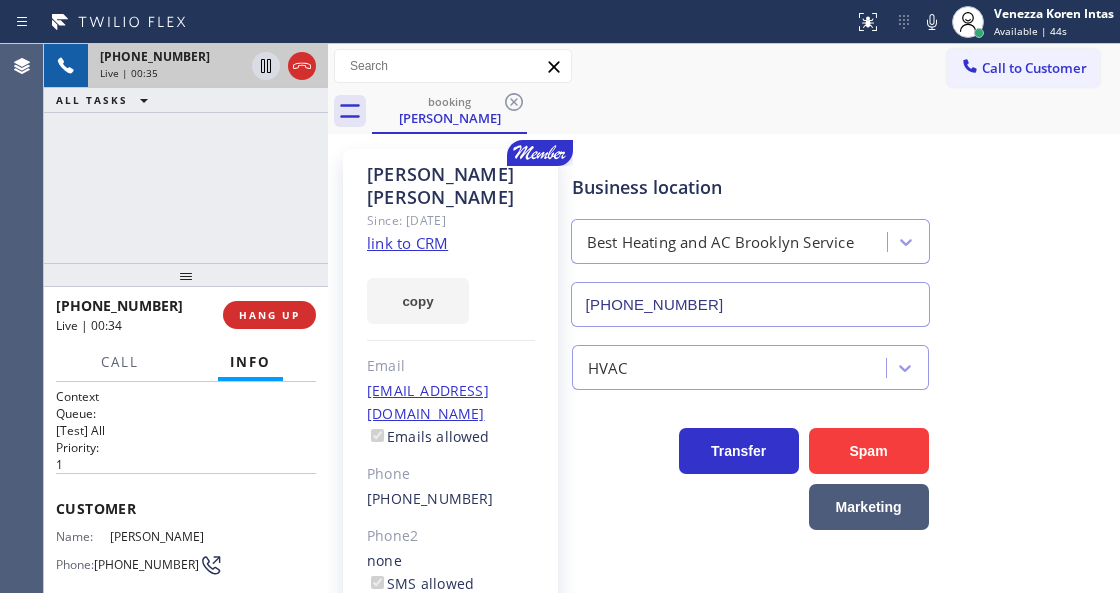 click on "link to CRM" at bounding box center (407, 243) 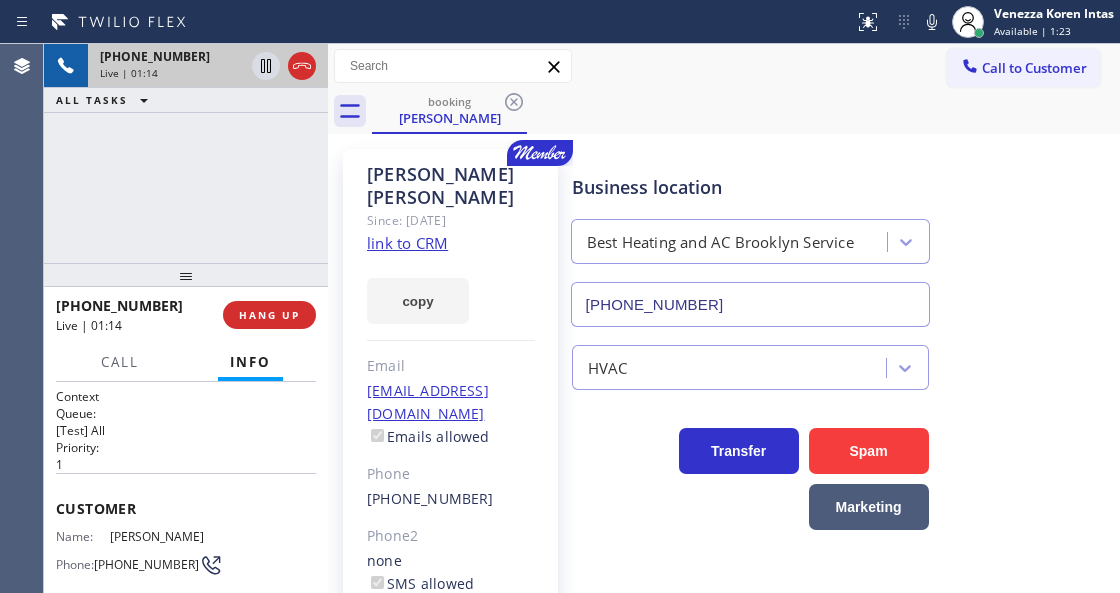 click on "booking [PERSON_NAME]" at bounding box center (746, 111) 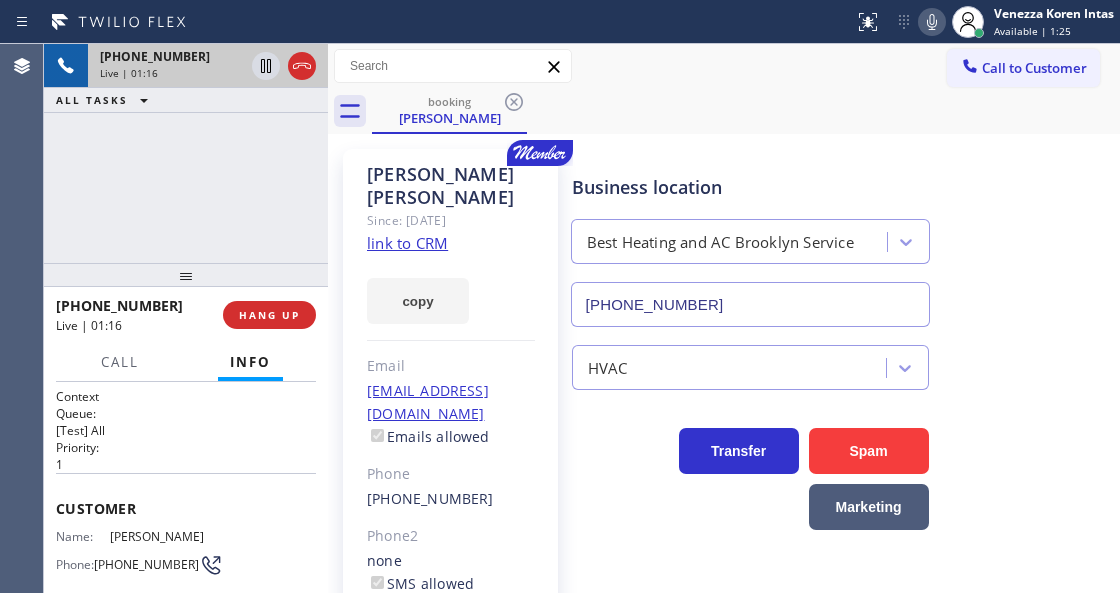 click 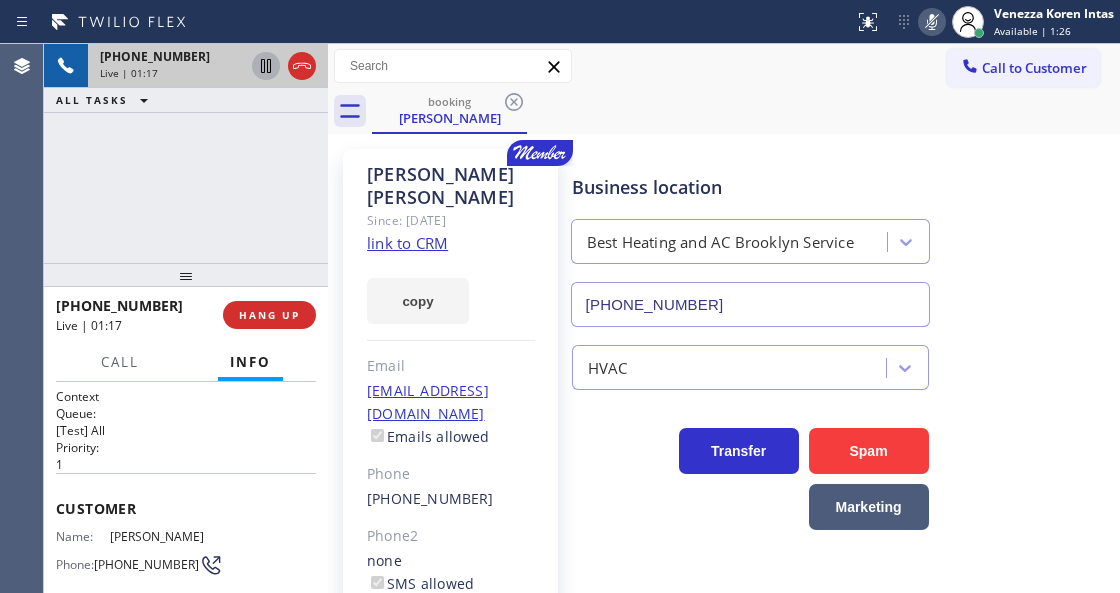 click 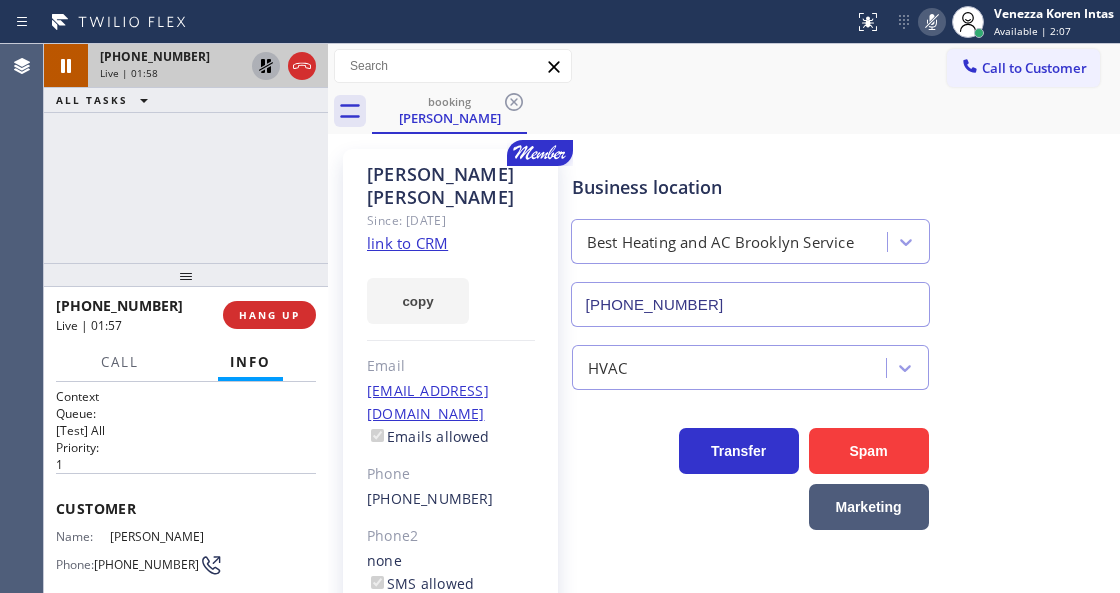 click on "Business location Best Heating and AC Brooklyn Service [PHONE_NUMBER] HVAC Transfer Spam Marketing" at bounding box center [841, 457] 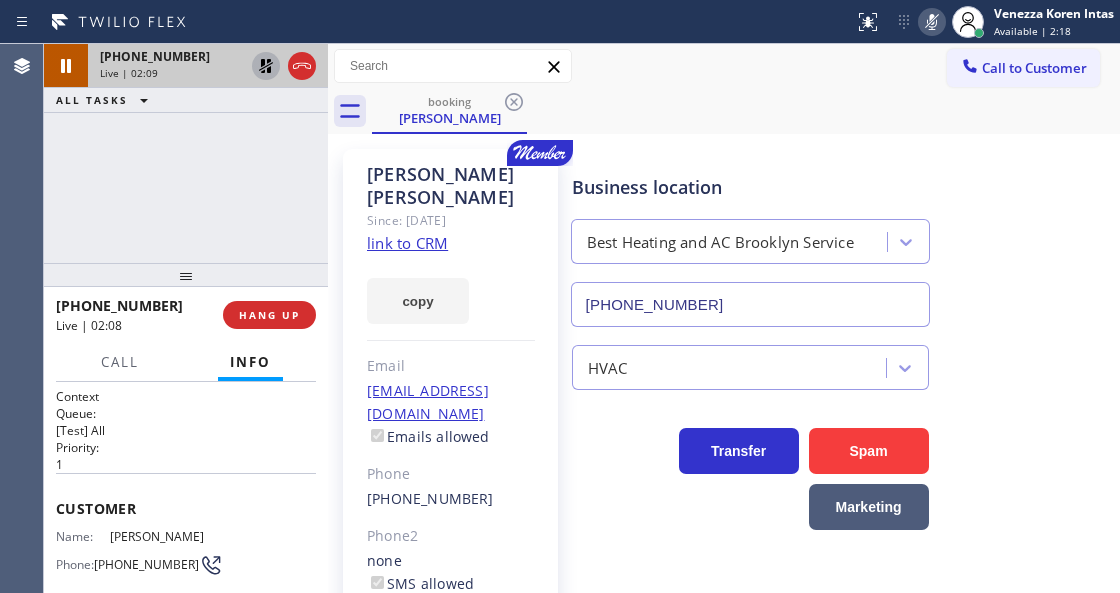 click 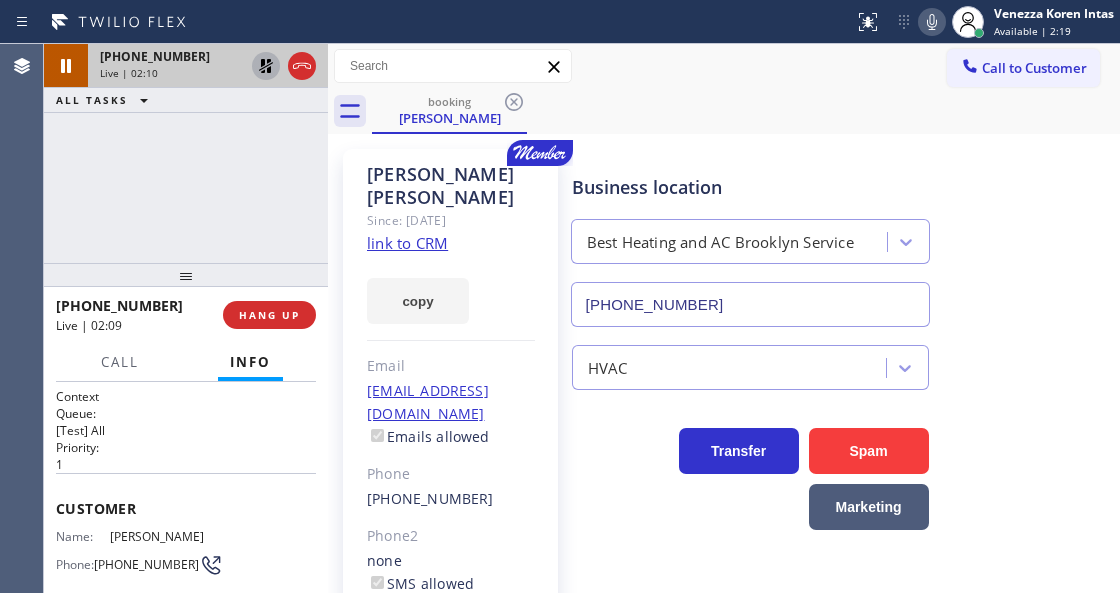 click 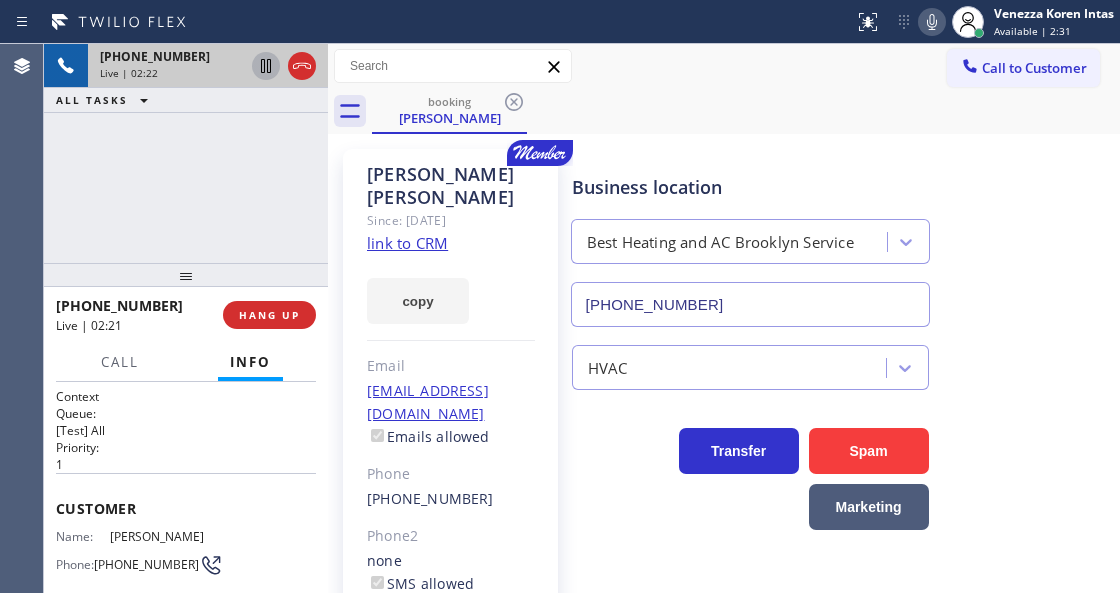 scroll, scrollTop: 66, scrollLeft: 0, axis: vertical 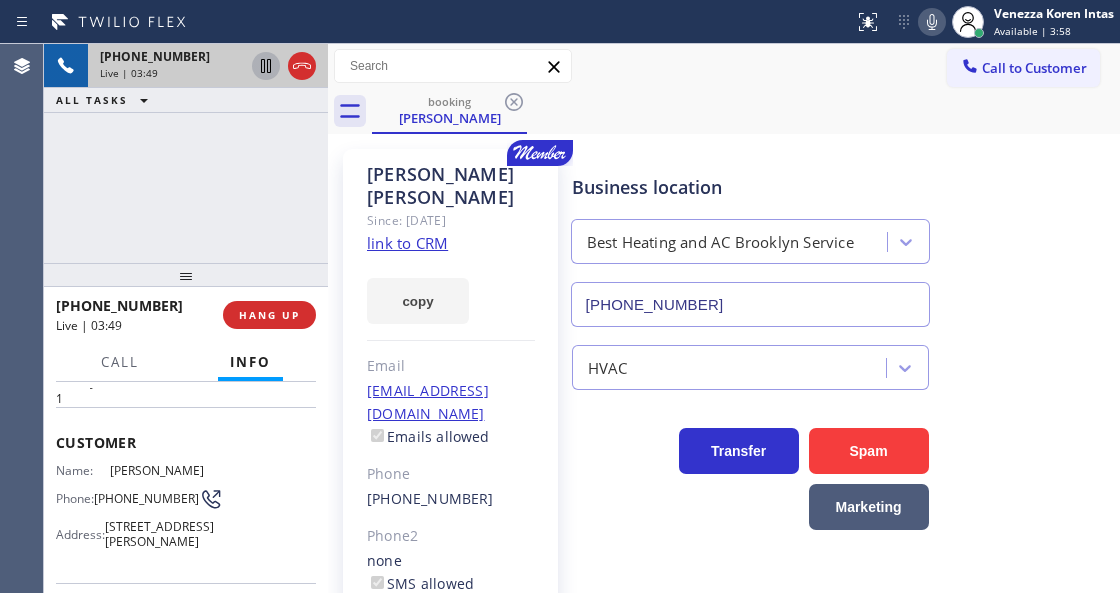 click on "booking [PERSON_NAME]" at bounding box center [746, 111] 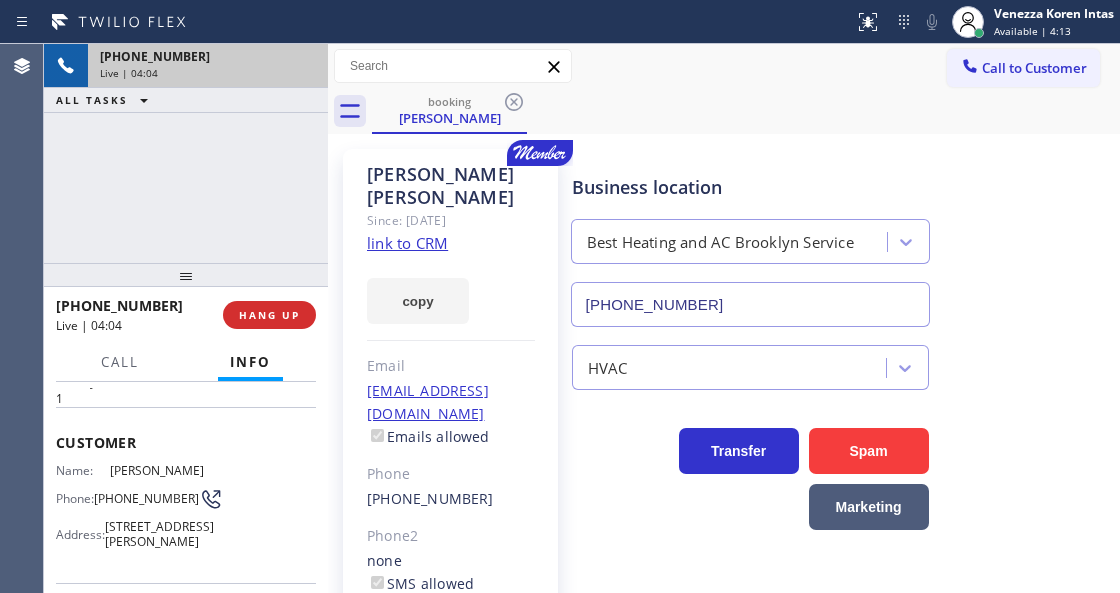 click on "[PHONE_NUMBER] Live | 04:04 ALL TASKS ALL TASKS ACTIVE TASKS TASKS IN WRAP UP" at bounding box center [186, 153] 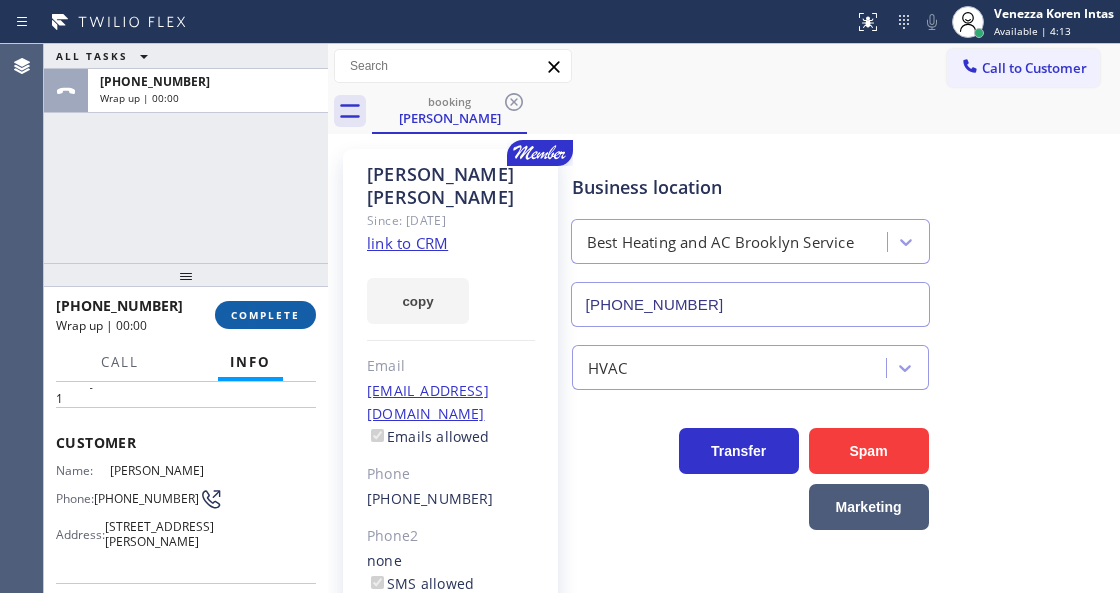 click on "COMPLETE" at bounding box center (265, 315) 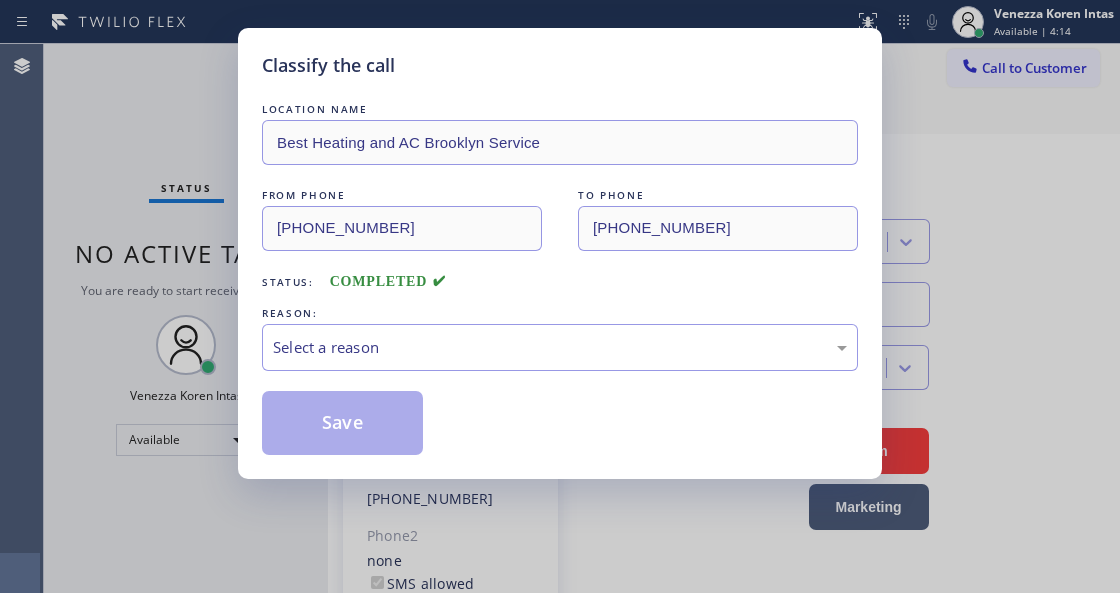 click on "Select a reason" at bounding box center [560, 347] 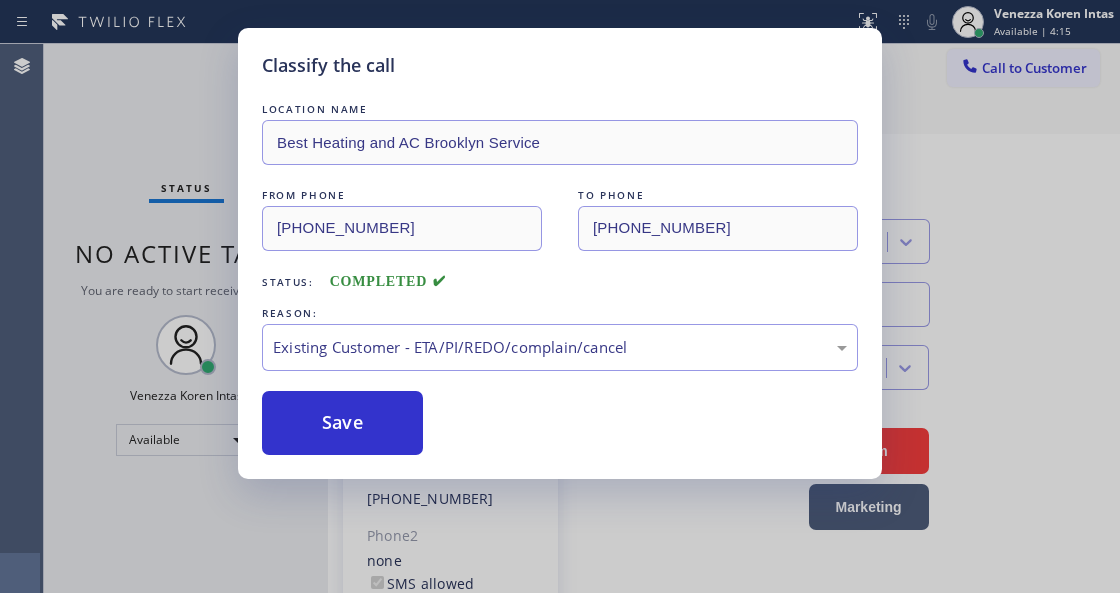 click on "Save" at bounding box center (560, 423) 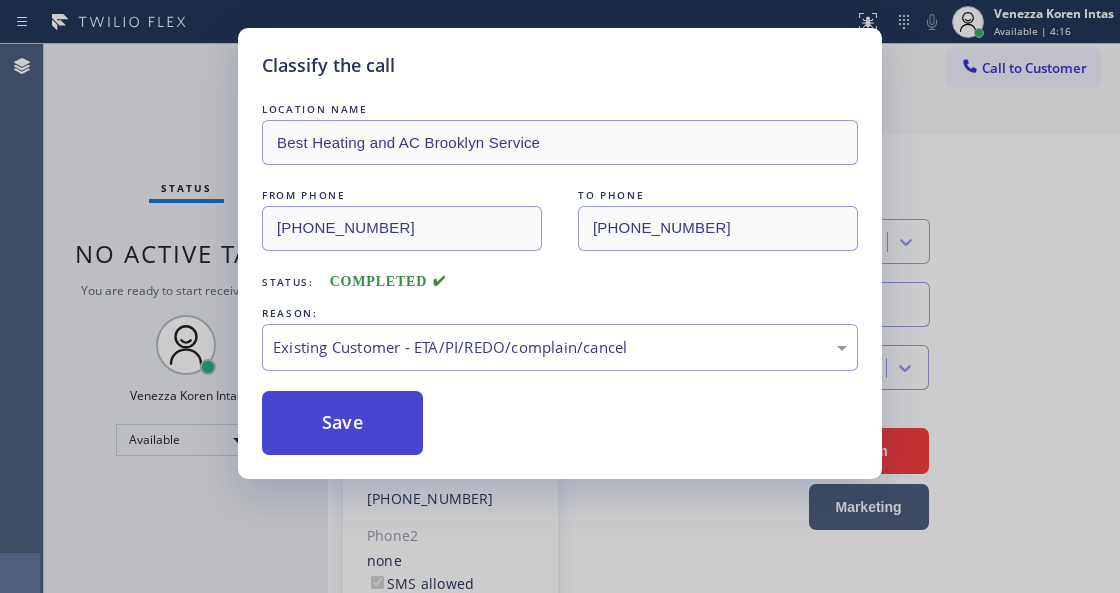 click on "Save" at bounding box center (342, 423) 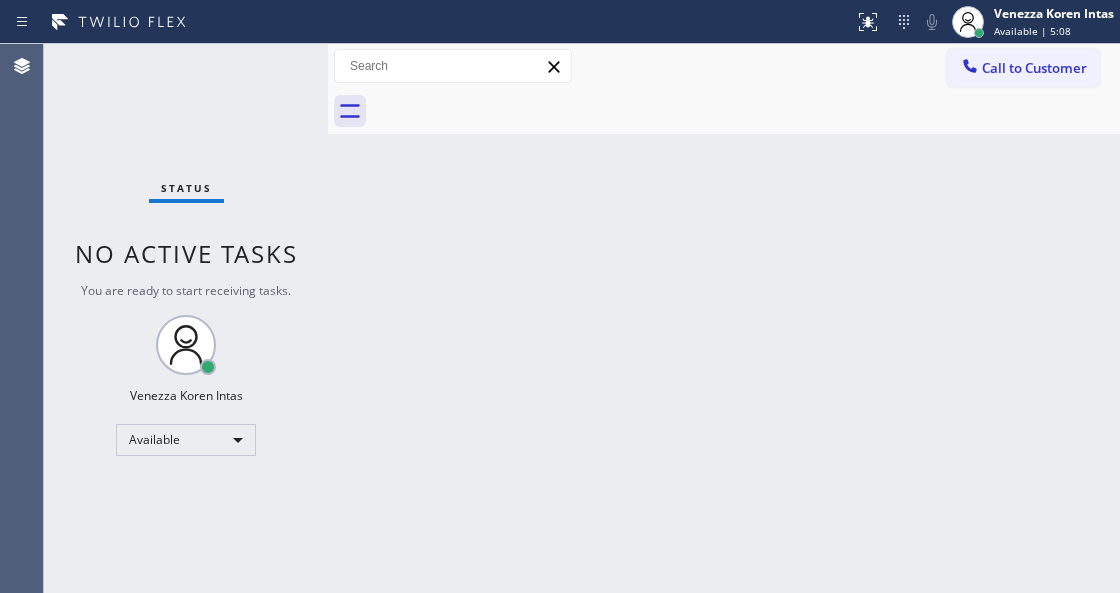 click on "Back to Dashboard Change Sender ID Customers Technicians Select a contact Outbound call Technician Search Technician Your caller id phone number Your caller id phone number Call Technician info Name   Phone none Address none Change Sender ID HVAC [PHONE_NUMBER] 5 Star Appliance [PHONE_NUMBER] Appliance Repair [PHONE_NUMBER] Plumbing [PHONE_NUMBER] Air Duct Cleaning [PHONE_NUMBER]  Electricians [PHONE_NUMBER] Cancel Change Check personal SMS Reset Change No tabs Call to Customer Outbound call Location Search location Your caller id phone number Customer number Call Outbound call Technician Search Technician Your caller id phone number Your caller id phone number Call" at bounding box center [724, 318] 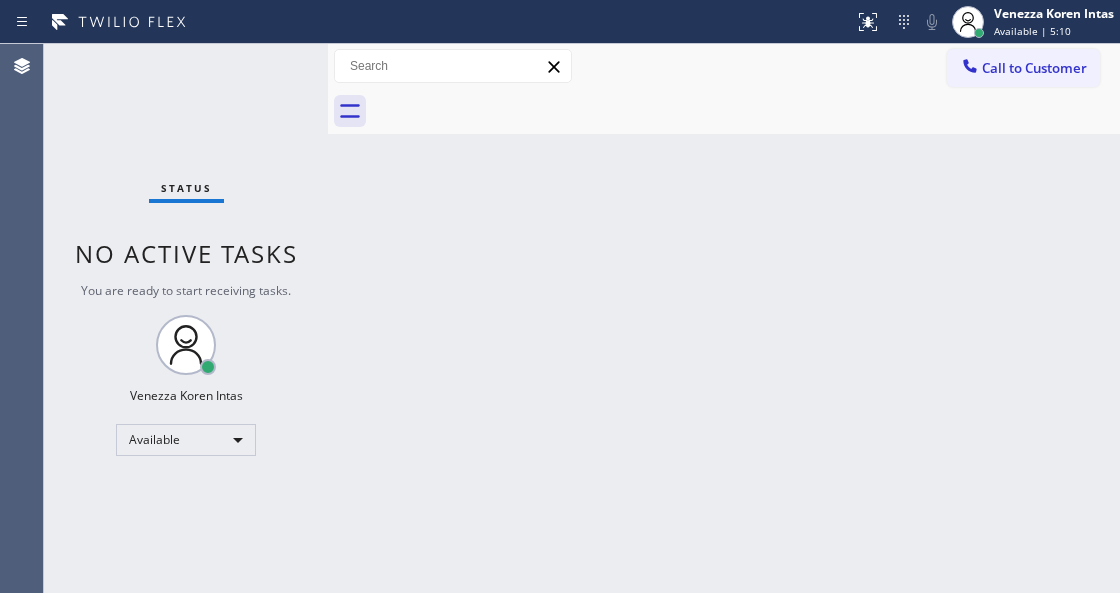 click on "Status   No active tasks     You are ready to start receiving tasks.   Venezza Koren Intas Available" at bounding box center [186, 318] 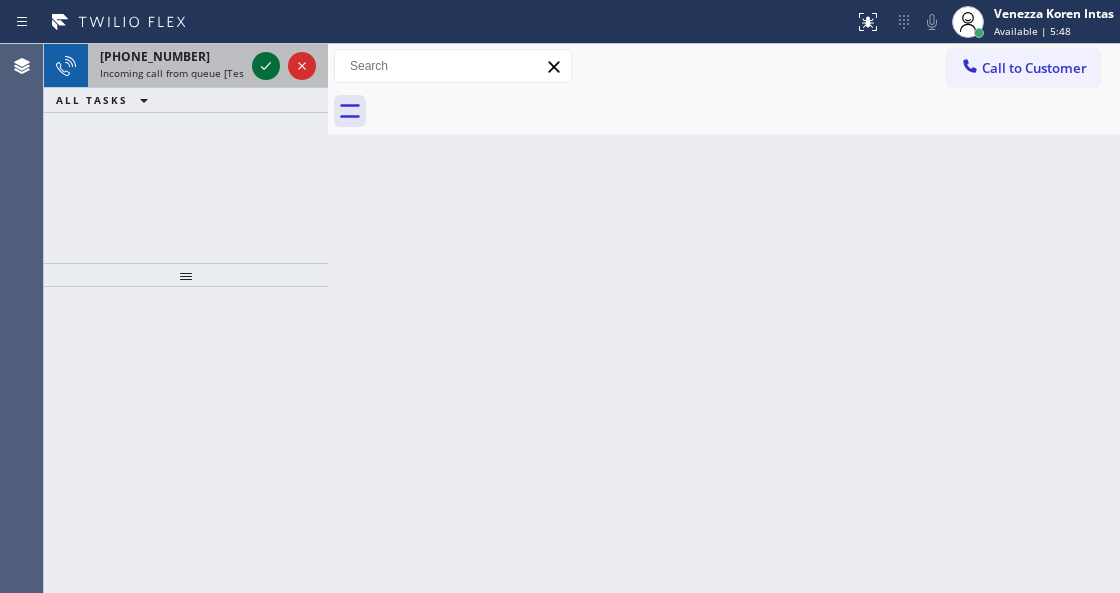 click 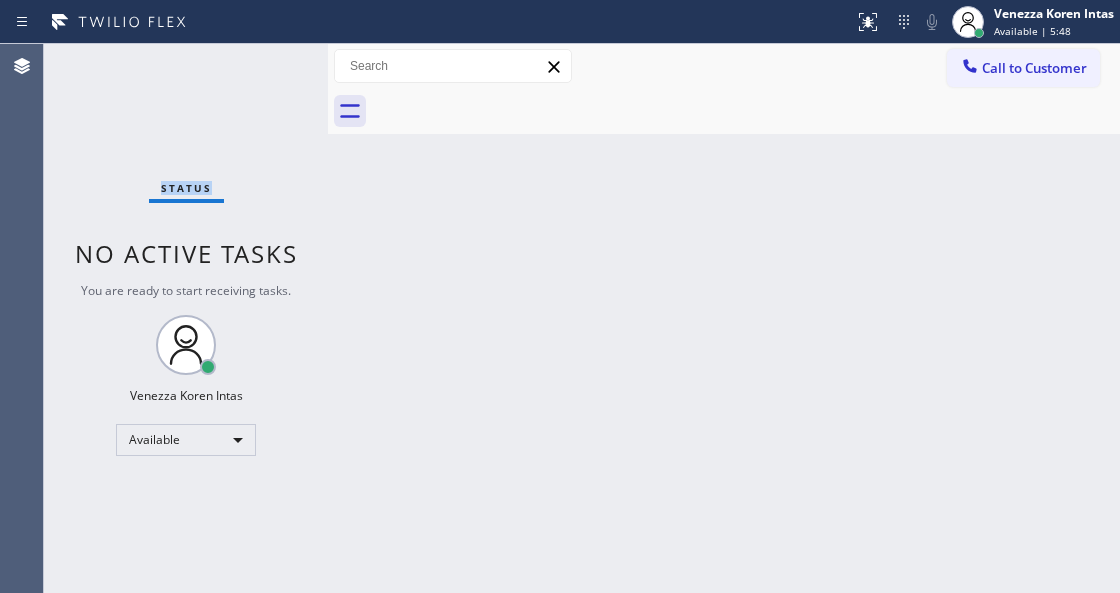 click on "Status   No active tasks     You are ready to start receiving tasks.   Venezza Koren Intas Available" at bounding box center [186, 318] 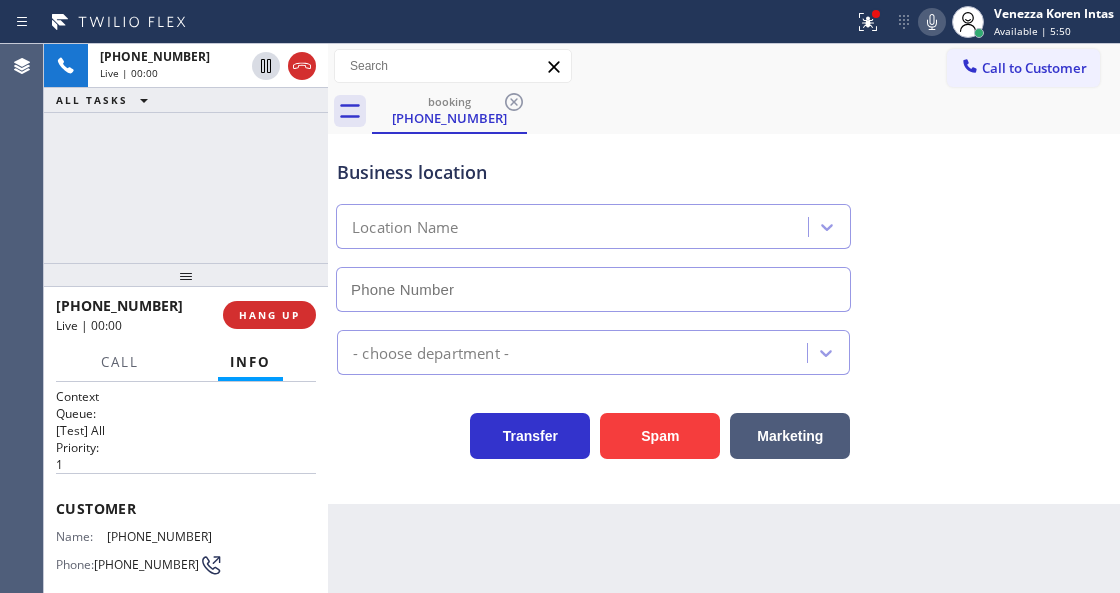 type on "[PHONE_NUMBER]" 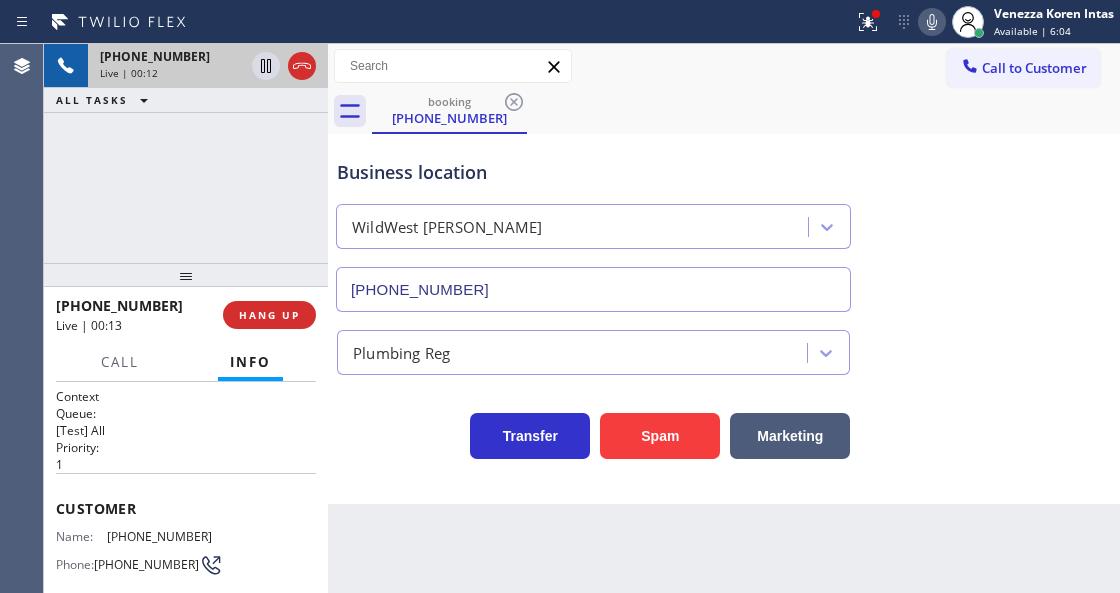 drag, startPoint x: 296, startPoint y: 82, endPoint x: 290, endPoint y: 162, distance: 80.224686 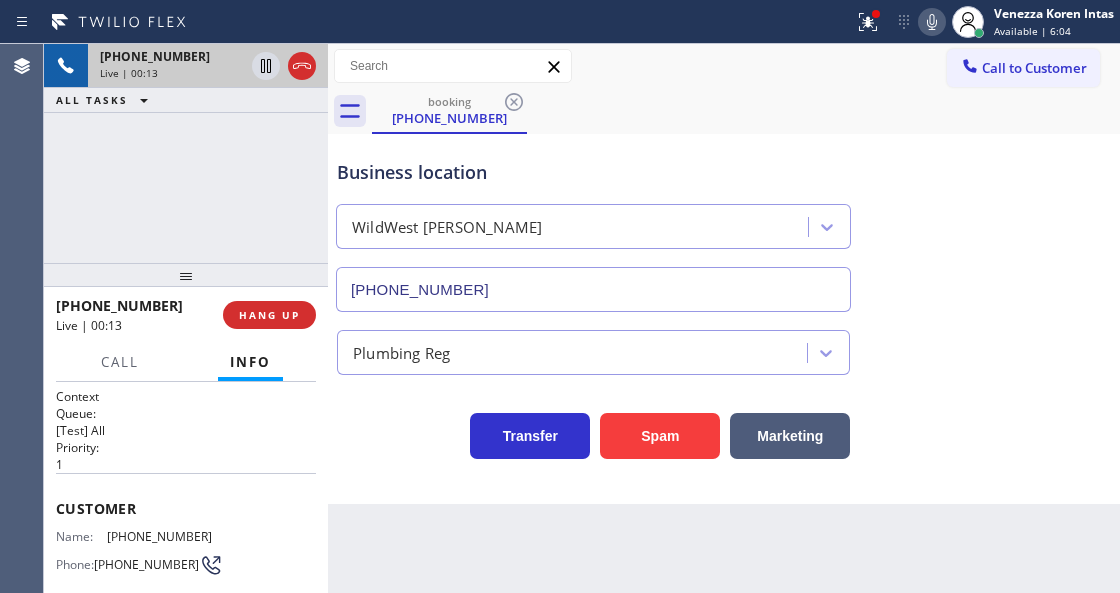 drag, startPoint x: 312, startPoint y: 64, endPoint x: 302, endPoint y: 68, distance: 10.770329 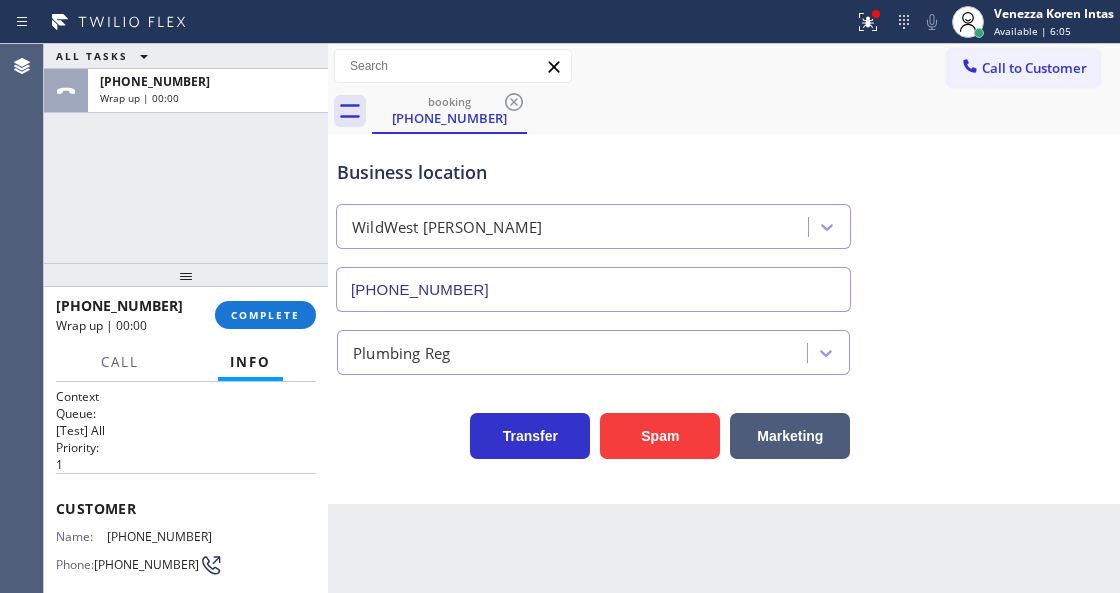 click on "[PHONE_NUMBER] Wrap up | 00:00 COMPLETE" at bounding box center (186, 315) 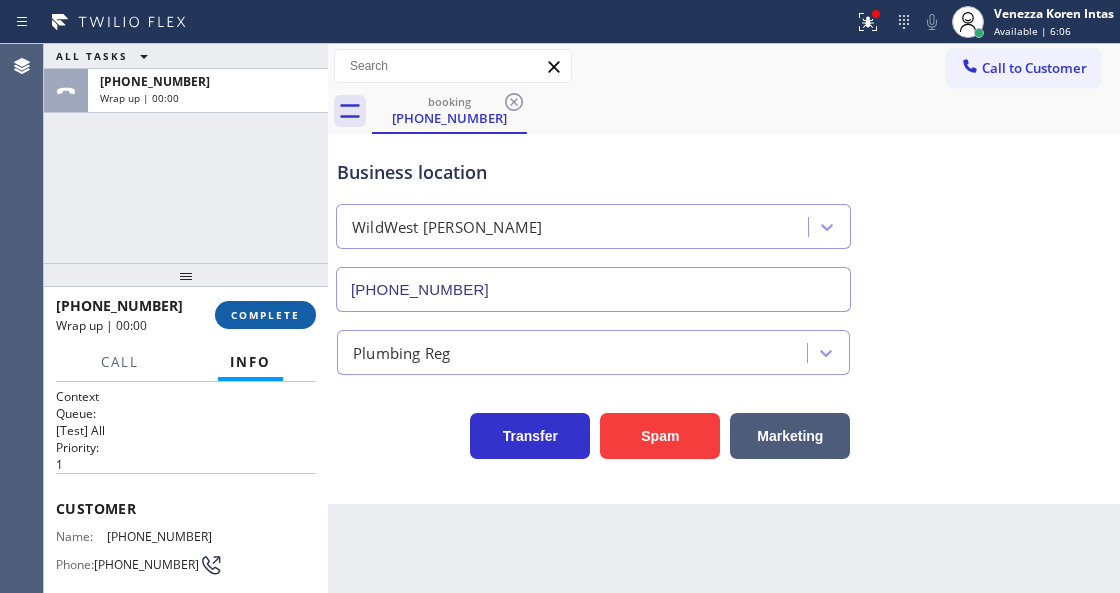 click on "COMPLETE" at bounding box center [265, 315] 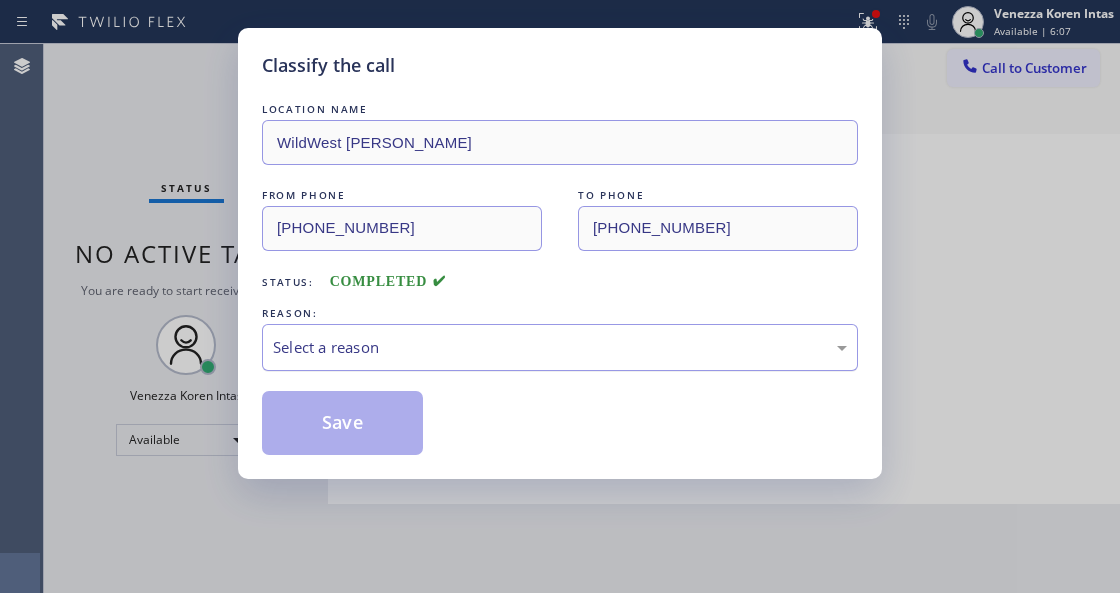 click on "Select a reason" at bounding box center (560, 347) 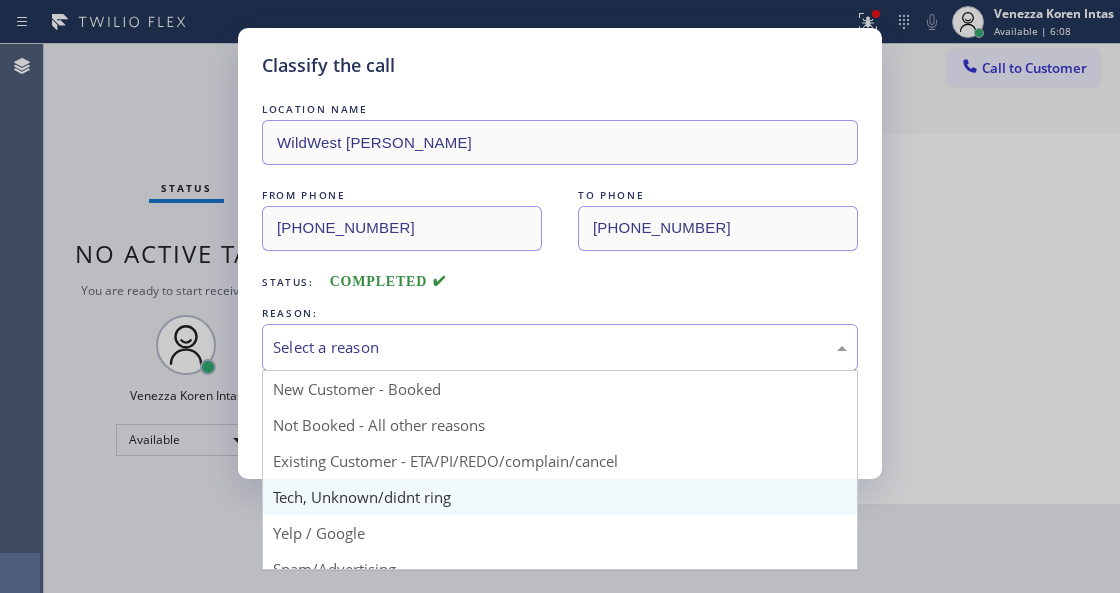 drag, startPoint x: 410, startPoint y: 504, endPoint x: 369, endPoint y: 441, distance: 75.16648 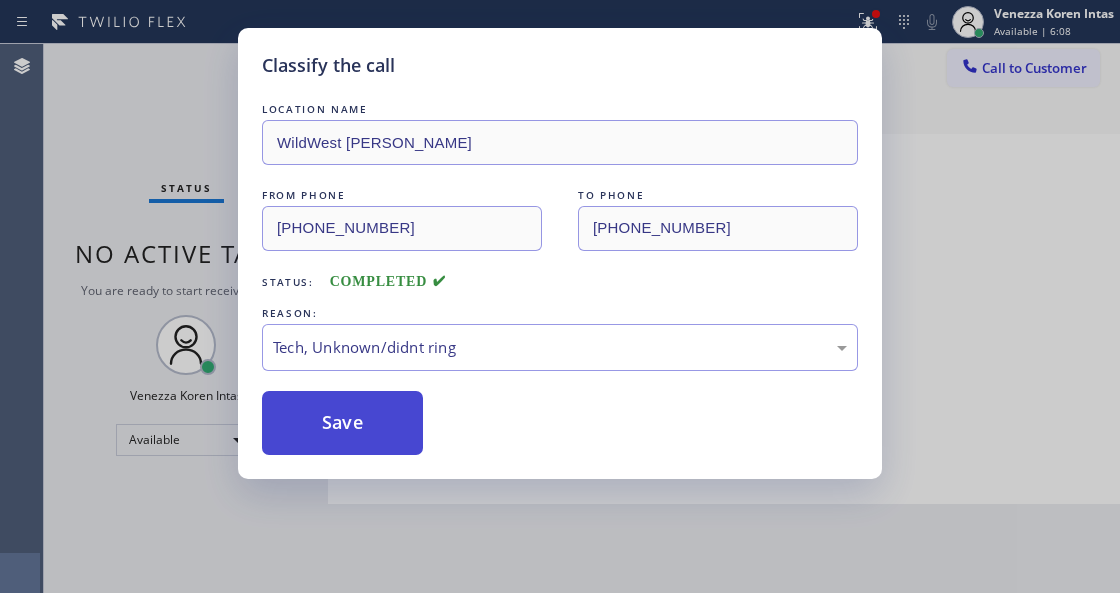 click on "Save" at bounding box center (342, 423) 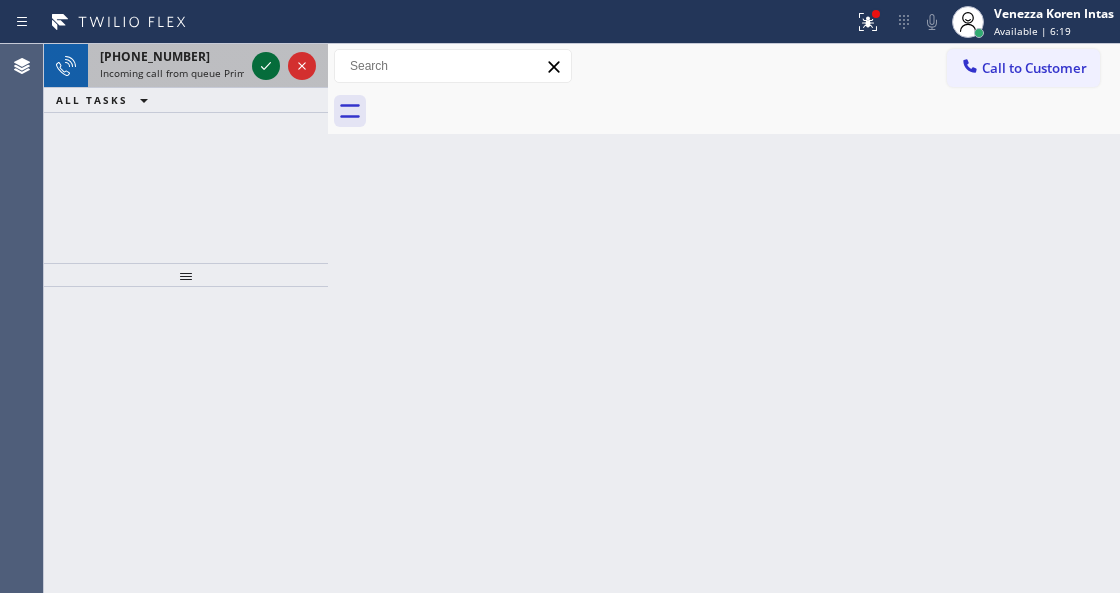 click 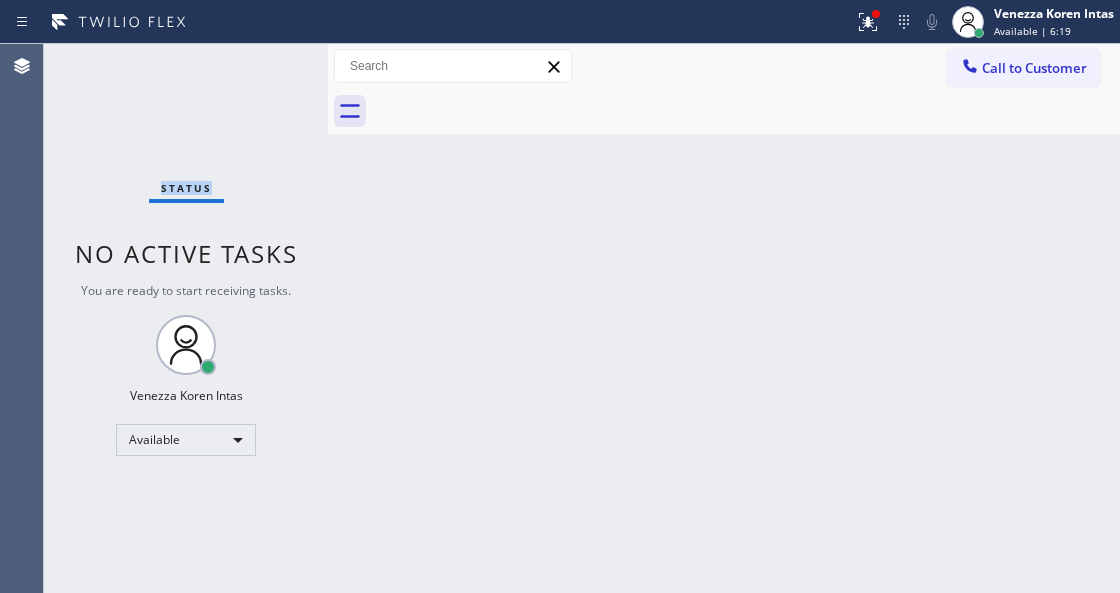 click on "Status   No active tasks     You are ready to start receiving tasks.   Venezza Koren Intas Available" at bounding box center [186, 318] 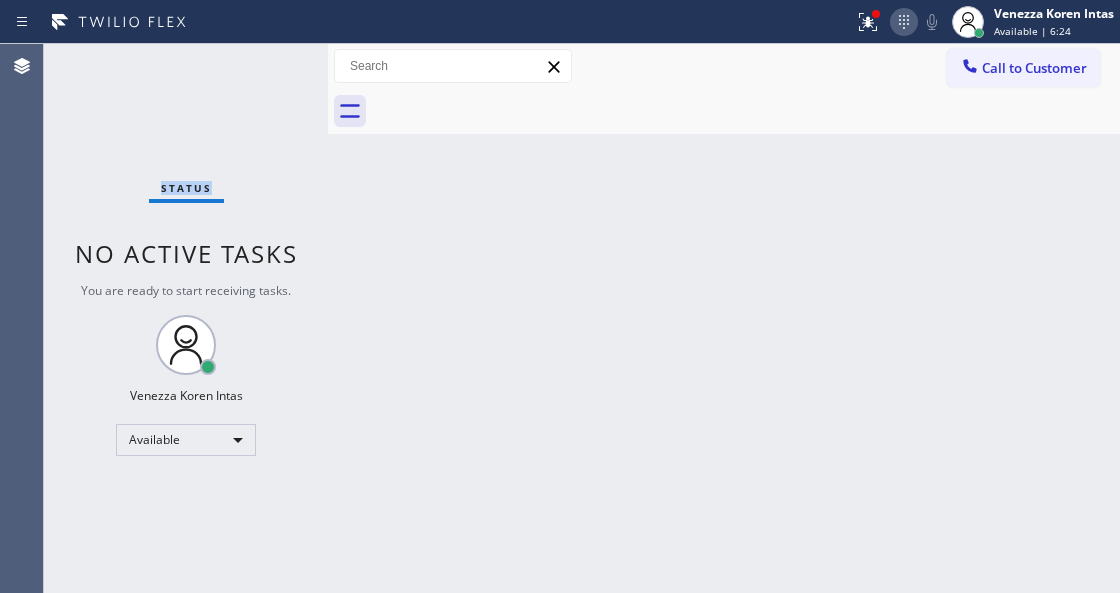click 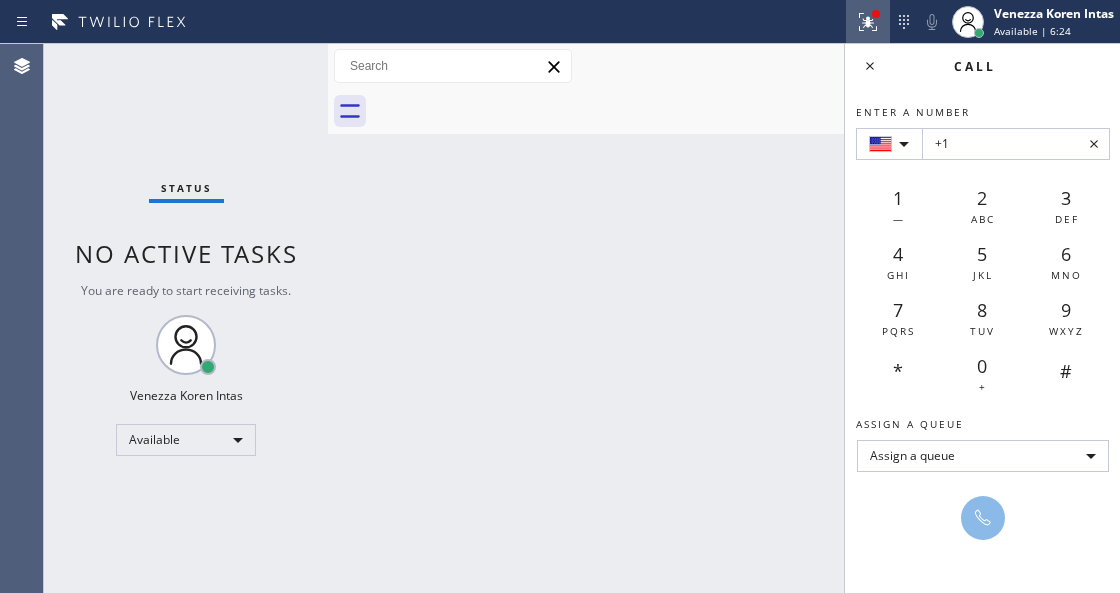 click at bounding box center [868, 22] 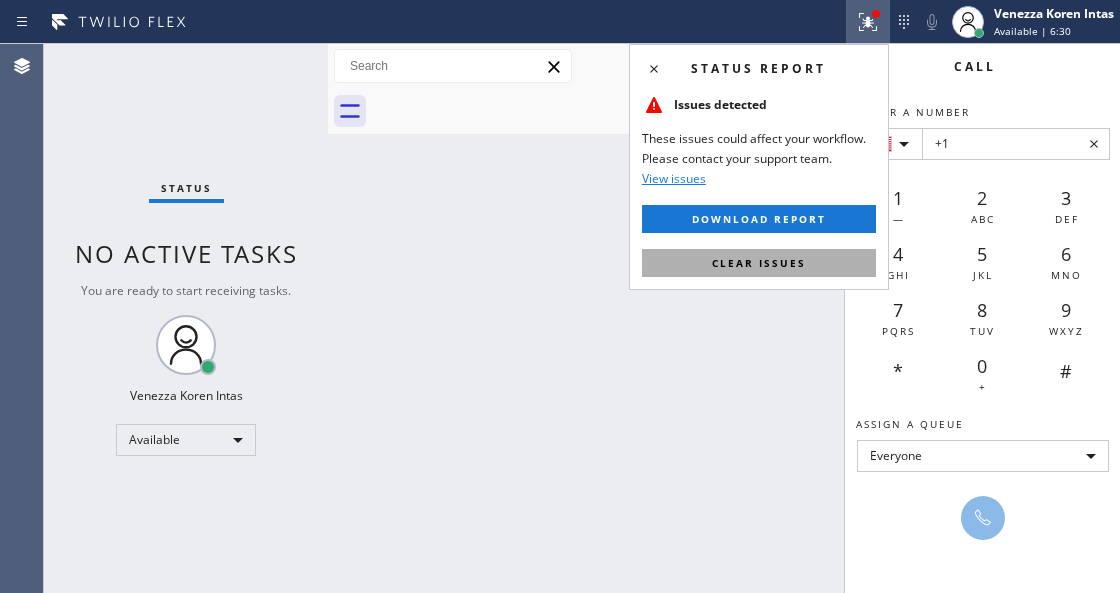 click on "Clear issues" at bounding box center [759, 263] 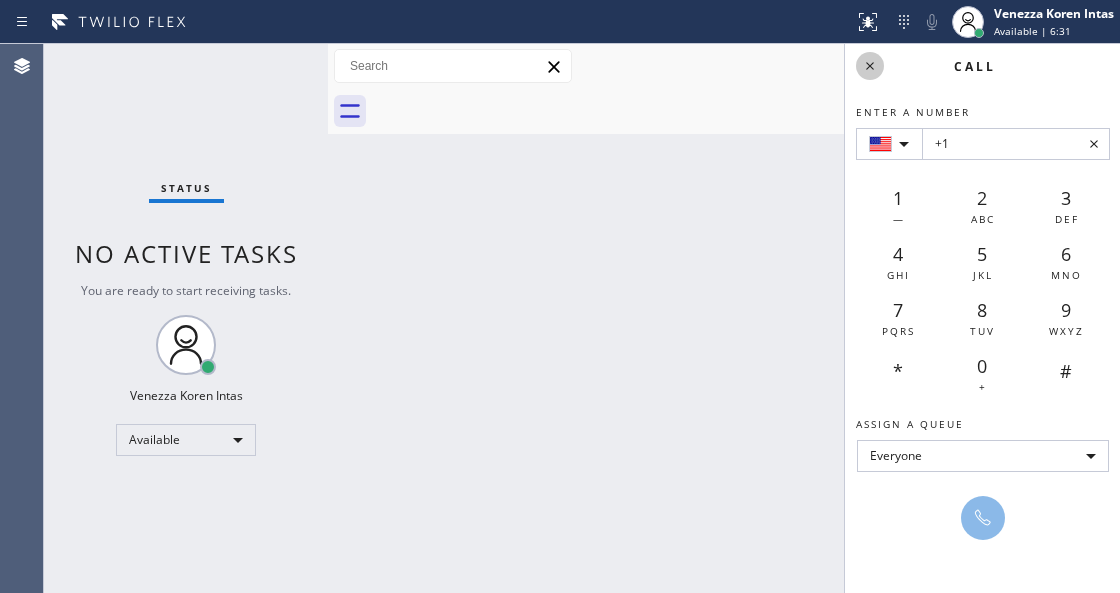 click 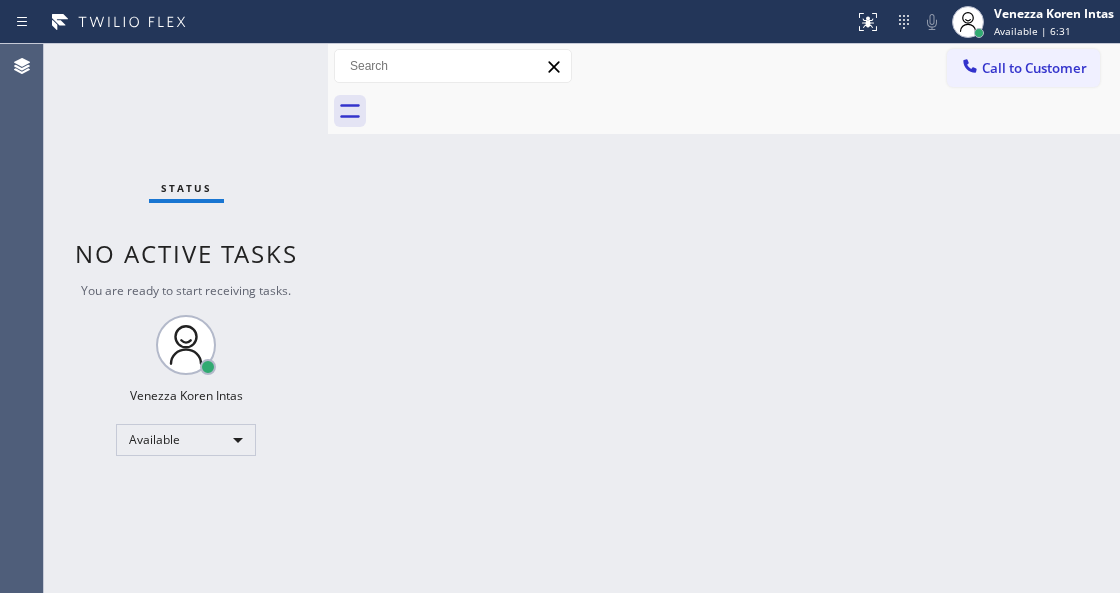 click on "Status   No active tasks     You are ready to start receiving tasks.   Venezza Koren Intas Available" at bounding box center (186, 318) 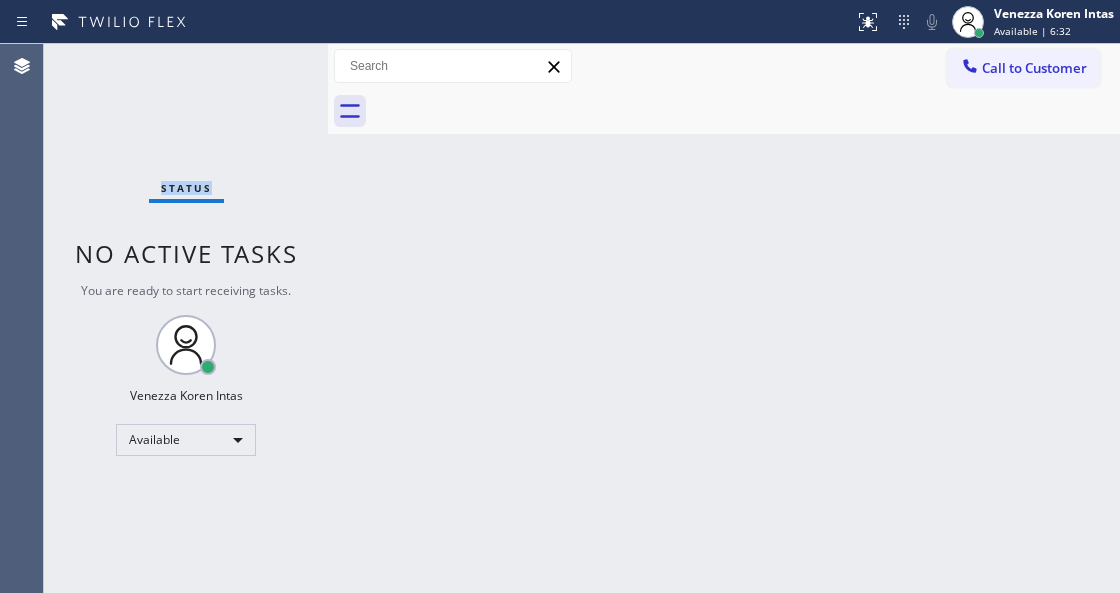 click on "Status   No active tasks     You are ready to start receiving tasks.   Venezza Koren Intas Available" at bounding box center [186, 318] 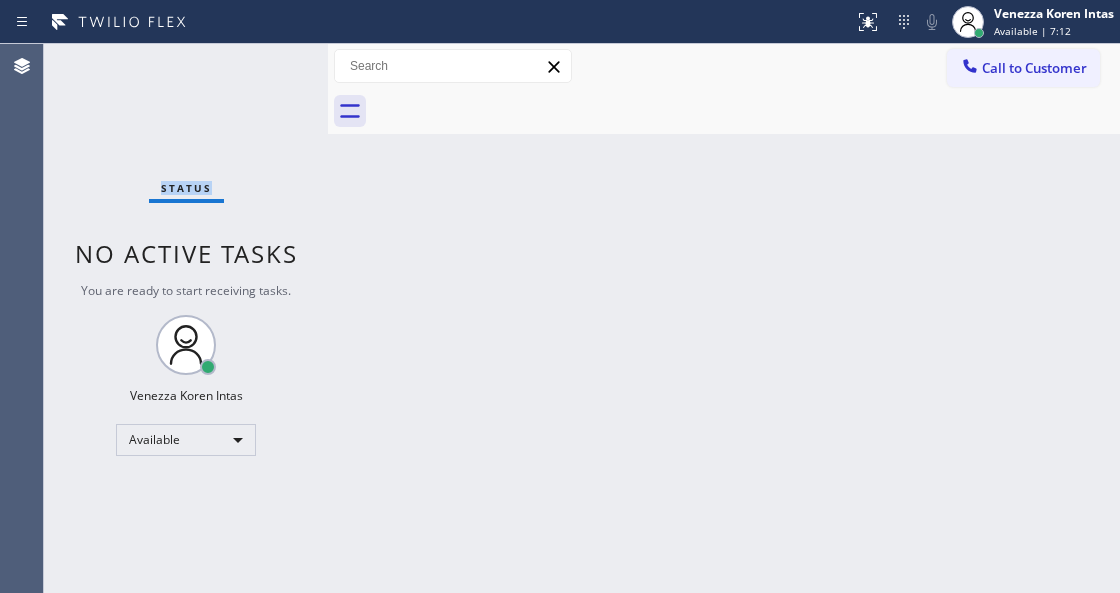 click on "Status   No active tasks     You are ready to start receiving tasks.   Venezza Koren Intas Available" at bounding box center [186, 318] 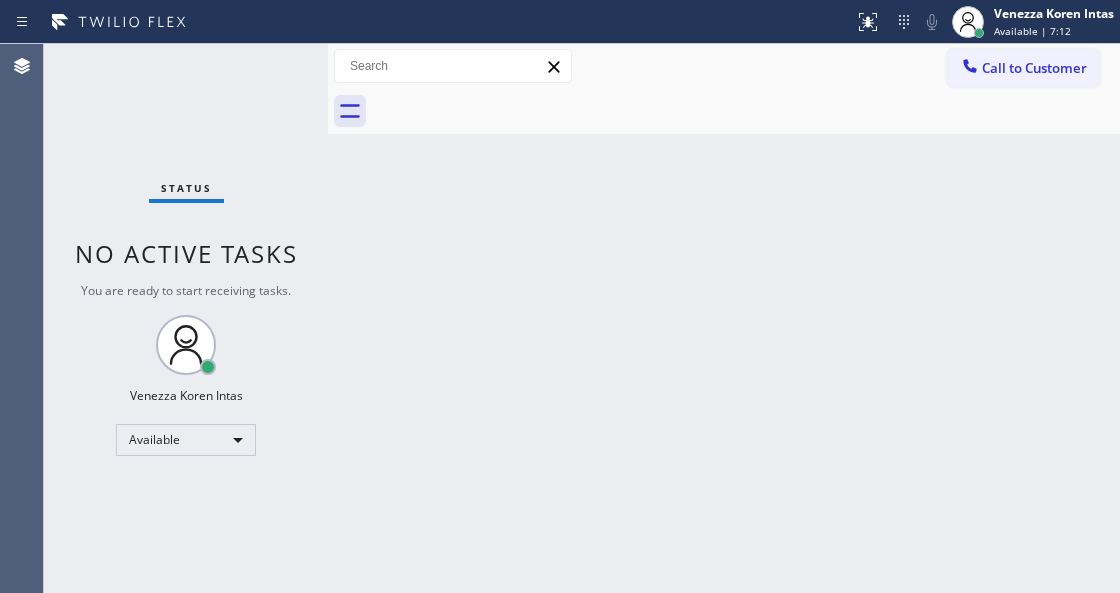 click on "Status   No active tasks     You are ready to start receiving tasks.   Venezza Koren Intas Available" at bounding box center (186, 318) 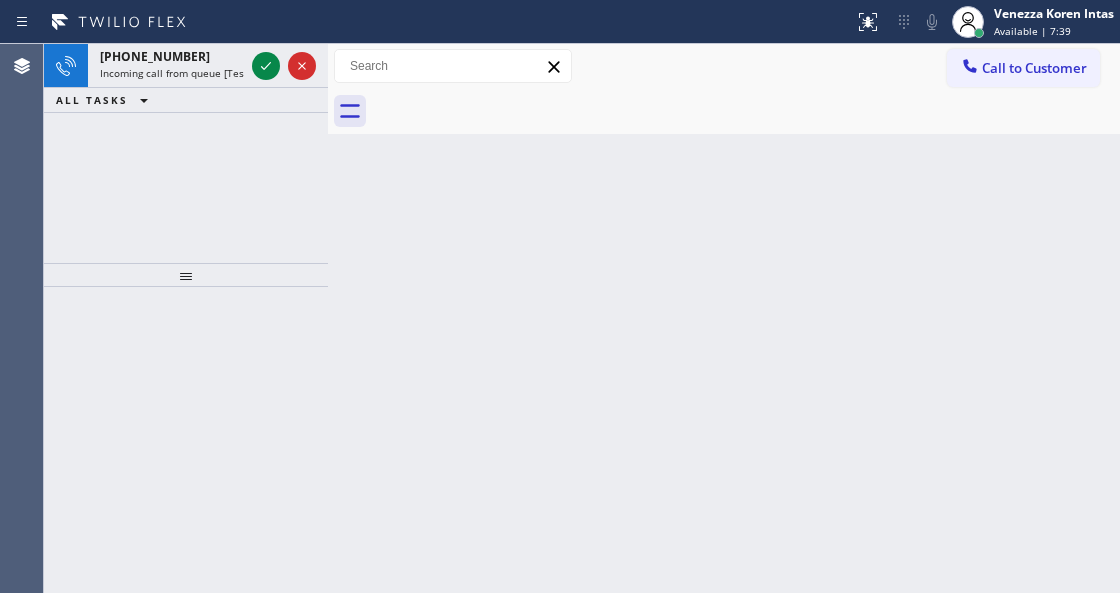 click 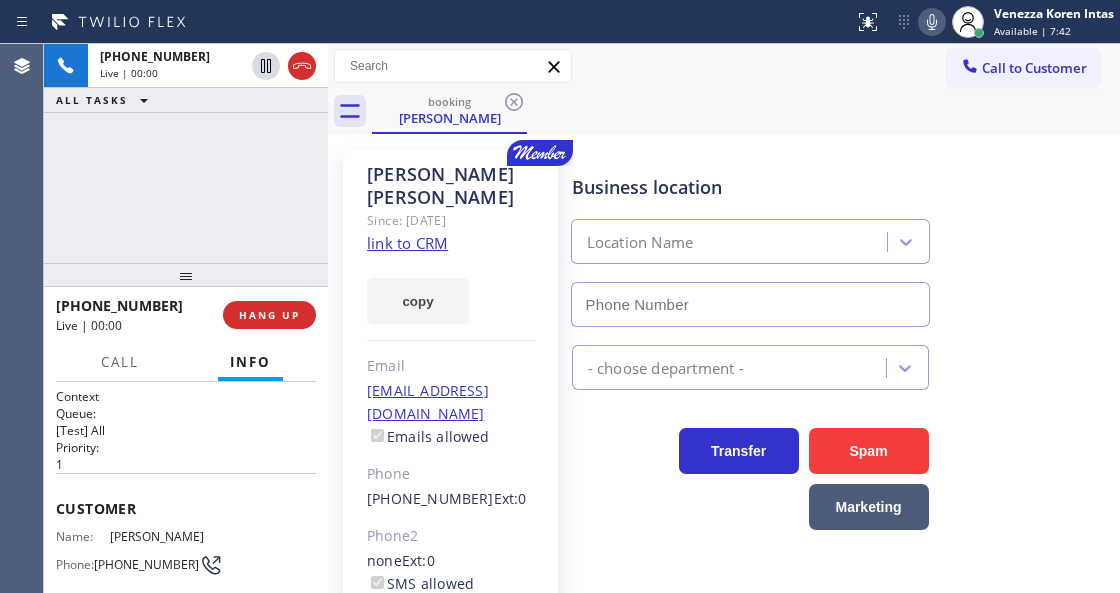 type on "[PHONE_NUMBER]" 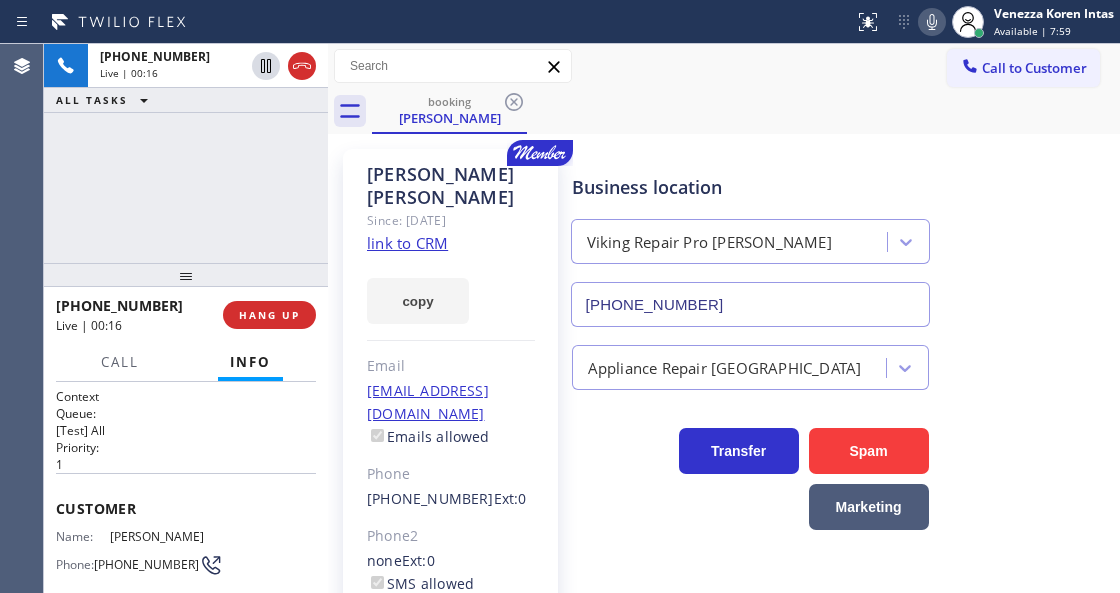 click on "link to CRM" at bounding box center (407, 243) 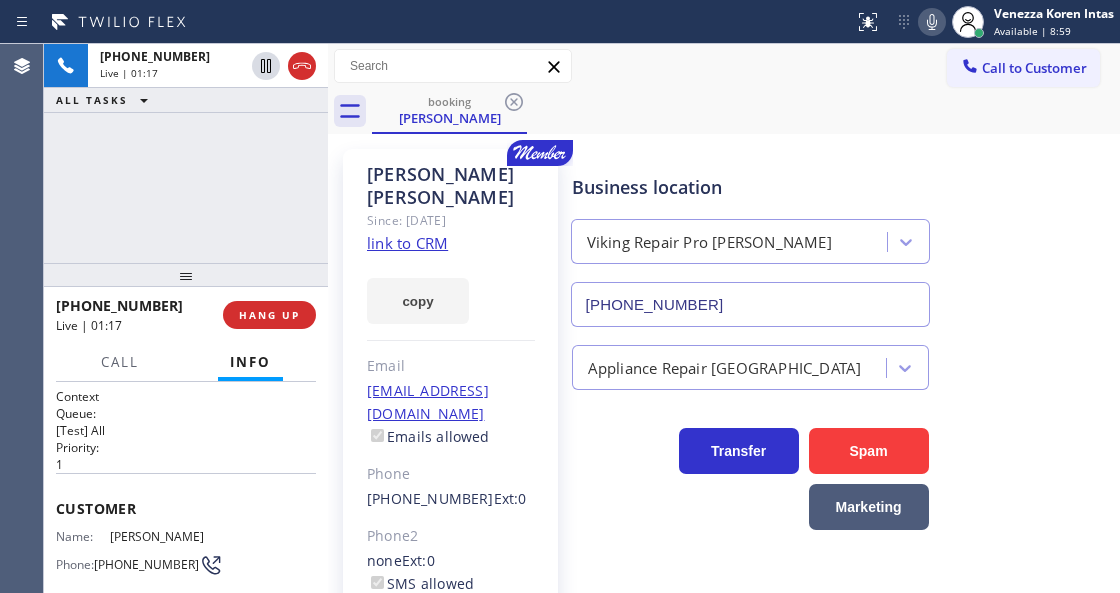 click 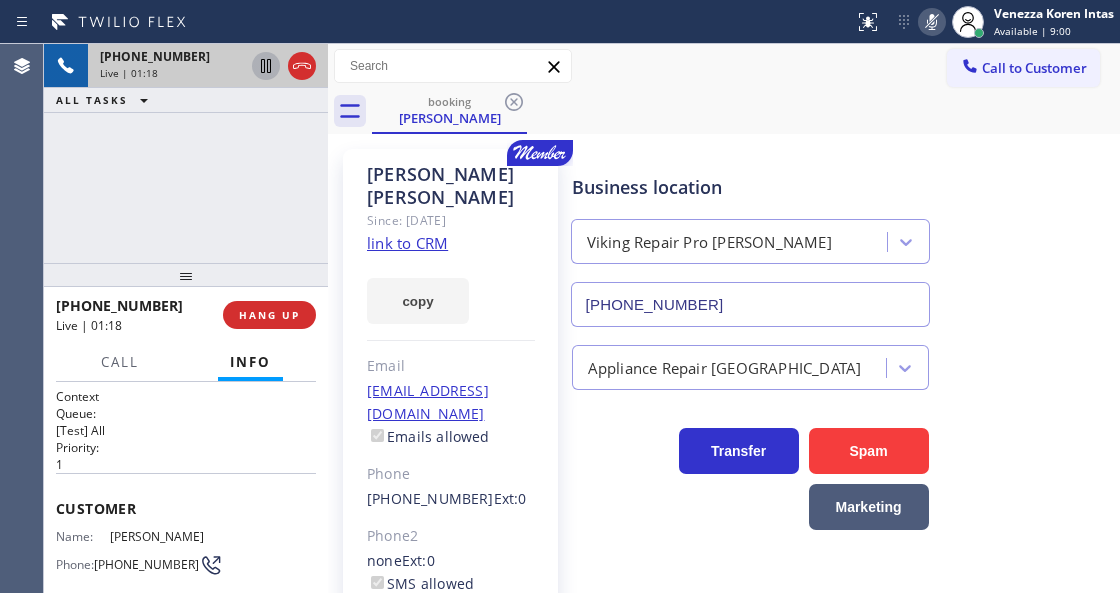click 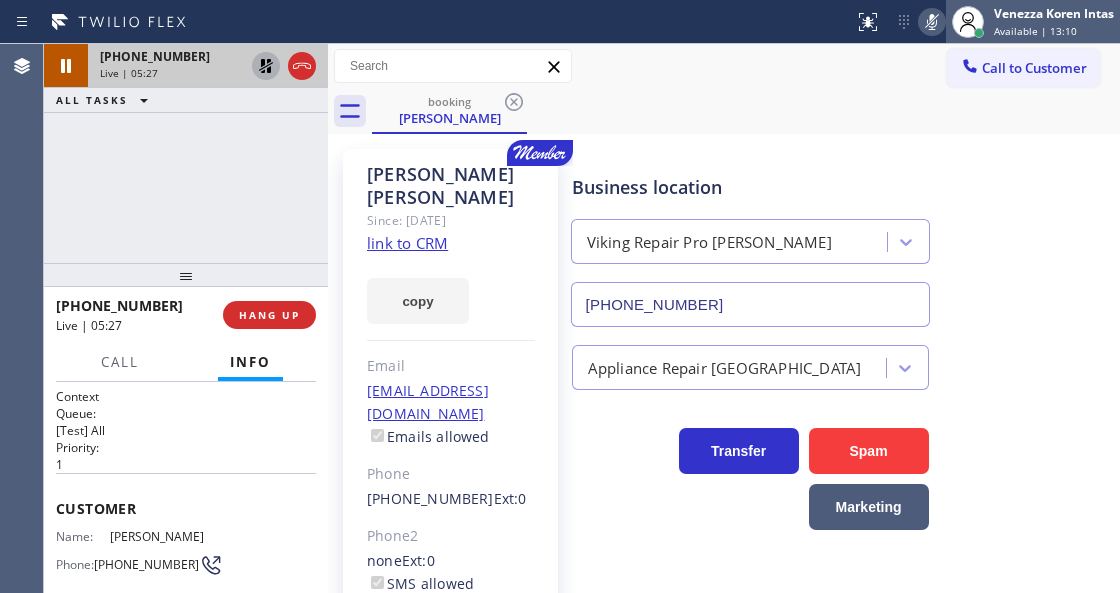 click at bounding box center [968, 22] 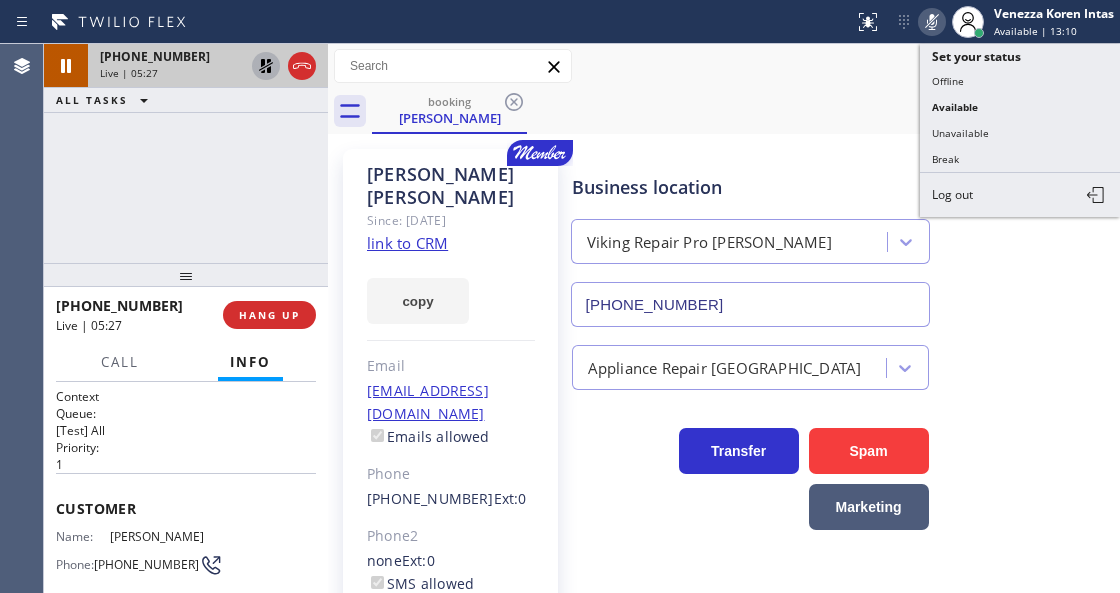 click 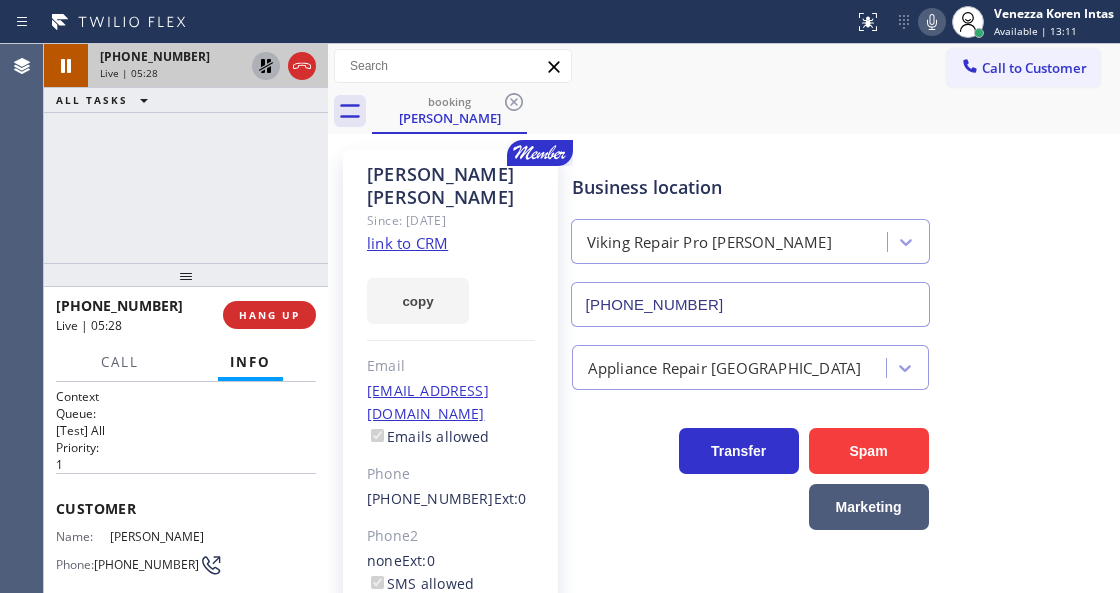 click 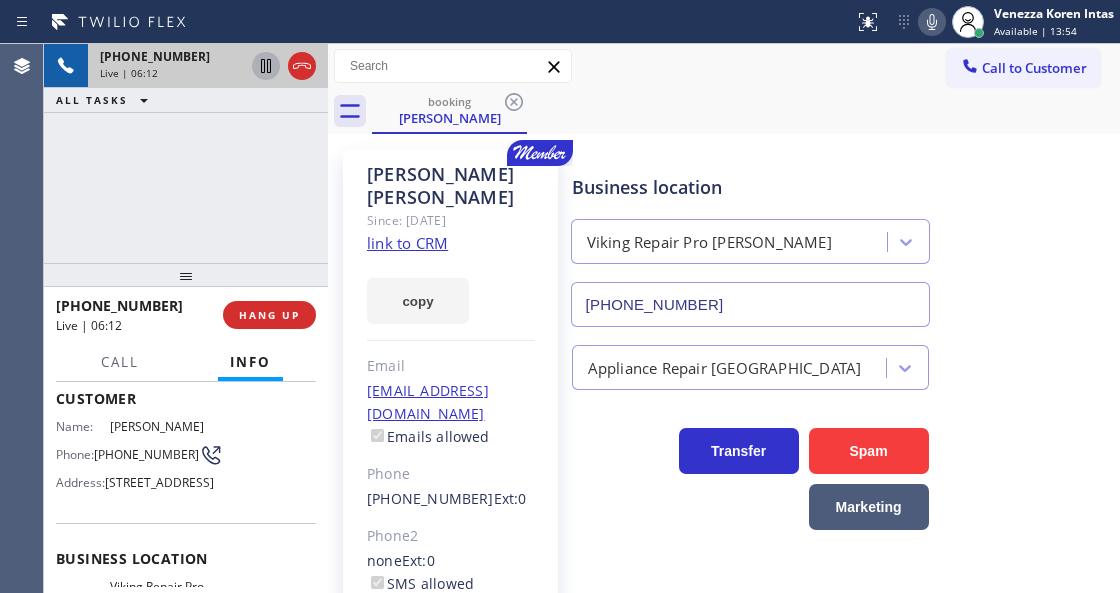 scroll, scrollTop: 133, scrollLeft: 0, axis: vertical 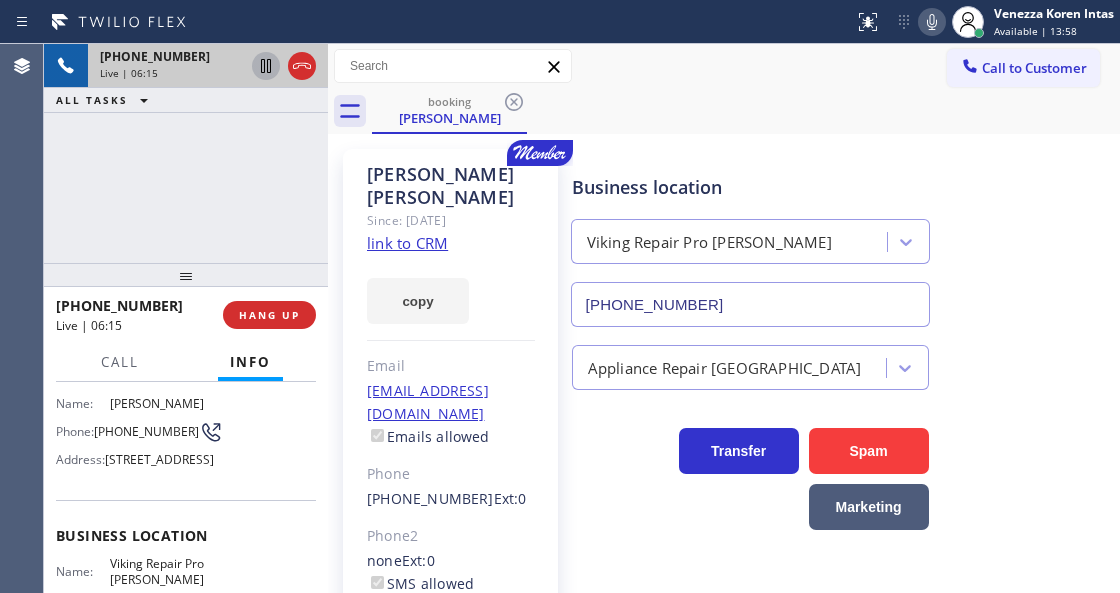 click on "[PERSON_NAME] Since: [DATE] link to CRM copy Email [EMAIL_ADDRESS][DOMAIN_NAME]  Emails allowed Phone [PHONE_NUMBER]  Ext:  0 Phone2 none  Ext:  0  SMS allowed Primary address  [STREET_ADDRESS] OR EDIT Outbound call Location Viking Repair Pro [PERSON_NAME] Your caller id phone number [PHONE_NUMBER] Customer number Call Benefits" at bounding box center [450, 458] 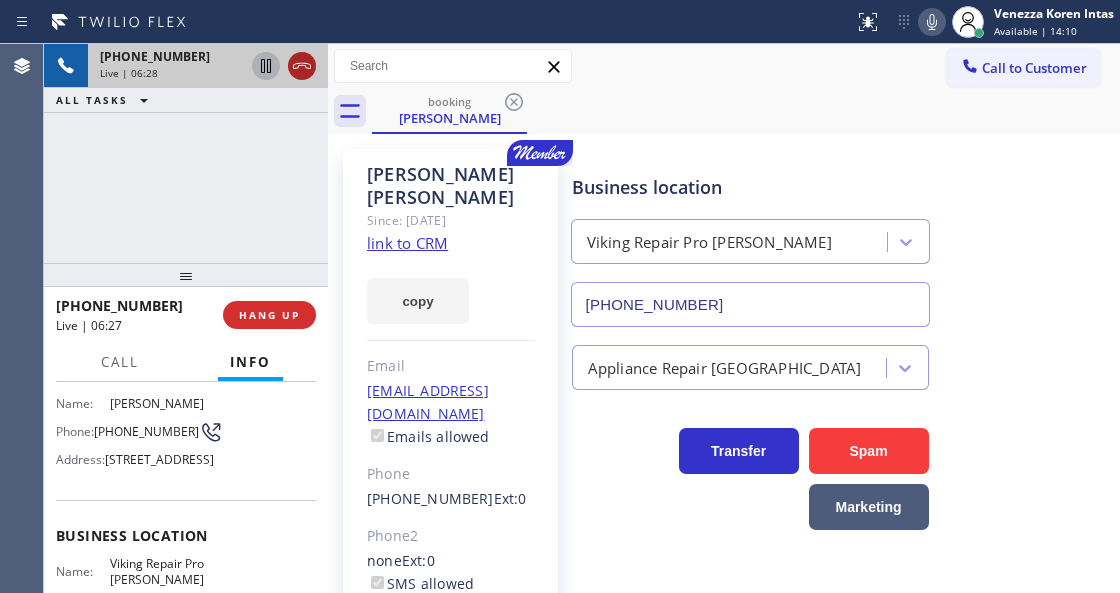 click 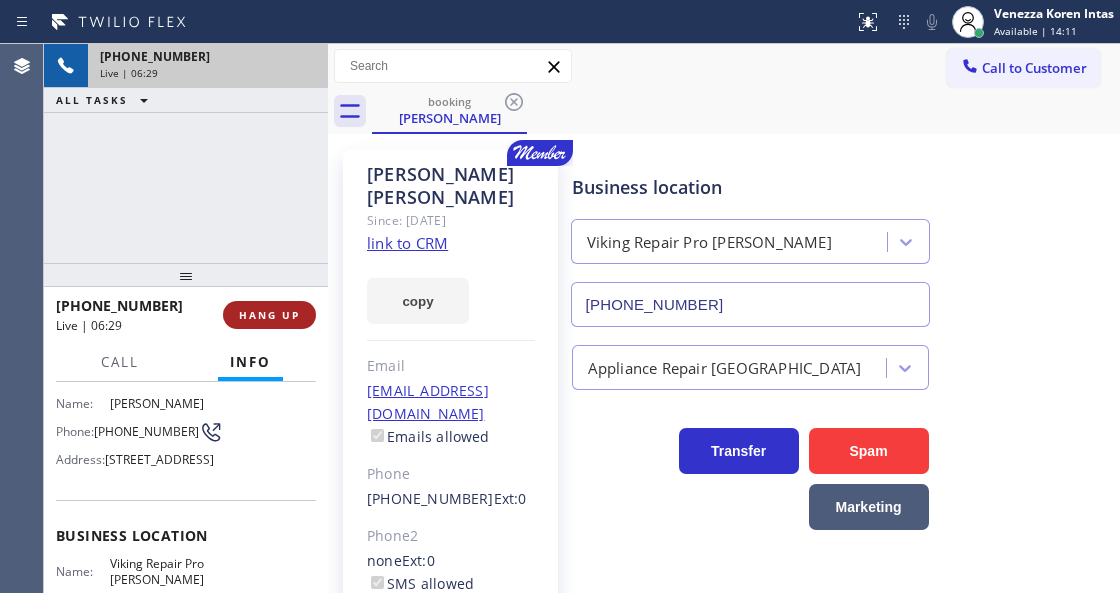 drag, startPoint x: 287, startPoint y: 315, endPoint x: 452, endPoint y: 342, distance: 167.1945 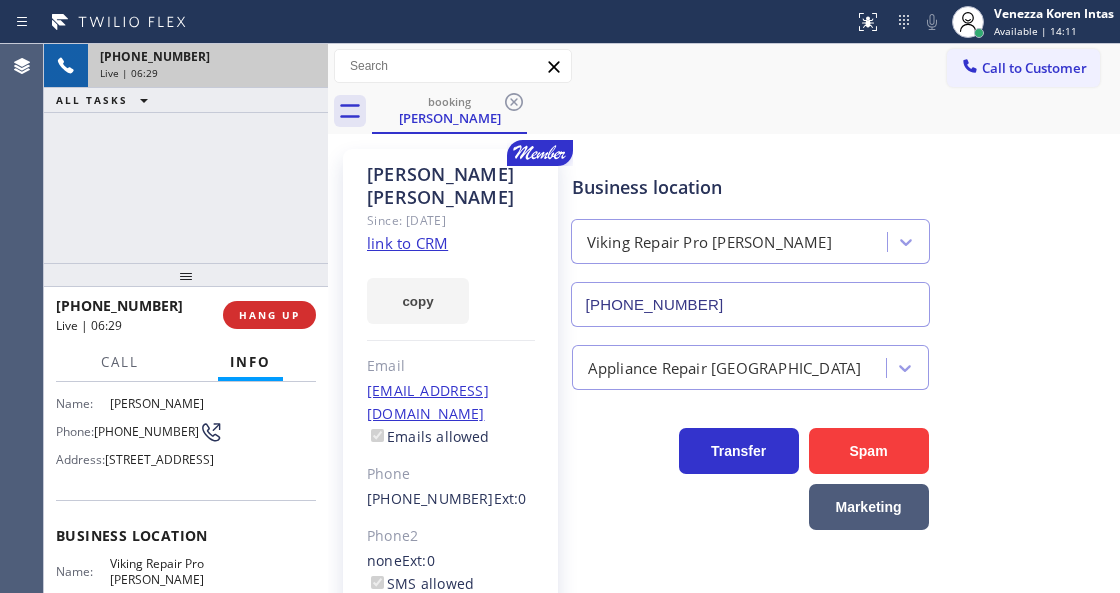 click on "HANG UP" at bounding box center [269, 315] 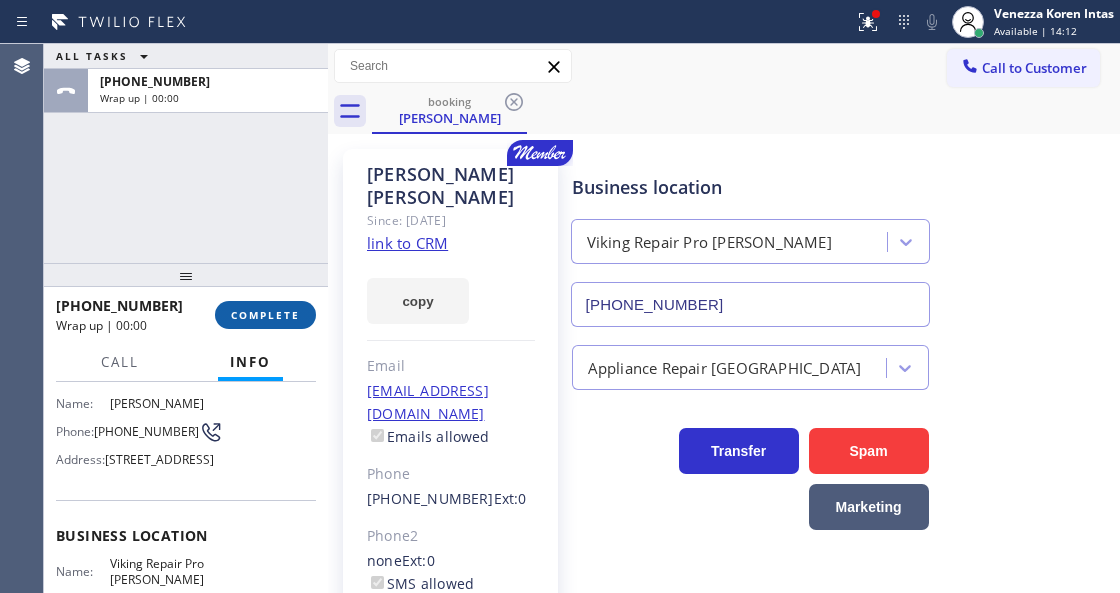 click on "COMPLETE" at bounding box center [265, 315] 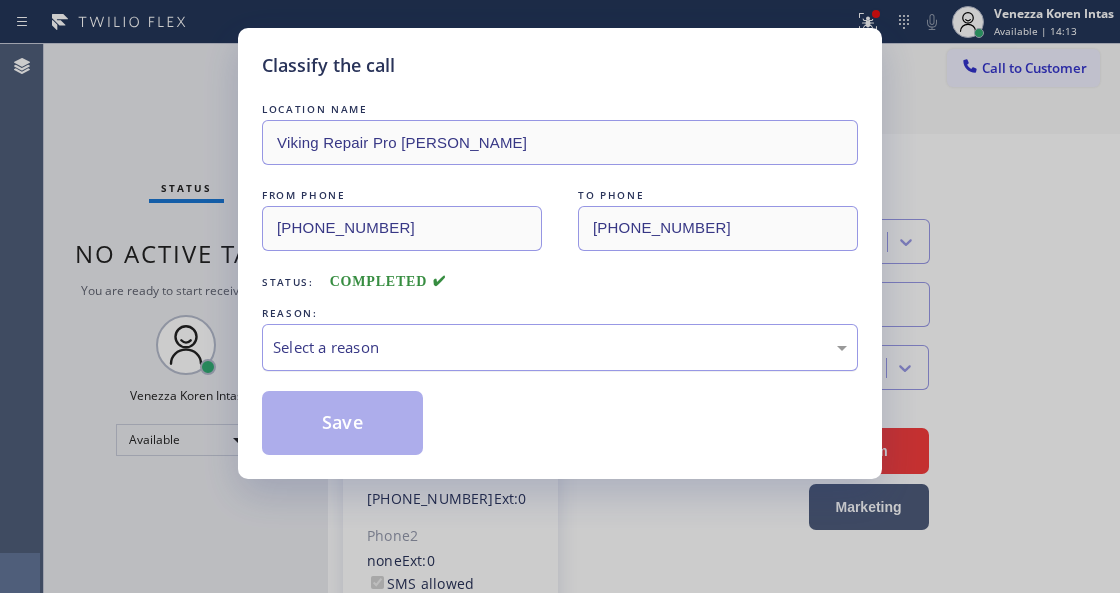 drag, startPoint x: 490, startPoint y: 338, endPoint x: 498, endPoint y: 359, distance: 22.472204 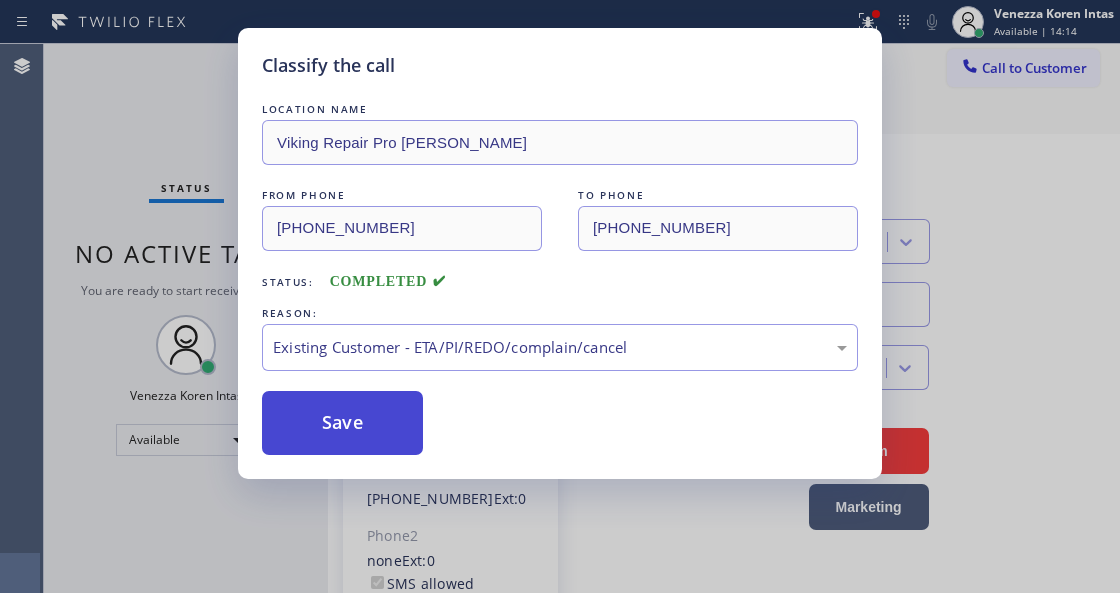 click on "Save" at bounding box center (342, 423) 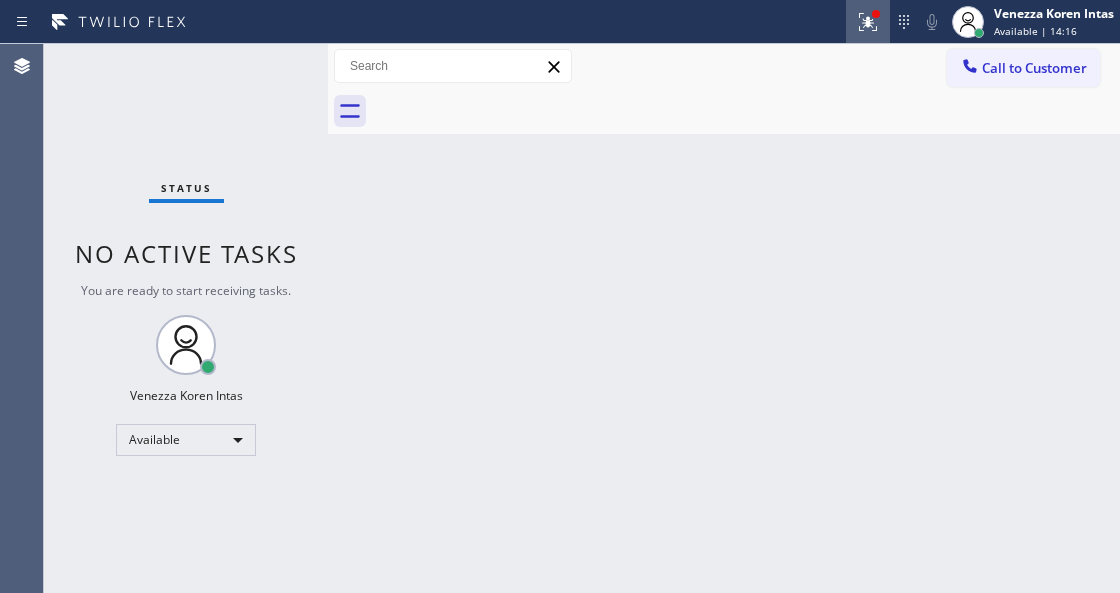 click at bounding box center (868, 22) 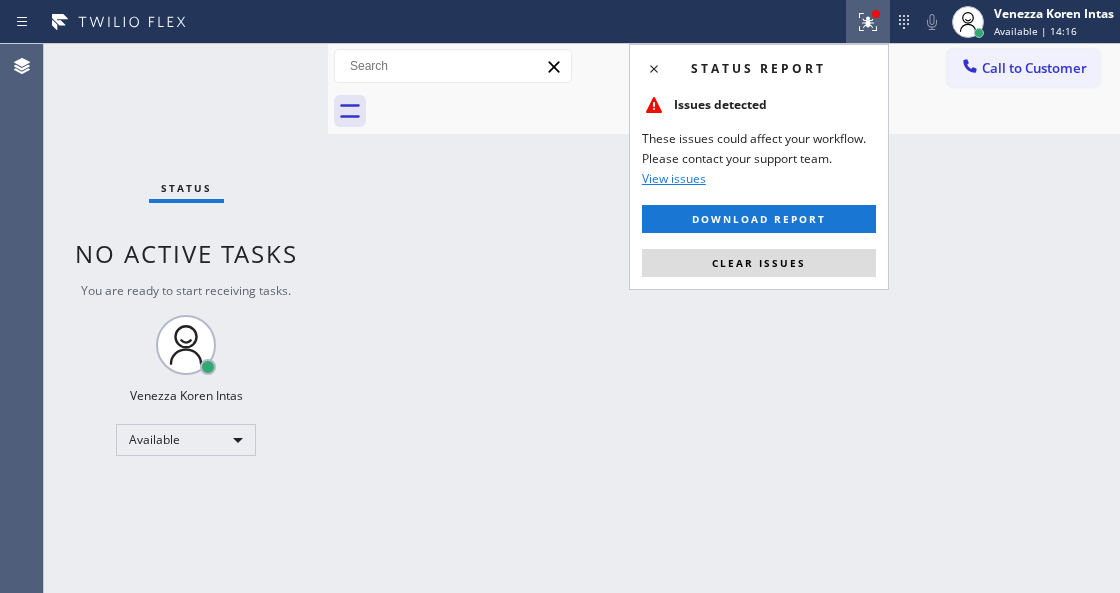 click on "Clear issues" at bounding box center [759, 263] 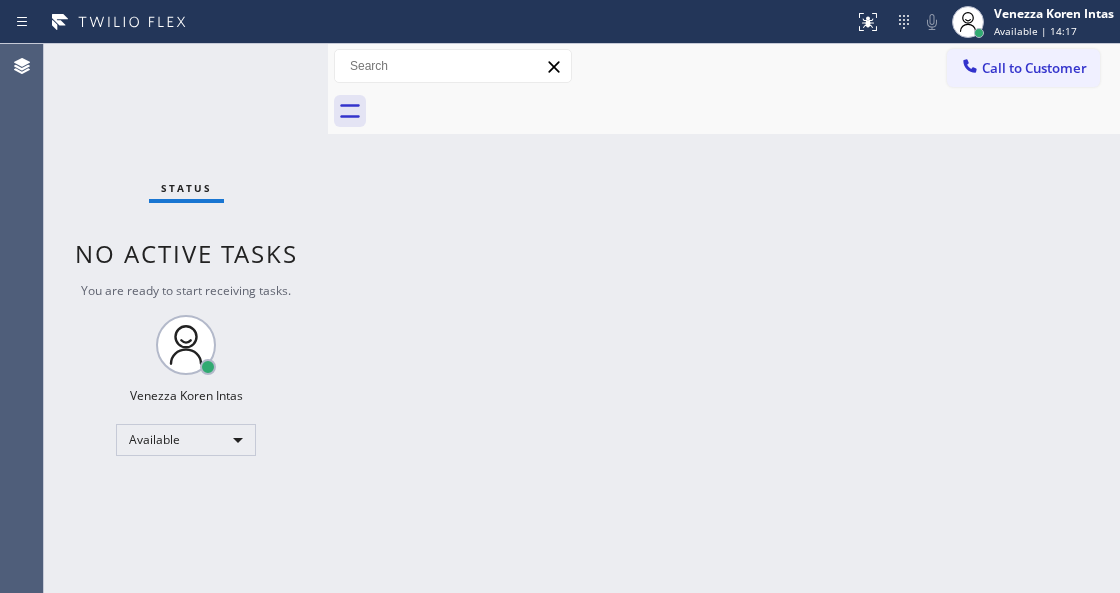 click on "Status   No active tasks     You are ready to start receiving tasks.   Venezza Koren Intas Available" at bounding box center [186, 318] 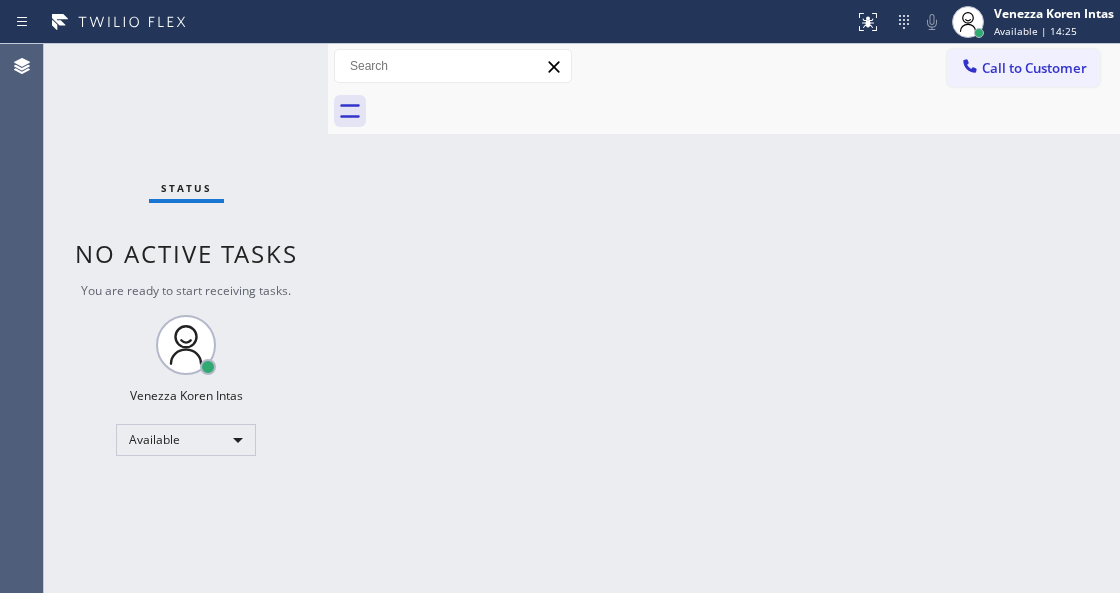 click on "Status   No active tasks     You are ready to start receiving tasks.   Venezza Koren Intas Available" at bounding box center [186, 318] 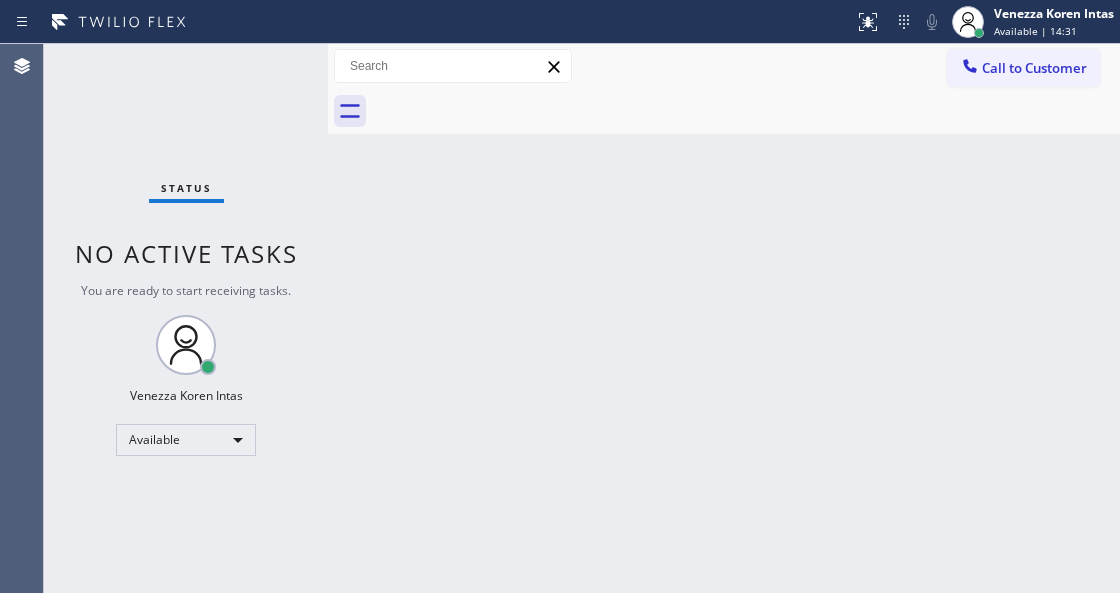 click on "Status   No active tasks     You are ready to start receiving tasks.   Venezza Koren Intas Available" at bounding box center [186, 318] 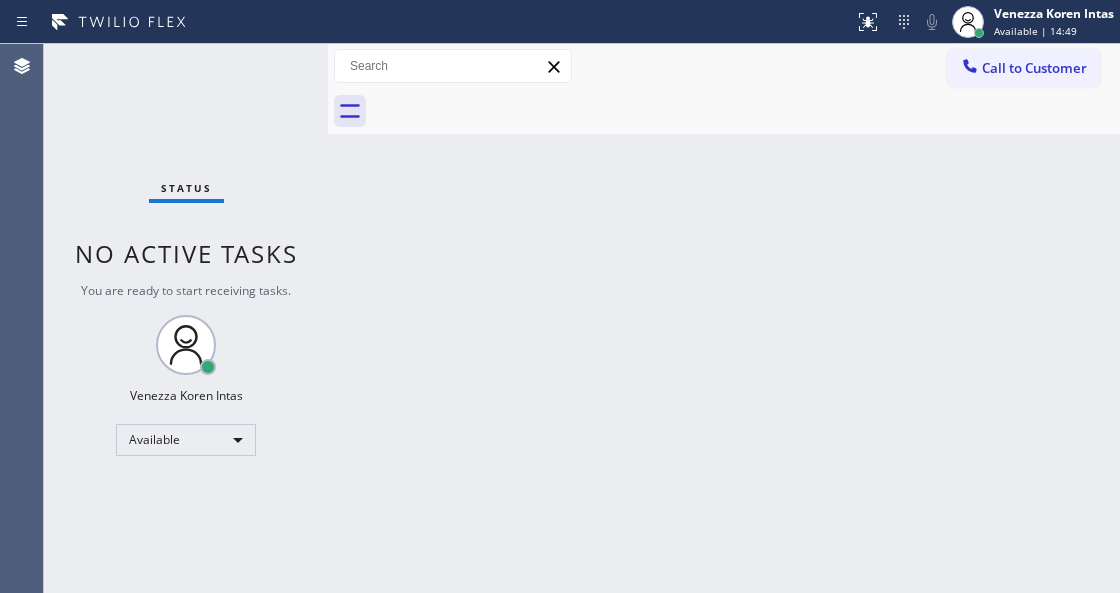 click on "Back to Dashboard Change Sender ID Customers Technicians Select a contact Outbound call Technician Search Technician Your caller id phone number Your caller id phone number Call Technician info Name   Phone none Address none Change Sender ID HVAC [PHONE_NUMBER] 5 Star Appliance [PHONE_NUMBER] Appliance Repair [PHONE_NUMBER] Plumbing [PHONE_NUMBER] Air Duct Cleaning [PHONE_NUMBER]  Electricians [PHONE_NUMBER] Cancel Change Check personal SMS Reset Change No tabs Call to Customer Outbound call Location Search location Your caller id phone number Customer number Call Outbound call Technician Search Technician Your caller id phone number Your caller id phone number Call" at bounding box center [724, 318] 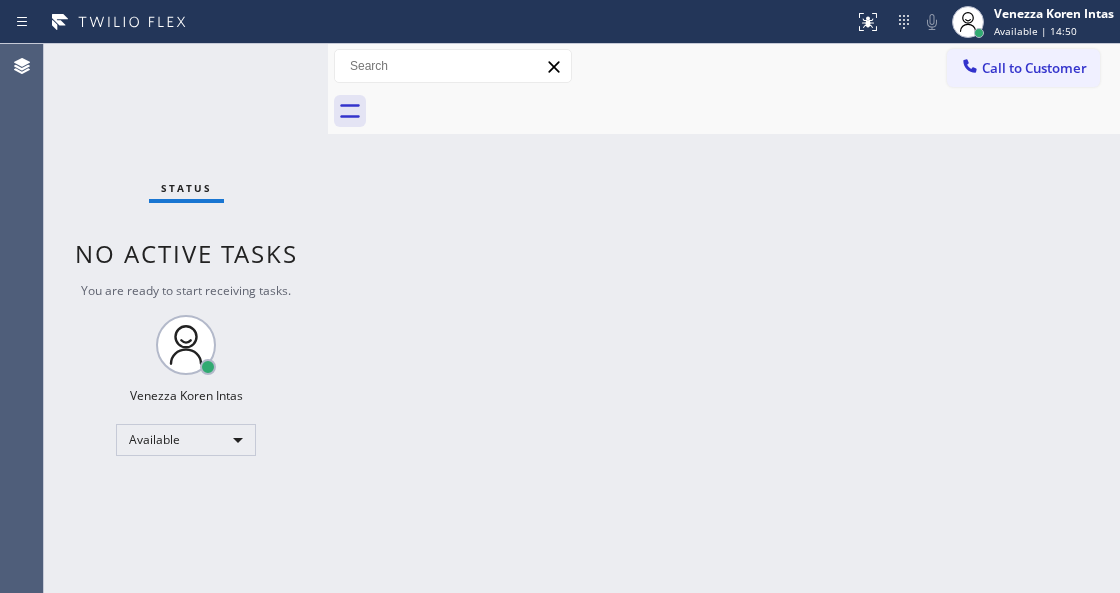 drag, startPoint x: 263, startPoint y: 124, endPoint x: 264, endPoint y: 95, distance: 29.017237 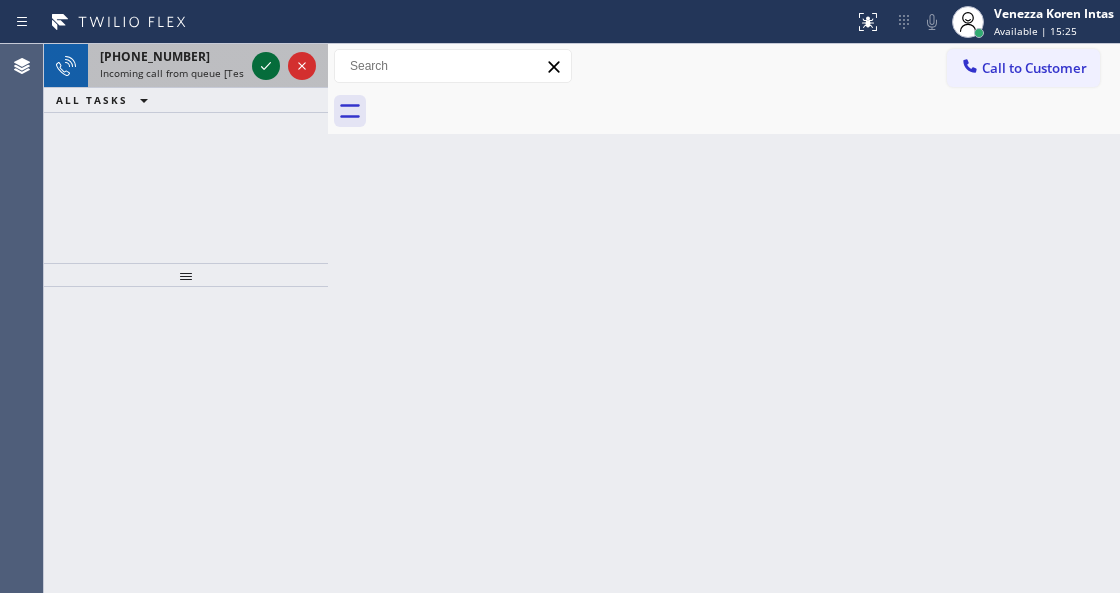 click 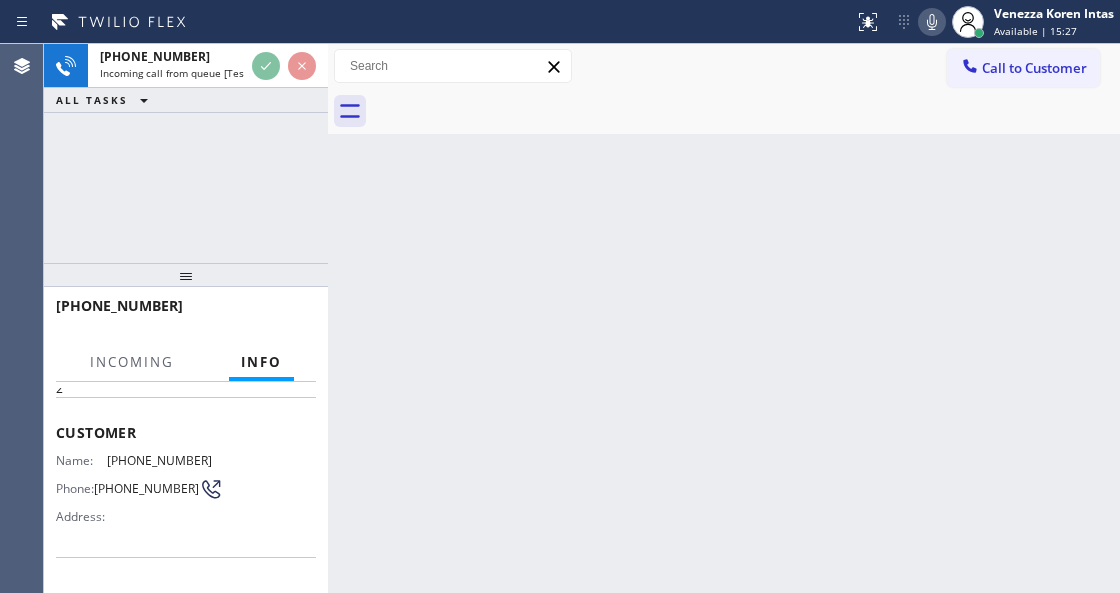 scroll, scrollTop: 133, scrollLeft: 0, axis: vertical 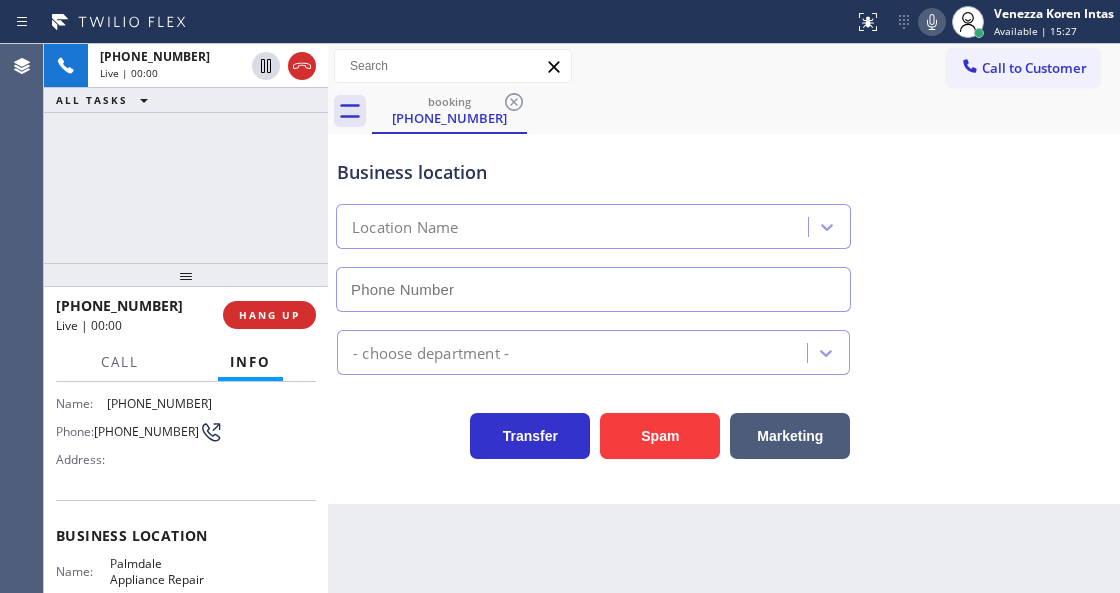 type on "[PHONE_NUMBER]" 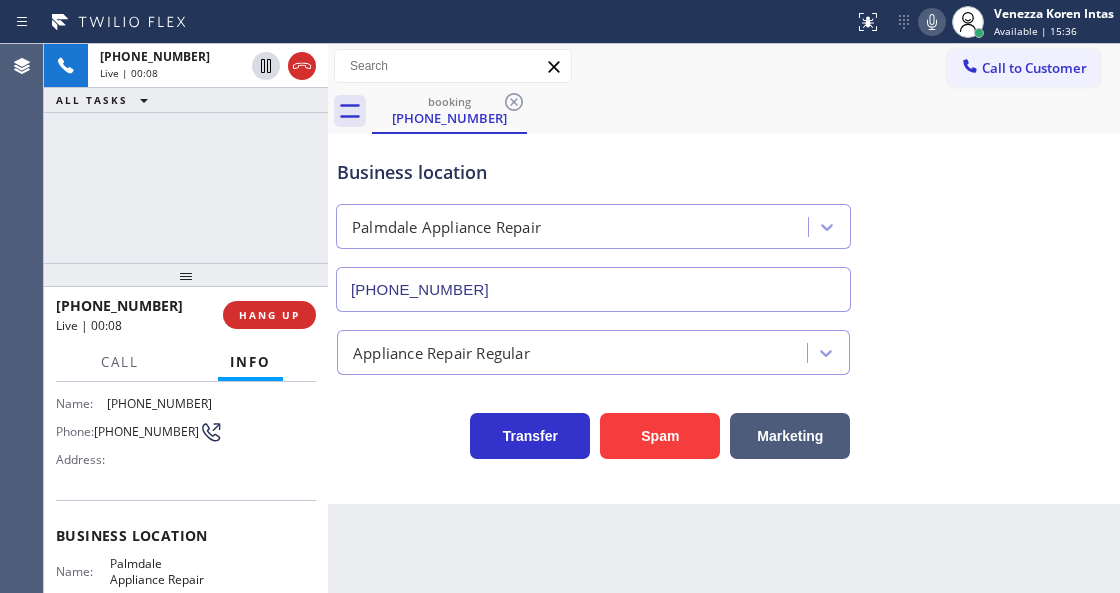 click on "[PHONE_NUMBER] Live | 00:08 ALL TASKS ALL TASKS ACTIVE TASKS TASKS IN WRAP UP" at bounding box center (186, 153) 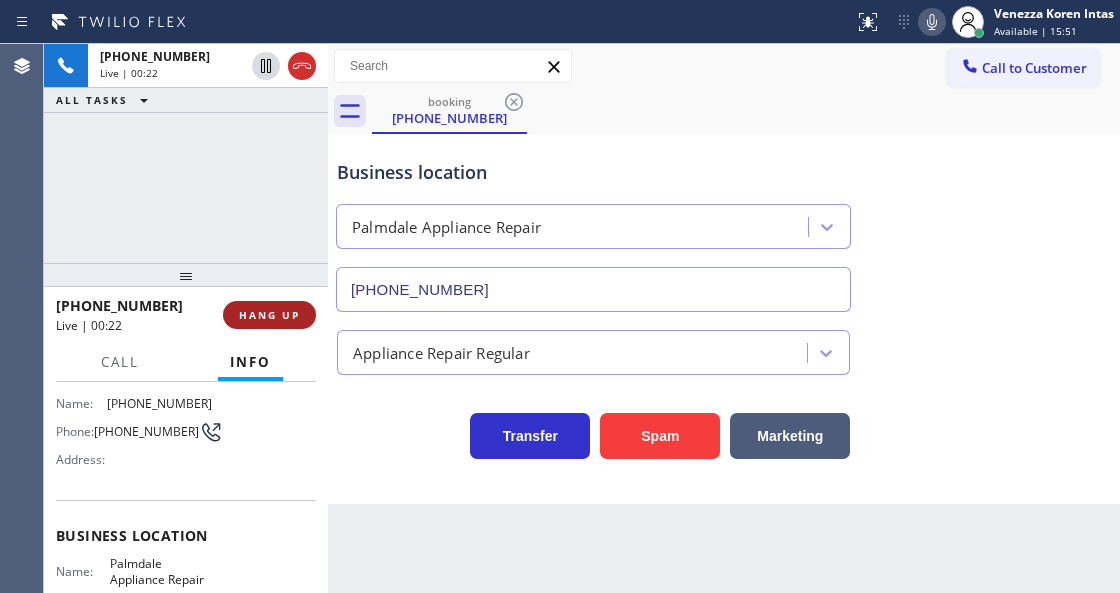 click on "HANG UP" at bounding box center (269, 315) 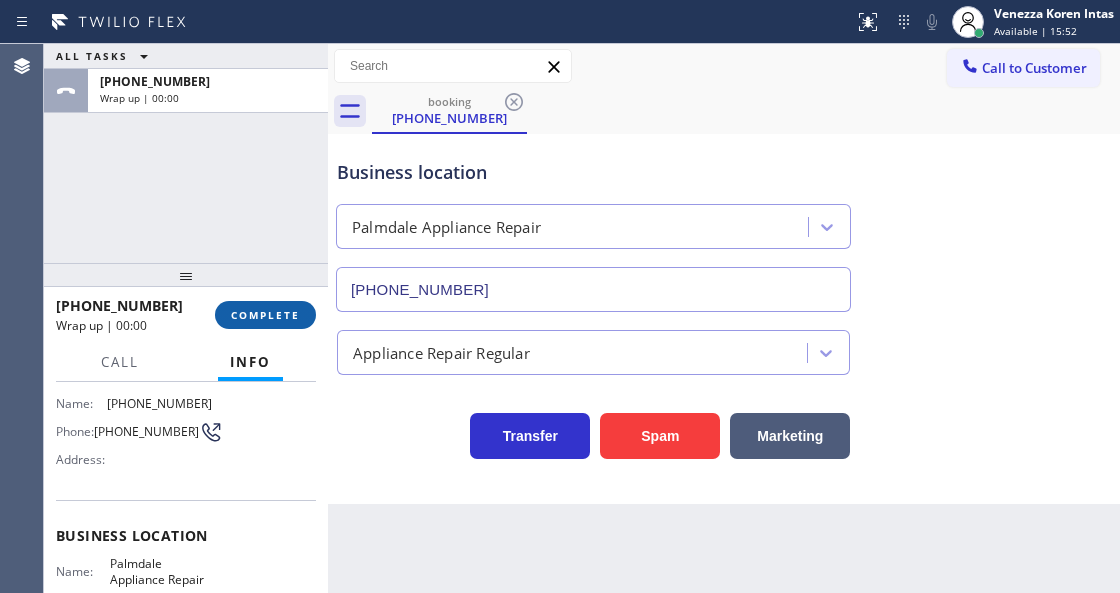 click on "COMPLETE" at bounding box center (265, 315) 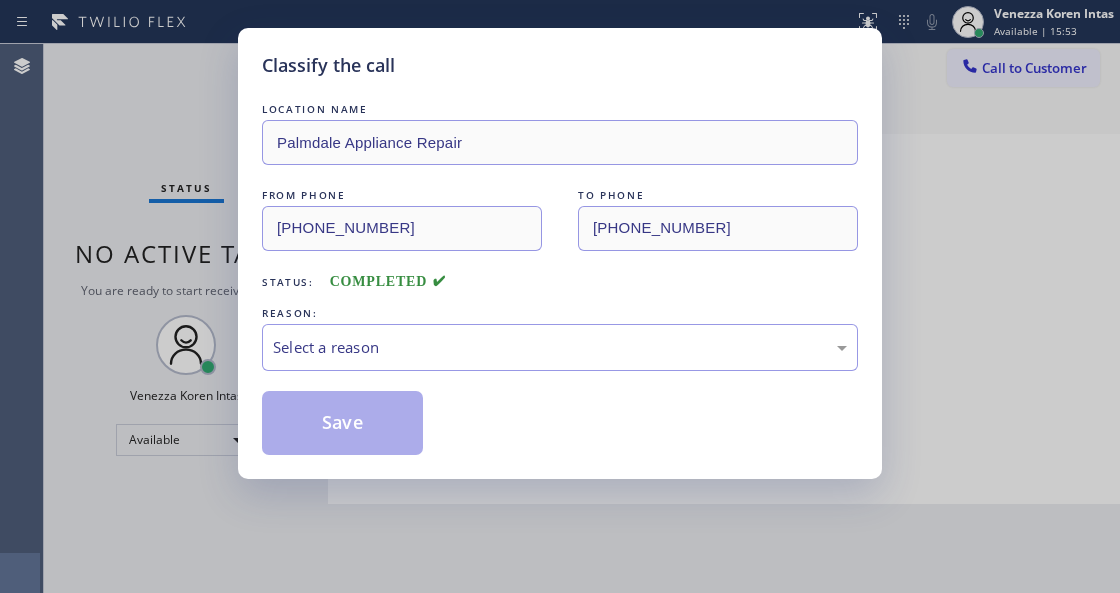 click on "Select a reason" at bounding box center (560, 347) 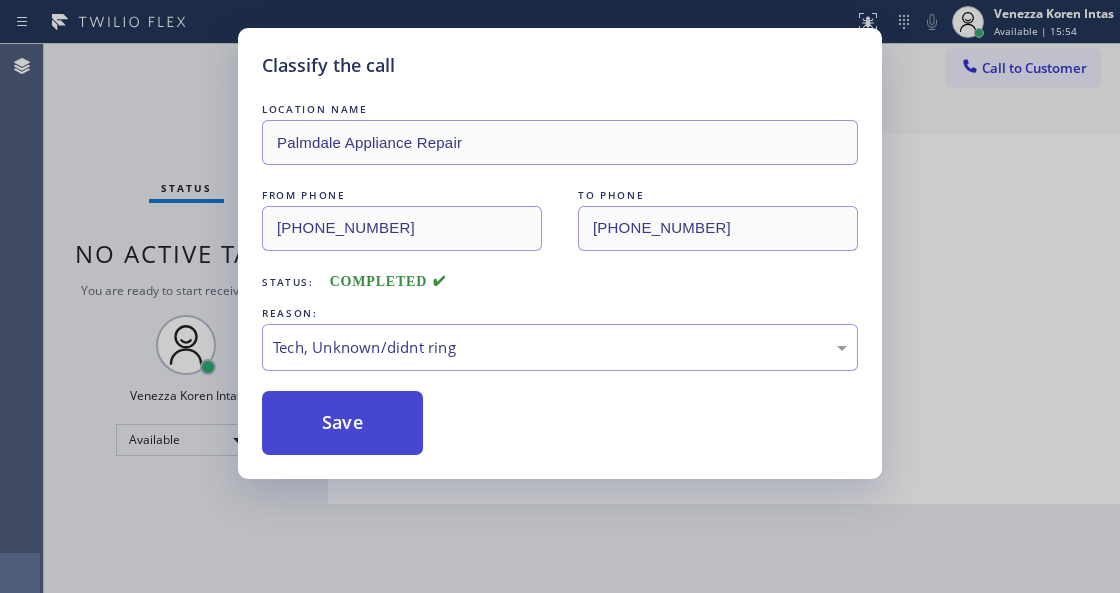 click on "Save" at bounding box center (342, 423) 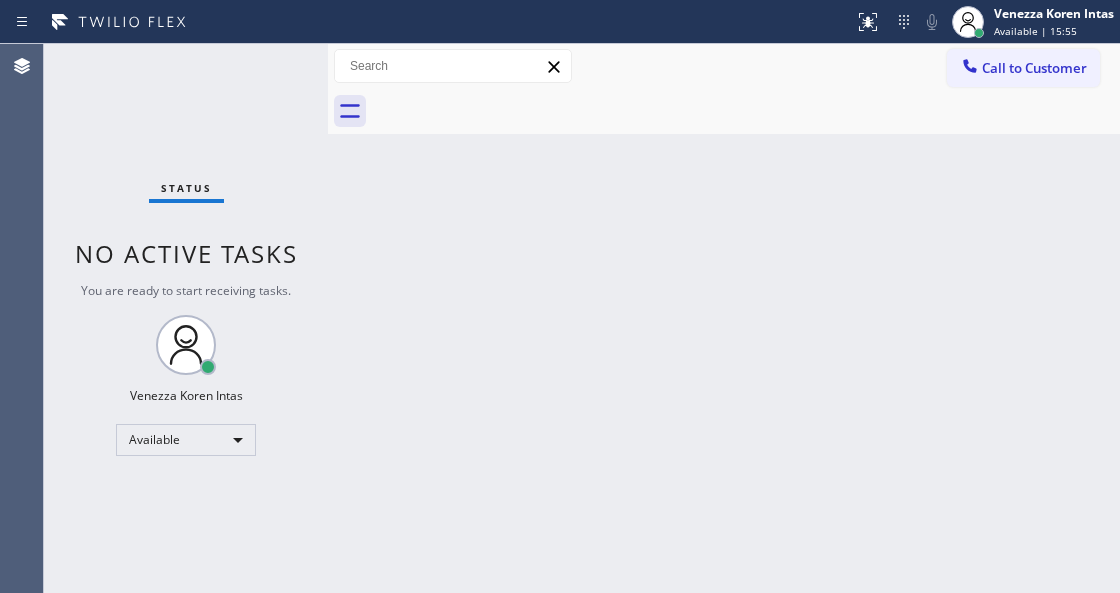 drag, startPoint x: 296, startPoint y: 53, endPoint x: 296, endPoint y: 66, distance: 13 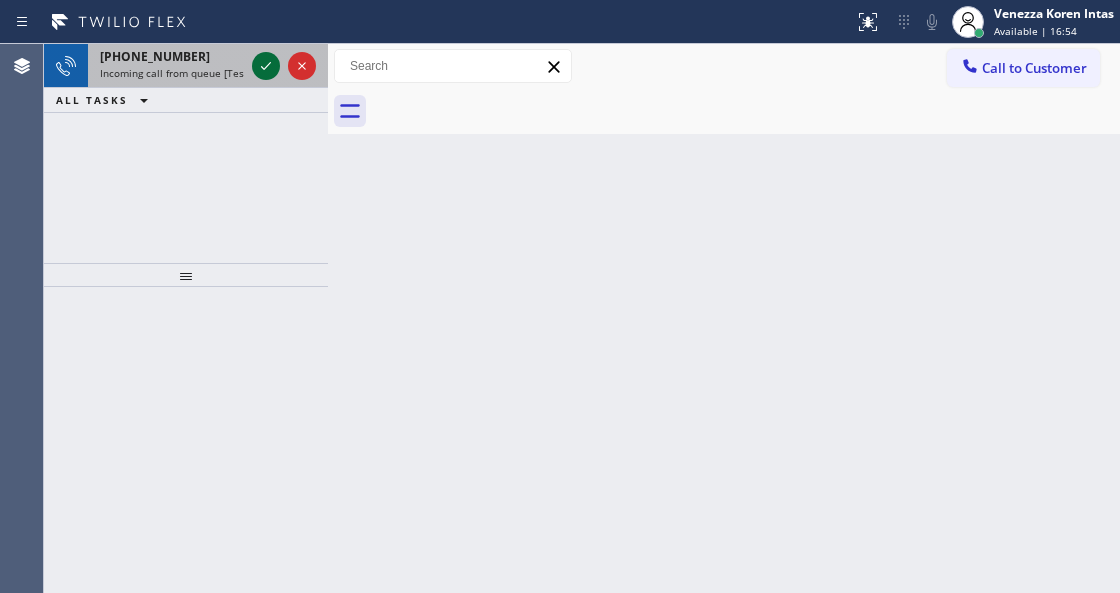 click 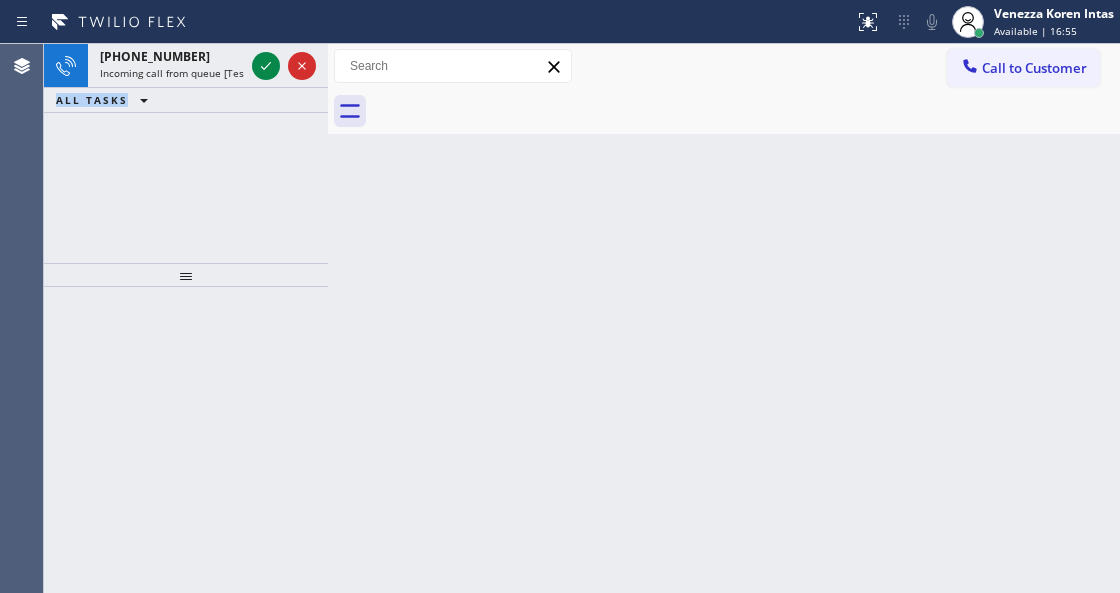 click 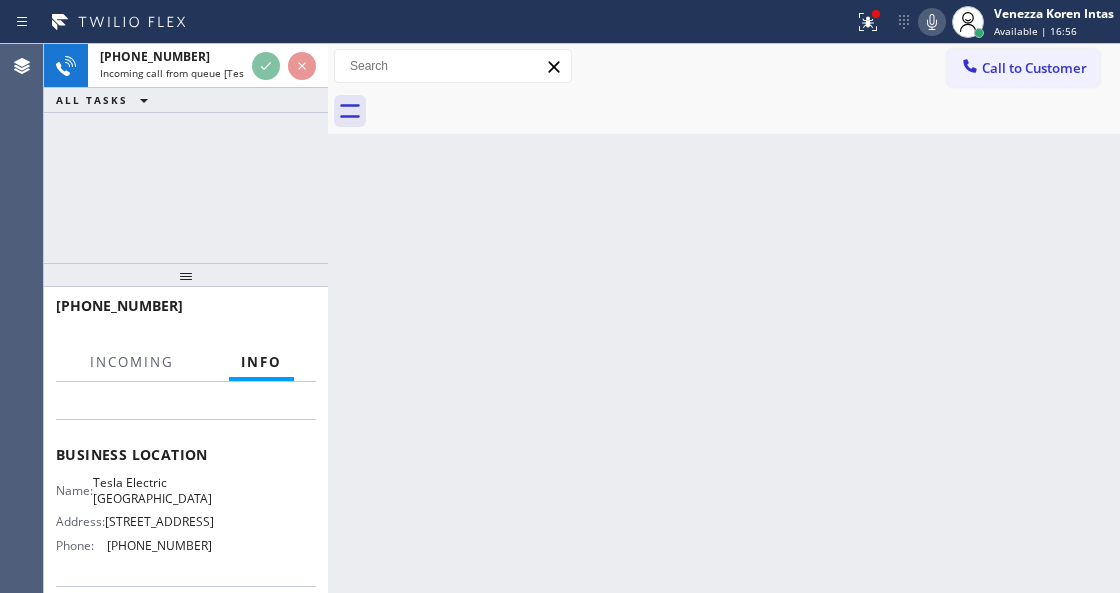 scroll, scrollTop: 266, scrollLeft: 0, axis: vertical 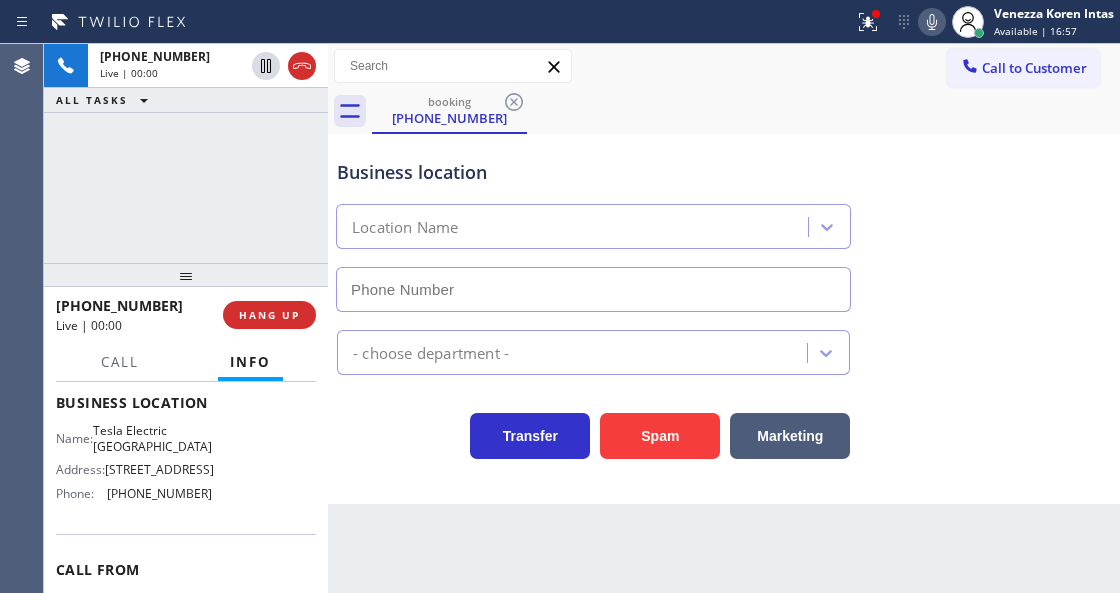type on "[PHONE_NUMBER]" 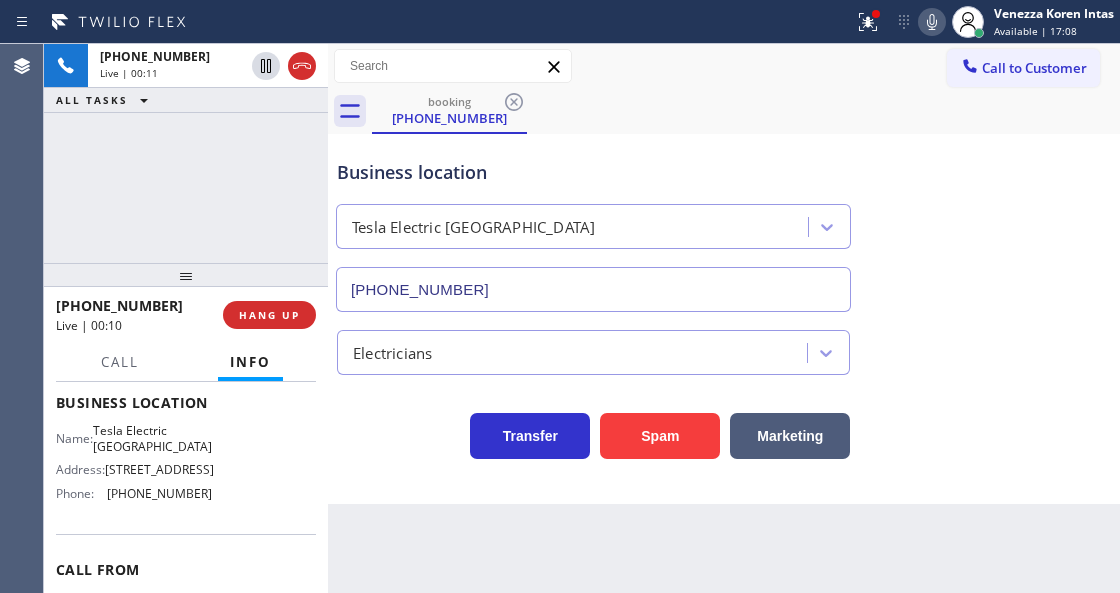 click on "Transfer Spam Marketing" at bounding box center [593, 431] 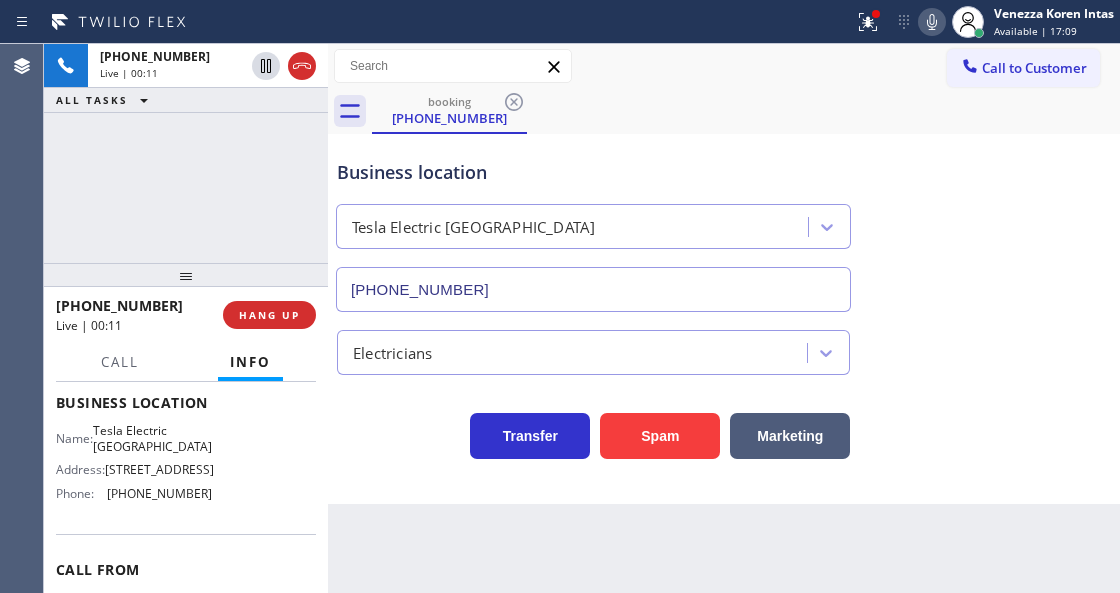 drag, startPoint x: 618, startPoint y: 536, endPoint x: 639, endPoint y: 559, distance: 31.144823 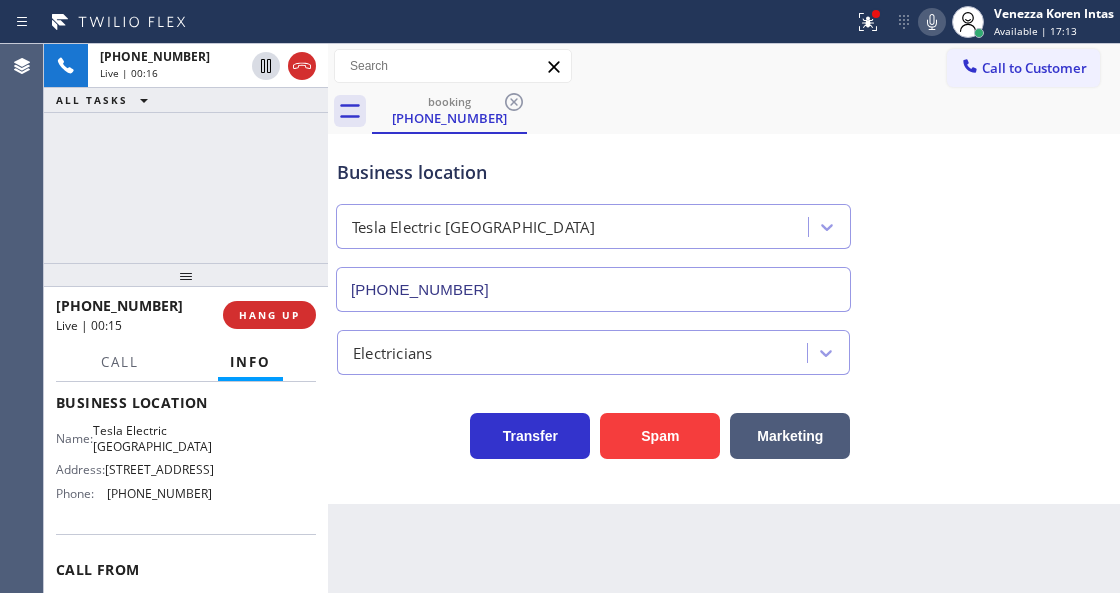 click on "booking [PHONE_NUMBER]" at bounding box center (746, 111) 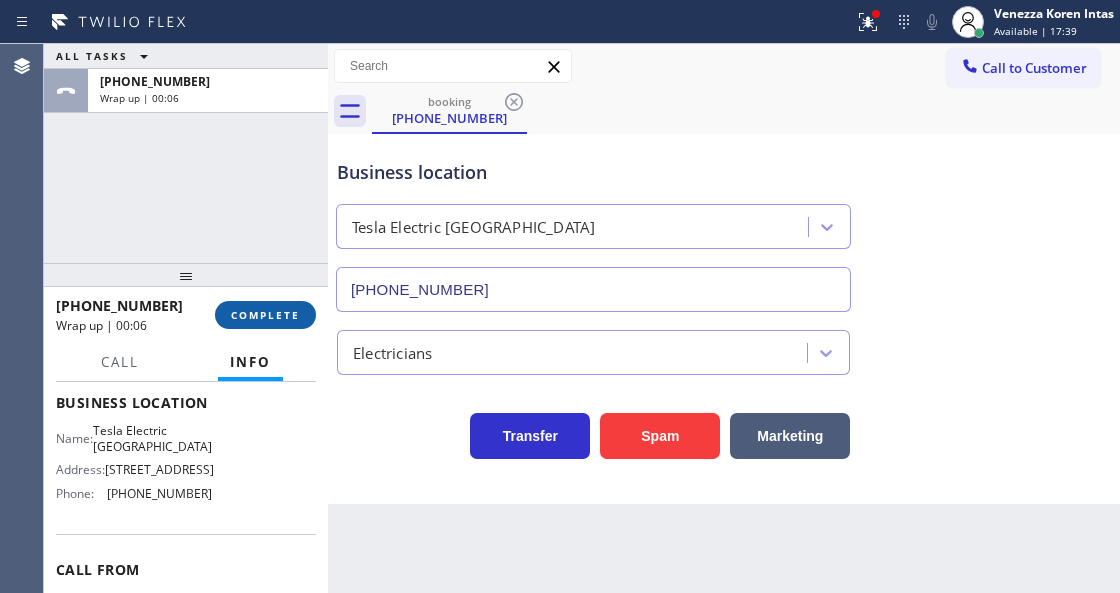 click on "COMPLETE" at bounding box center [265, 315] 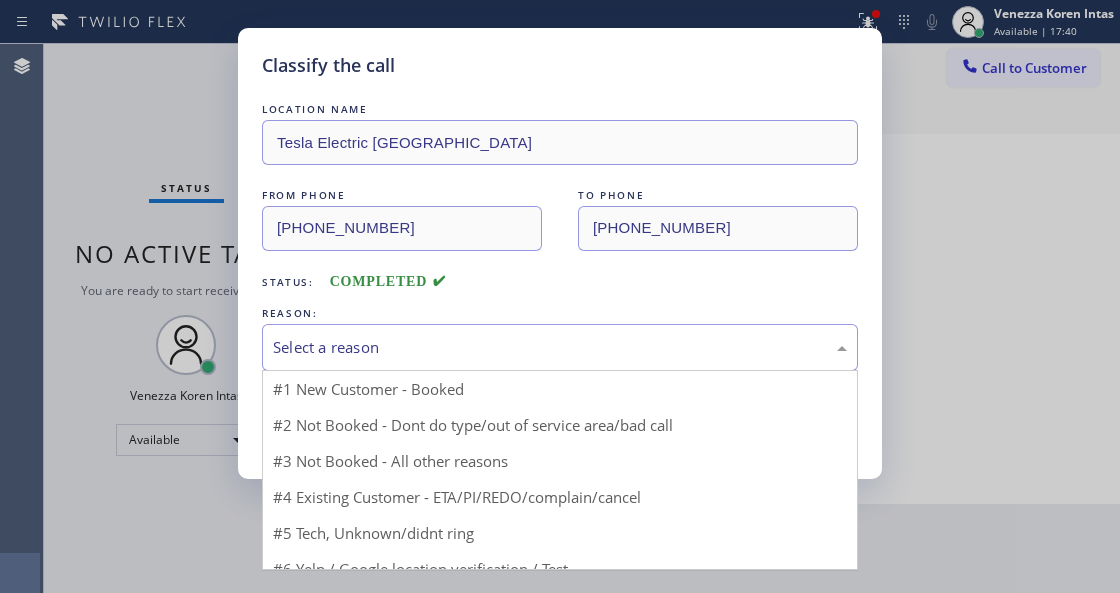 drag, startPoint x: 512, startPoint y: 352, endPoint x: 510, endPoint y: 363, distance: 11.18034 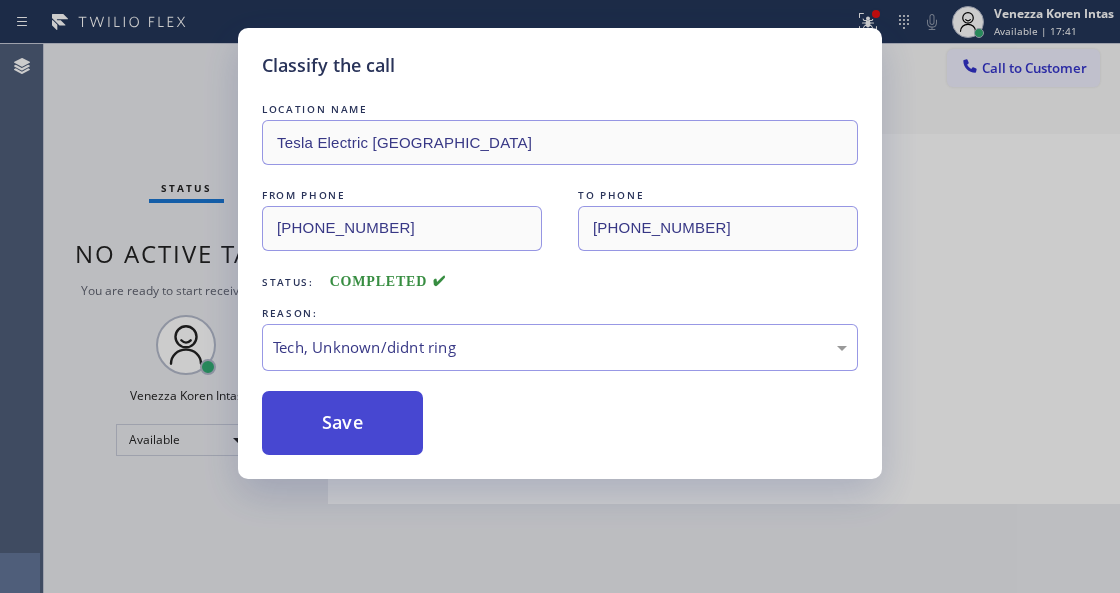 click on "Save" at bounding box center (342, 423) 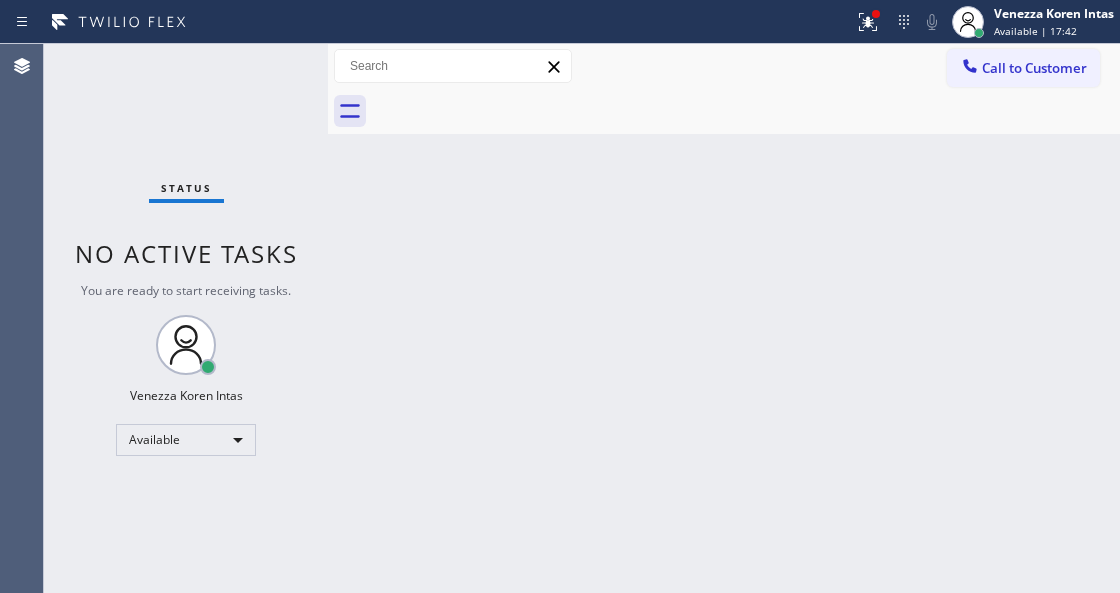 drag, startPoint x: 412, startPoint y: 490, endPoint x: 468, endPoint y: 471, distance: 59.135437 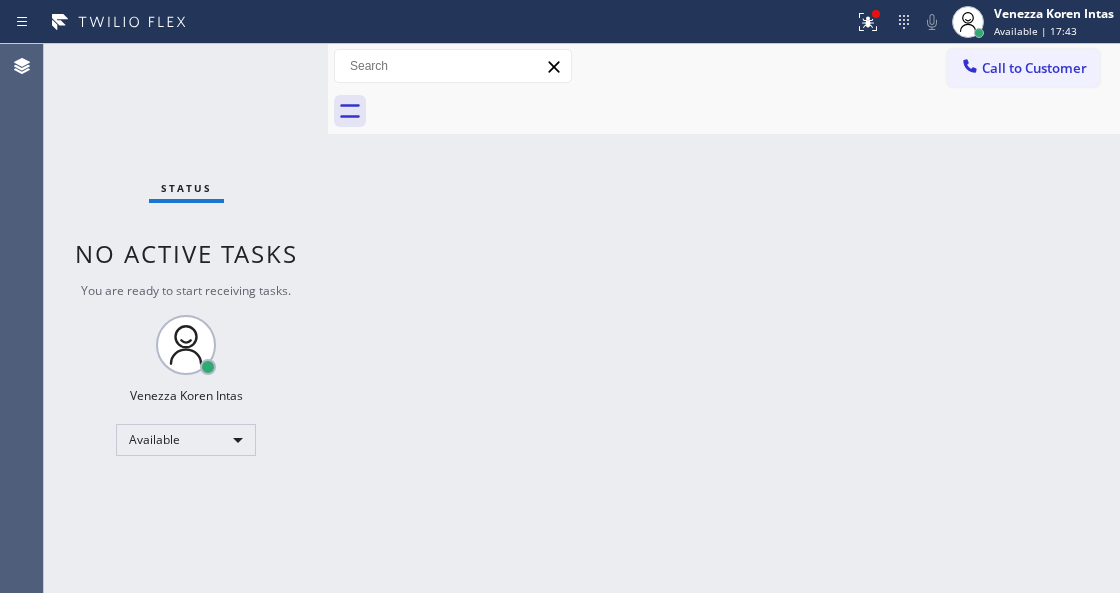 drag, startPoint x: 428, startPoint y: 402, endPoint x: 332, endPoint y: 242, distance: 186.59045 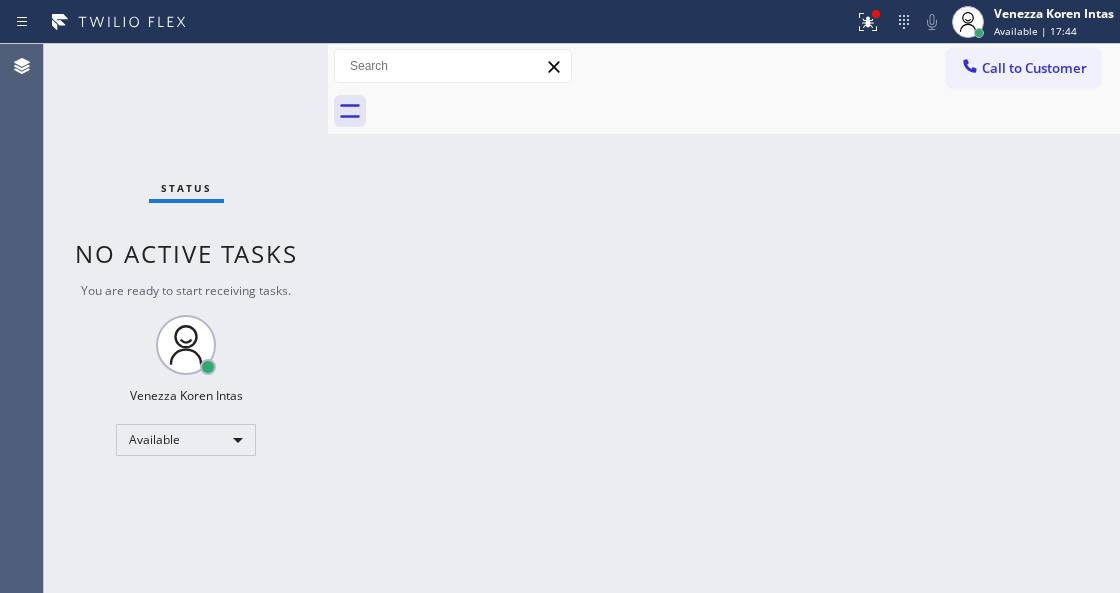 click on "Status   No active tasks     You are ready to start receiving tasks.   Venezza Koren Intas Available" at bounding box center (186, 318) 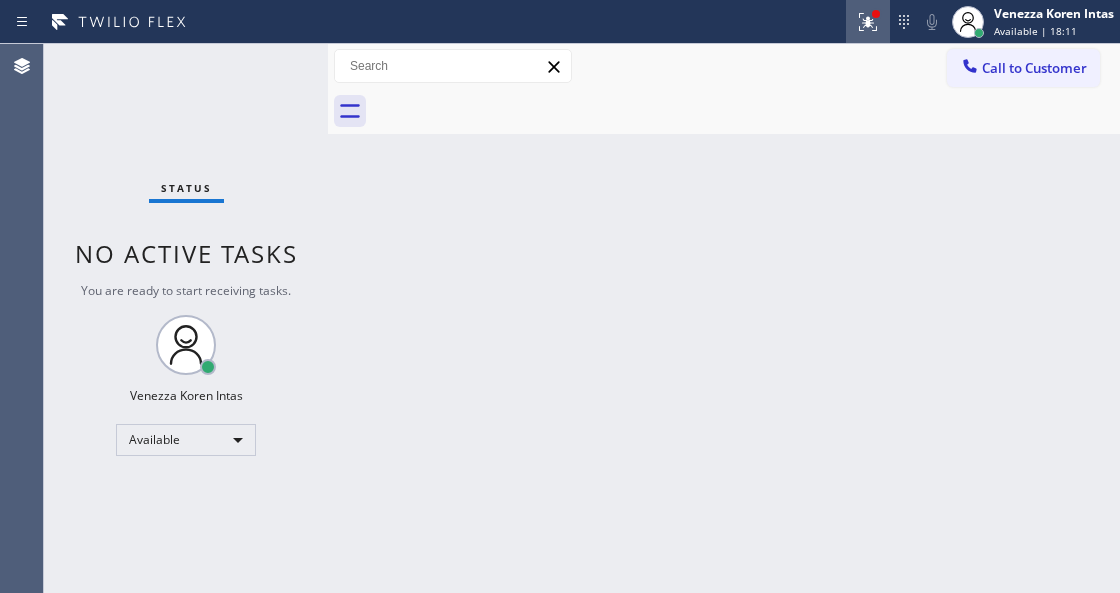 click at bounding box center (868, 22) 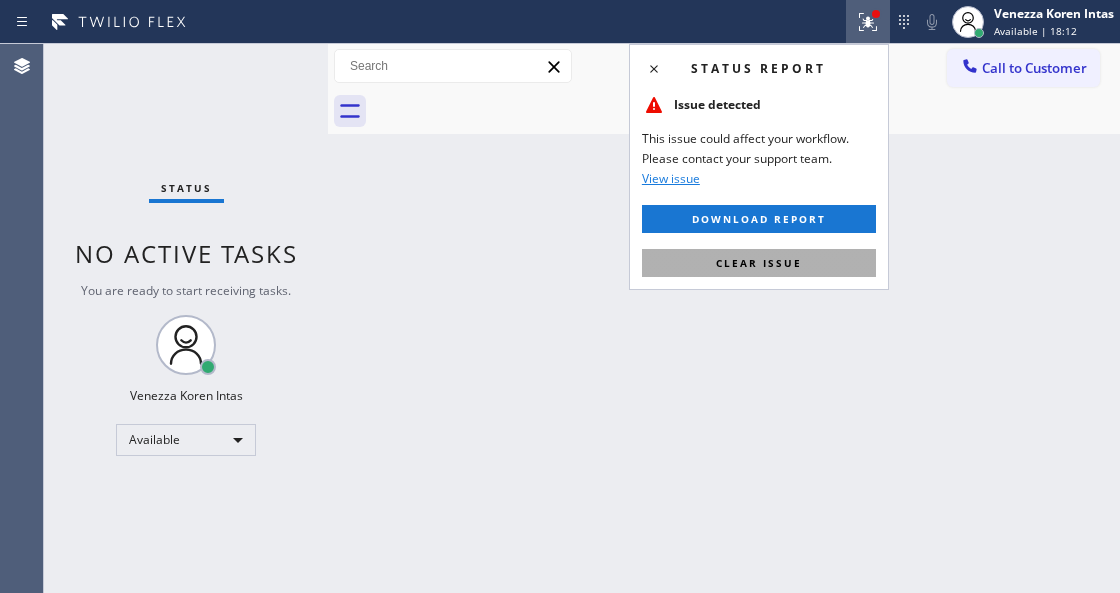 click on "Clear issue" at bounding box center (759, 263) 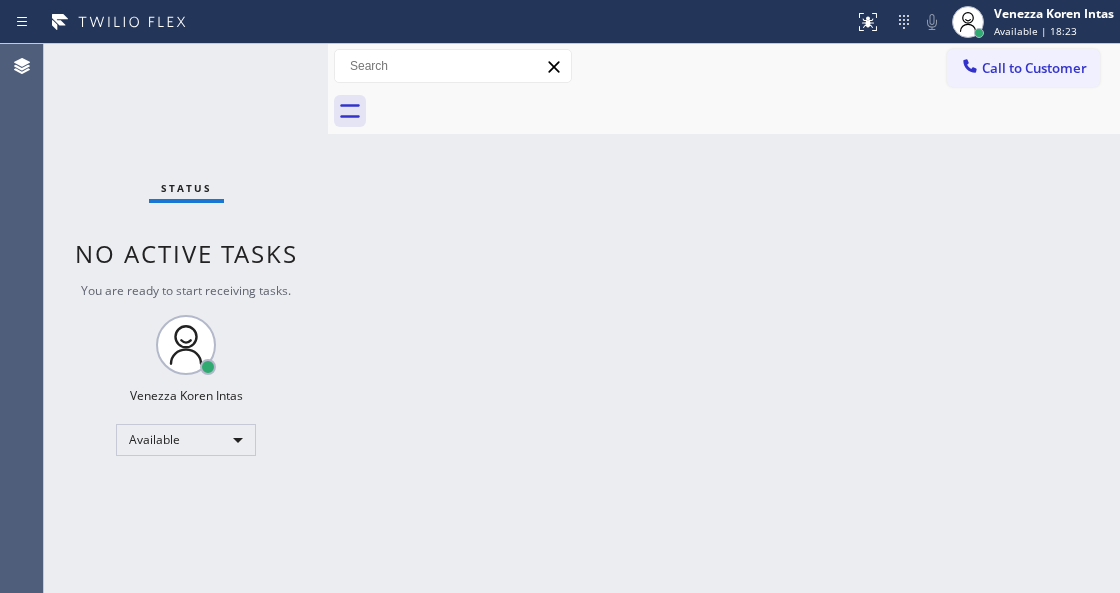 click on "You are ready to start receiving tasks." at bounding box center (186, 290) 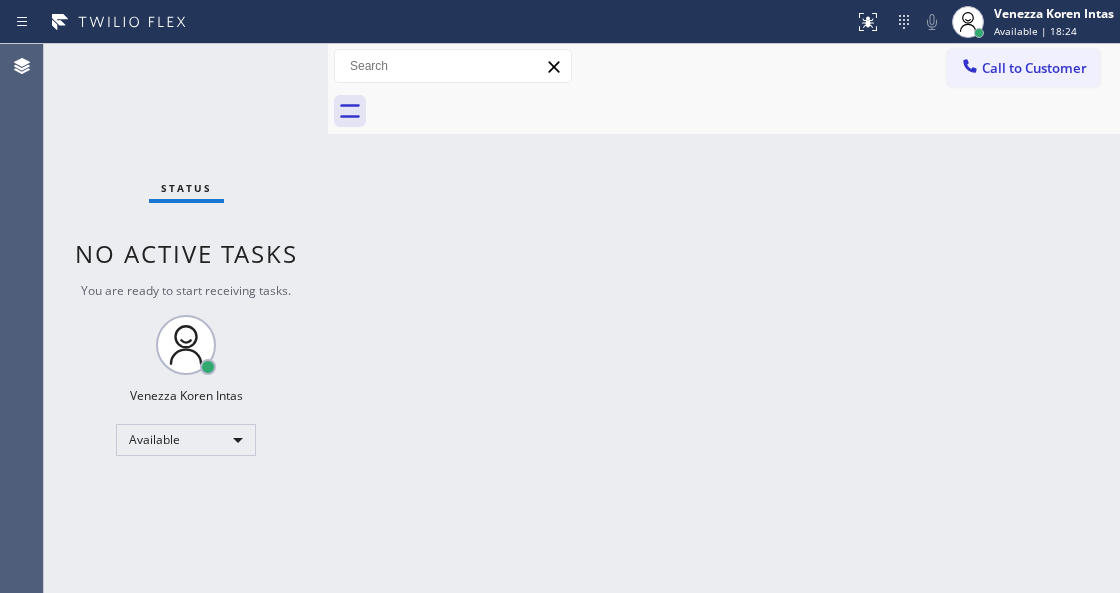 click on "Status   No active tasks     You are ready to start receiving tasks.   Venezza Koren Intas Available" at bounding box center [186, 318] 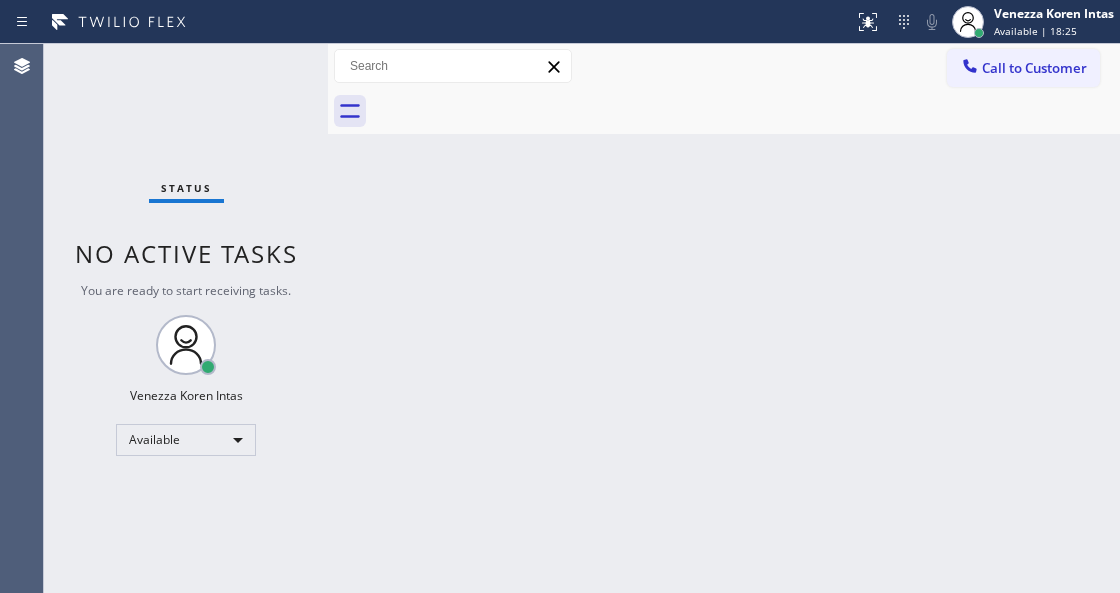 click on "Status   No active tasks     You are ready to start receiving tasks.   Venezza Koren Intas Available" at bounding box center [186, 318] 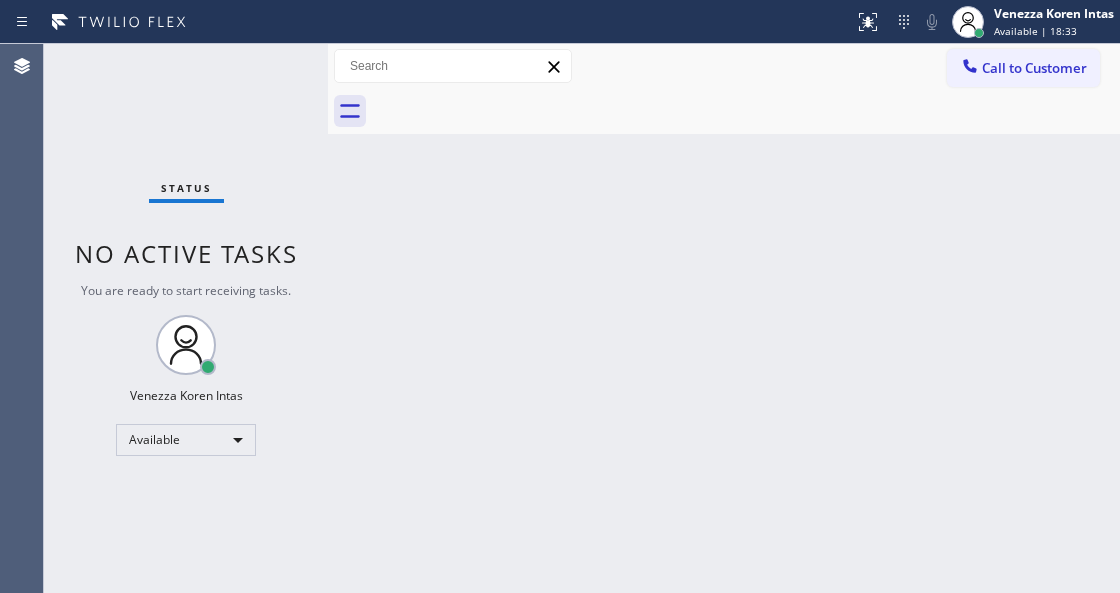 click at bounding box center (328, 318) 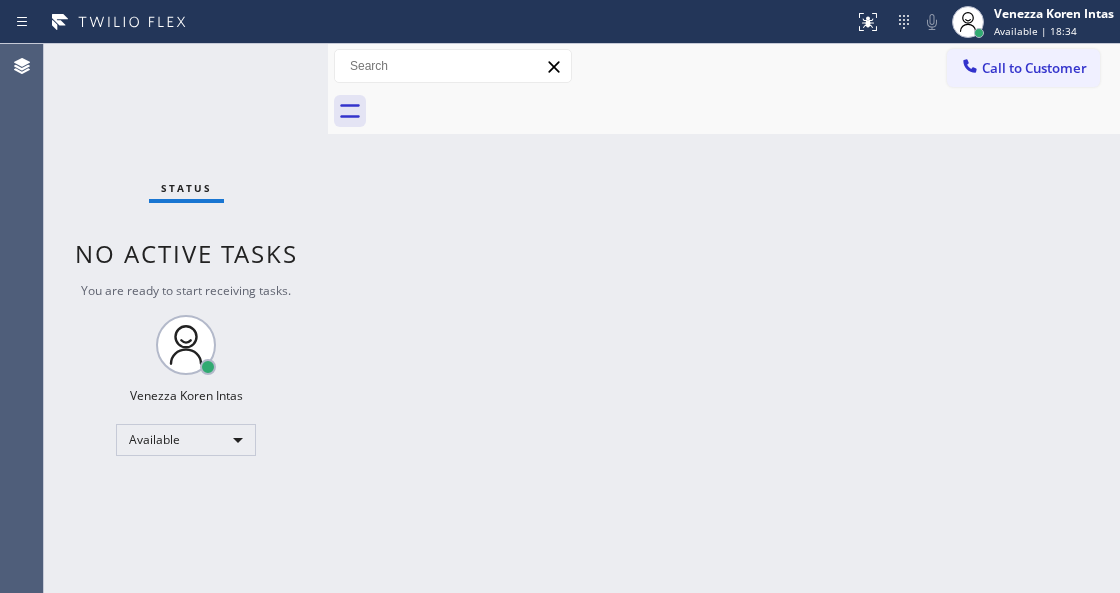 click on "Status   No active tasks     You are ready to start receiving tasks.   Venezza Koren Intas Available" at bounding box center (186, 318) 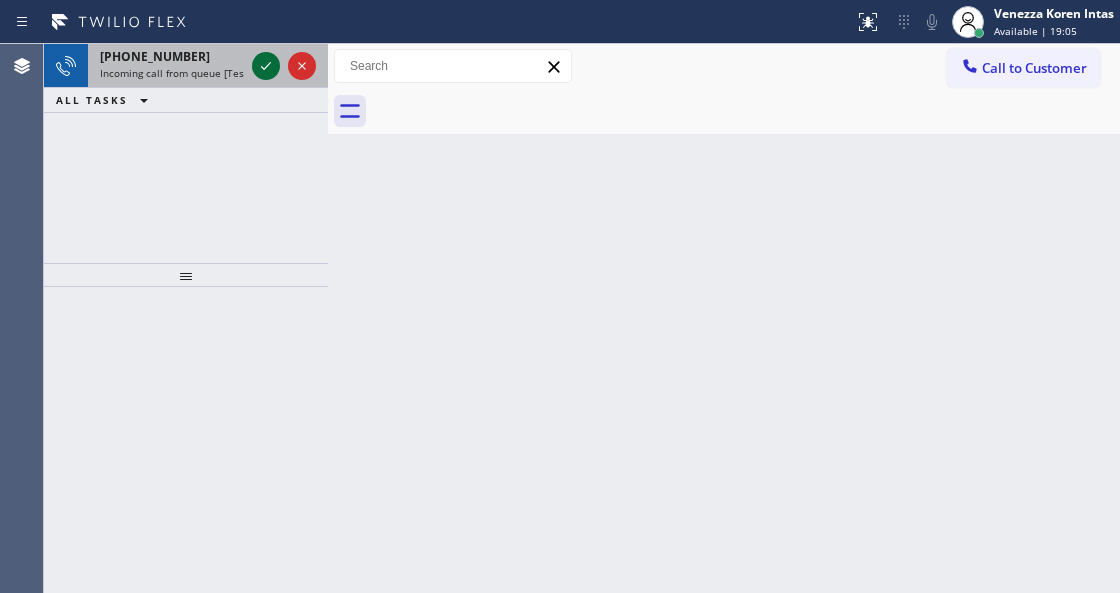 click 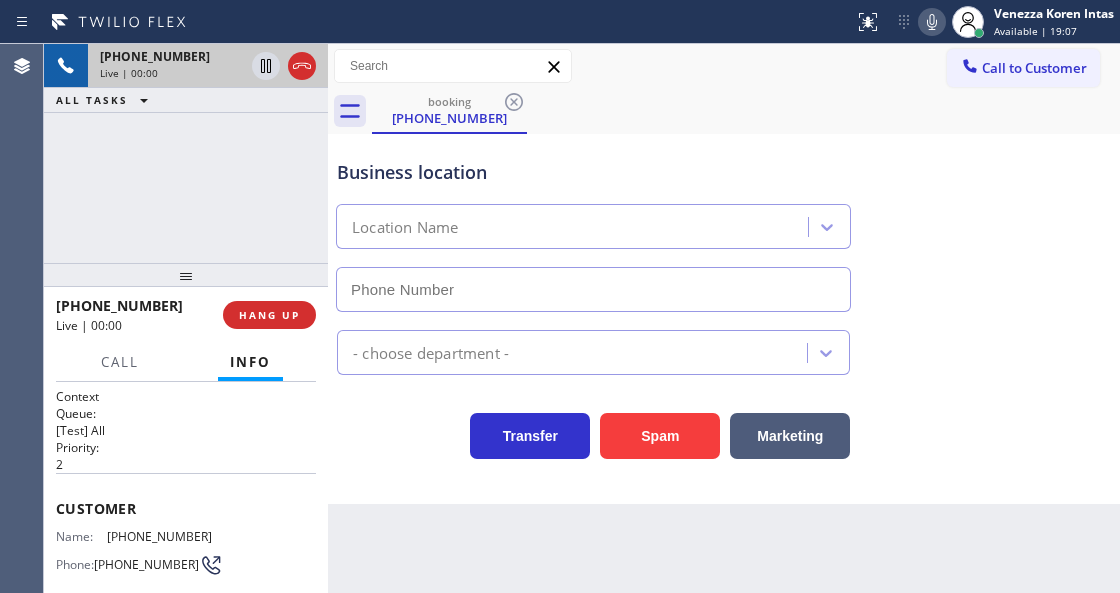 type on "[PHONE_NUMBER]" 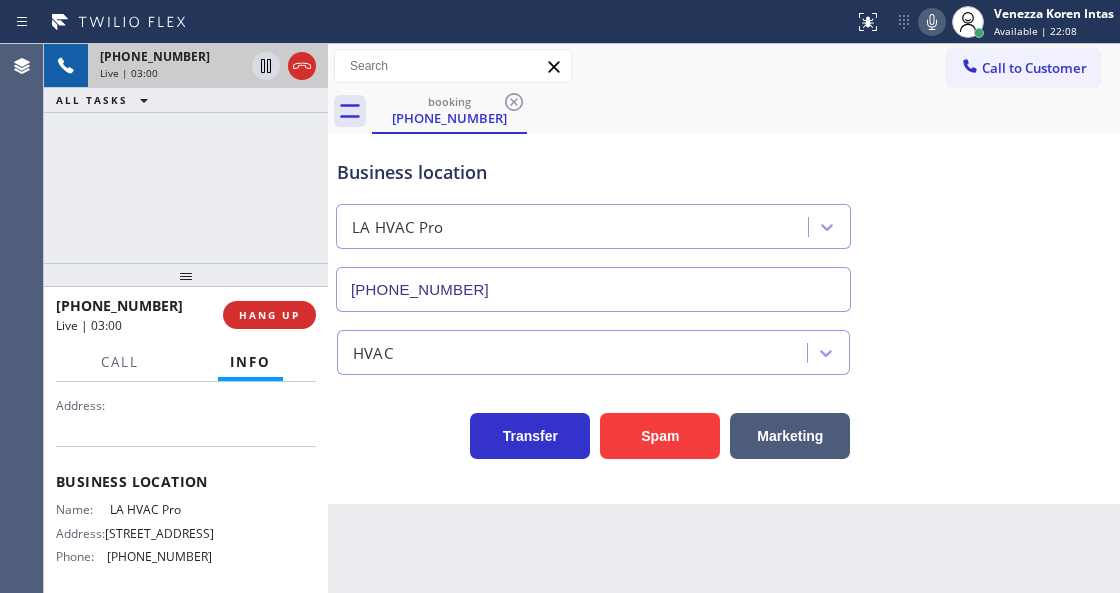 scroll, scrollTop: 266, scrollLeft: 0, axis: vertical 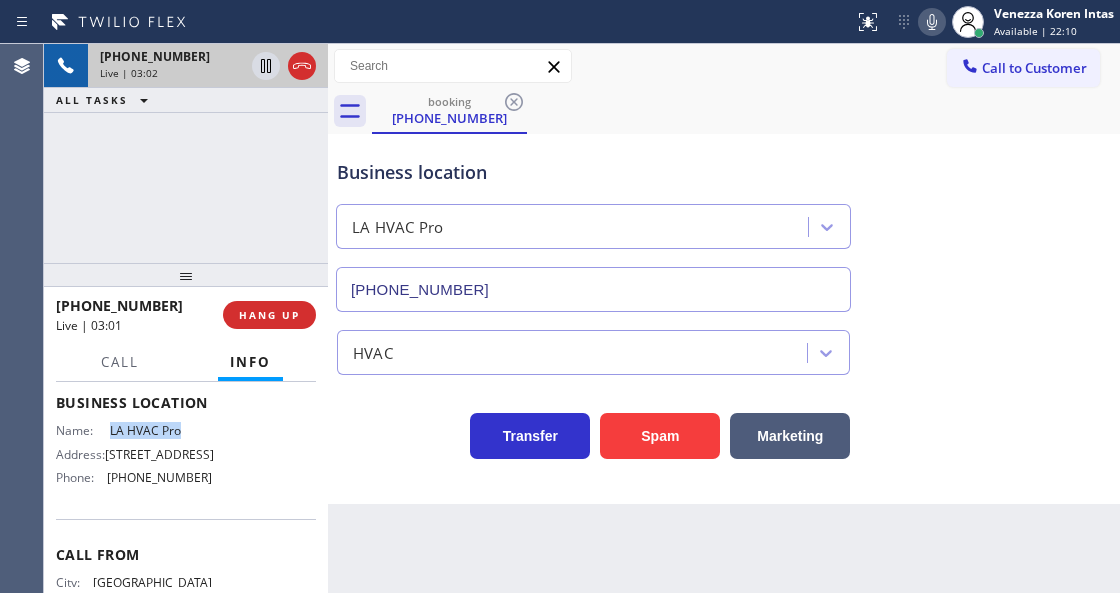 drag, startPoint x: 104, startPoint y: 422, endPoint x: 189, endPoint y: 427, distance: 85.146935 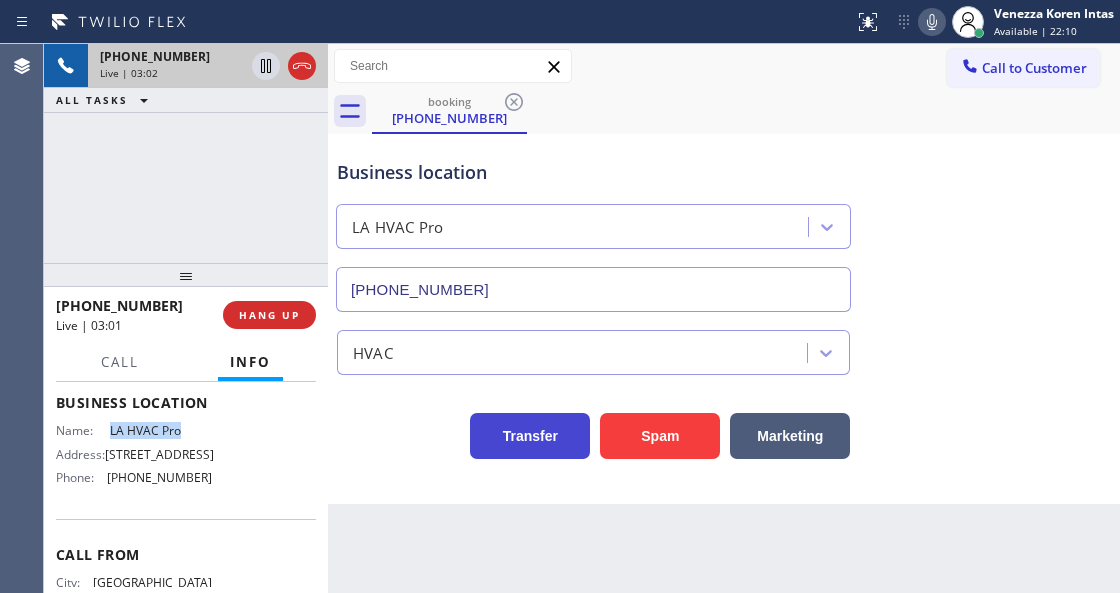 copy on "LA HVAC Pro" 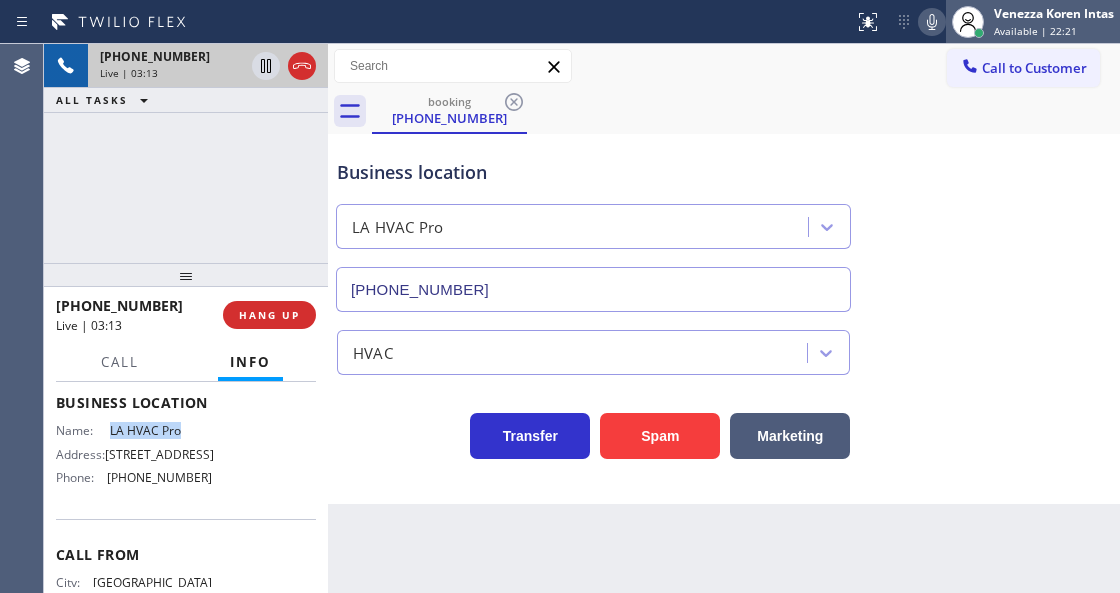 click at bounding box center [968, 22] 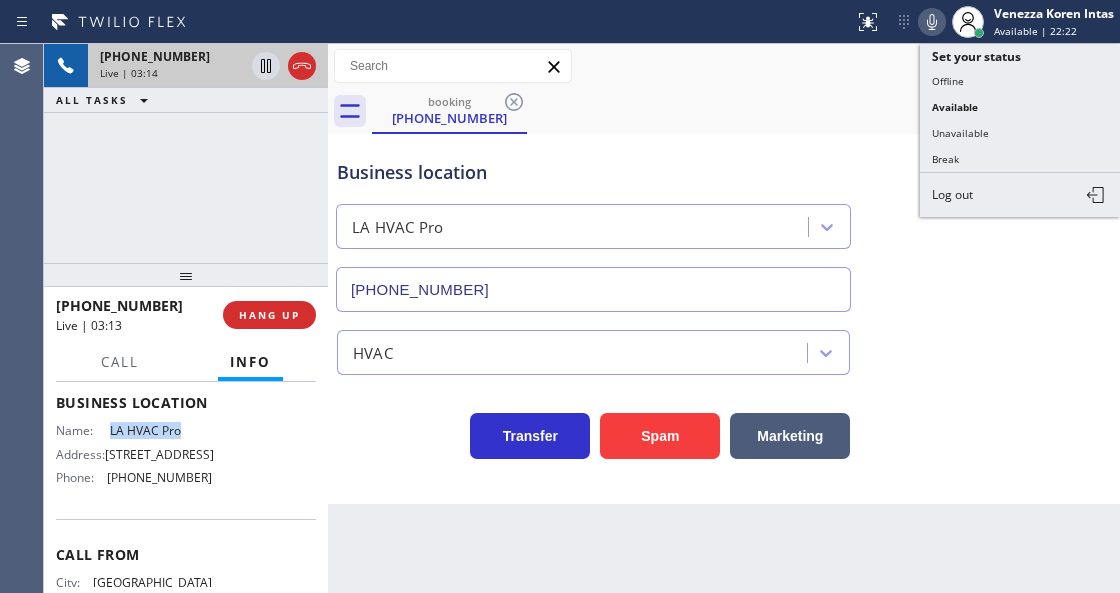 click 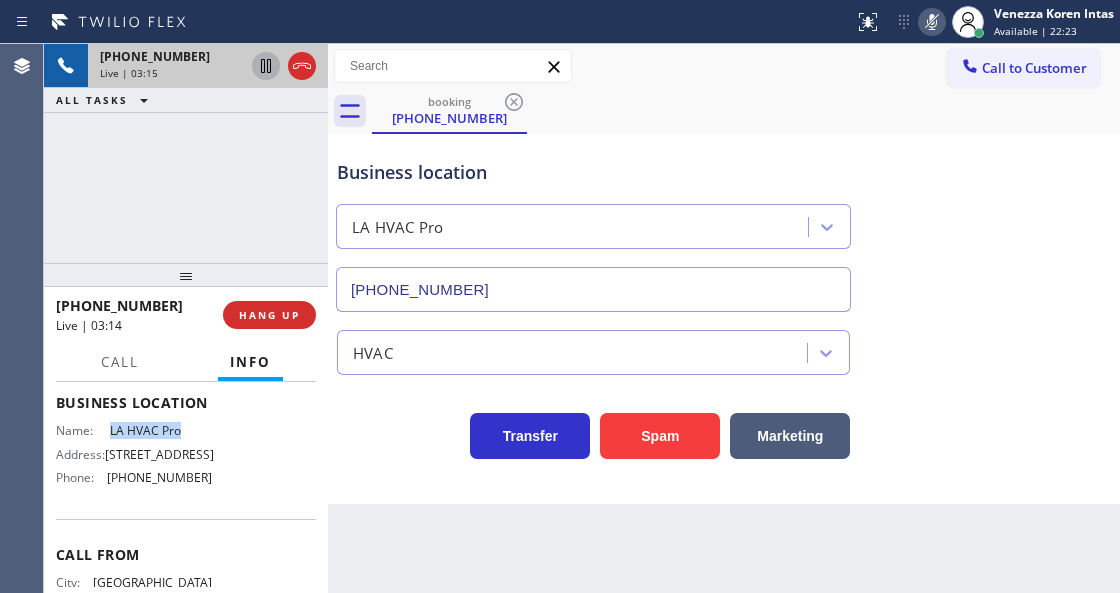 click 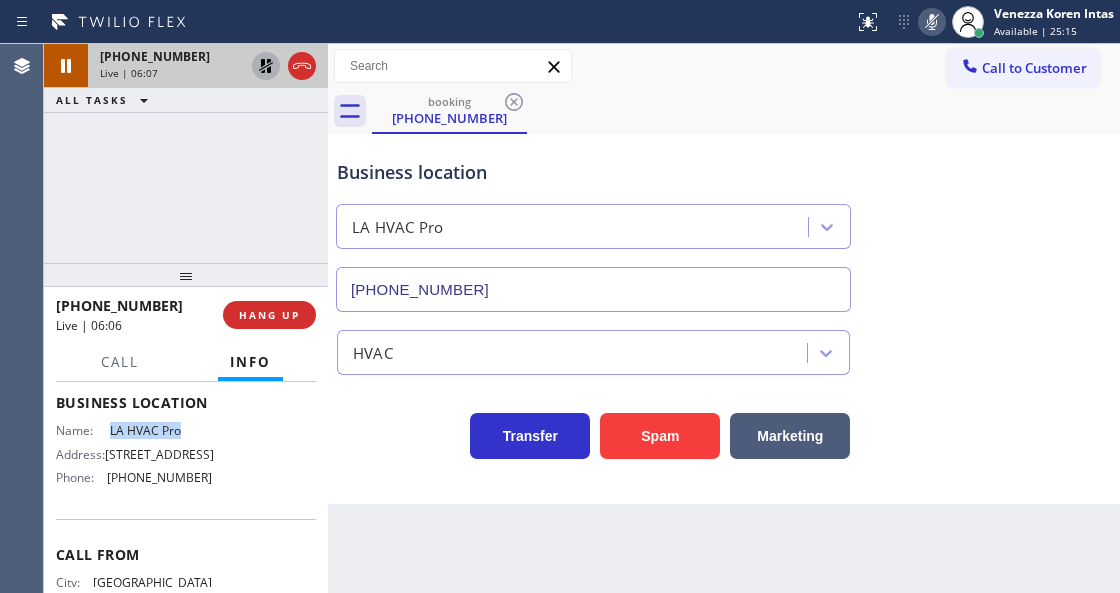 click 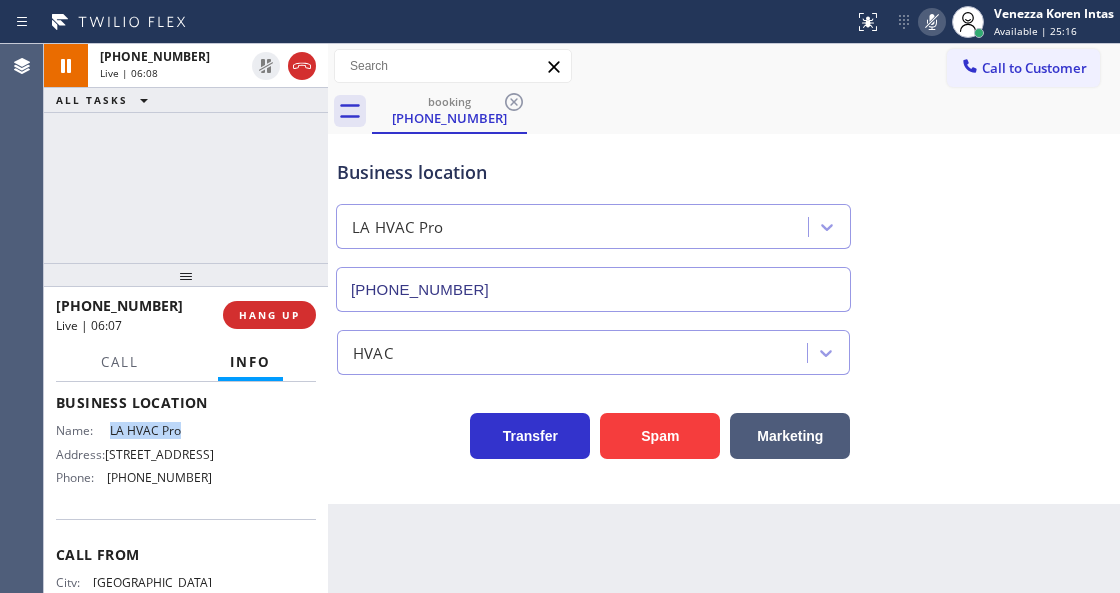 click 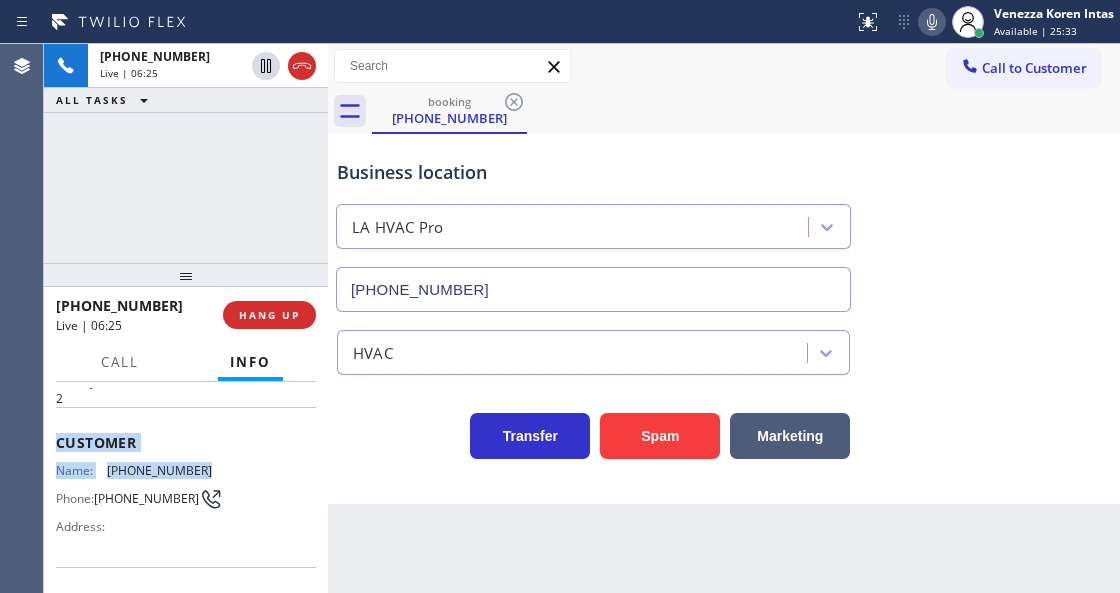 scroll, scrollTop: 62, scrollLeft: 0, axis: vertical 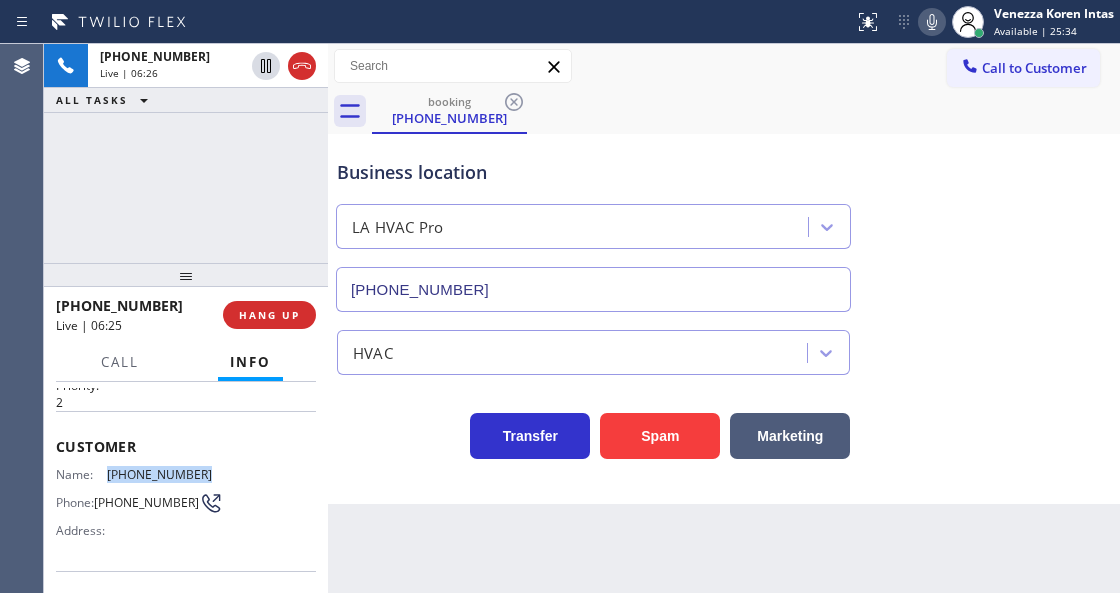 drag, startPoint x: 202, startPoint y: 397, endPoint x: 106, endPoint y: 464, distance: 117.06836 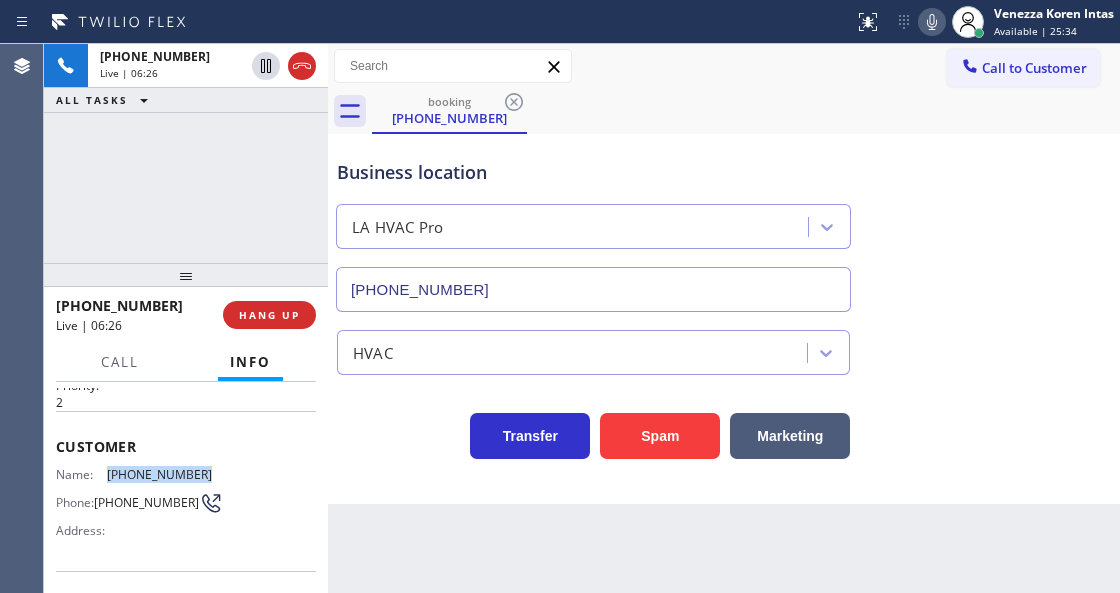 copy on "[PHONE_NUMBER]" 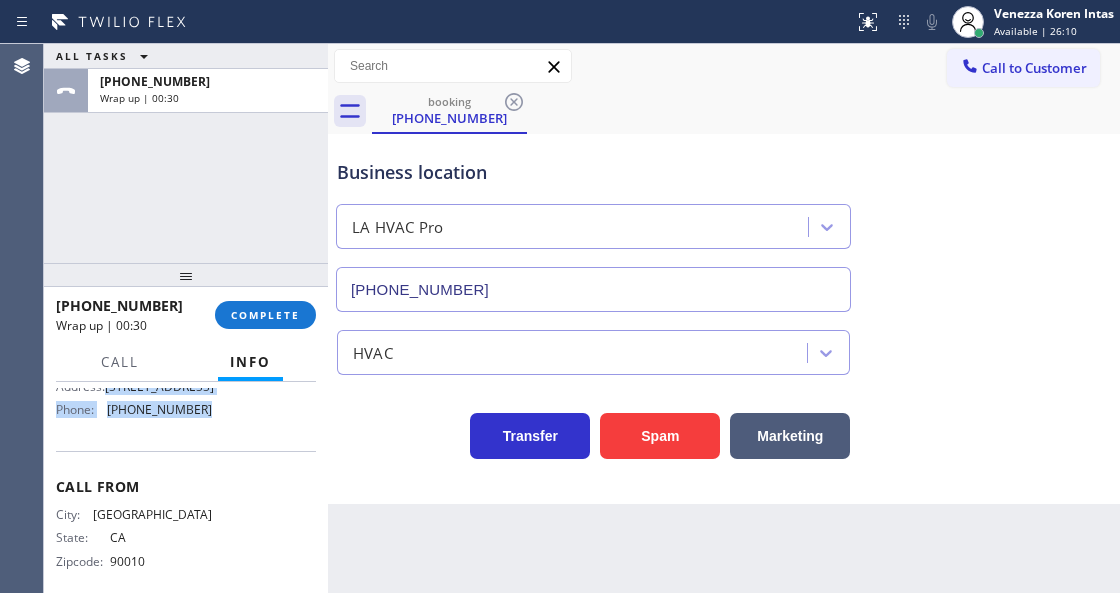 scroll, scrollTop: 308, scrollLeft: 0, axis: vertical 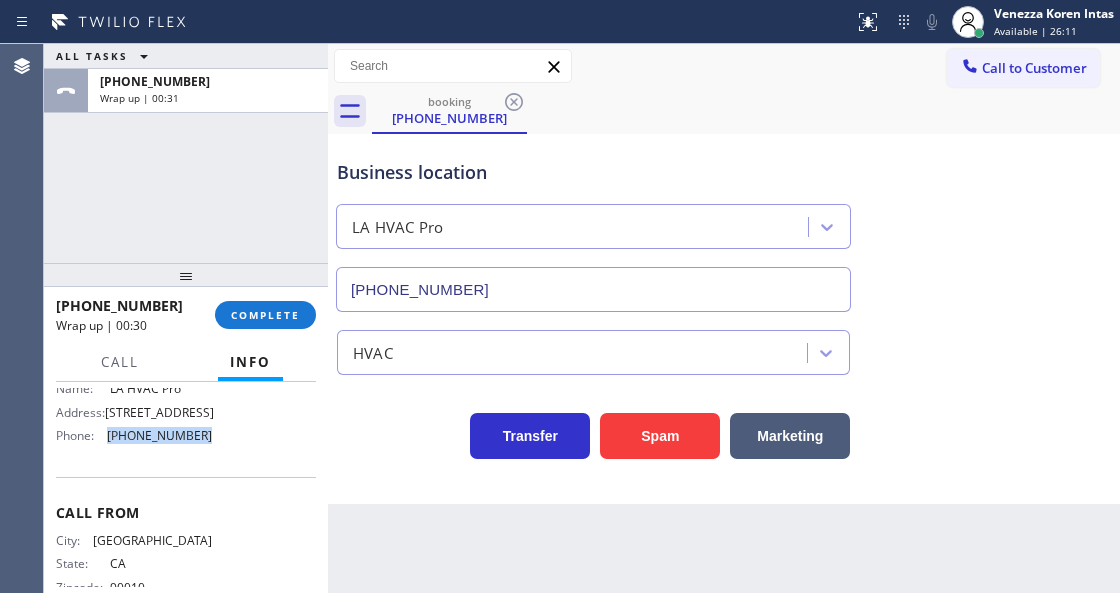 drag, startPoint x: 204, startPoint y: 400, endPoint x: 105, endPoint y: 451, distance: 111.364265 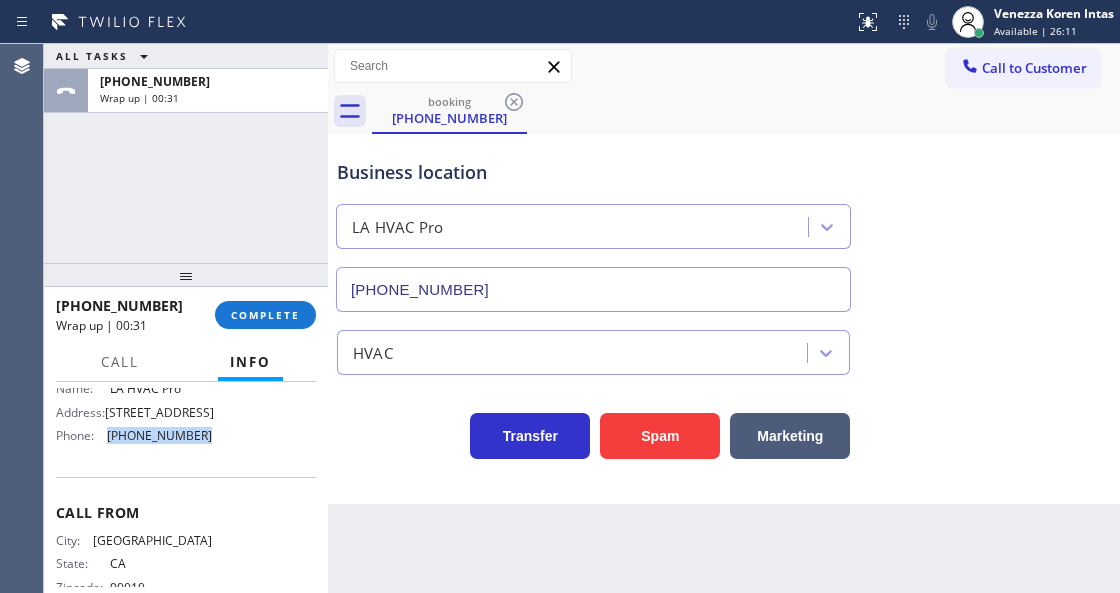 copy on "[PHONE_NUMBER]" 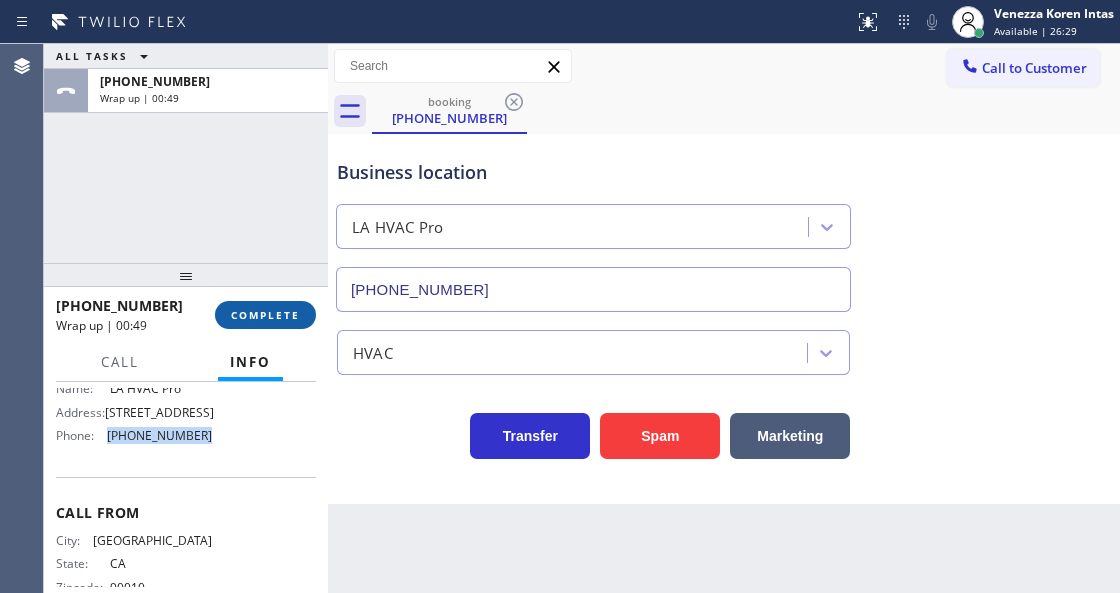 click on "COMPLETE" at bounding box center [265, 315] 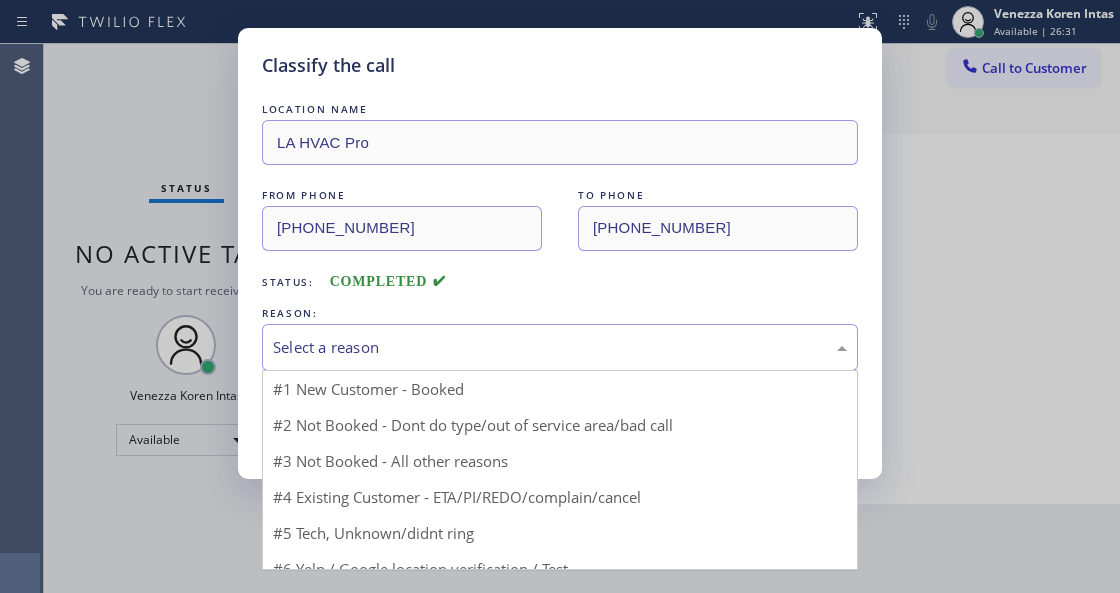 click on "Select a reason" at bounding box center (560, 347) 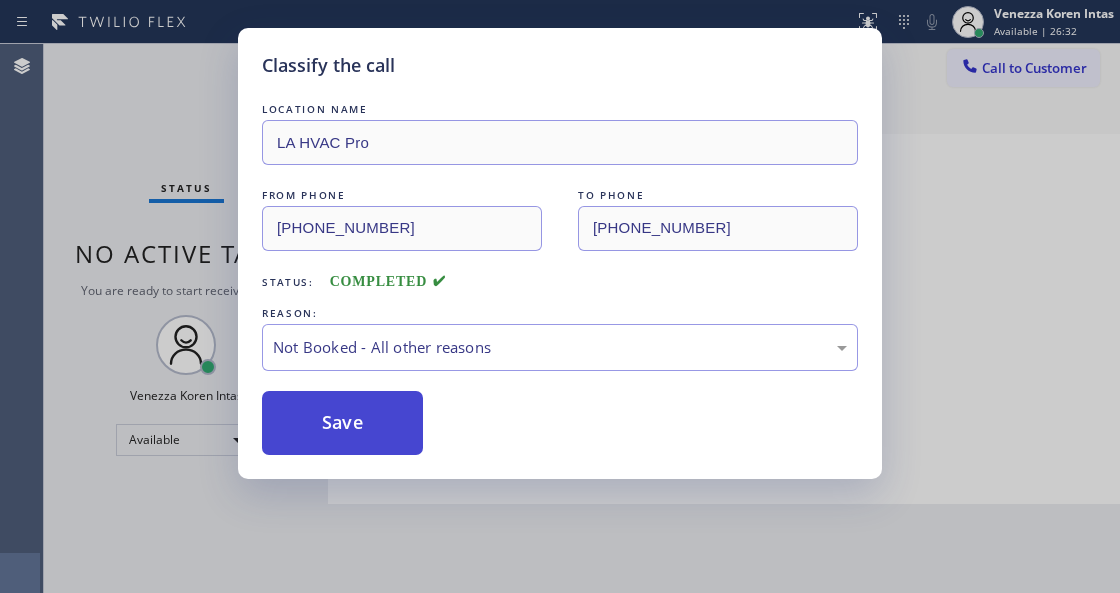 drag, startPoint x: 442, startPoint y: 415, endPoint x: 352, endPoint y: 424, distance: 90.44888 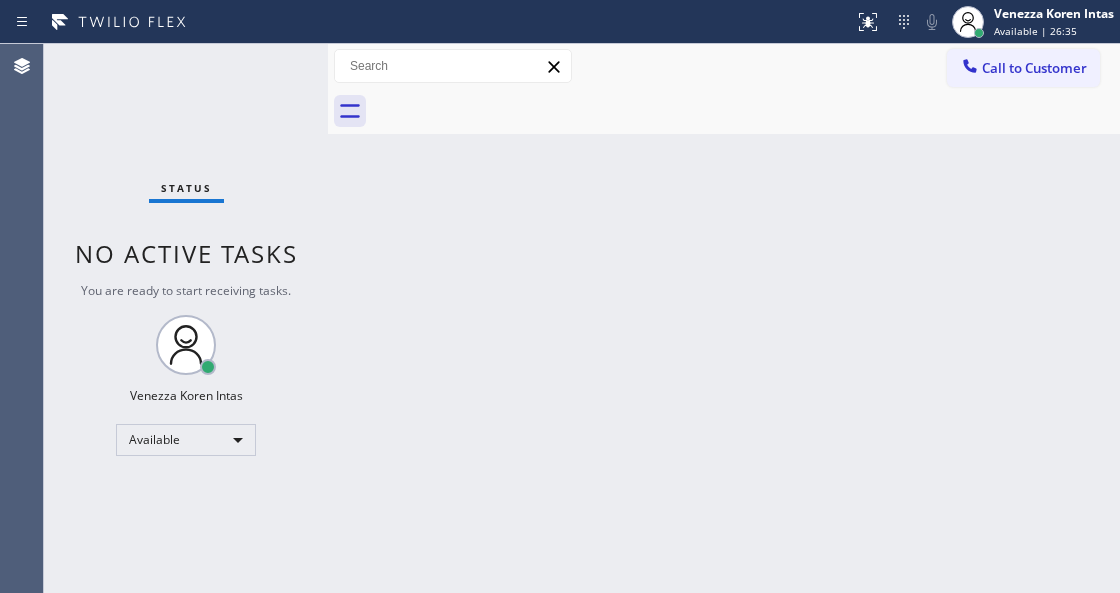click on "Status   No active tasks     You are ready to start receiving tasks.   Venezza Koren Intas Available" at bounding box center [186, 318] 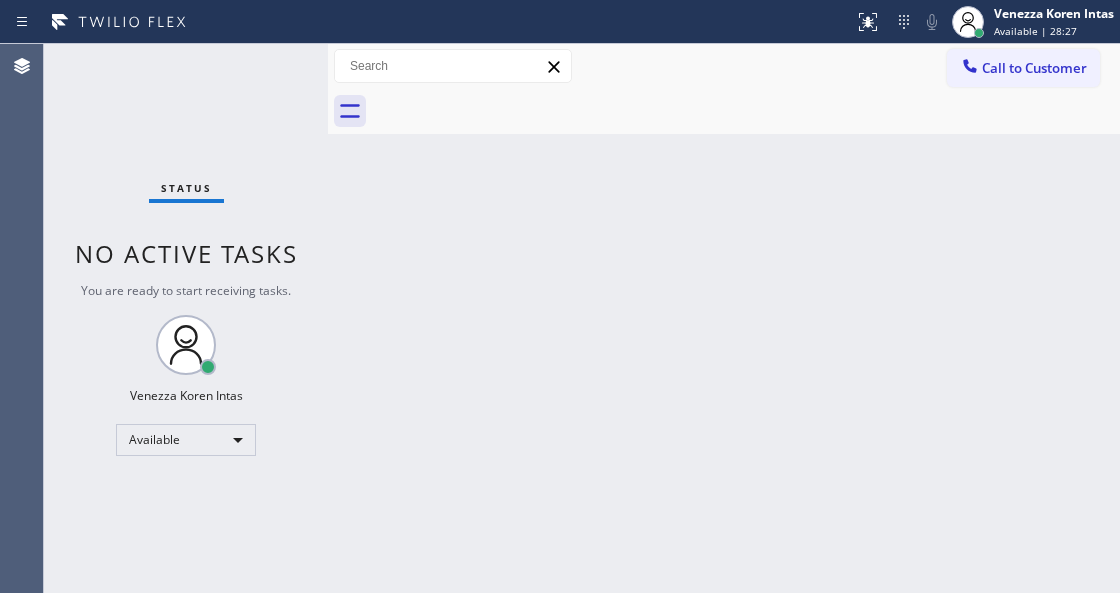 click on "Back to Dashboard Change Sender ID Customers Technicians Select a contact Outbound call Technician Search Technician Your caller id phone number Your caller id phone number Call Technician info Name   Phone none Address none Change Sender ID HVAC [PHONE_NUMBER] 5 Star Appliance [PHONE_NUMBER] Appliance Repair [PHONE_NUMBER] Plumbing [PHONE_NUMBER] Air Duct Cleaning [PHONE_NUMBER]  Electricians [PHONE_NUMBER] Cancel Change Check personal SMS Reset Change No tabs Call to Customer Outbound call Location Search location Your caller id phone number Customer number Call Outbound call Technician Search Technician Your caller id phone number Your caller id phone number Call" at bounding box center [724, 318] 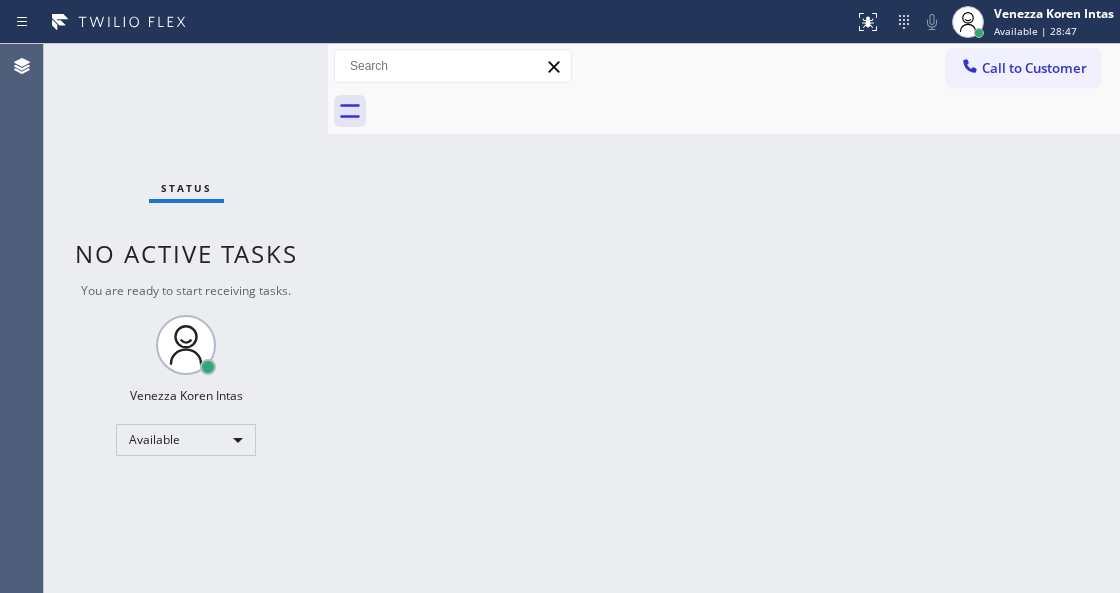 click on "Status   No active tasks     You are ready to start receiving tasks.   Venezza Koren Intas Available" at bounding box center (186, 318) 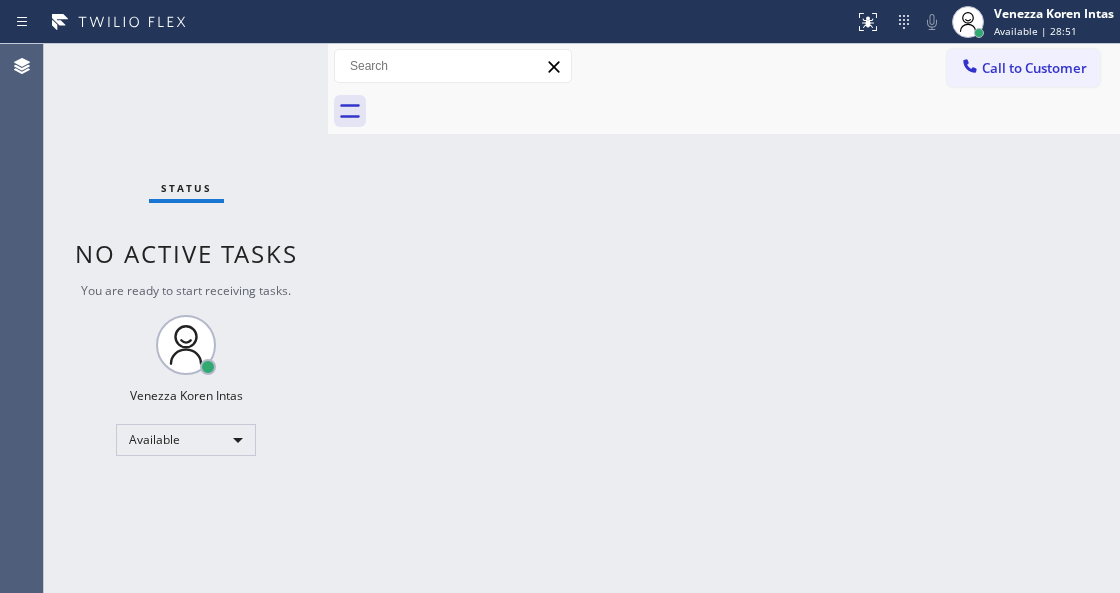click on "Status   No active tasks     You are ready to start receiving tasks.   Venezza Koren Intas Available" at bounding box center [186, 318] 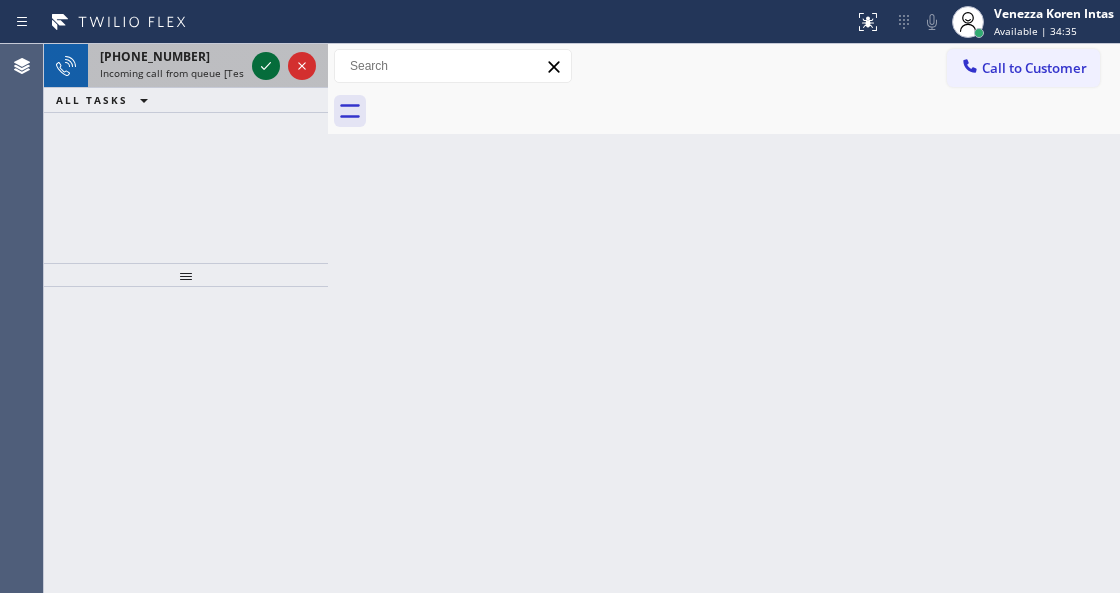 click 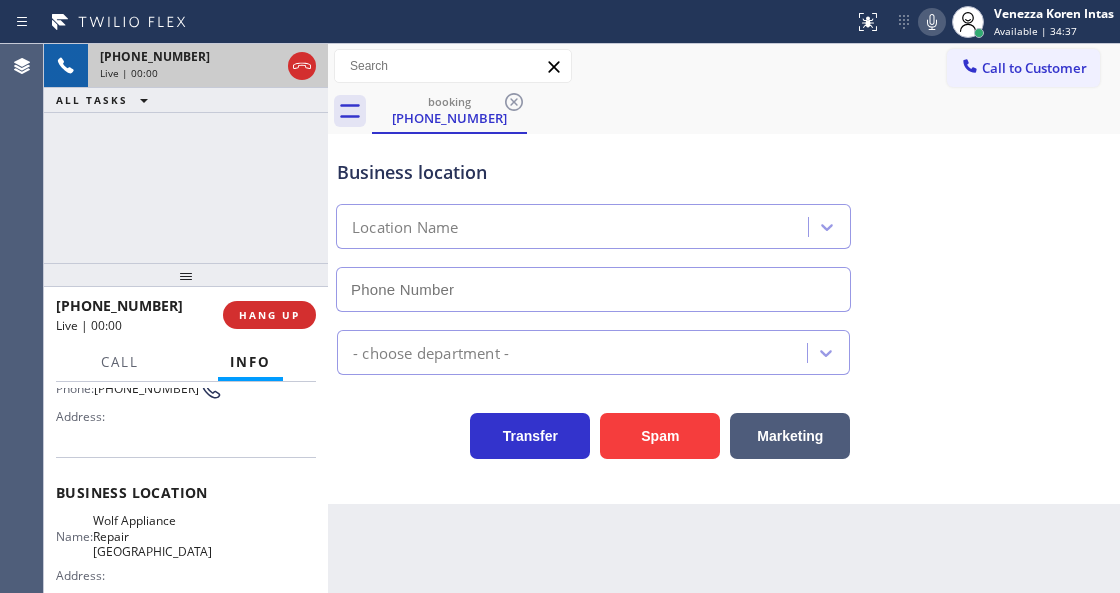 type on "[PHONE_NUMBER]" 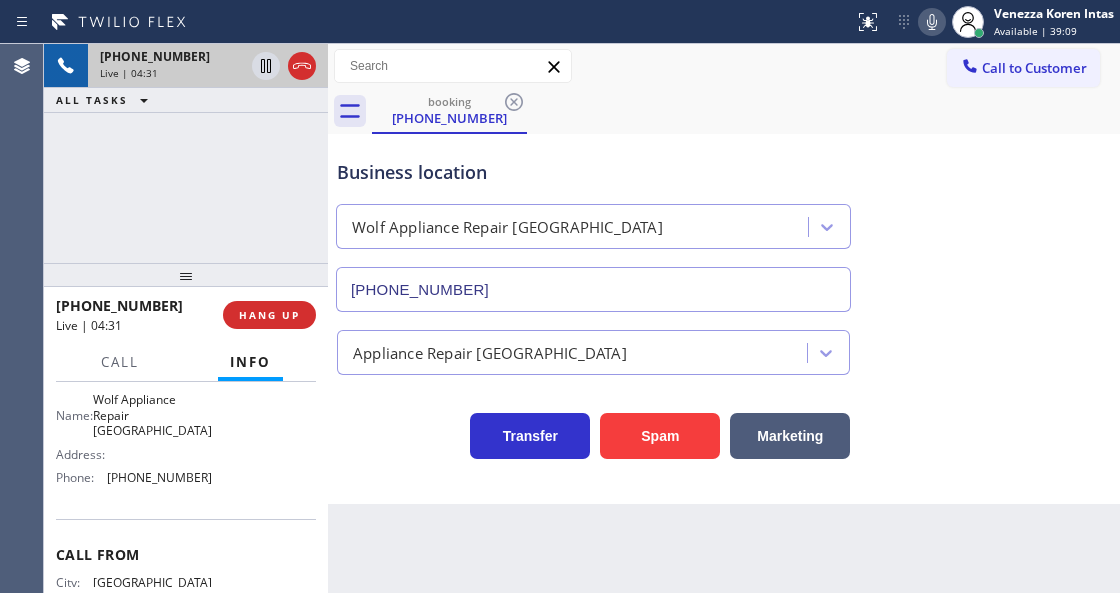 scroll, scrollTop: 266, scrollLeft: 0, axis: vertical 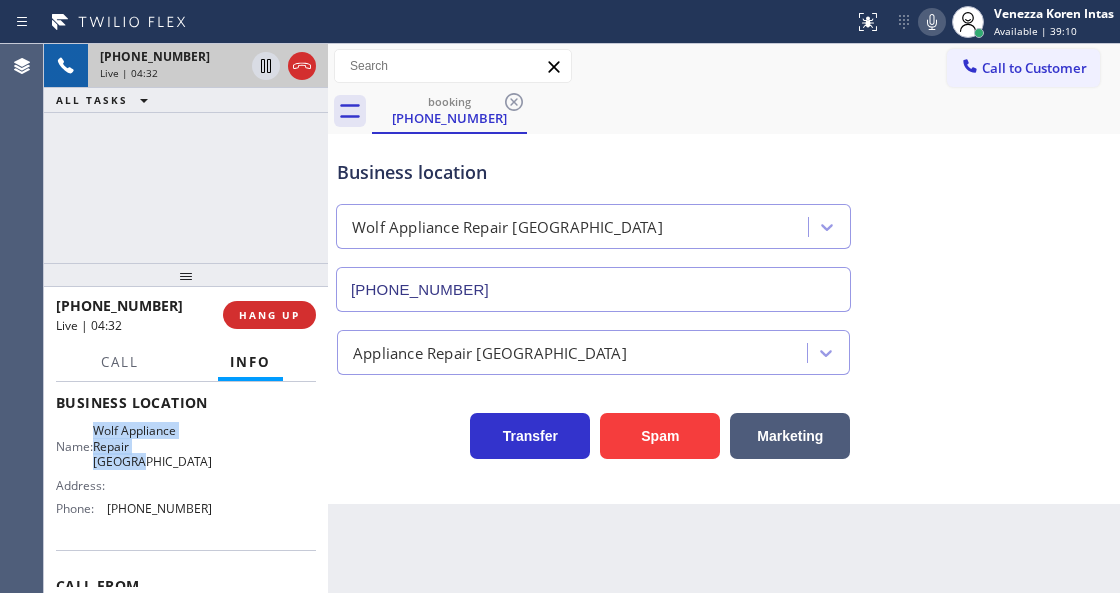 drag, startPoint x: 106, startPoint y: 428, endPoint x: 198, endPoint y: 452, distance: 95.07891 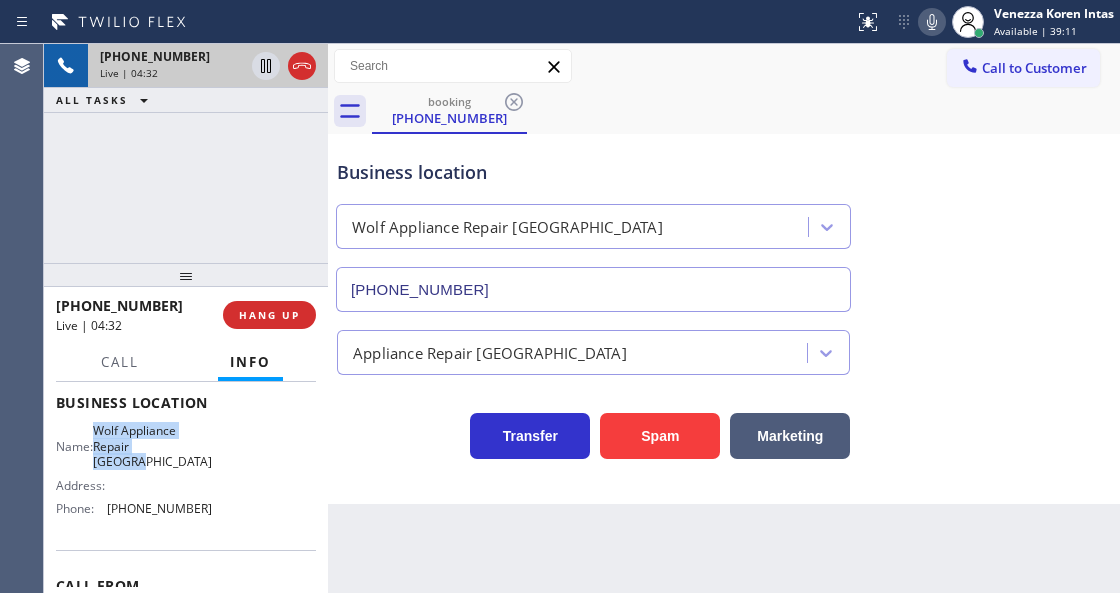 copy on "Wolf Appliance Repair [GEOGRAPHIC_DATA]" 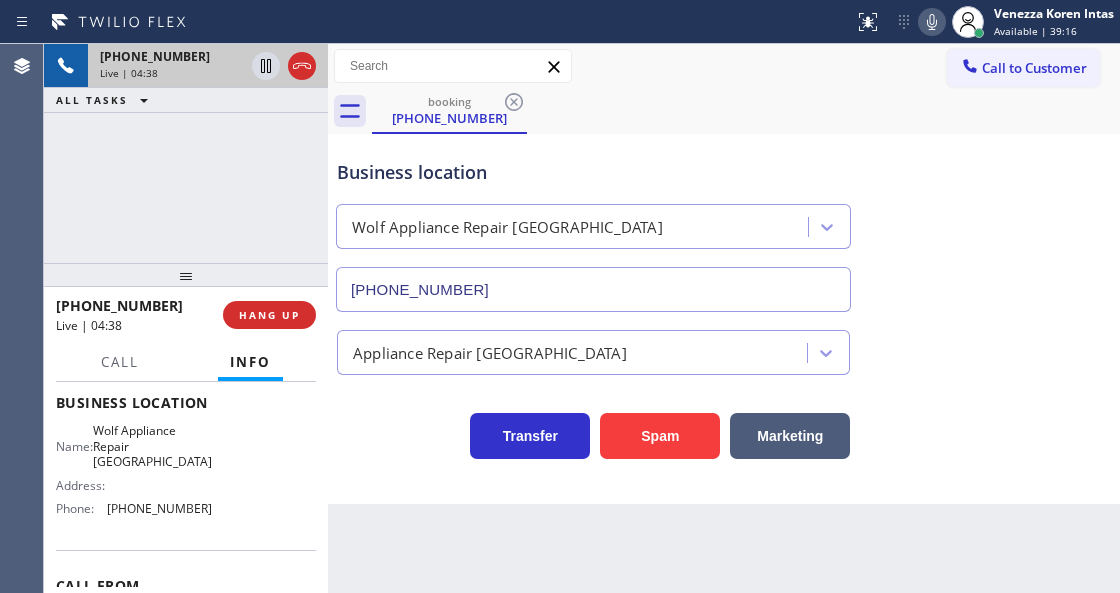 click on "Call to Customer Outbound call Location Search location Your caller id phone number Customer number Call Outbound call Technician Search Technician Your caller id phone number Your caller id phone number Call" at bounding box center [724, 66] 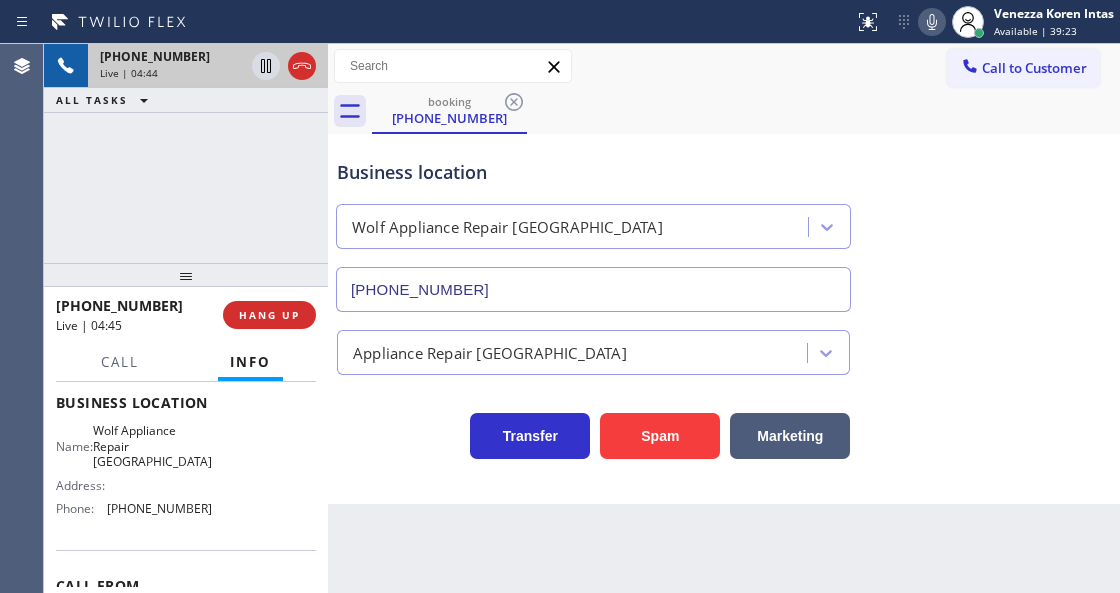click 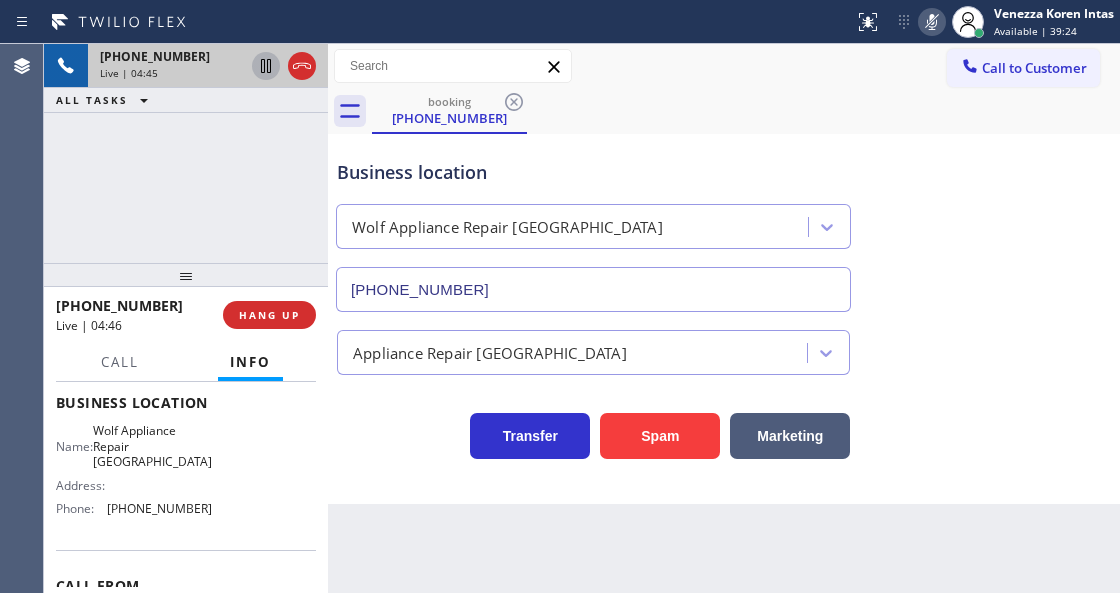 click 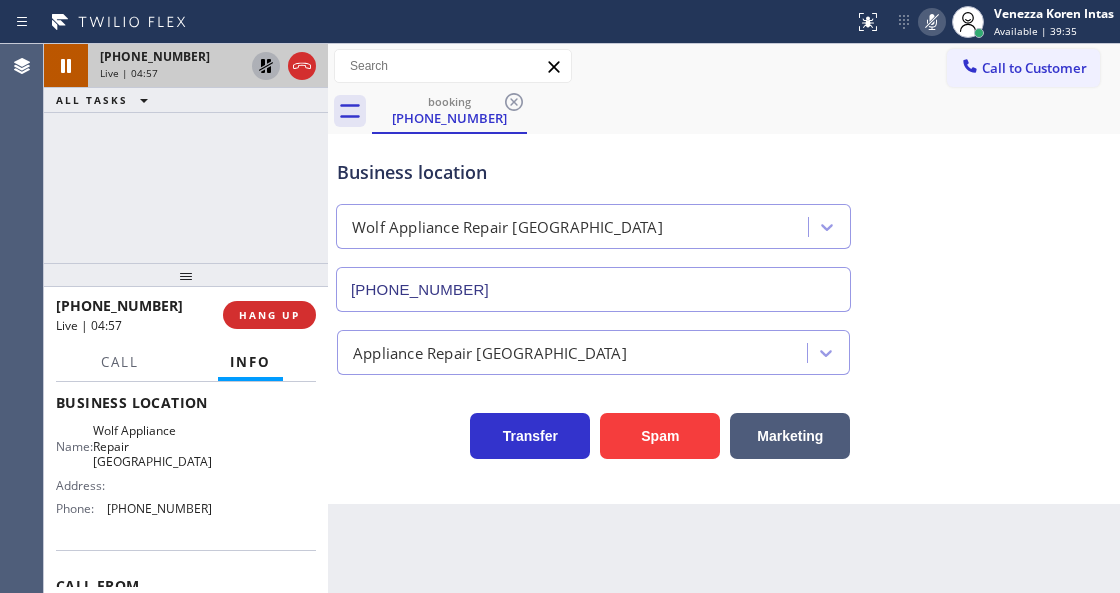 click 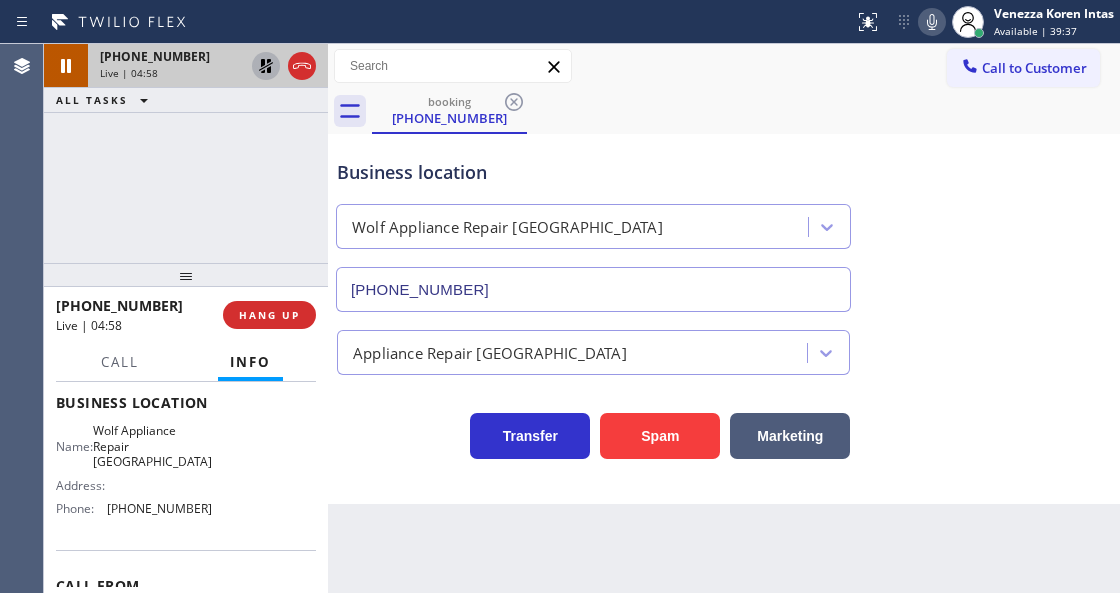 click 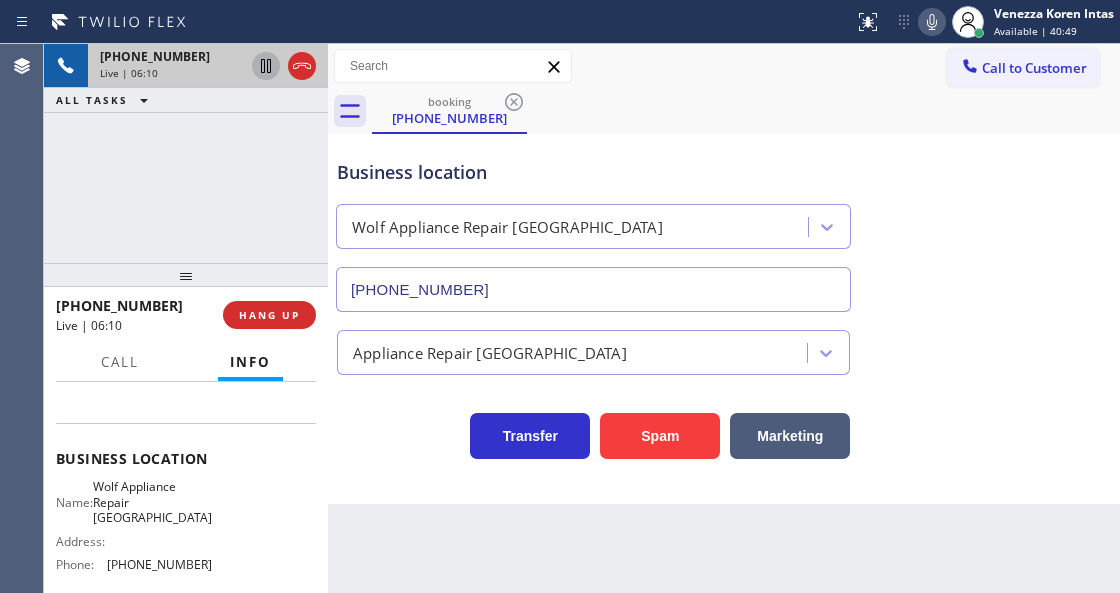 scroll, scrollTop: 133, scrollLeft: 0, axis: vertical 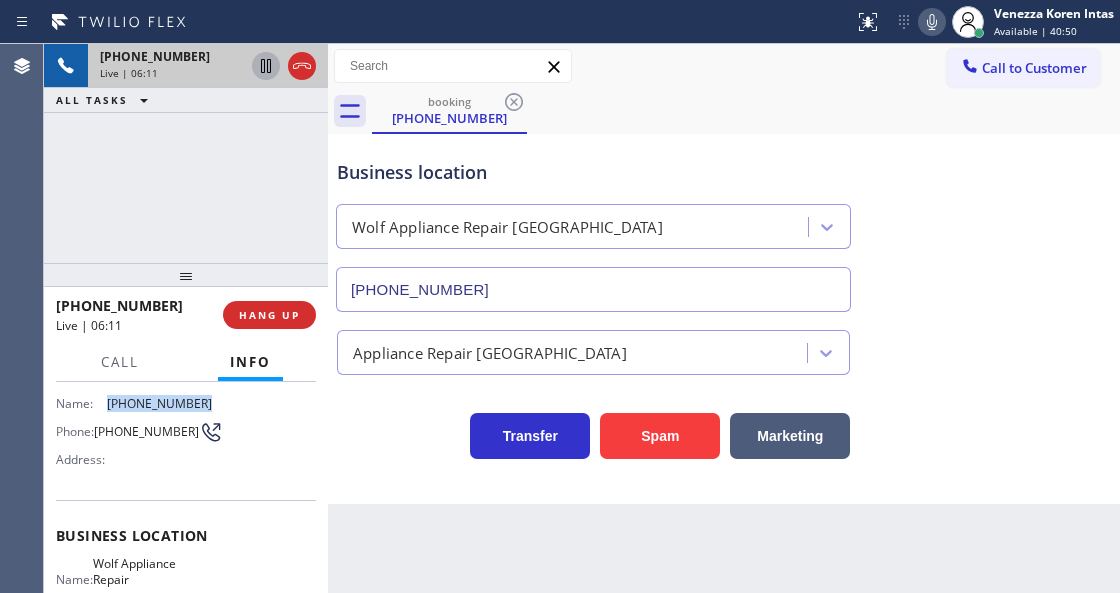 drag, startPoint x: 212, startPoint y: 405, endPoint x: 104, endPoint y: 401, distance: 108.07405 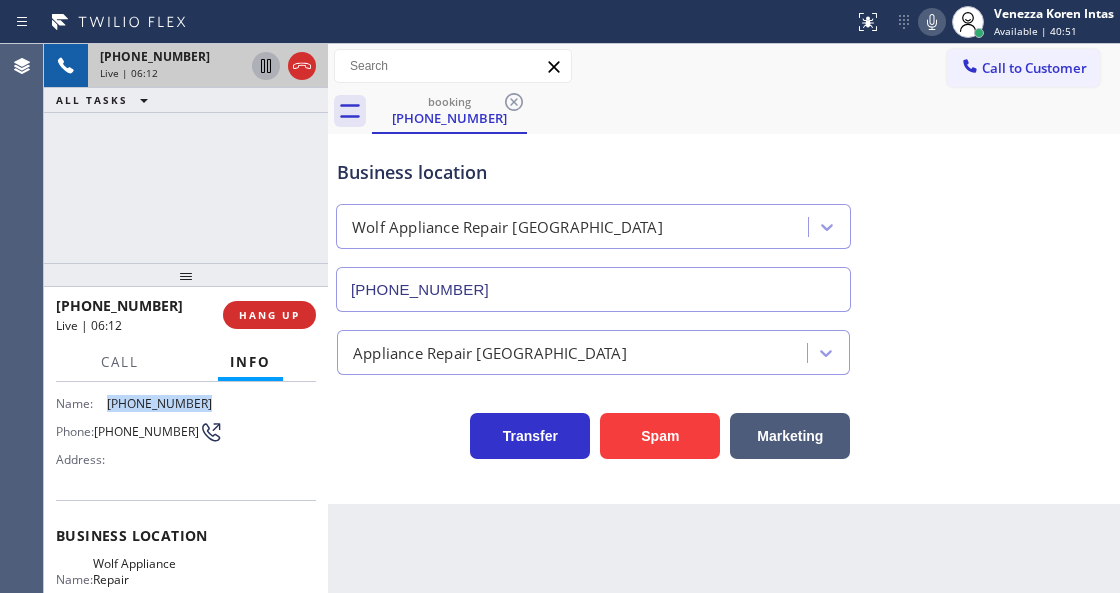 copy on "[PHONE_NUMBER]" 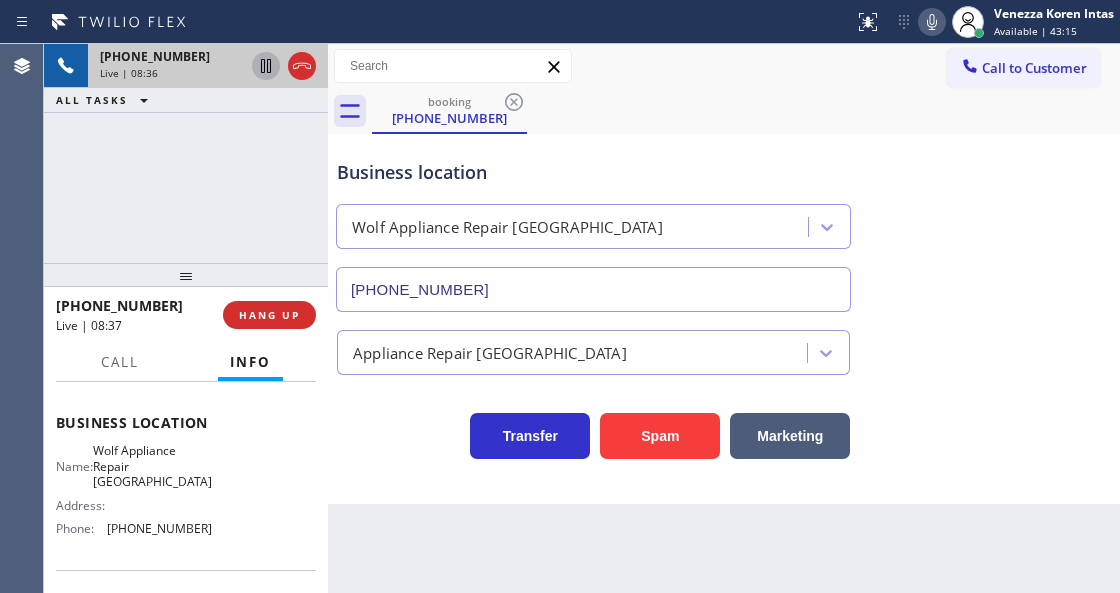 scroll, scrollTop: 266, scrollLeft: 0, axis: vertical 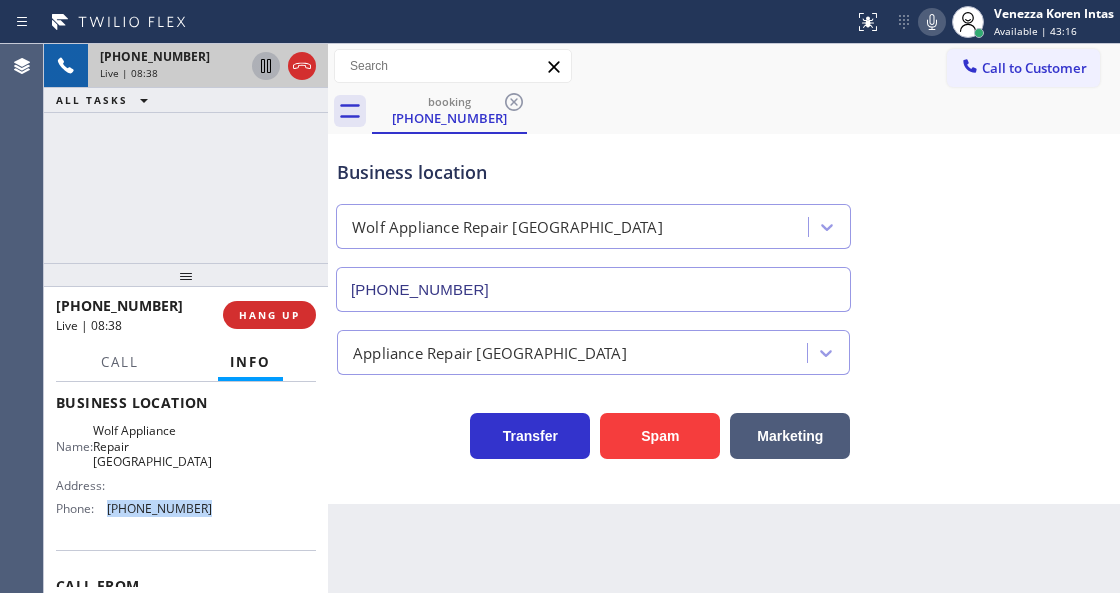 drag, startPoint x: 184, startPoint y: 490, endPoint x: 108, endPoint y: 492, distance: 76.02631 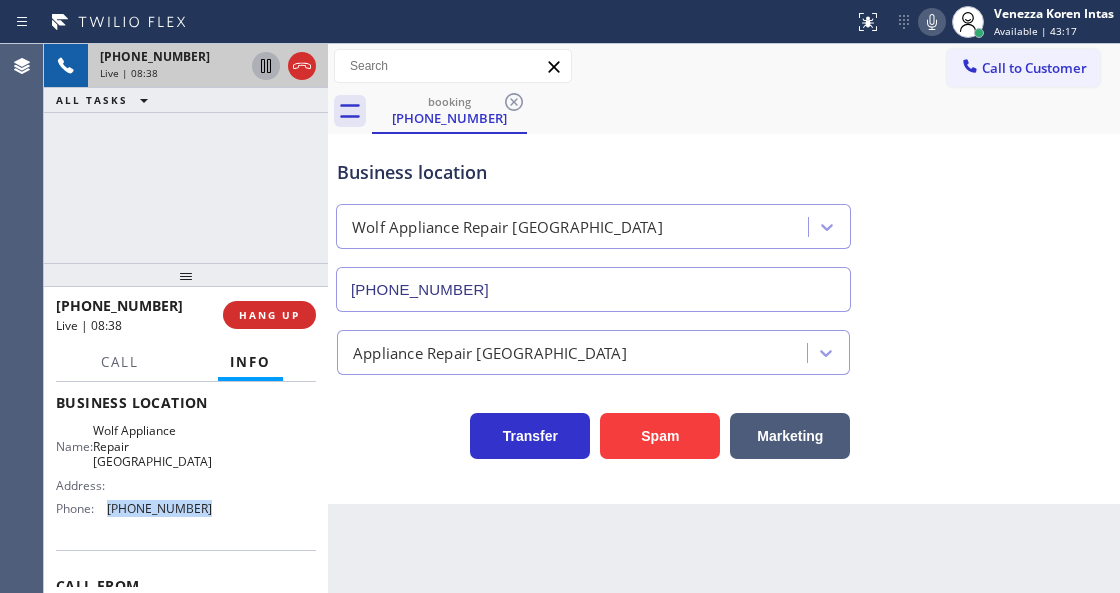 copy on "[PHONE_NUMBER]" 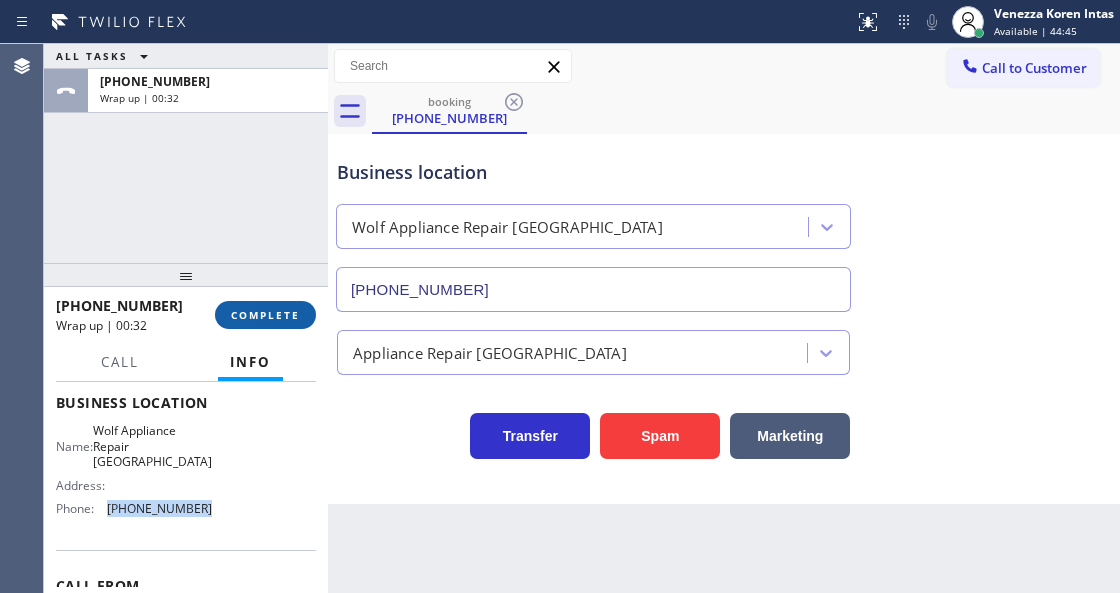 click on "COMPLETE" at bounding box center [265, 315] 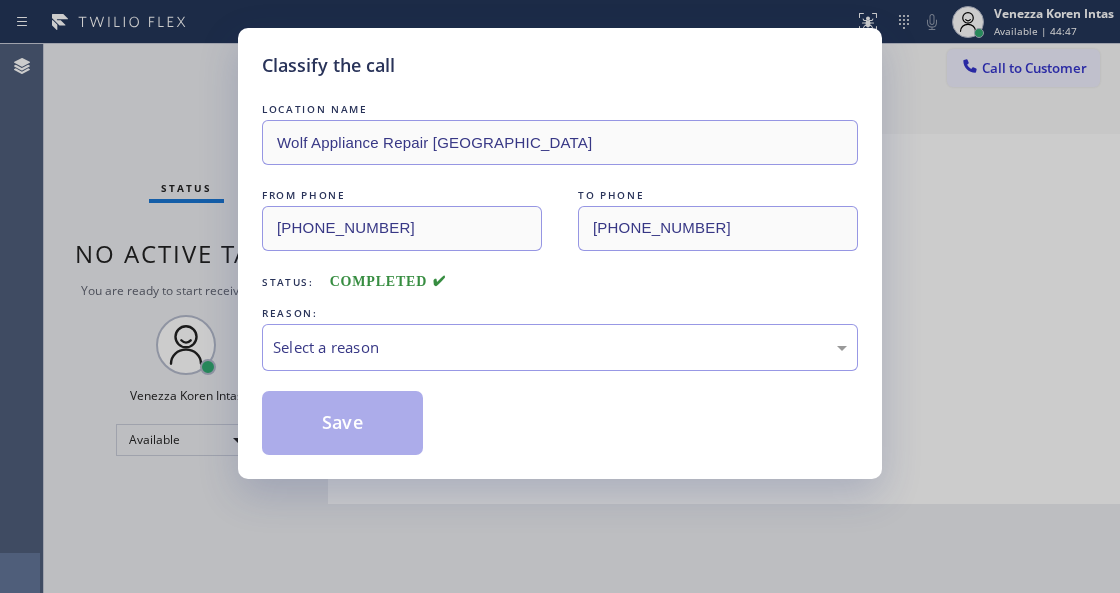 click on "Select a reason" at bounding box center (560, 347) 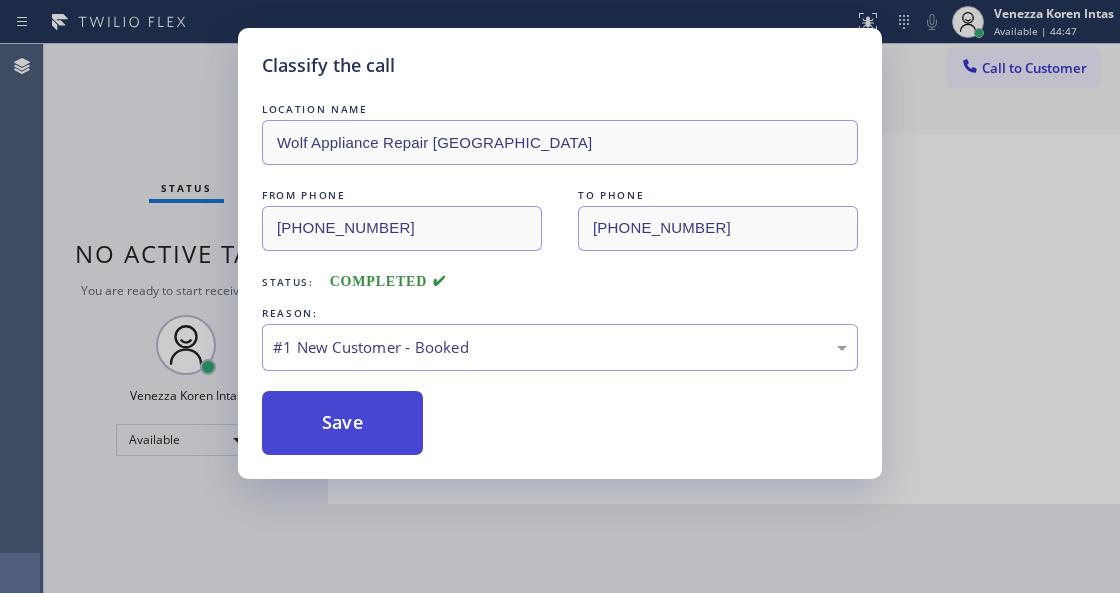 click on "Save" at bounding box center [342, 423] 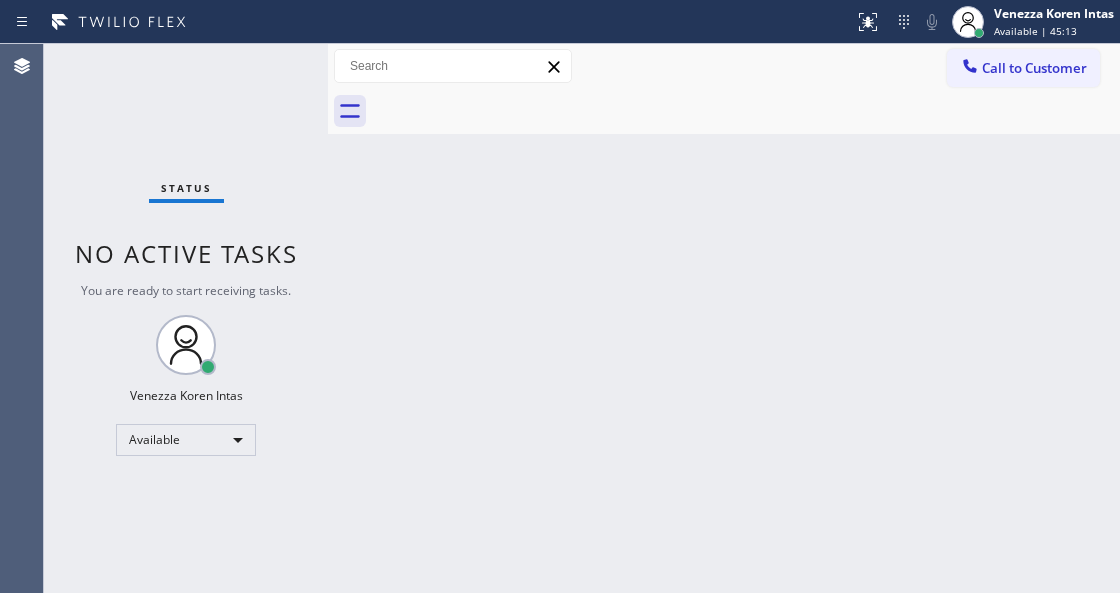 click on "Status   No active tasks     You are ready to start receiving tasks.   Venezza Koren Intas Available" at bounding box center (186, 318) 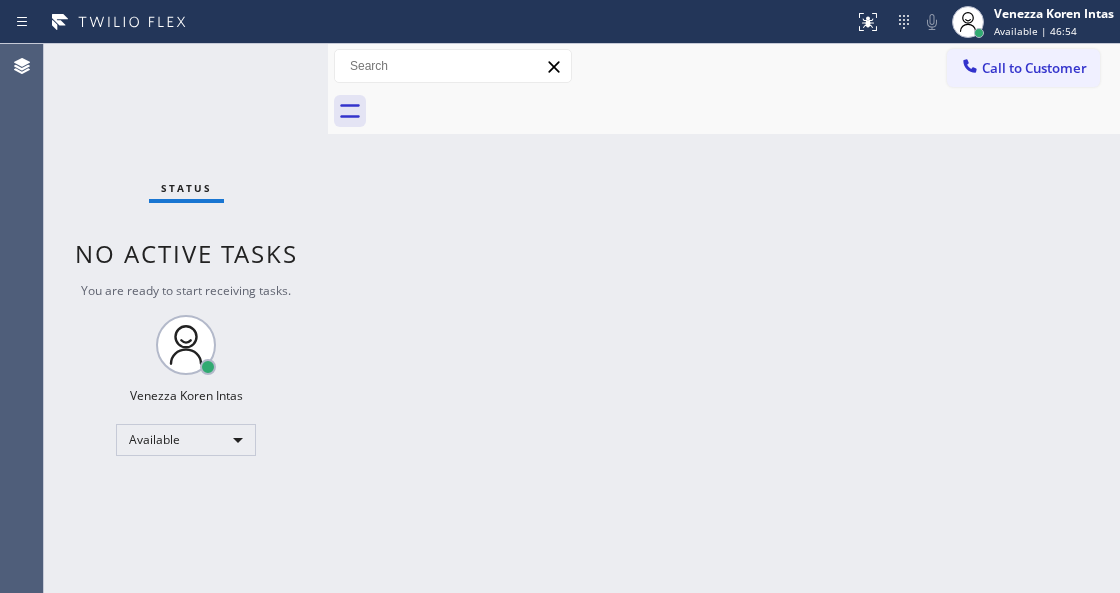 drag, startPoint x: 552, startPoint y: 187, endPoint x: 555, endPoint y: 249, distance: 62.072536 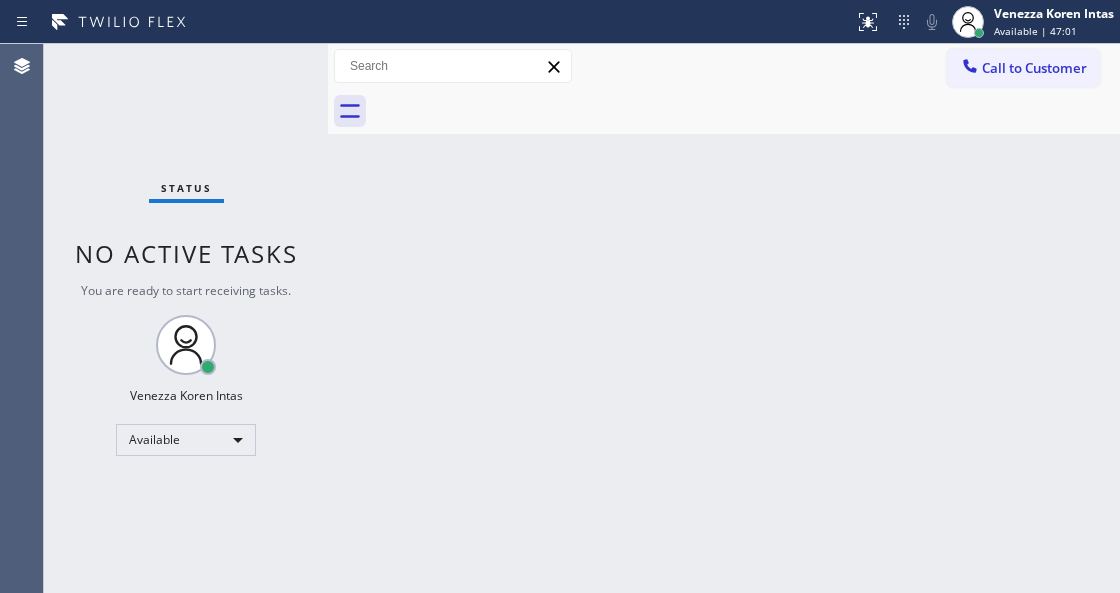 click on "Back to Dashboard Change Sender ID Customers Technicians Select a contact Outbound call Technician Search Technician Your caller id phone number Your caller id phone number Call Technician info Name   Phone none Address none Change Sender ID HVAC [PHONE_NUMBER] 5 Star Appliance [PHONE_NUMBER] Appliance Repair [PHONE_NUMBER] Plumbing [PHONE_NUMBER] Air Duct Cleaning [PHONE_NUMBER]  Electricians [PHONE_NUMBER] Cancel Change Check personal SMS Reset Change No tabs Call to Customer Outbound call Location Search location Your caller id phone number Customer number Call Outbound call Technician Search Technician Your caller id phone number Your caller id phone number Call" at bounding box center [724, 318] 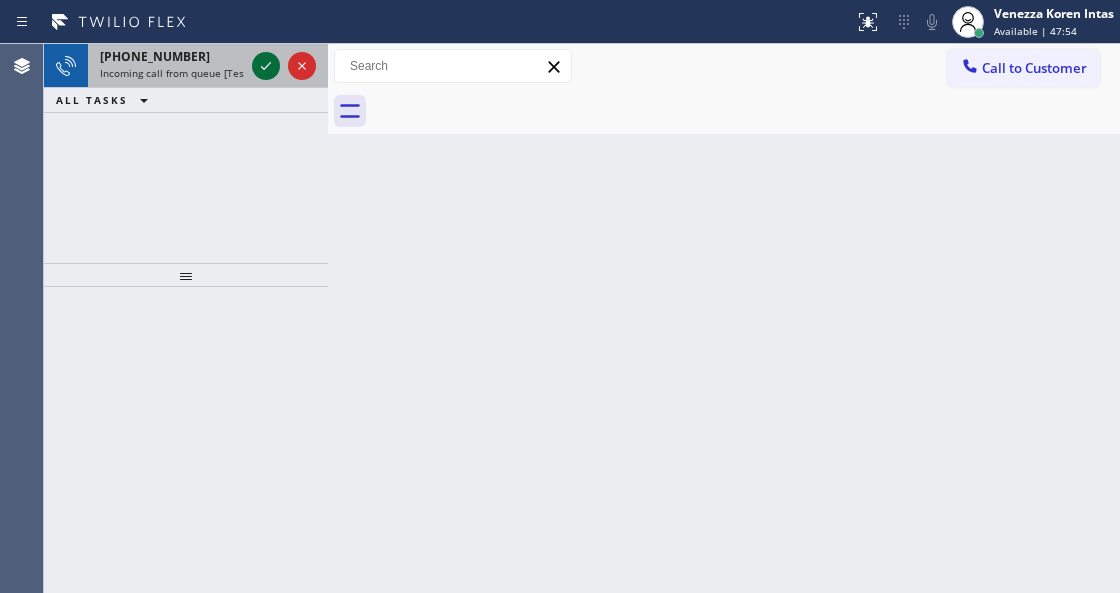 click 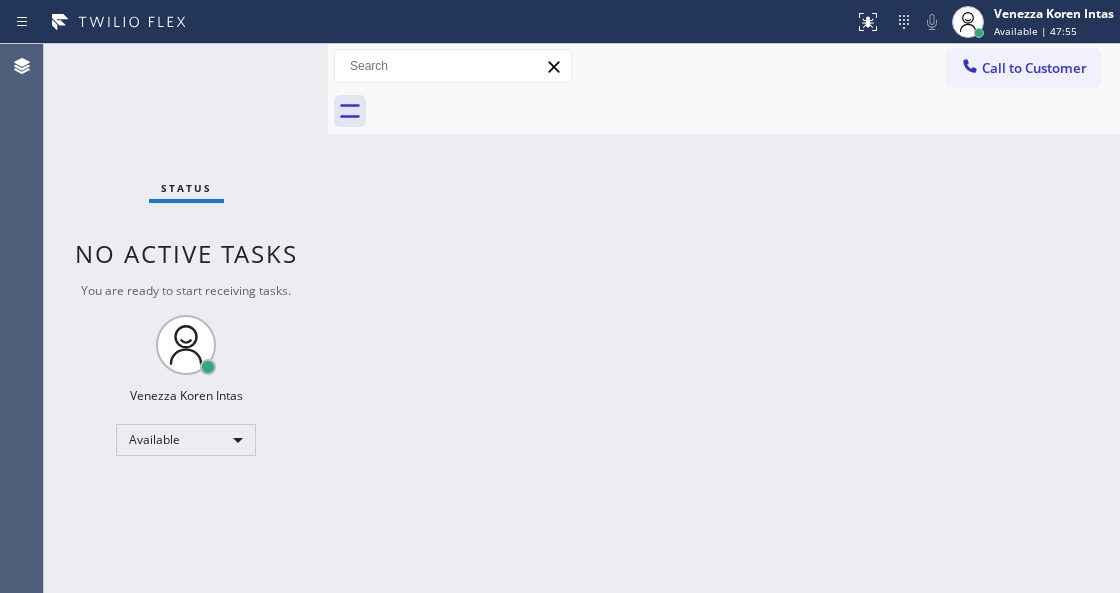 click on "Status   No active tasks     You are ready to start receiving tasks.   Venezza Koren Intas Available" at bounding box center (186, 318) 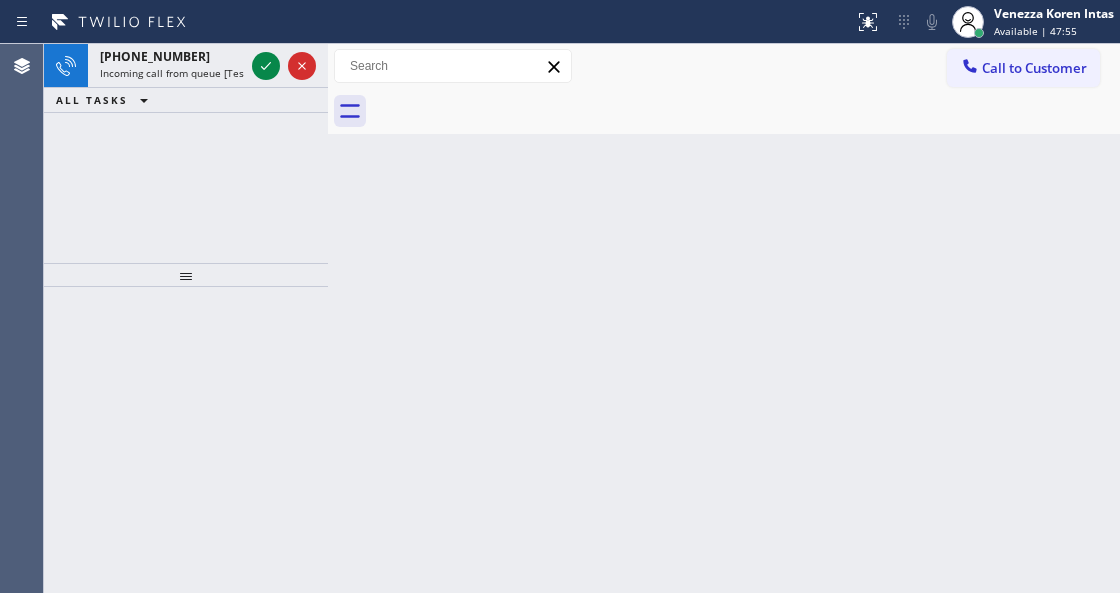 click 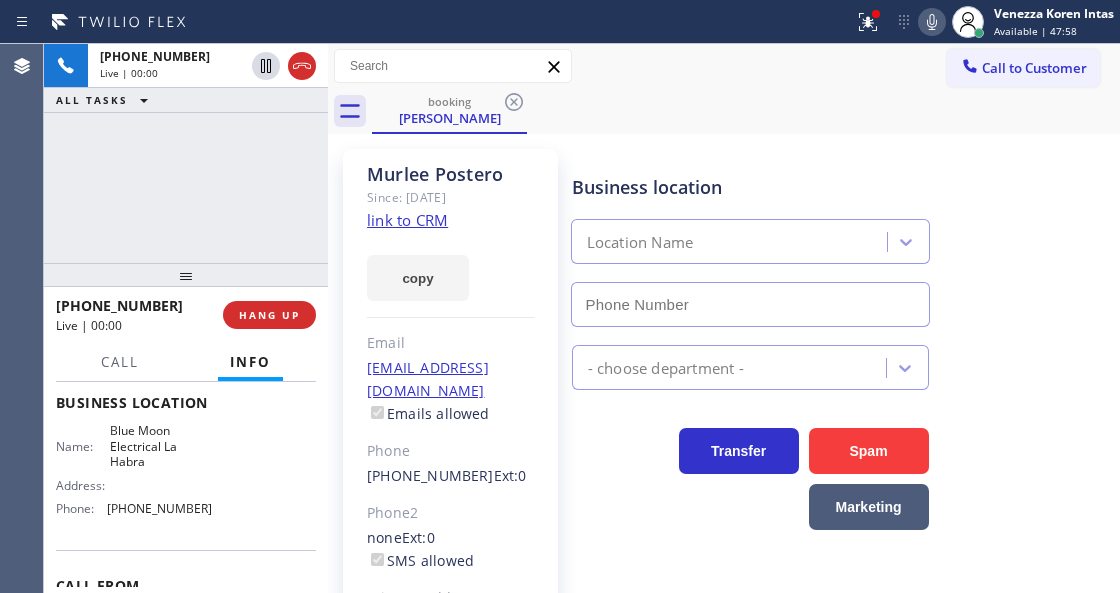 type on "[PHONE_NUMBER]" 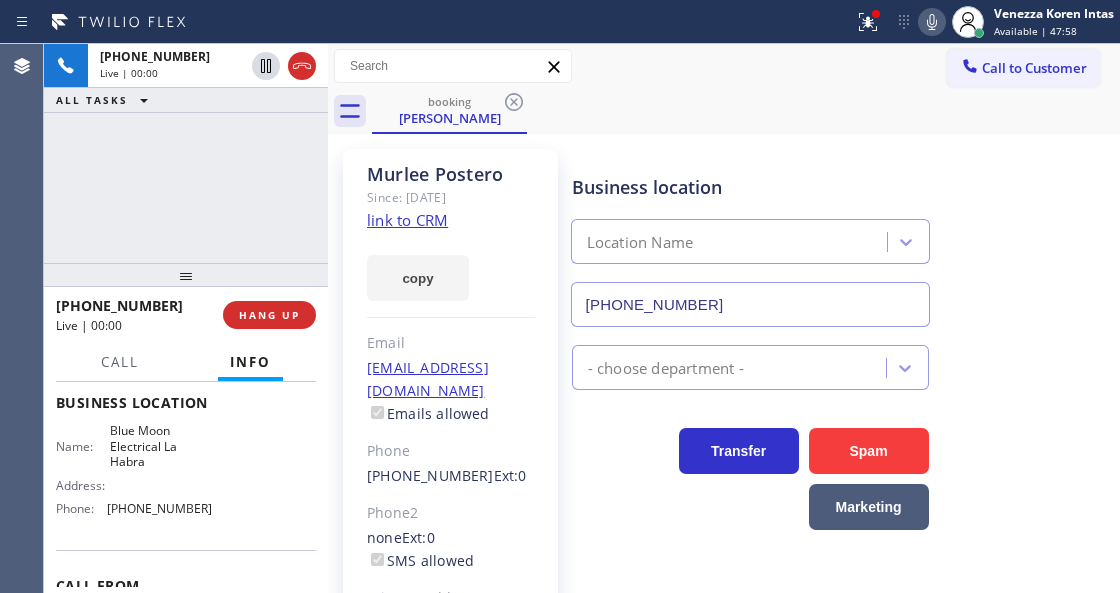 scroll, scrollTop: 266, scrollLeft: 0, axis: vertical 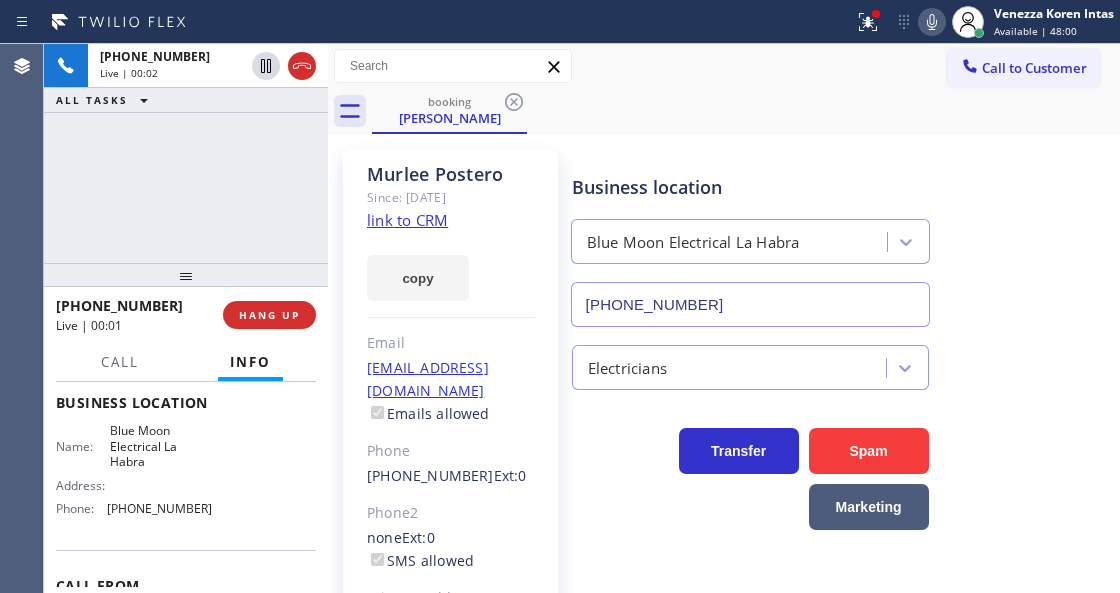 click on "link to CRM" 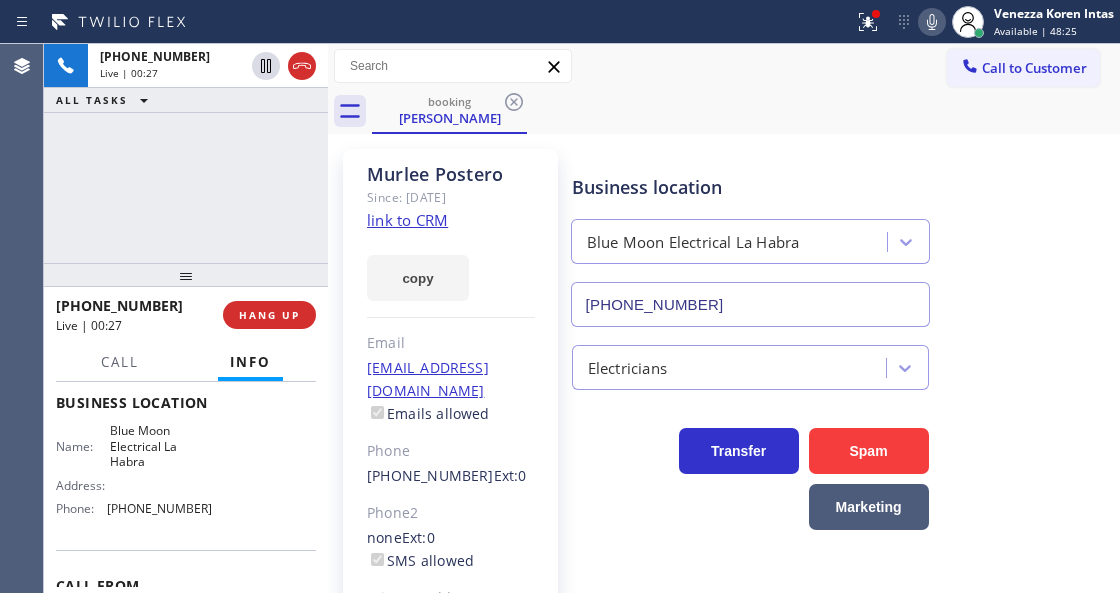 click 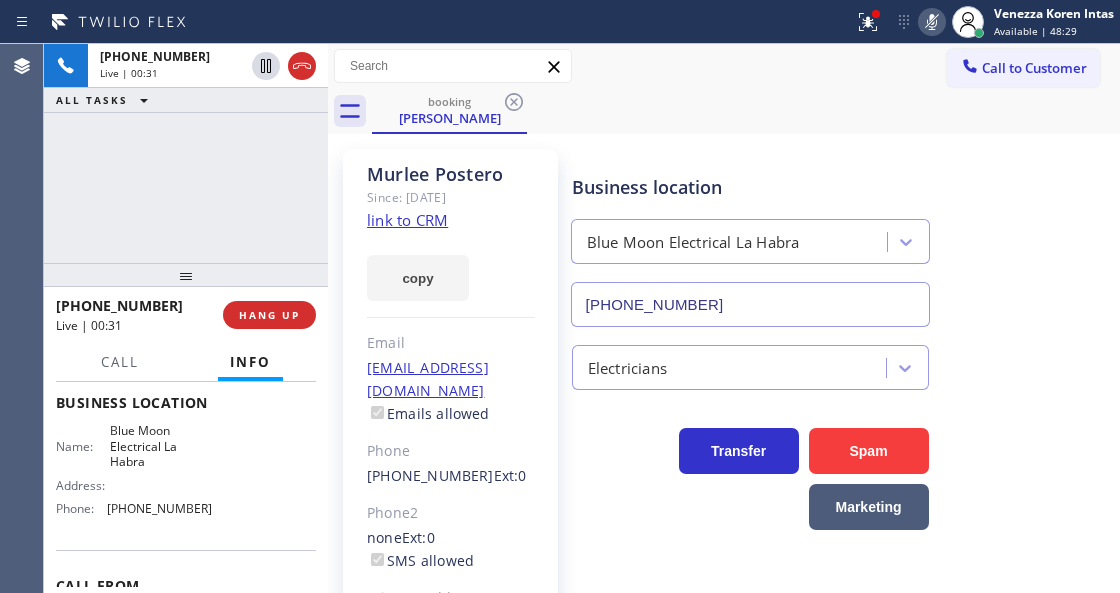 click 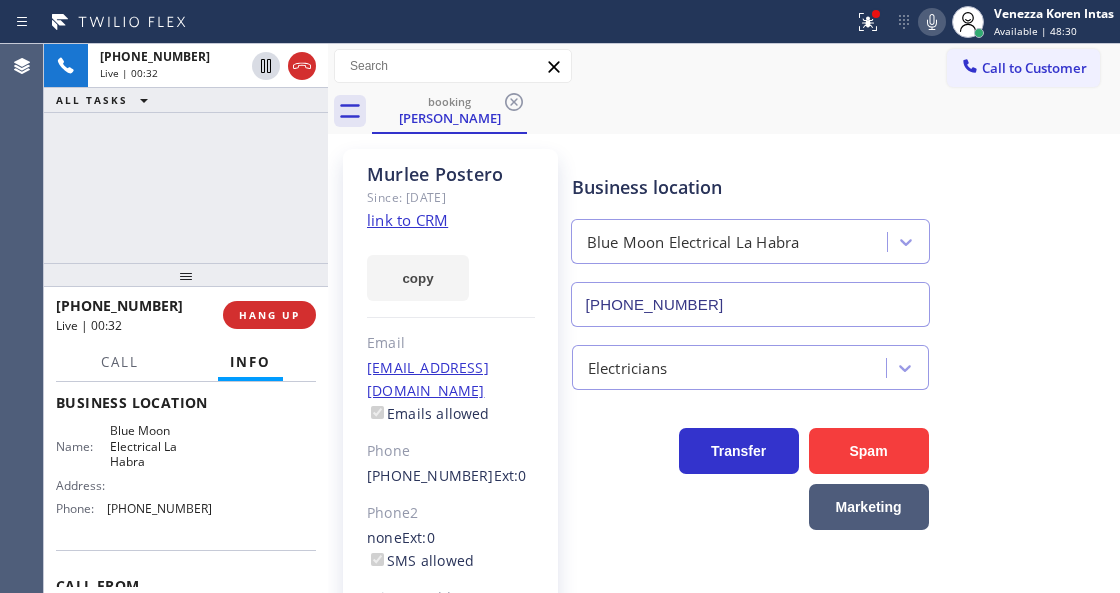 click 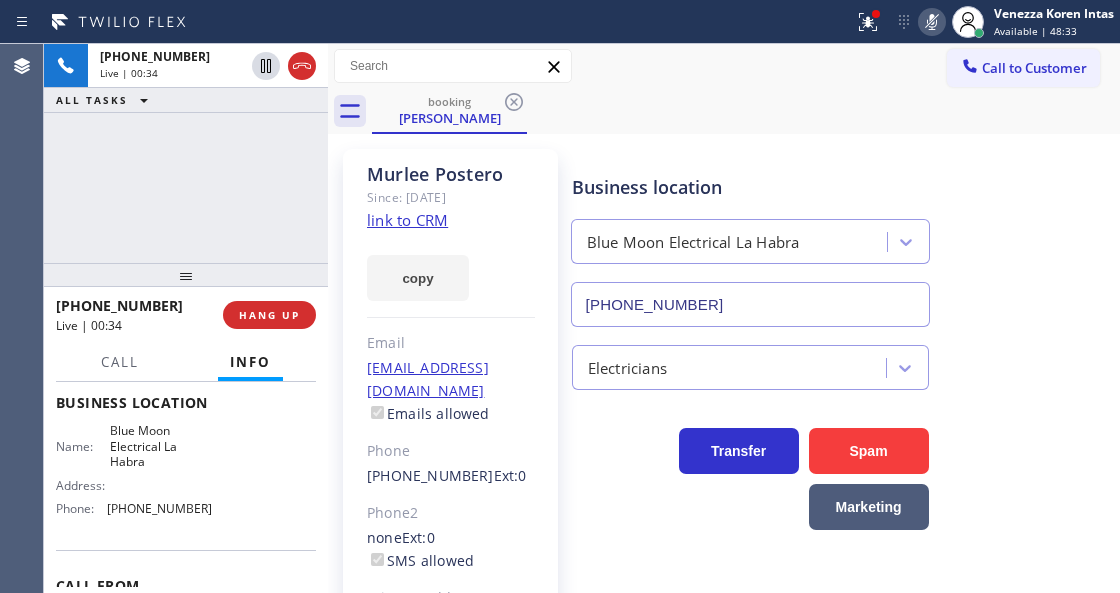 click 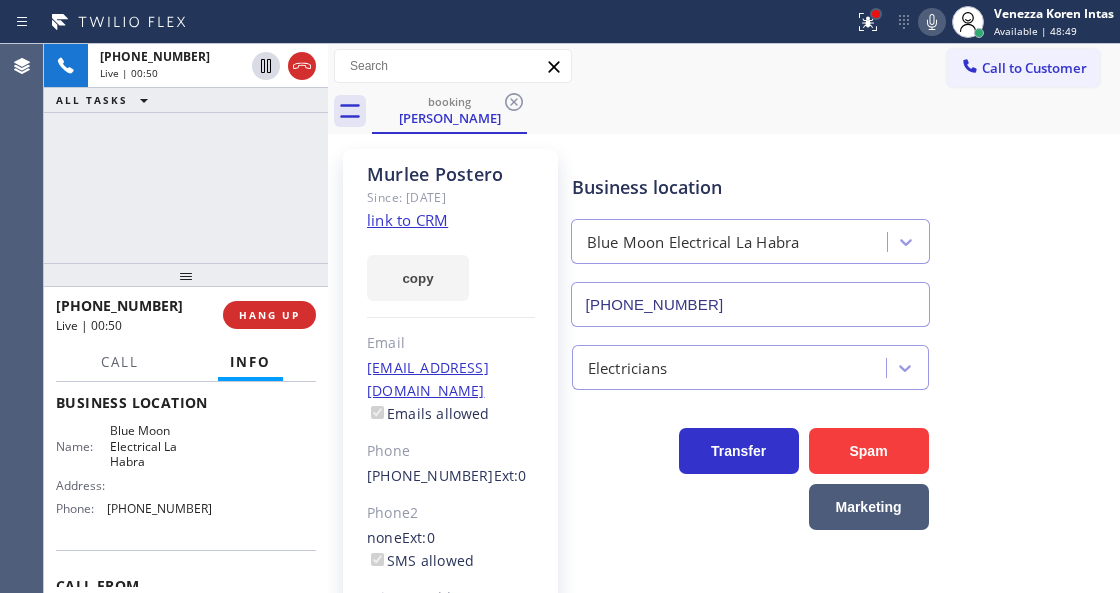 click at bounding box center [876, 14] 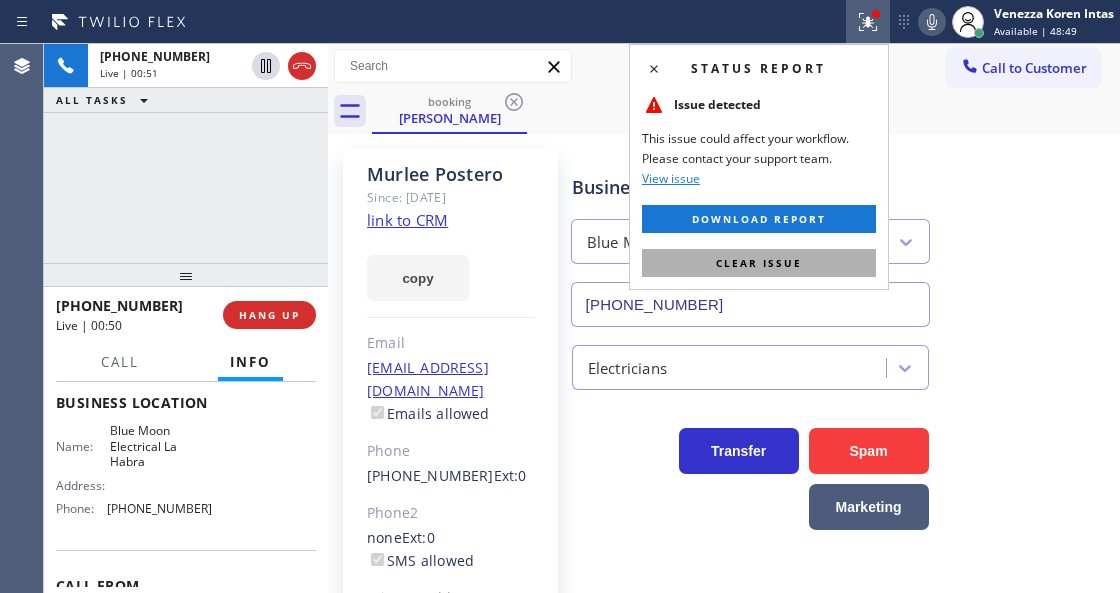 click on "Clear issue" at bounding box center (759, 263) 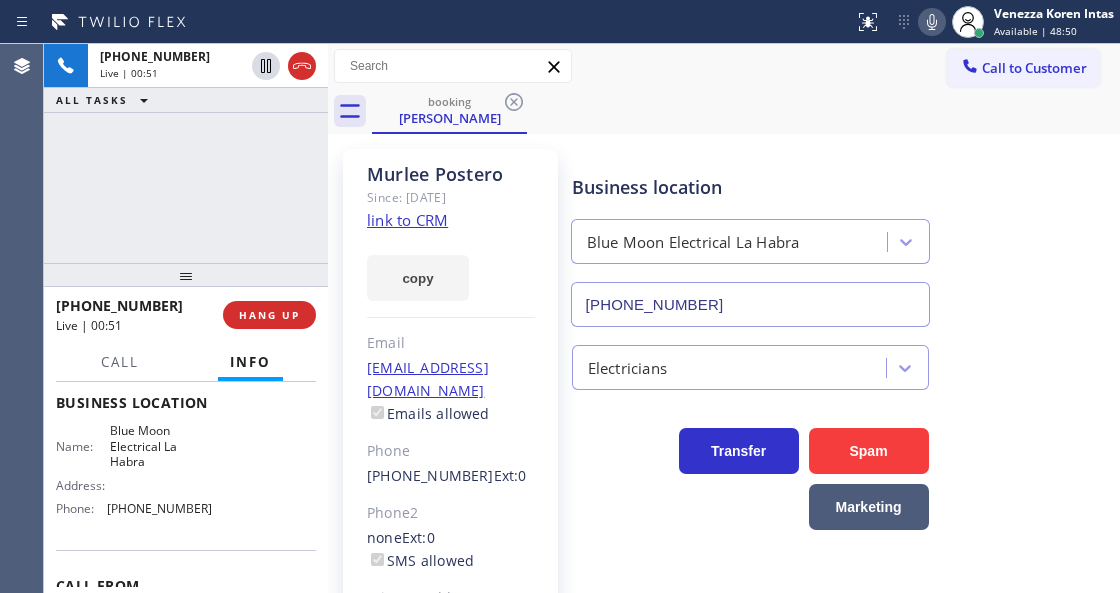 click on "Business location Blue Moon Electrical [GEOGRAPHIC_DATA] [PHONE_NUMBER]" at bounding box center [841, 236] 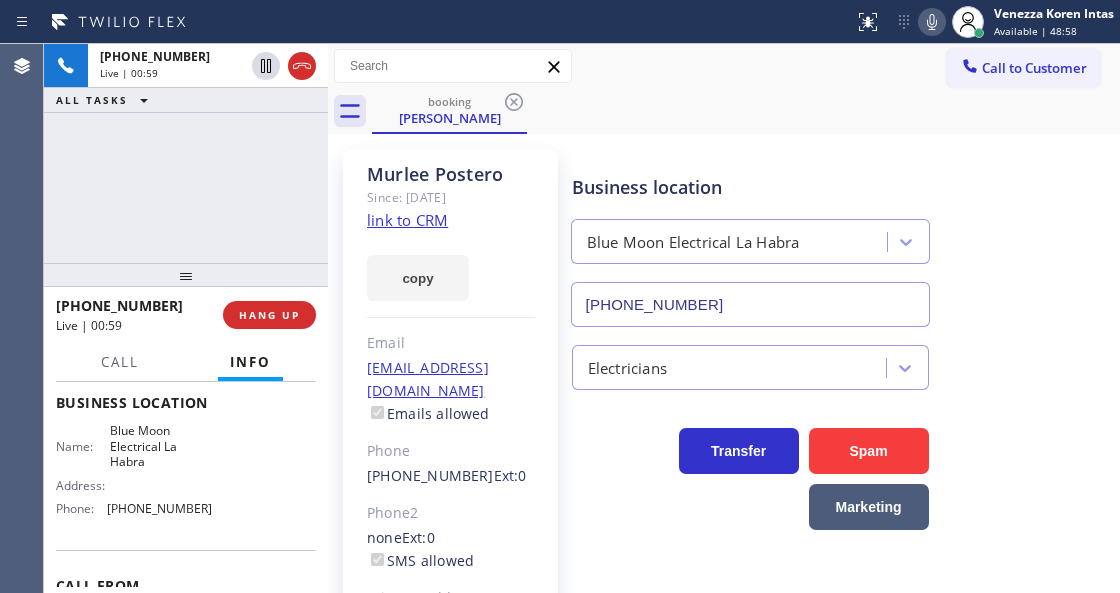 click on "[PHONE_NUMBER] Live | 00:59 ALL TASKS ALL TASKS ACTIVE TASKS TASKS IN WRAP UP" at bounding box center [186, 153] 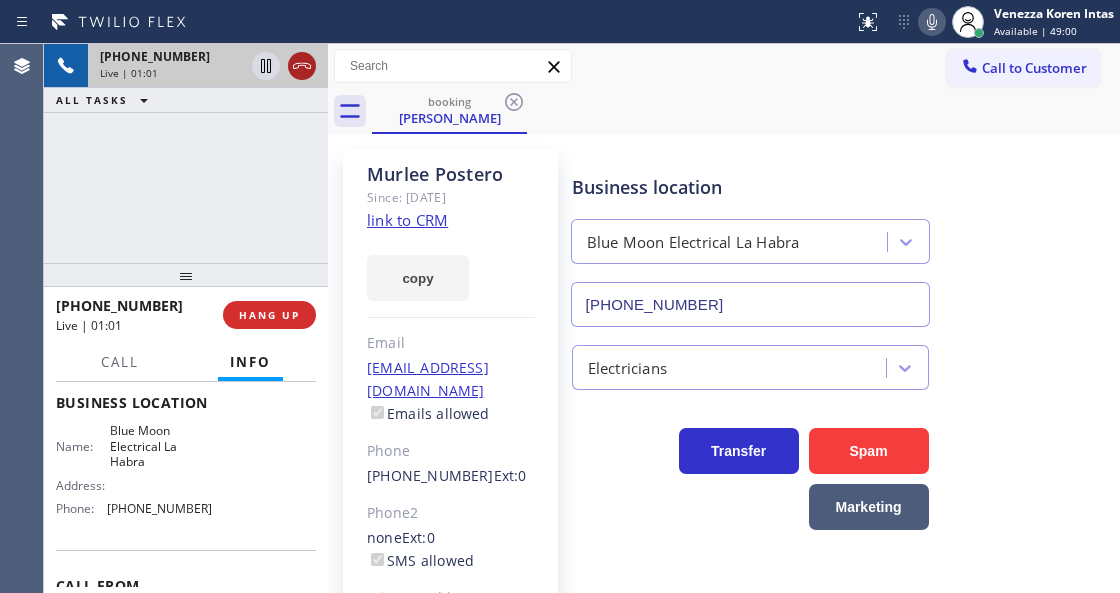 click 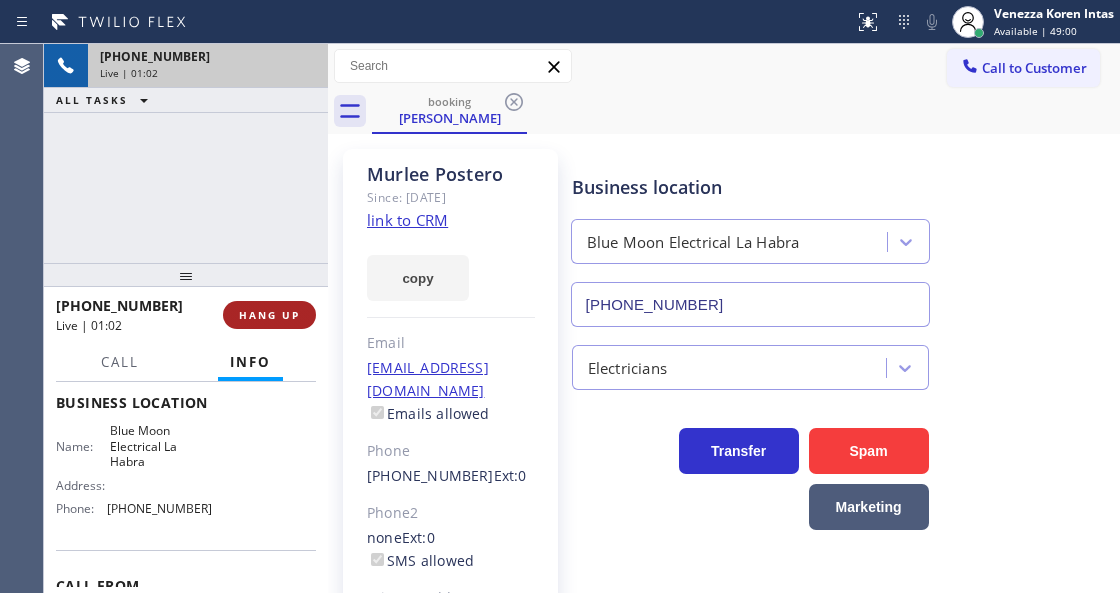 click on "HANG UP" at bounding box center (269, 315) 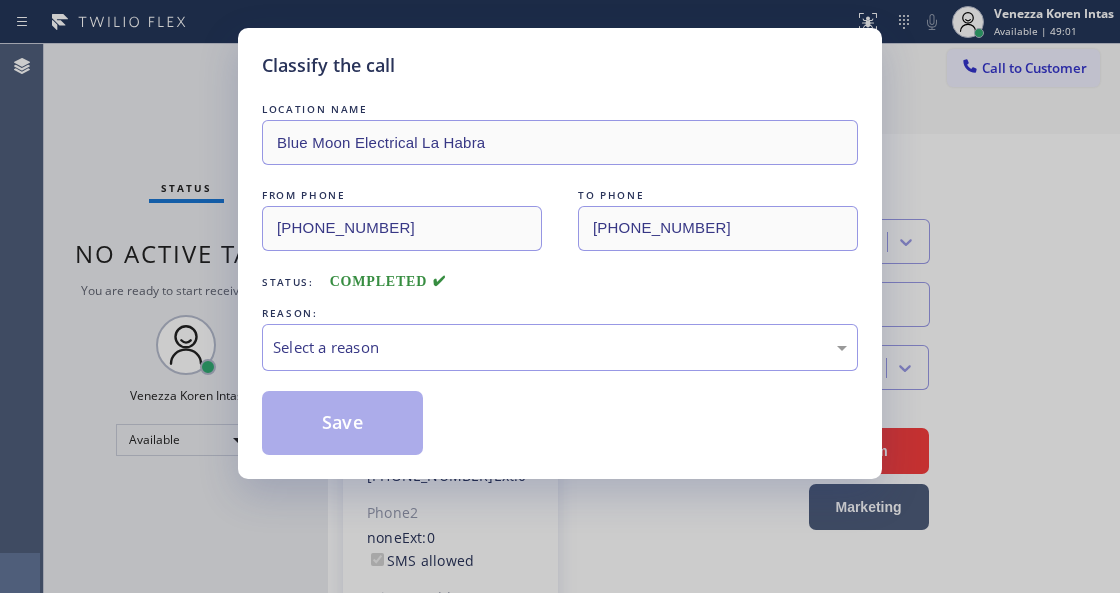 click on "Select a reason" at bounding box center (560, 347) 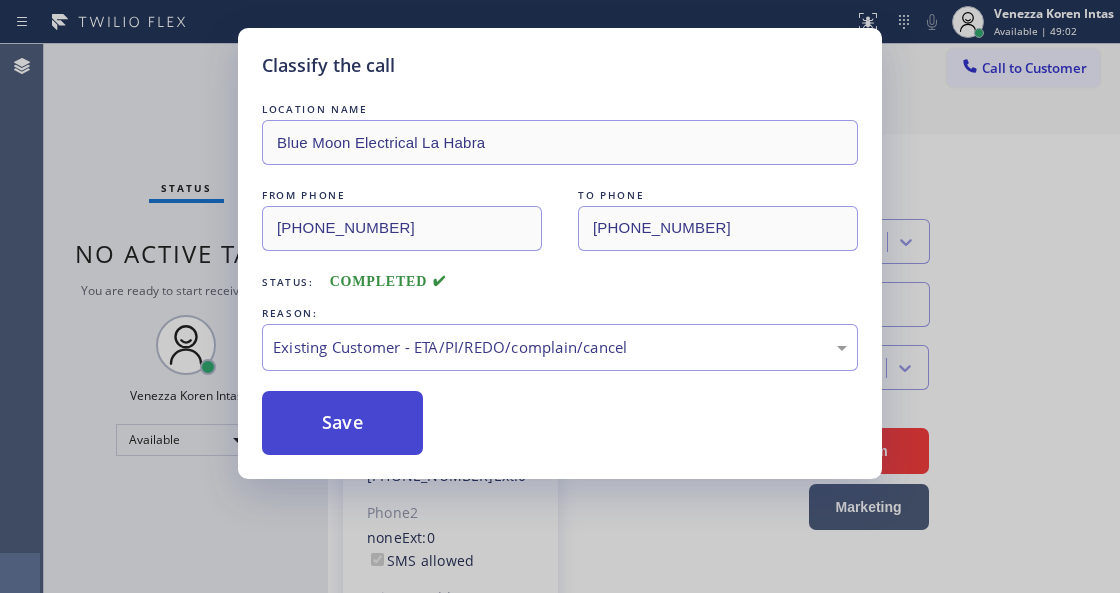 click on "Save" at bounding box center [342, 423] 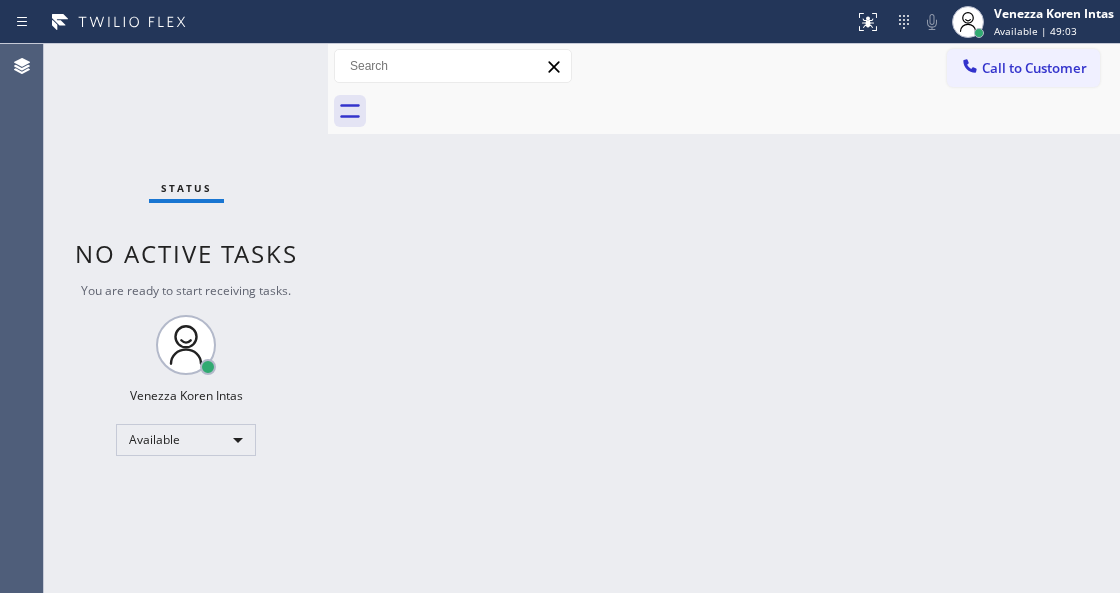 click on "Status   No active tasks     You are ready to start receiving tasks.   Venezza Koren Intas Available" at bounding box center (186, 318) 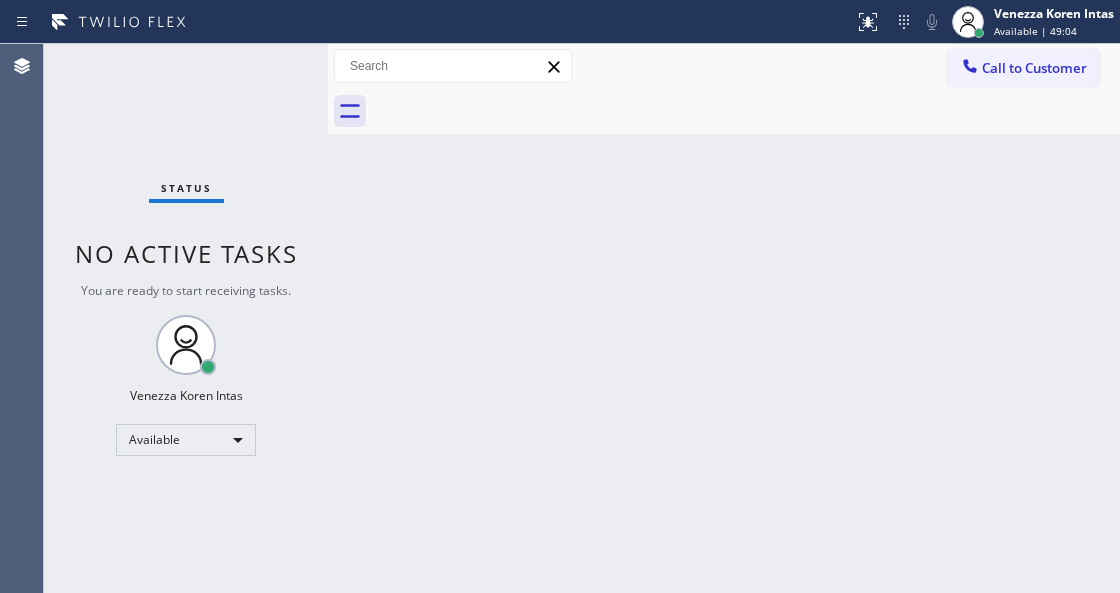 click on "Status   No active tasks     You are ready to start receiving tasks.   Venezza Koren Intas Available" at bounding box center [186, 318] 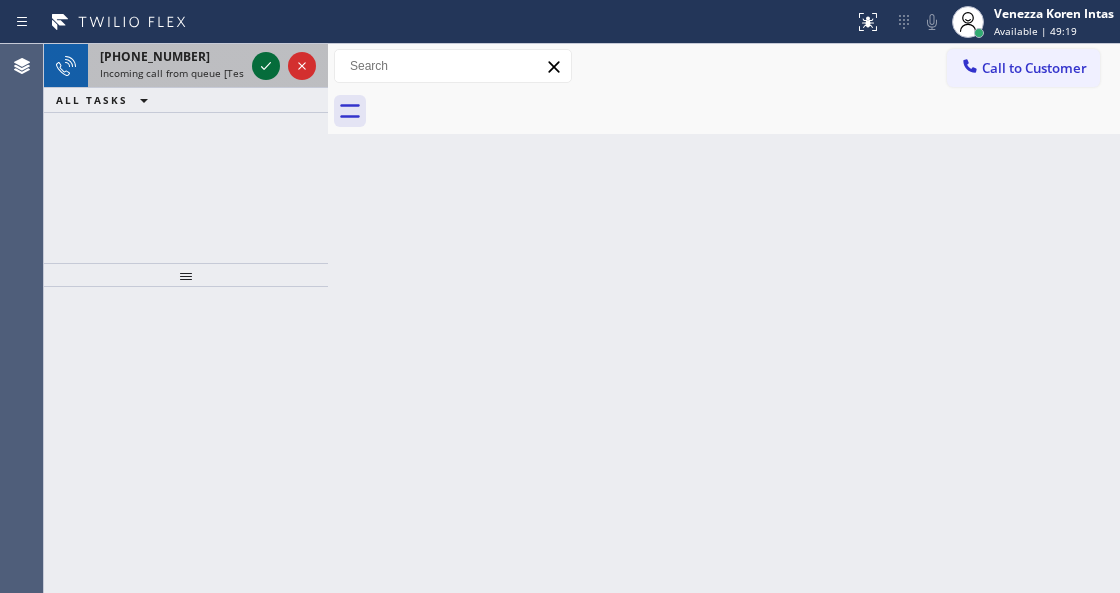 click 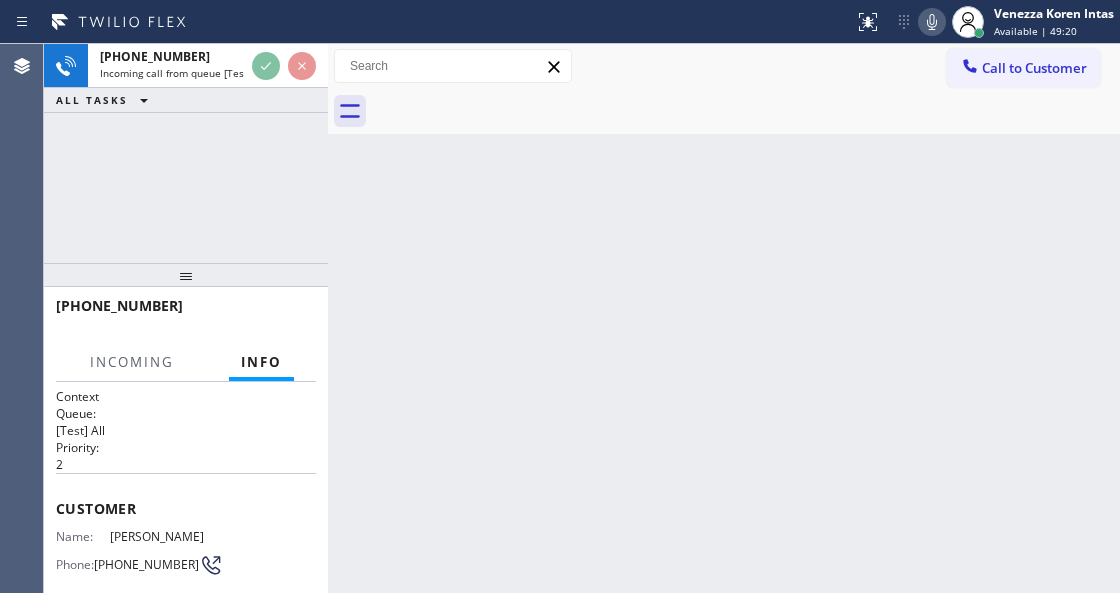 click 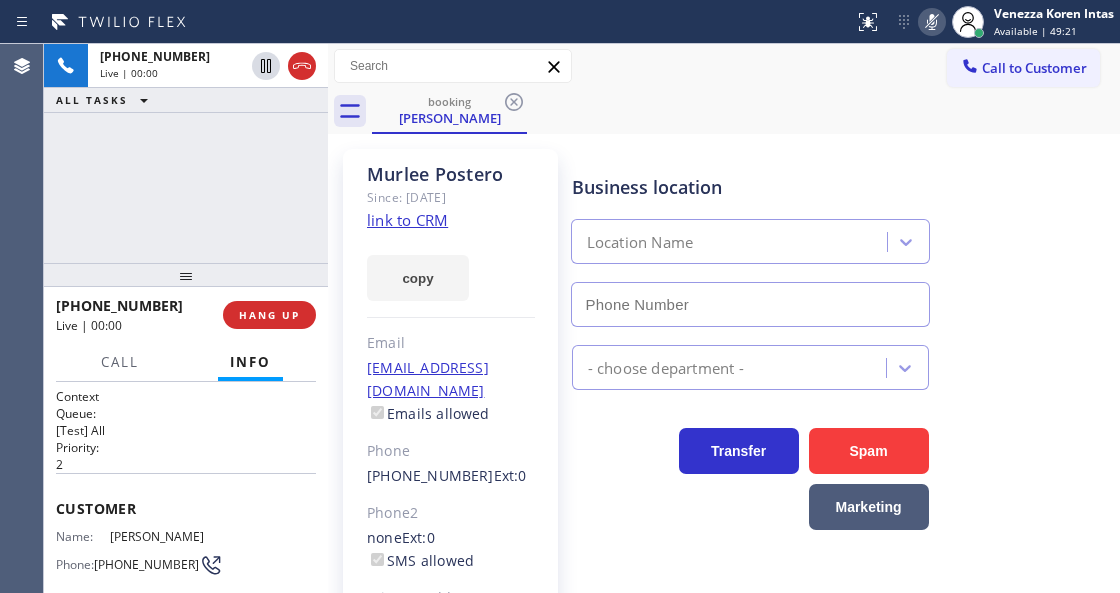 type on "[PHONE_NUMBER]" 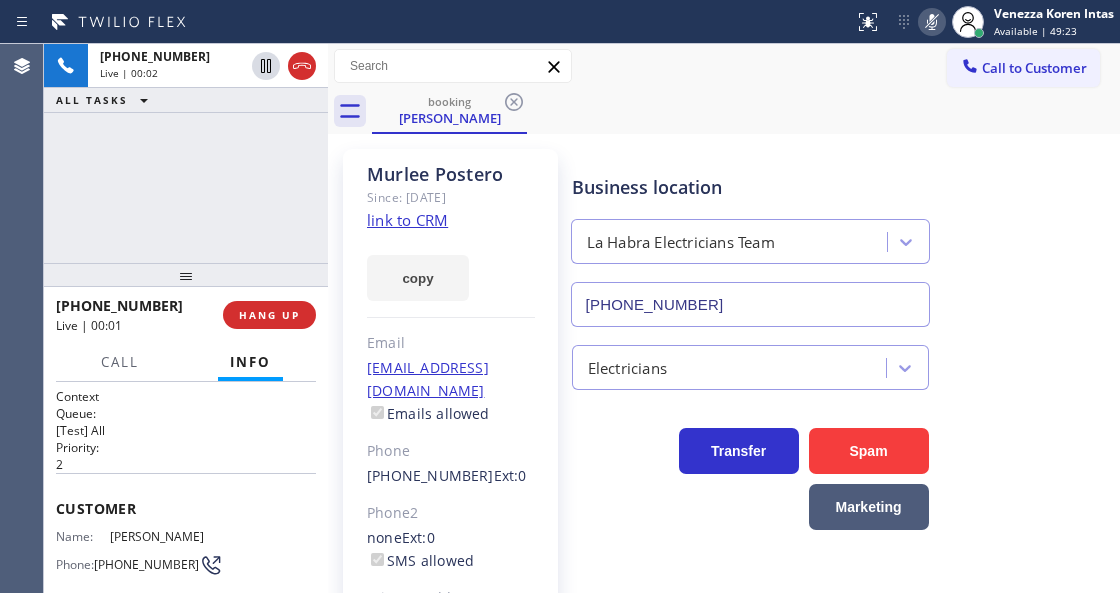click 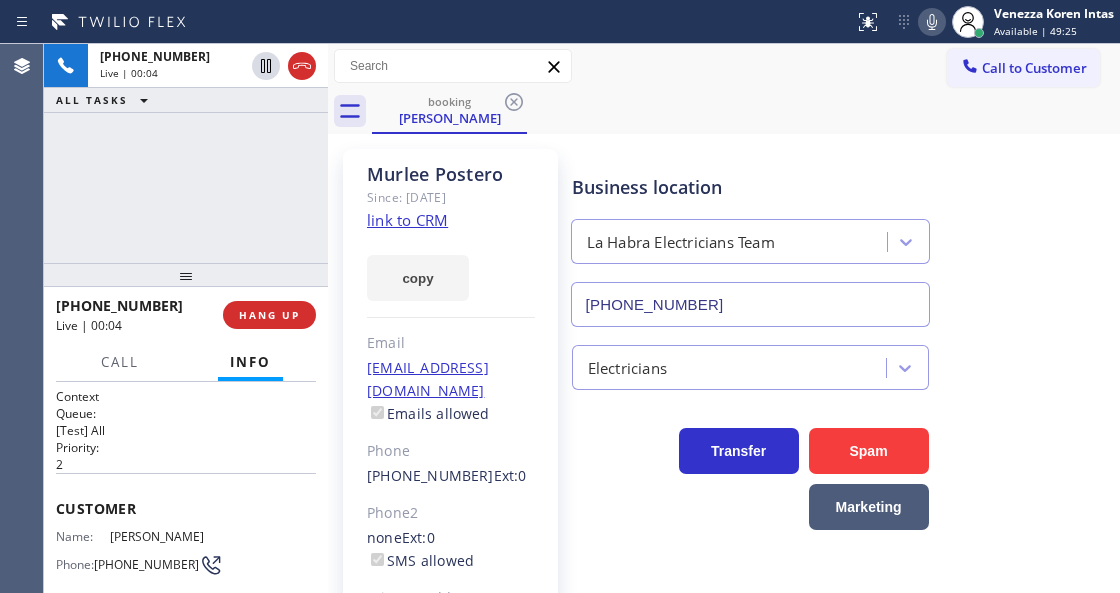 click on "Business location" at bounding box center (750, 187) 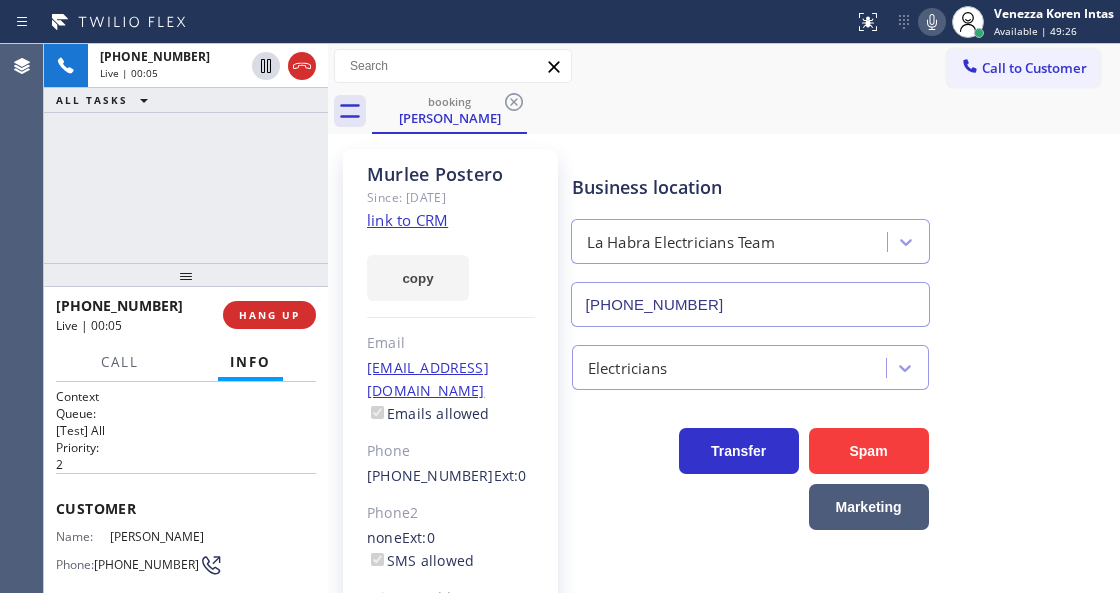 click at bounding box center (932, 22) 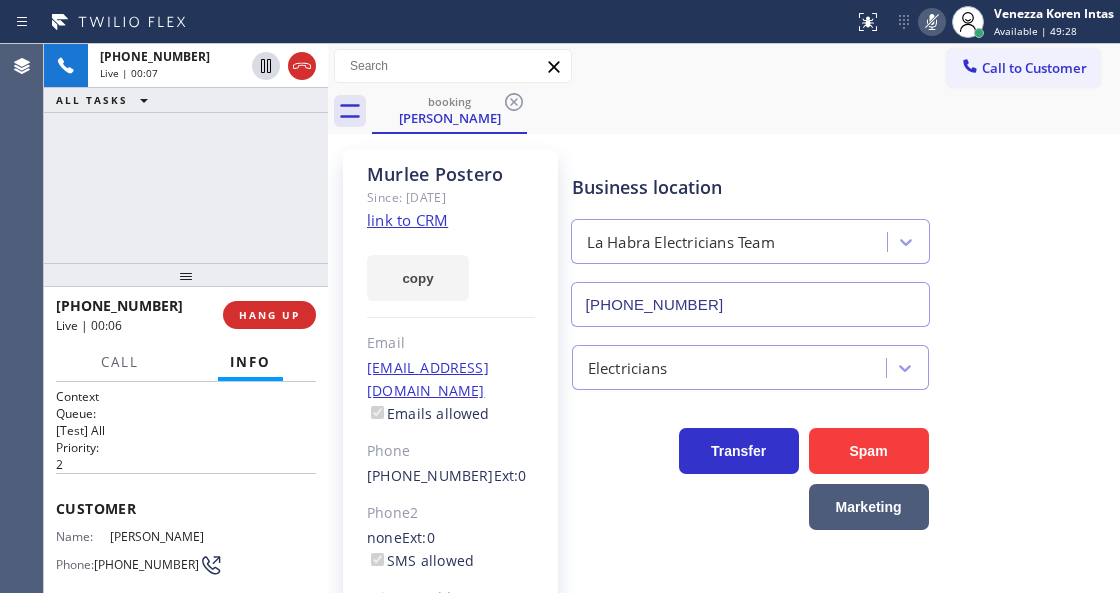 click at bounding box center [932, 22] 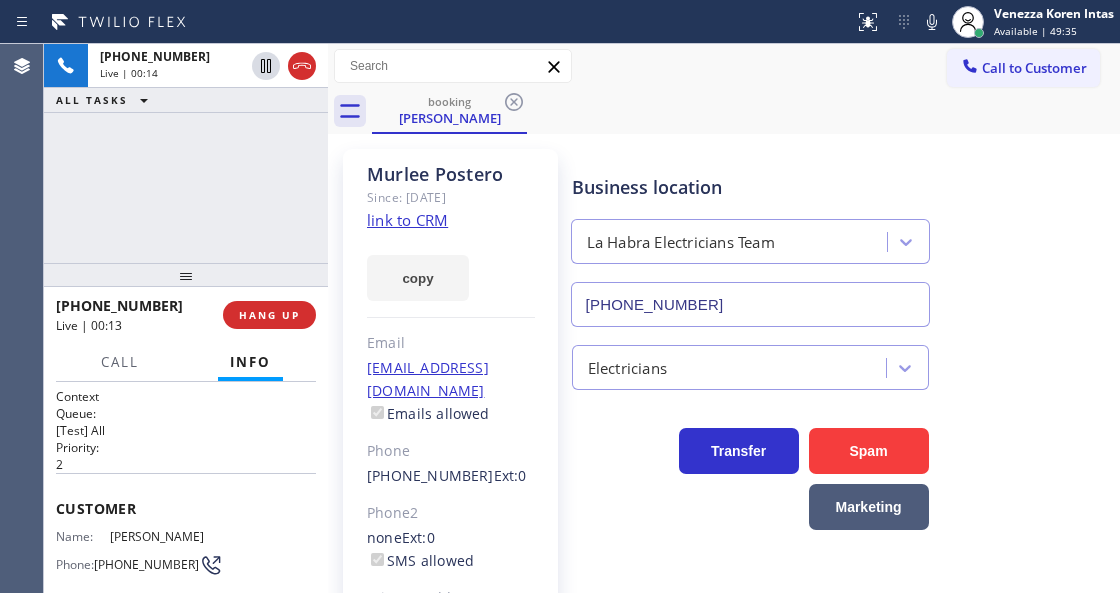 click on "booking [PERSON_NAME]" at bounding box center (746, 111) 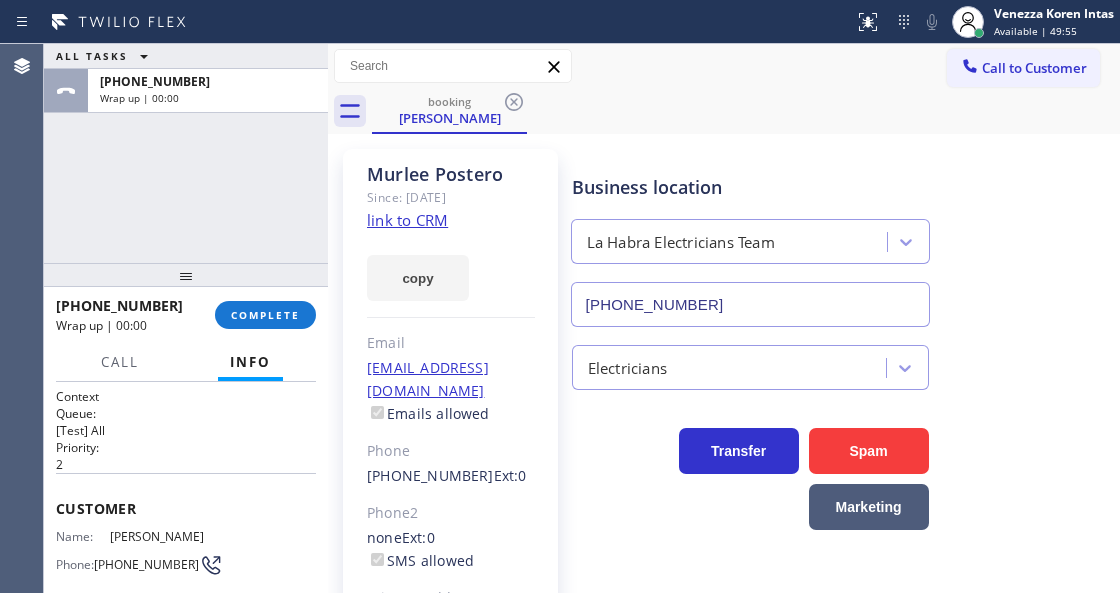 drag, startPoint x: 267, startPoint y: 320, endPoint x: 396, endPoint y: 351, distance: 132.67253 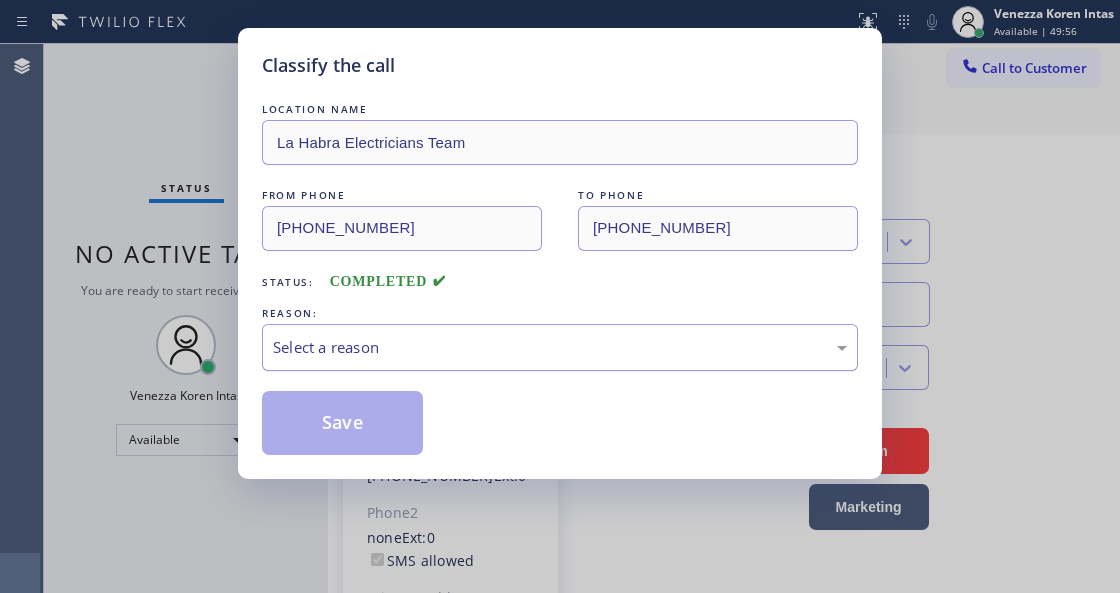 click on "Select a reason" at bounding box center [560, 347] 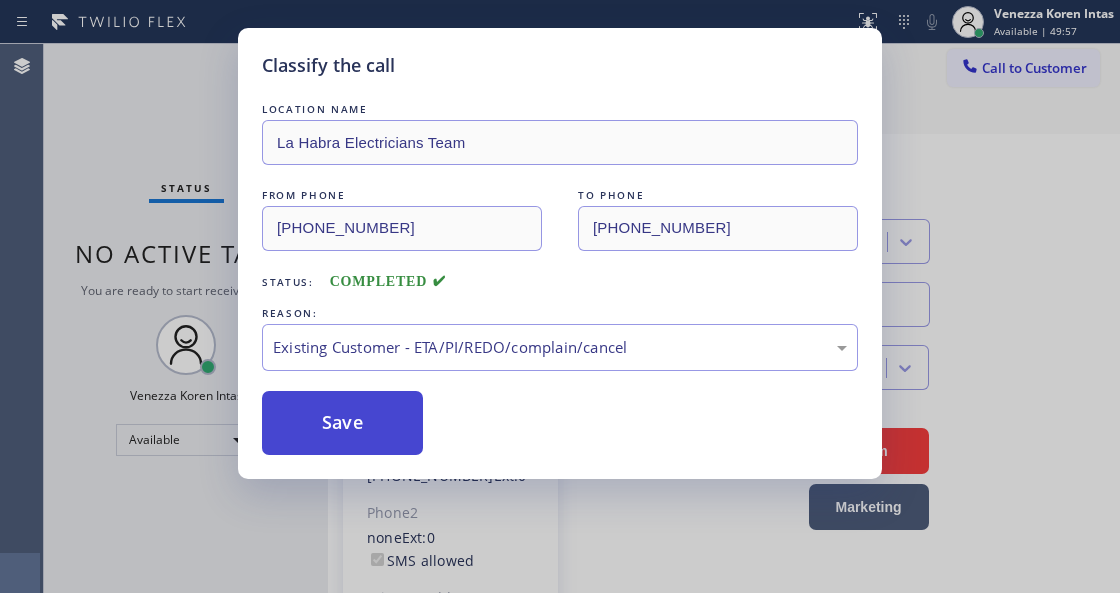 click on "Save" at bounding box center [342, 423] 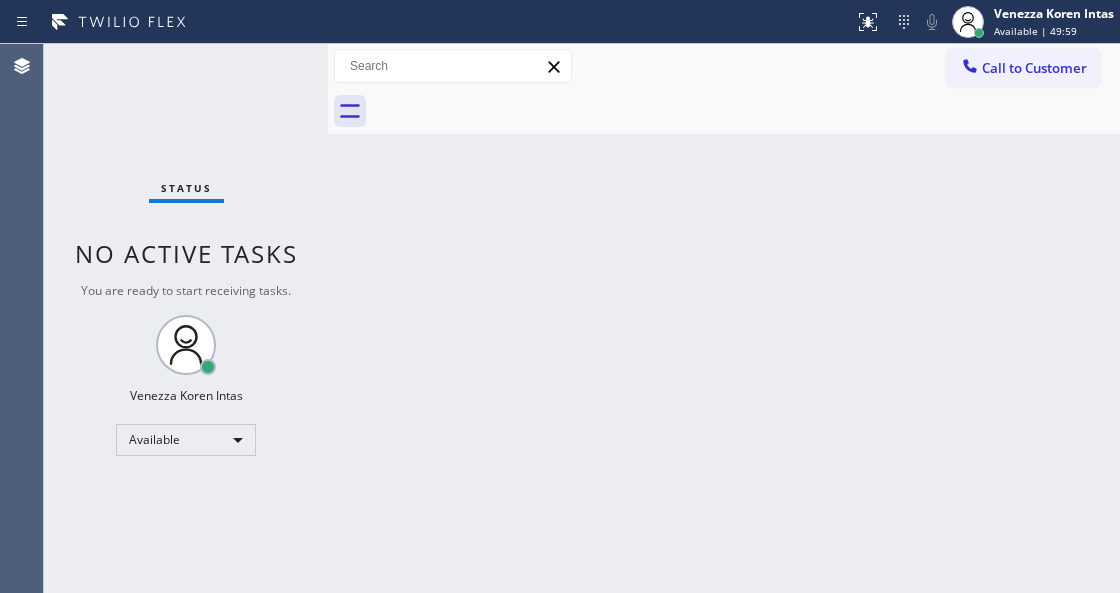 click on "Status   No active tasks     You are ready to start receiving tasks.   Venezza Koren Intas Available" at bounding box center [186, 318] 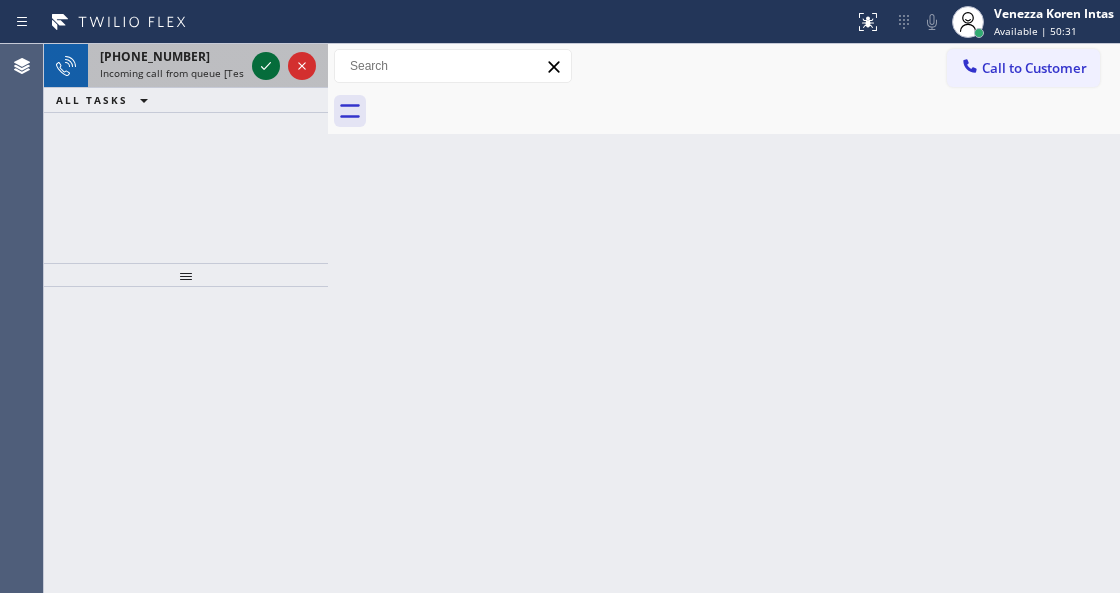 click 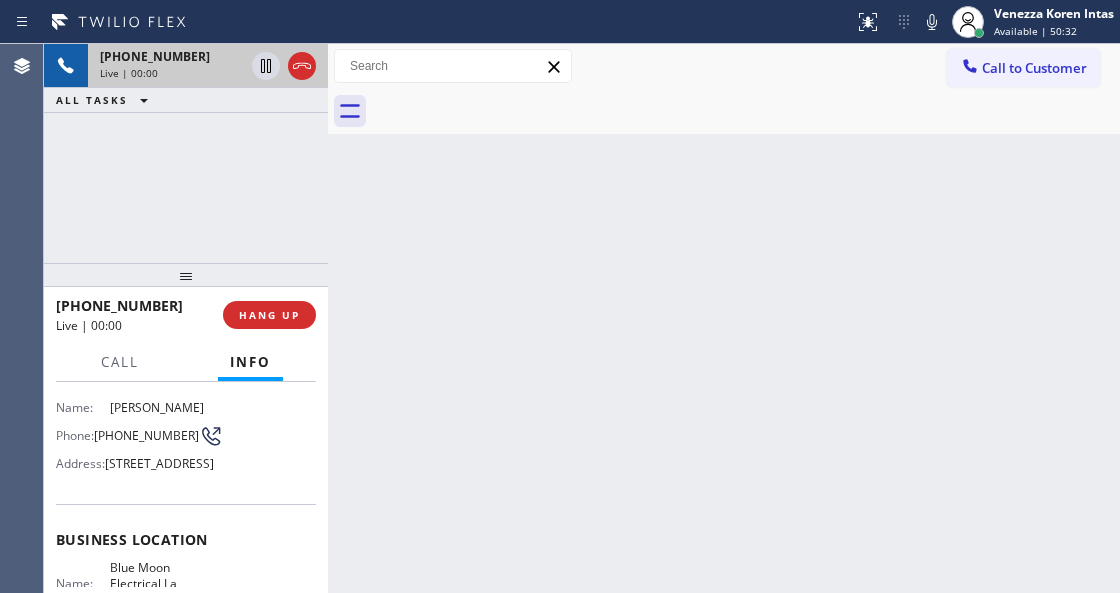 scroll, scrollTop: 133, scrollLeft: 0, axis: vertical 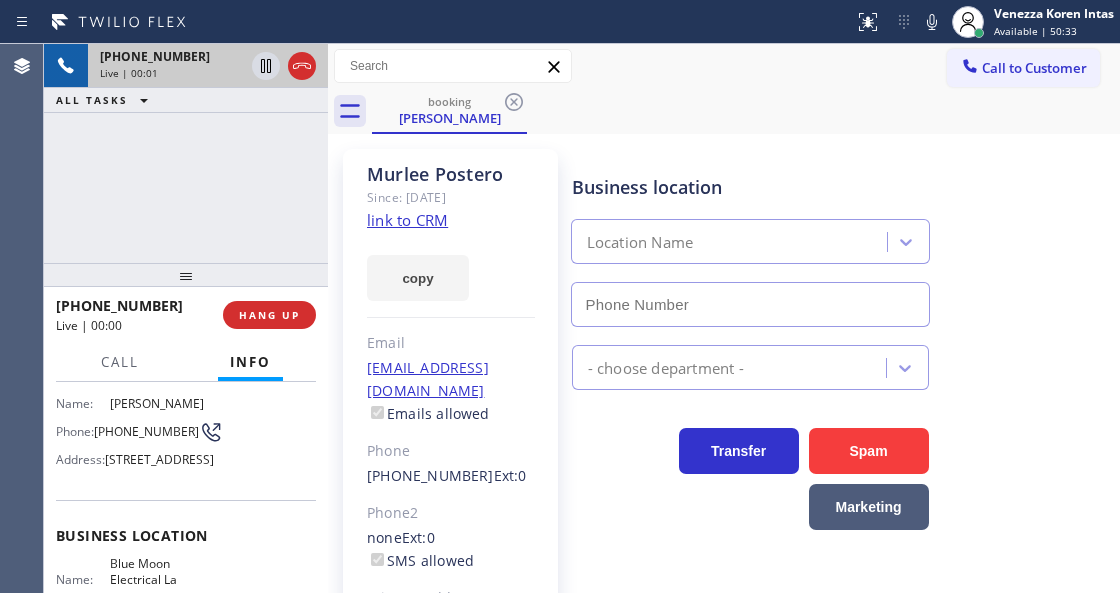 type on "[PHONE_NUMBER]" 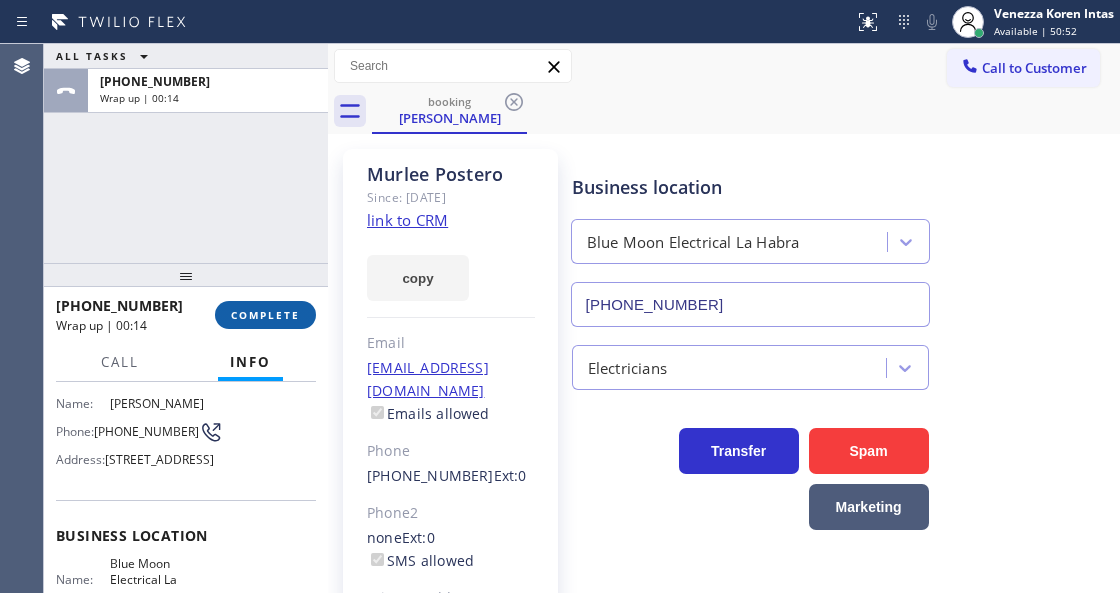 click on "COMPLETE" at bounding box center [265, 315] 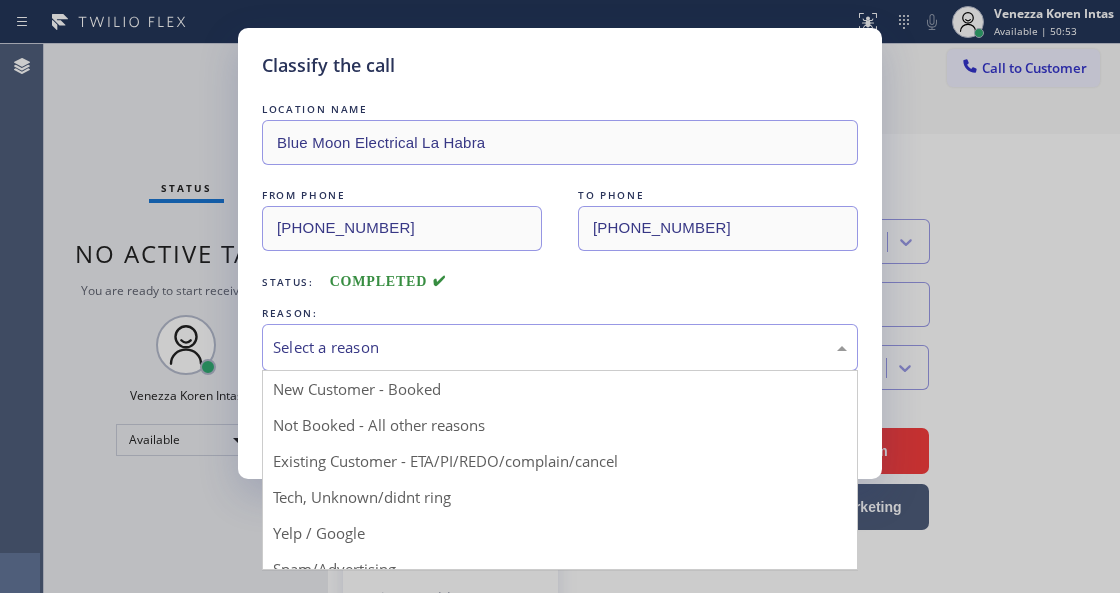 click on "Select a reason" at bounding box center (560, 347) 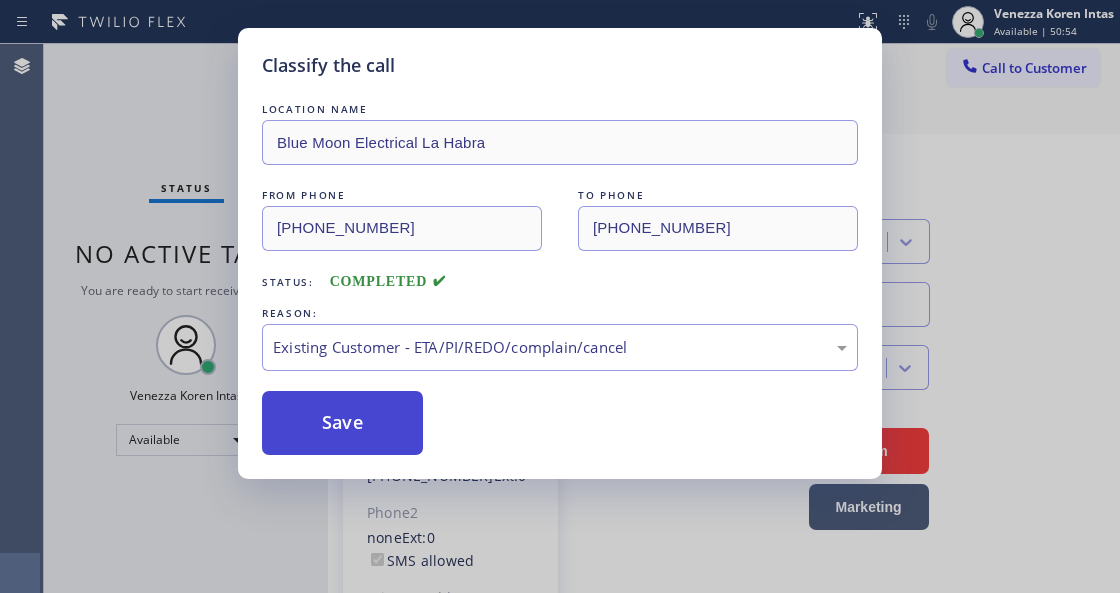 click on "Save" at bounding box center [342, 423] 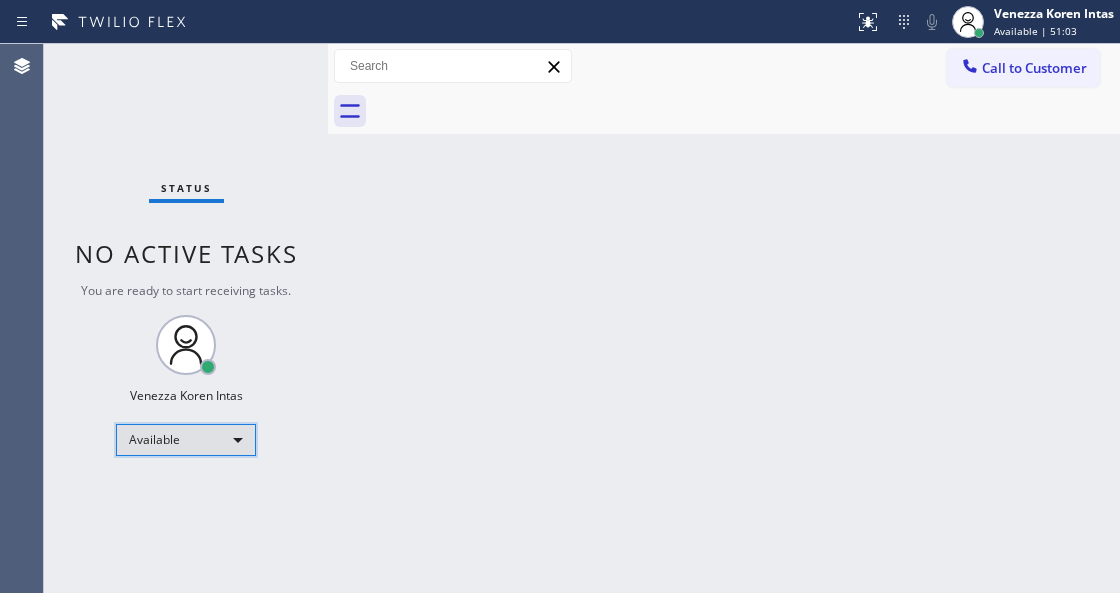 click on "Available" at bounding box center (186, 440) 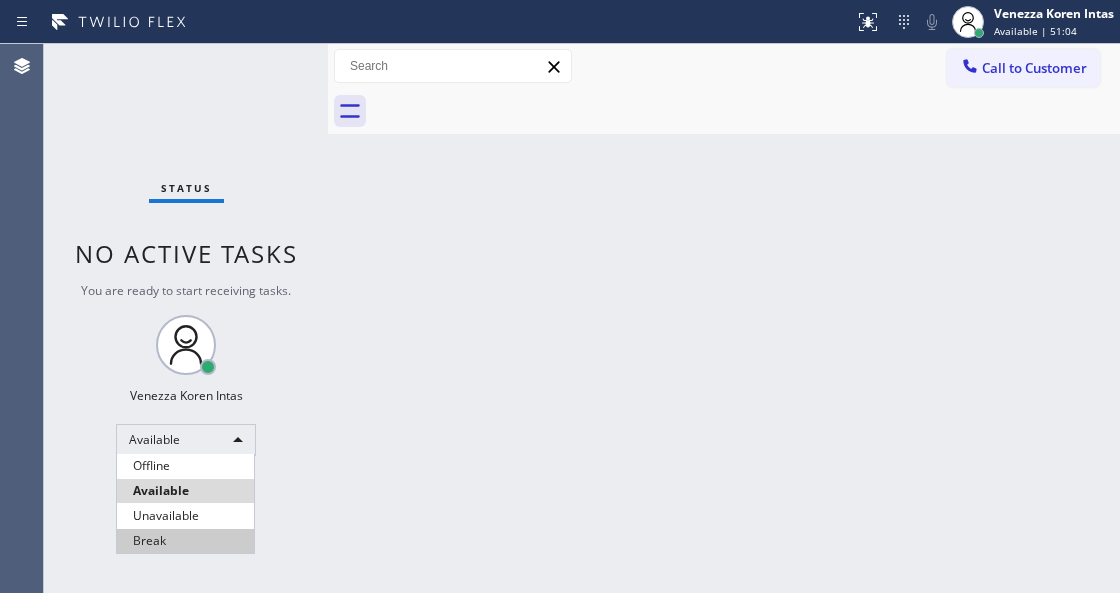 click on "Break" at bounding box center [185, 541] 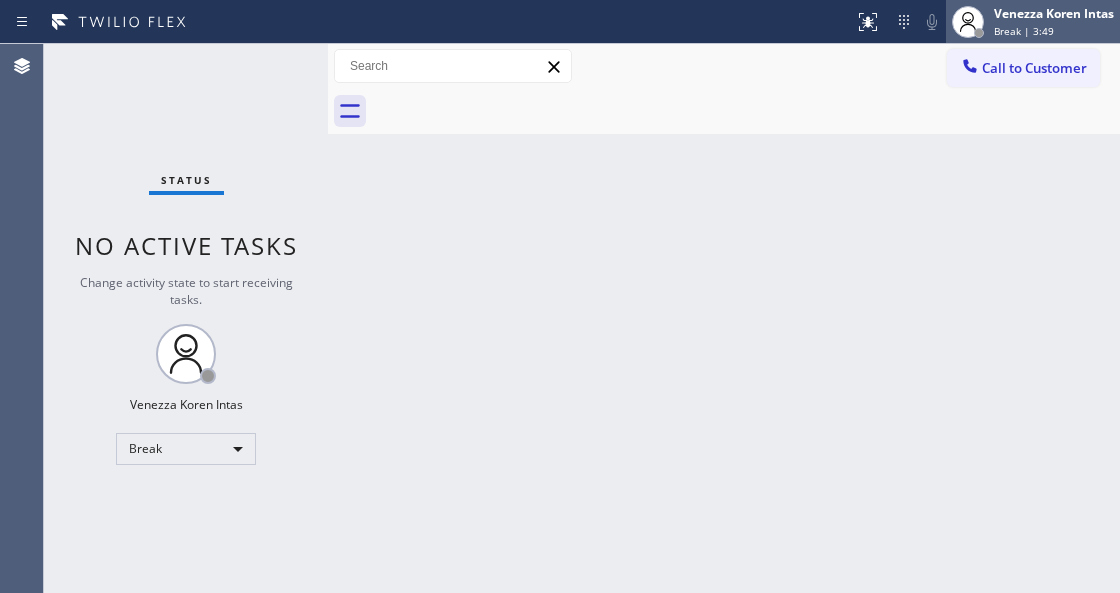 click on "Venezza Koren Intas" at bounding box center [1054, 13] 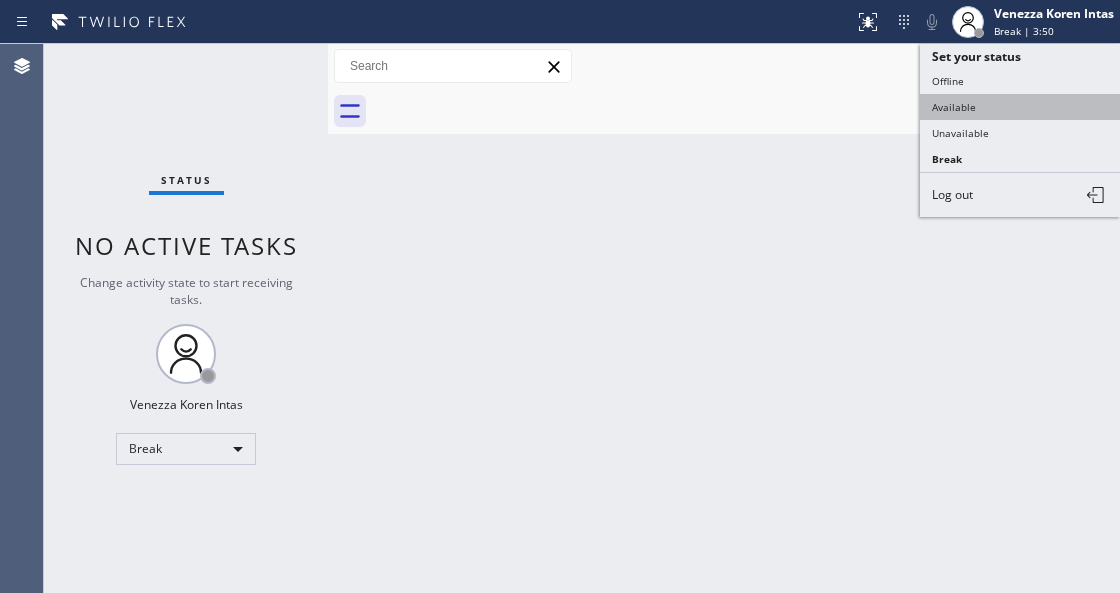 click on "Available" at bounding box center [1020, 107] 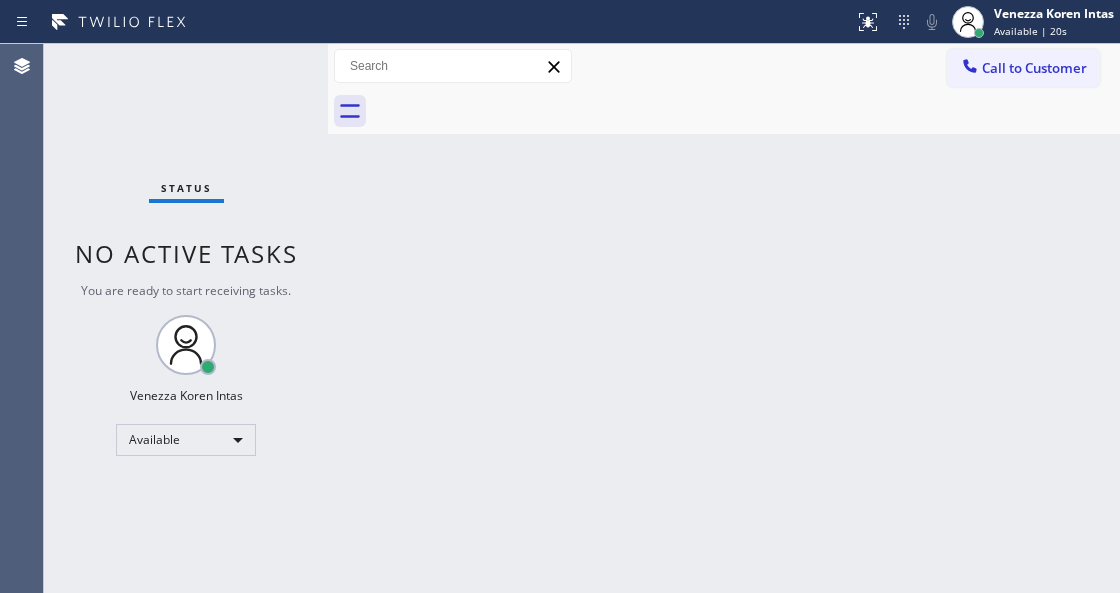 click on "Status   No active tasks     You are ready to start receiving tasks.   Venezza Koren Intas Available" at bounding box center [186, 318] 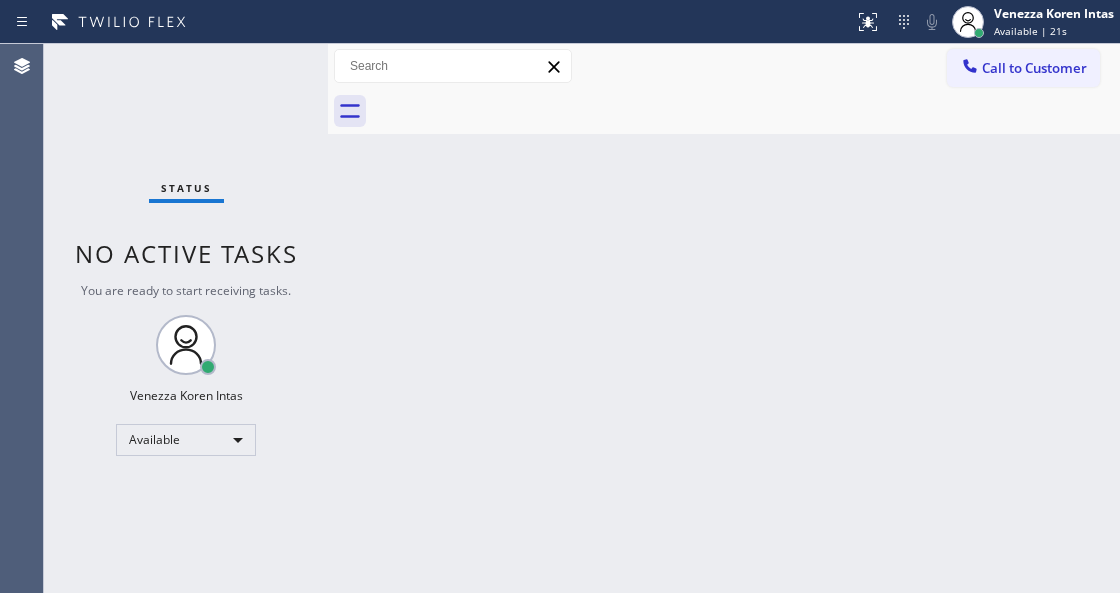 click on "Status   No active tasks     You are ready to start receiving tasks.   Venezza Koren Intas Available" at bounding box center (186, 318) 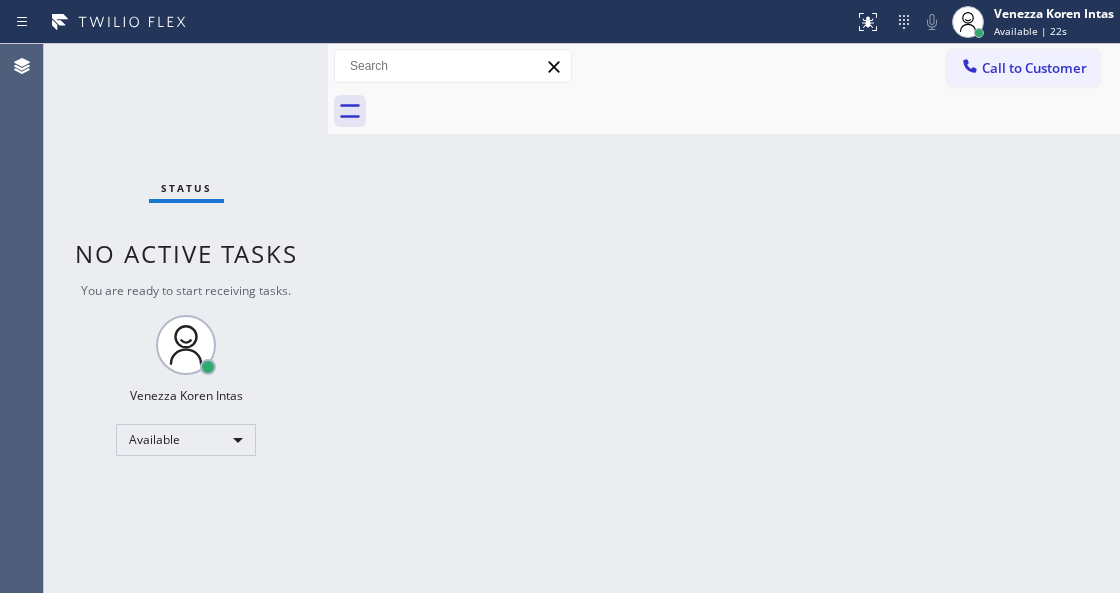 click on "Status   No active tasks     You are ready to start receiving tasks.   Venezza Koren Intas Available" at bounding box center (186, 318) 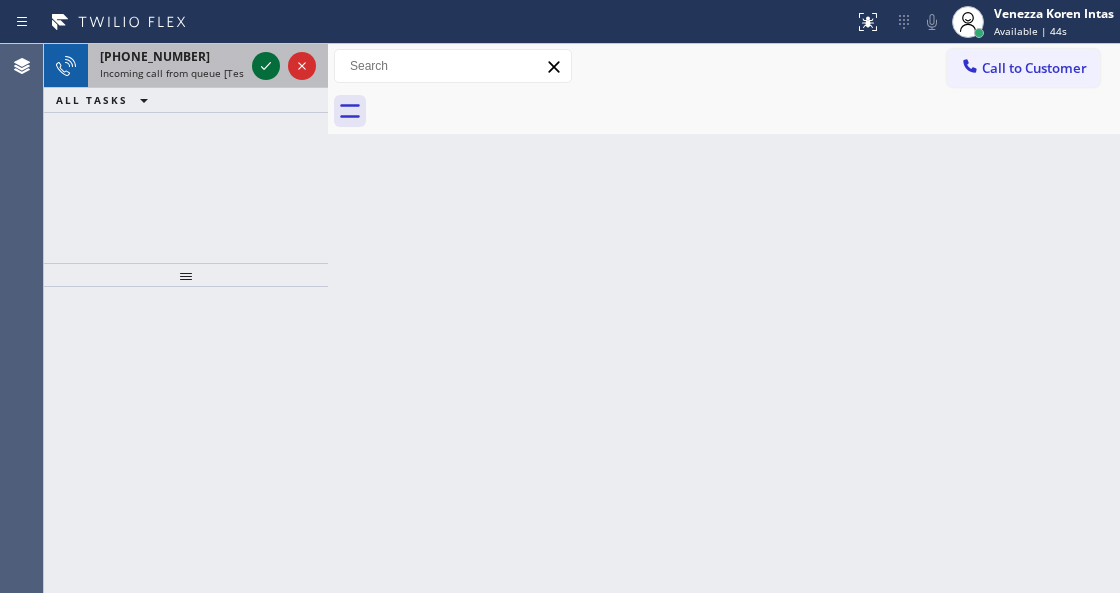 click 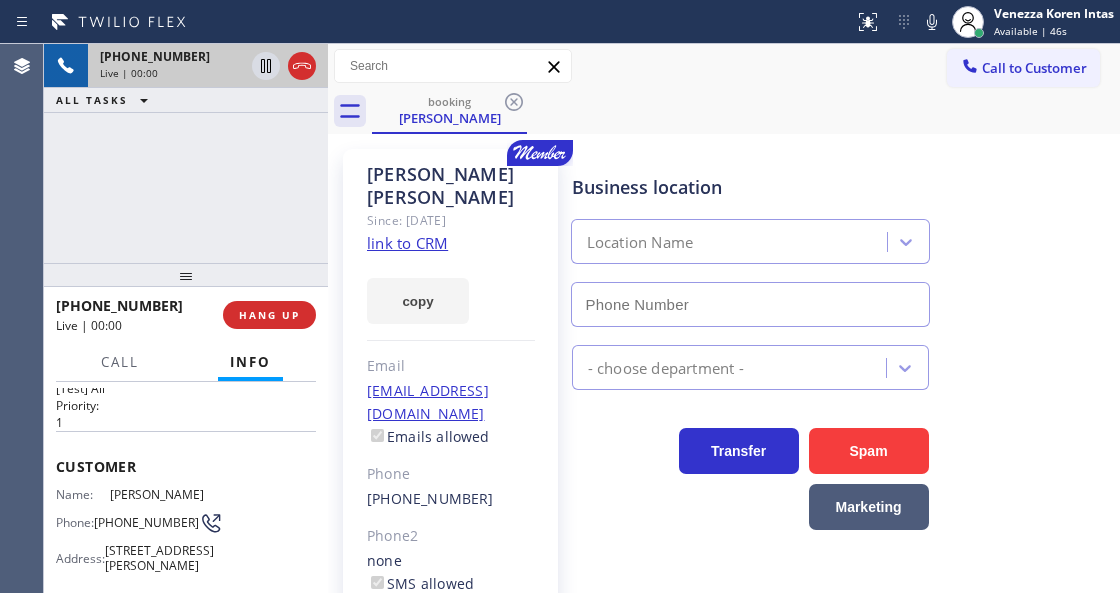 type on "[PHONE_NUMBER]" 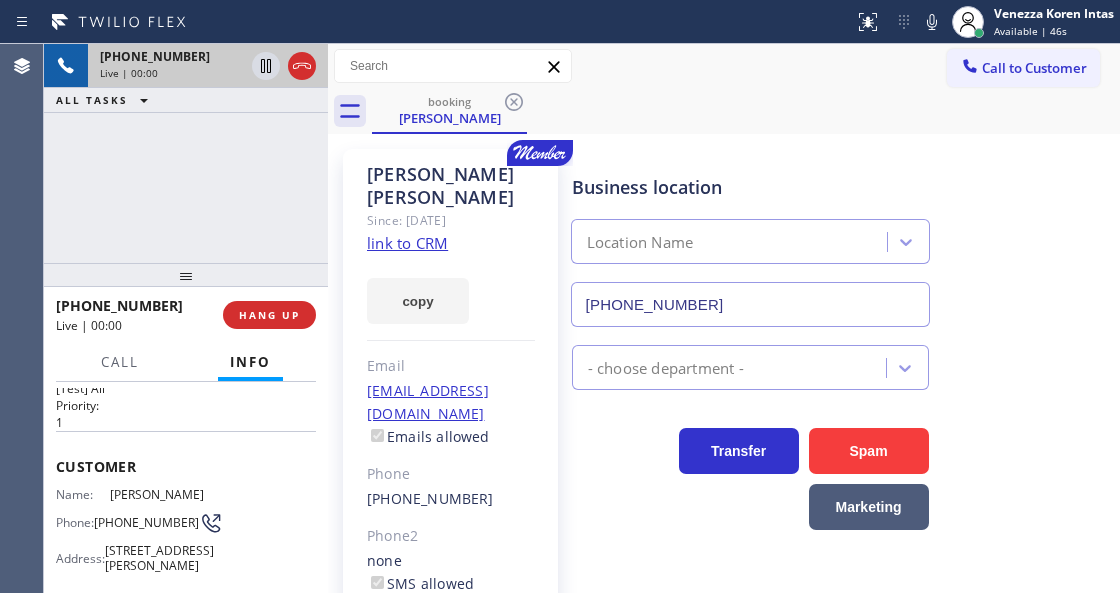 scroll, scrollTop: 133, scrollLeft: 0, axis: vertical 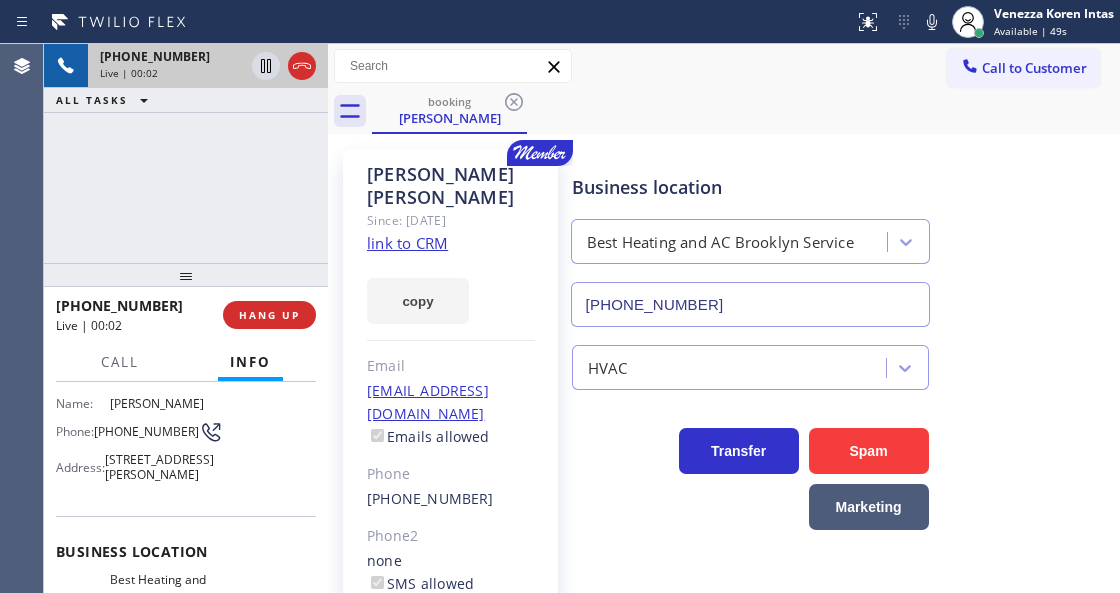 click on "link to CRM" at bounding box center [407, 243] 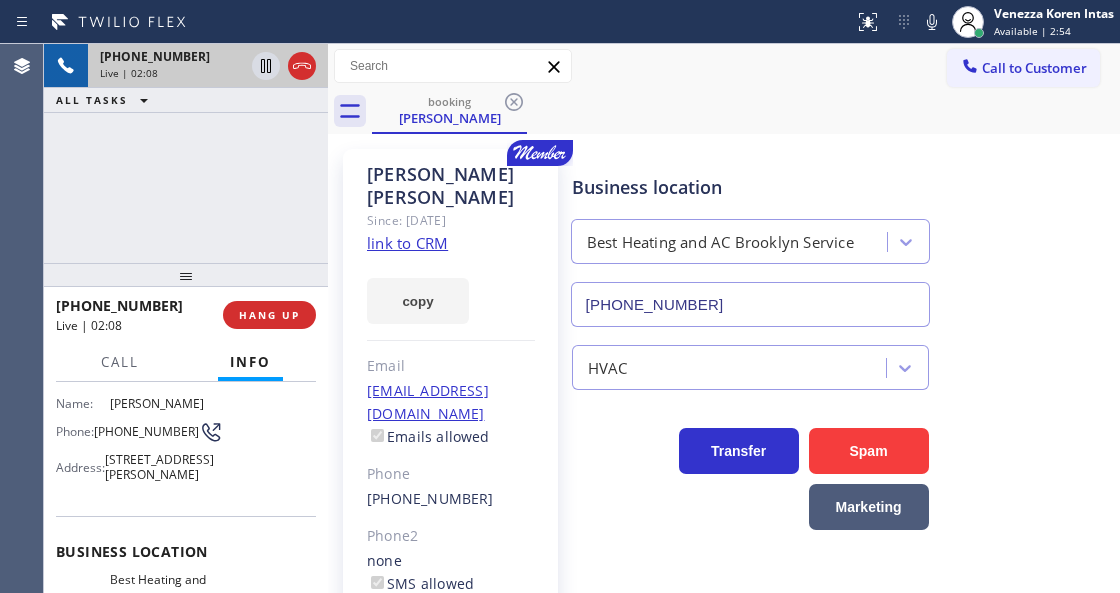 click on "booking [PERSON_NAME]" at bounding box center (746, 111) 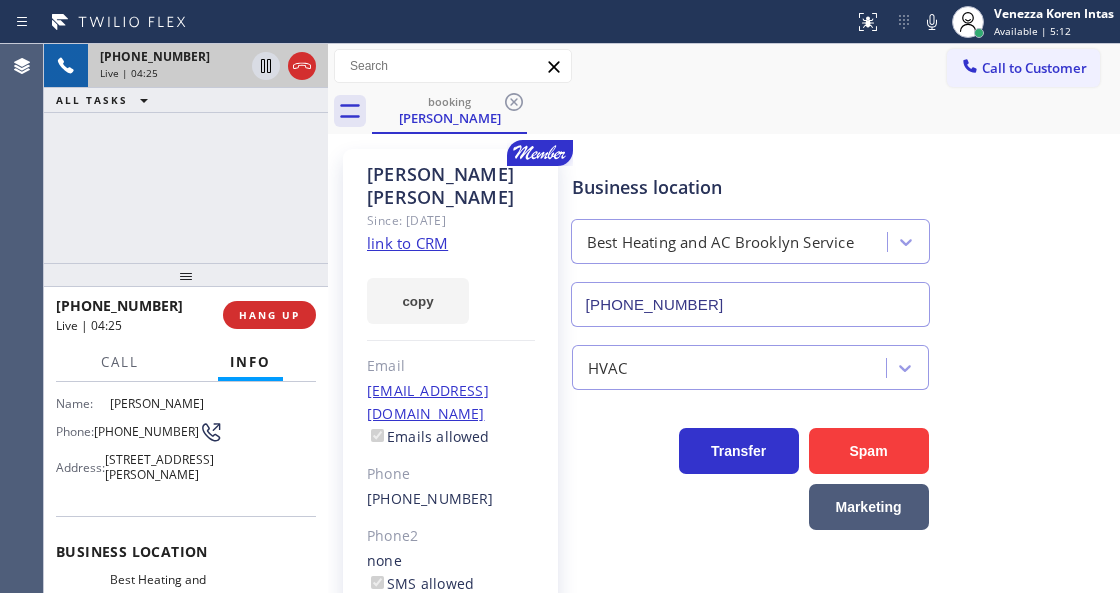 drag, startPoint x: 278, startPoint y: 169, endPoint x: 718, endPoint y: 127, distance: 442 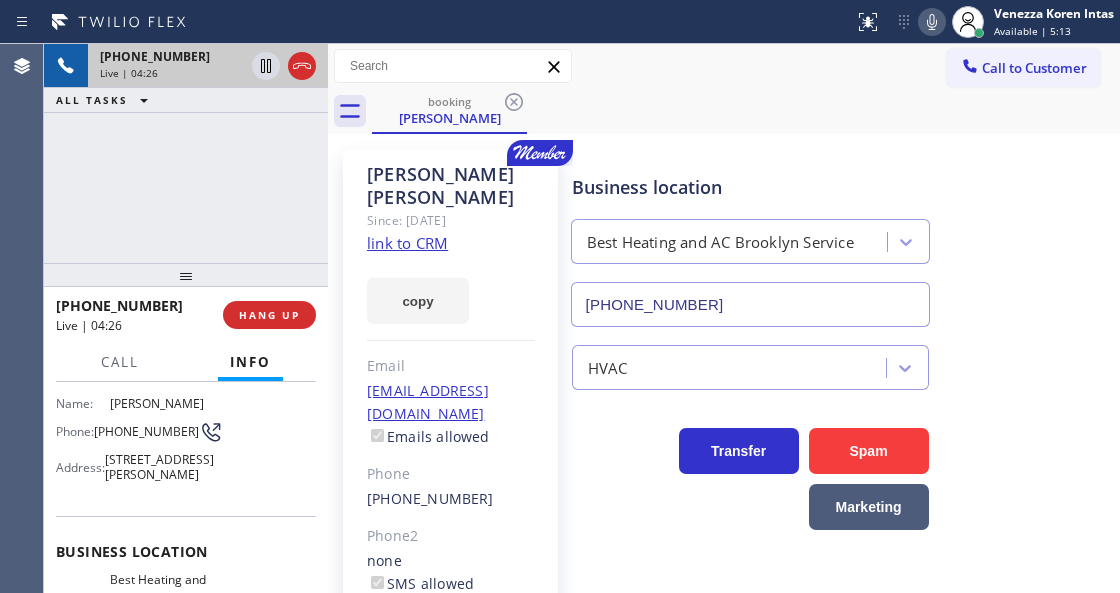 click 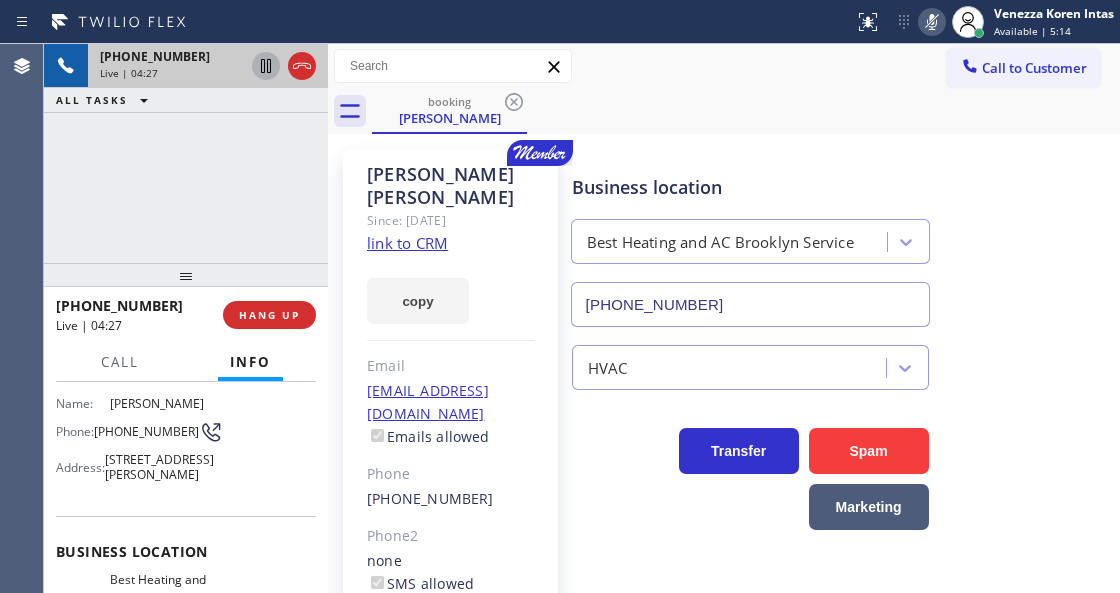 click 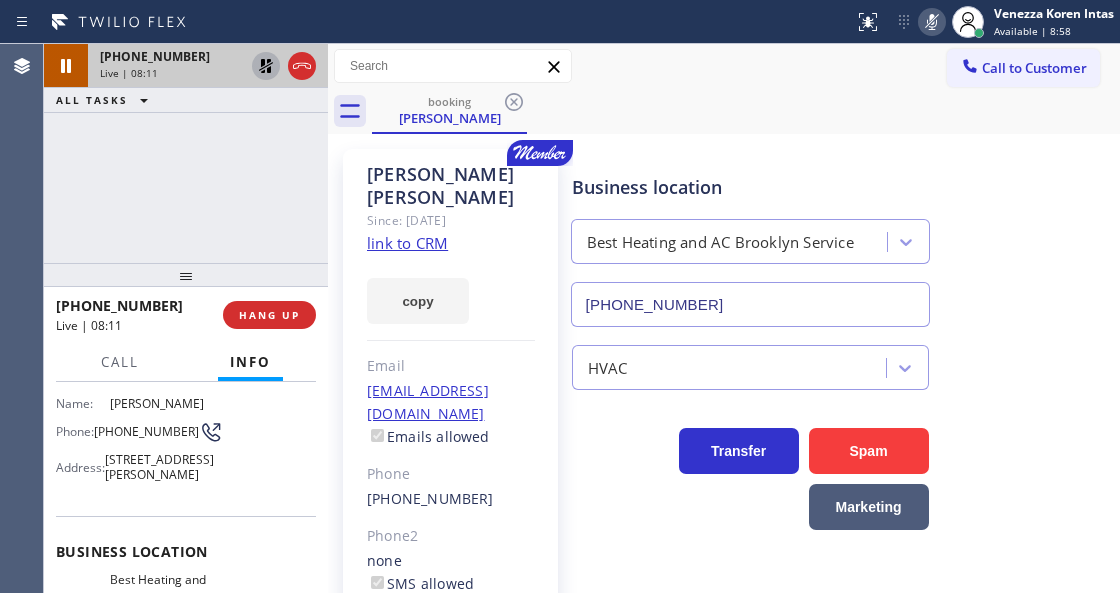 click 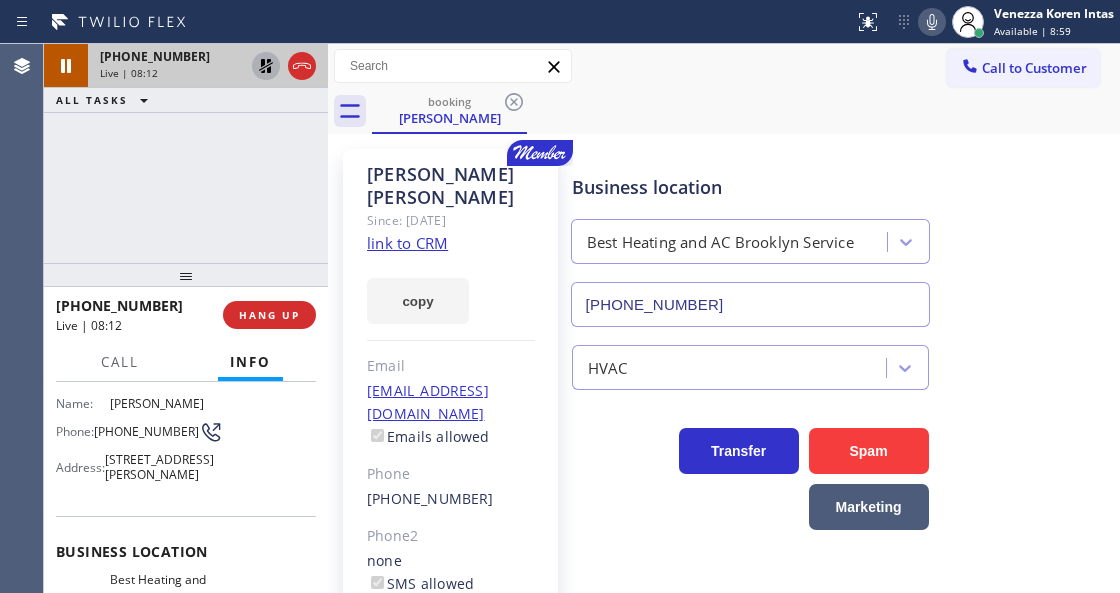 click 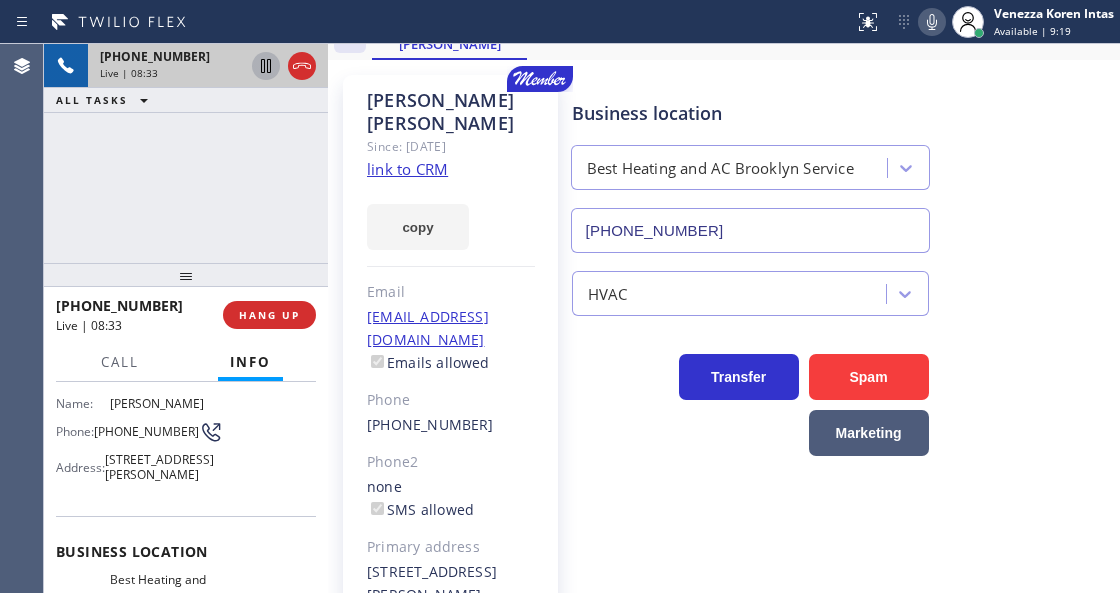 scroll, scrollTop: 190, scrollLeft: 0, axis: vertical 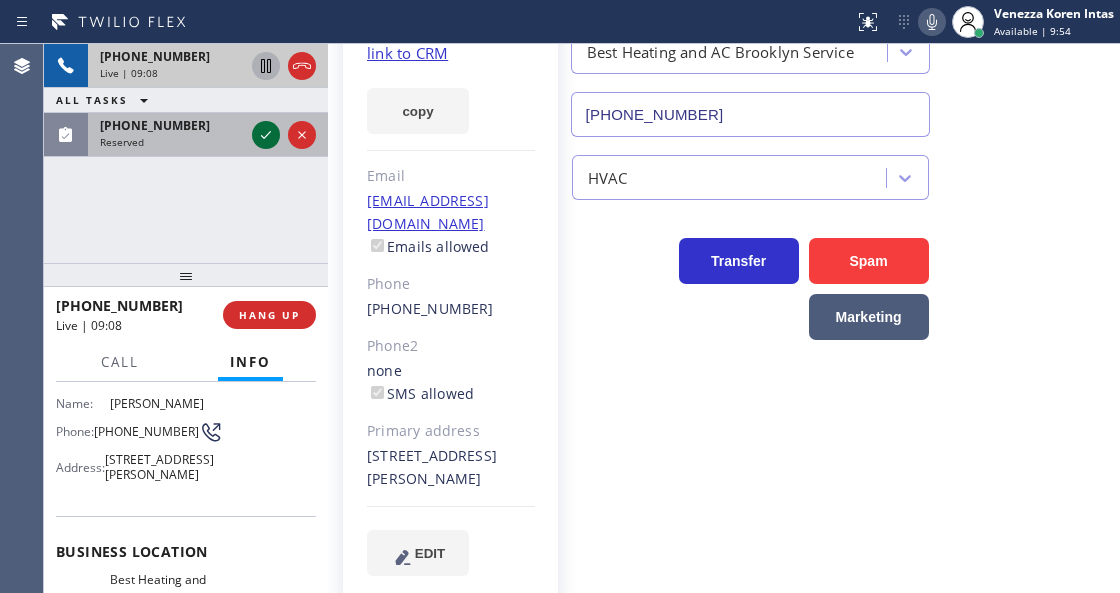 click 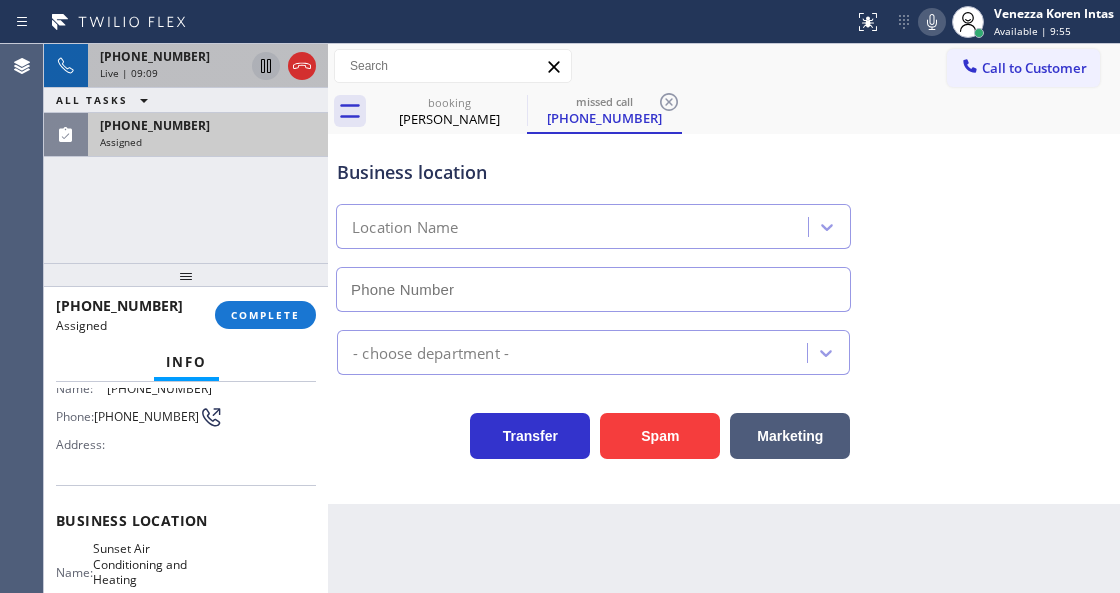 scroll, scrollTop: 149, scrollLeft: 0, axis: vertical 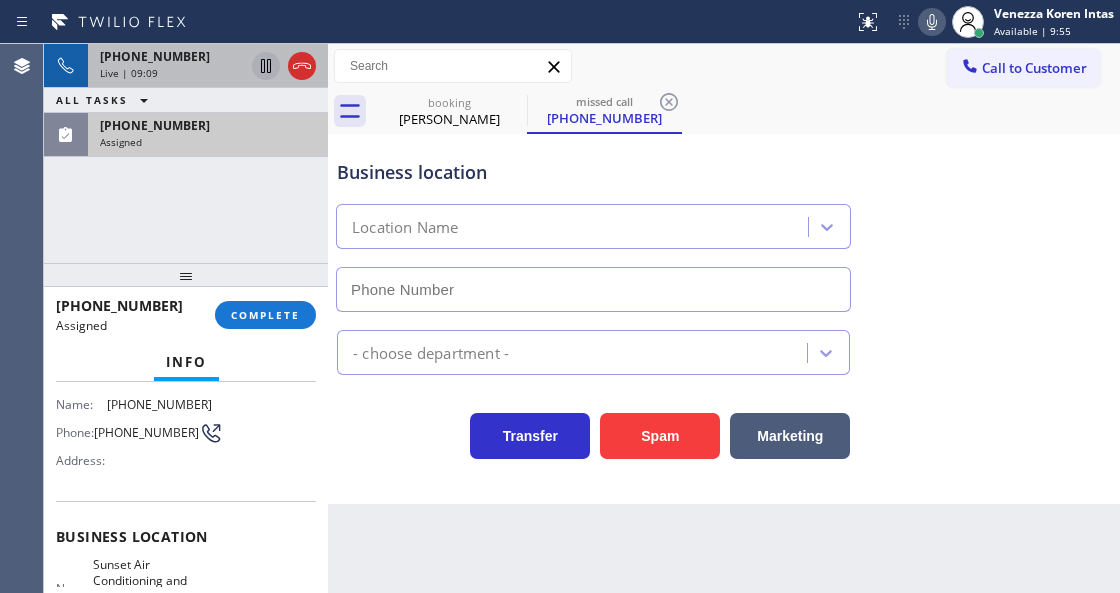type on "[PHONE_NUMBER]" 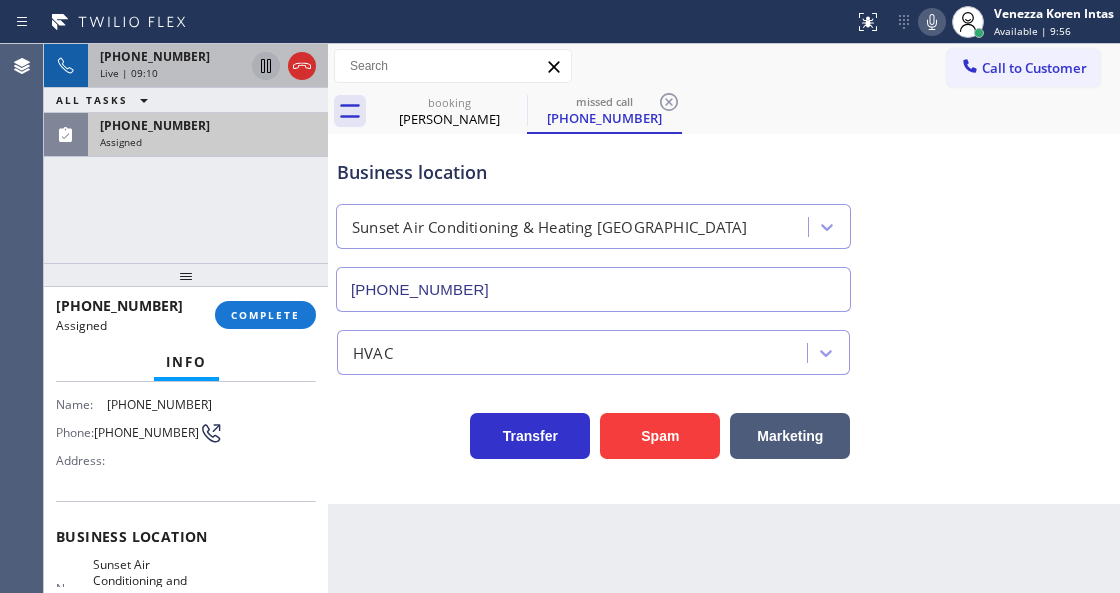 click on "Assigned" at bounding box center [208, 142] 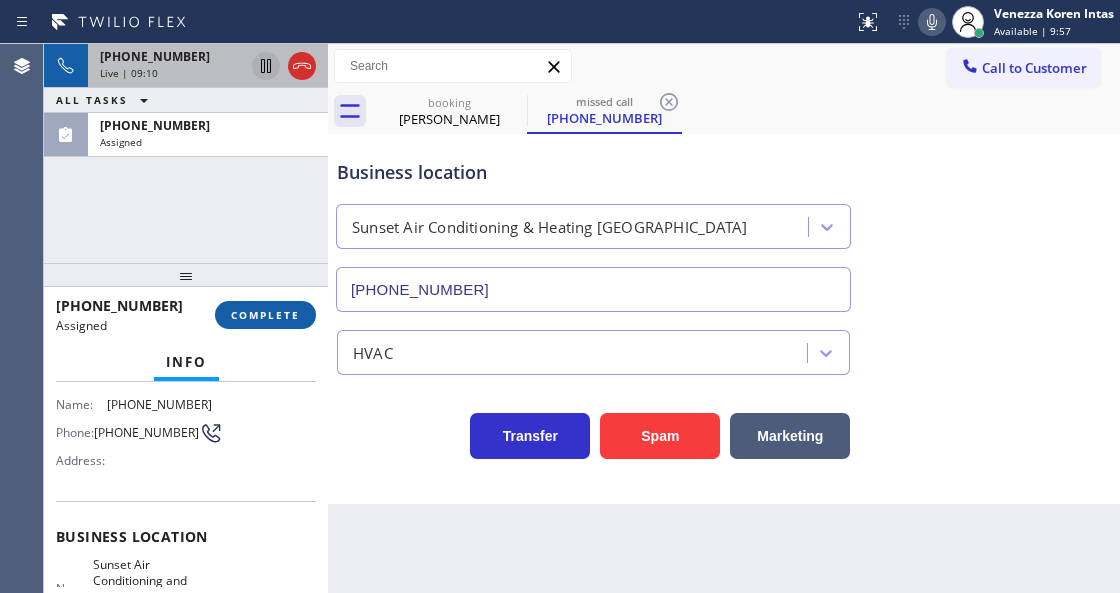 click on "COMPLETE" at bounding box center (265, 315) 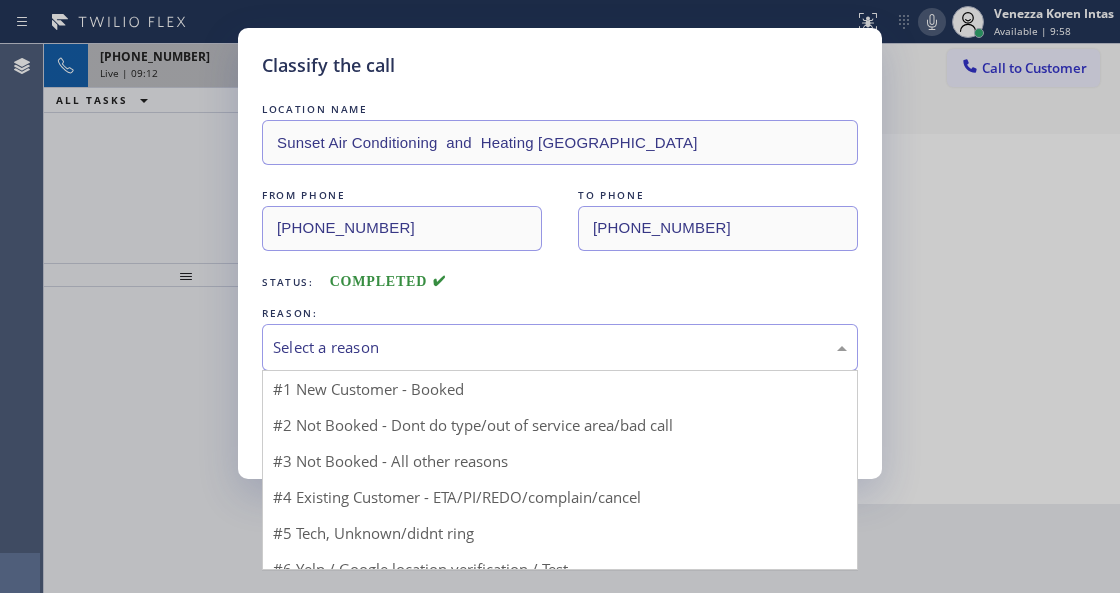 drag, startPoint x: 516, startPoint y: 340, endPoint x: 510, endPoint y: 370, distance: 30.594116 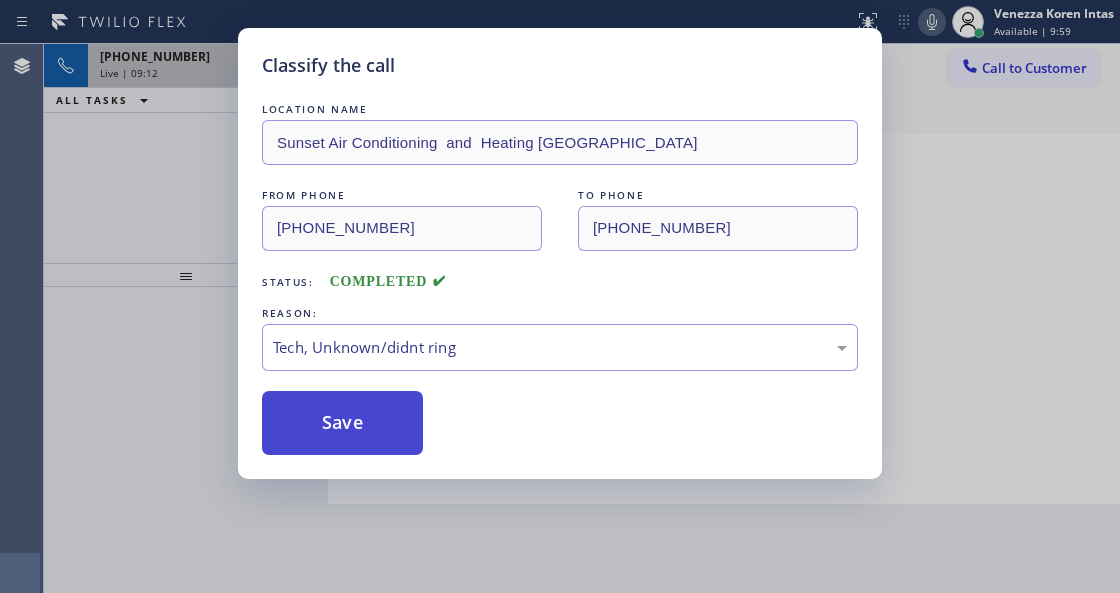 click on "Save" at bounding box center [342, 423] 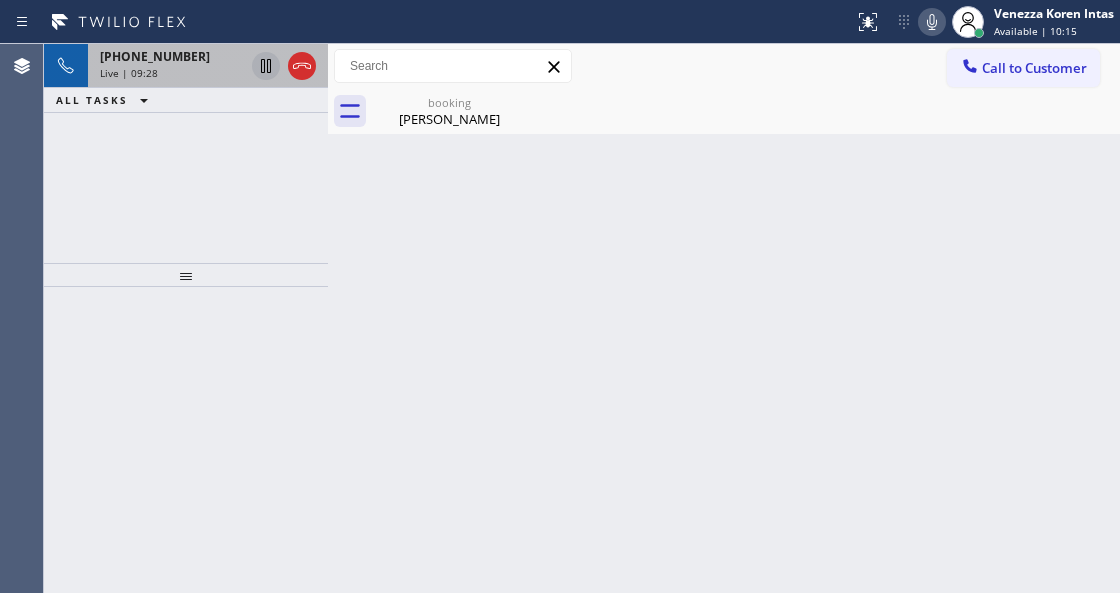 click on "booking" at bounding box center [449, 102] 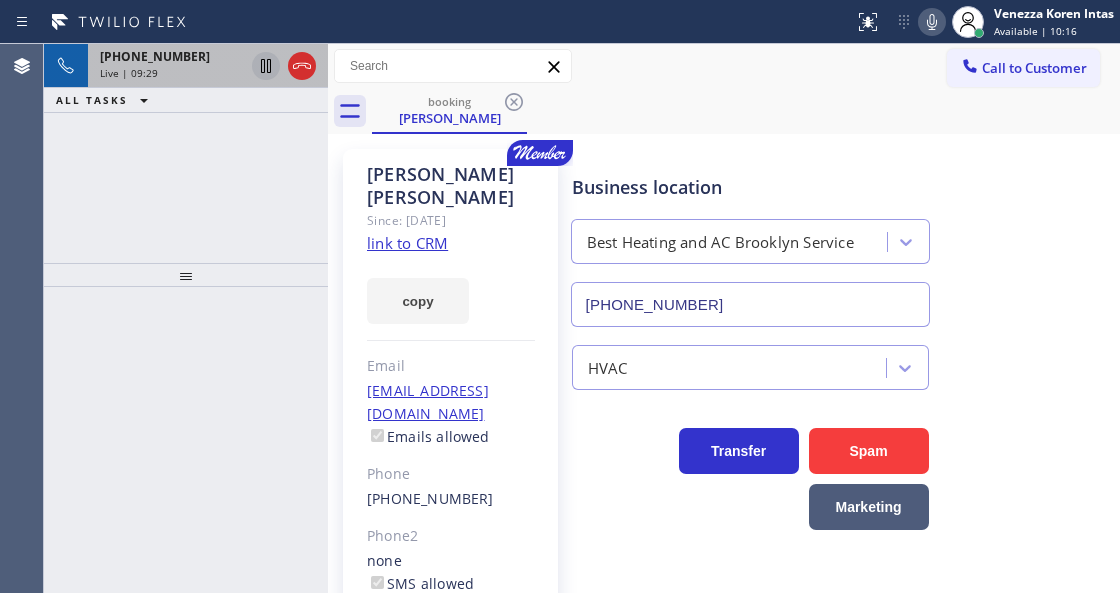 click on "Live | 09:29" at bounding box center [172, 73] 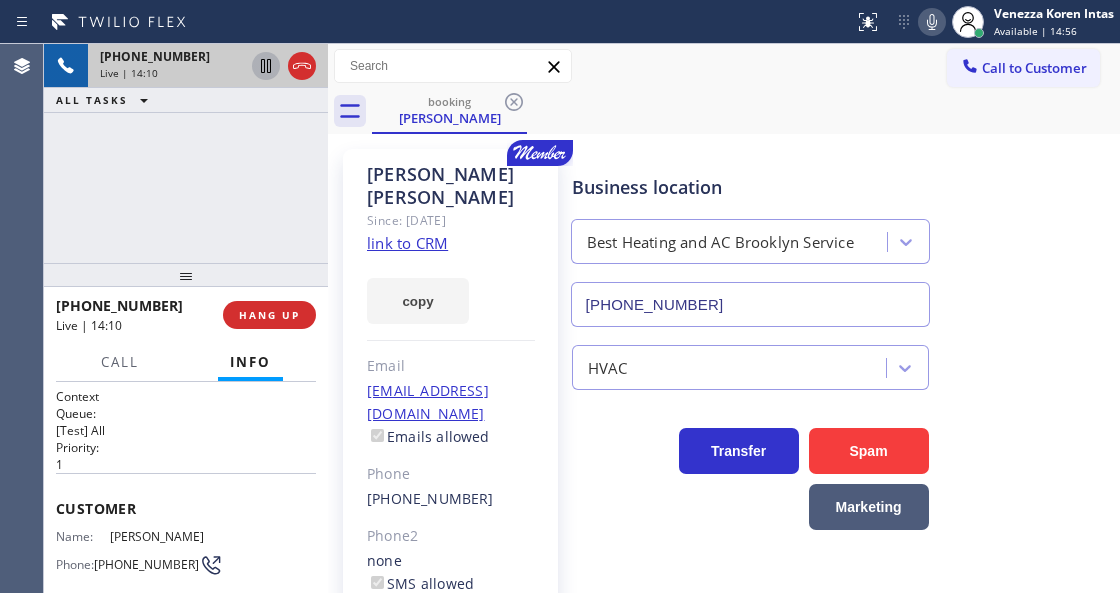 click 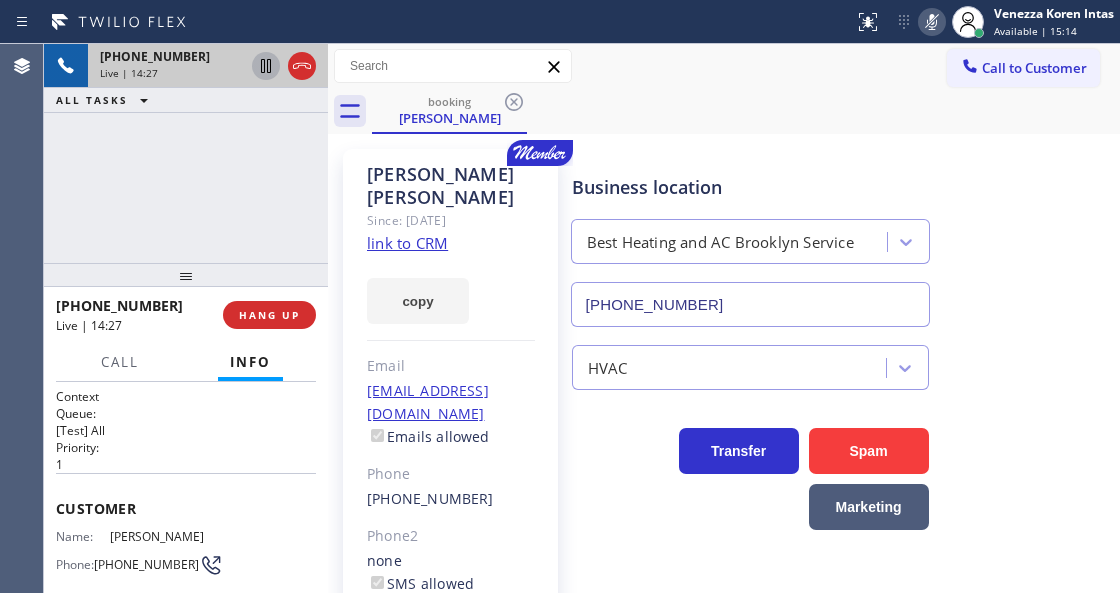 click 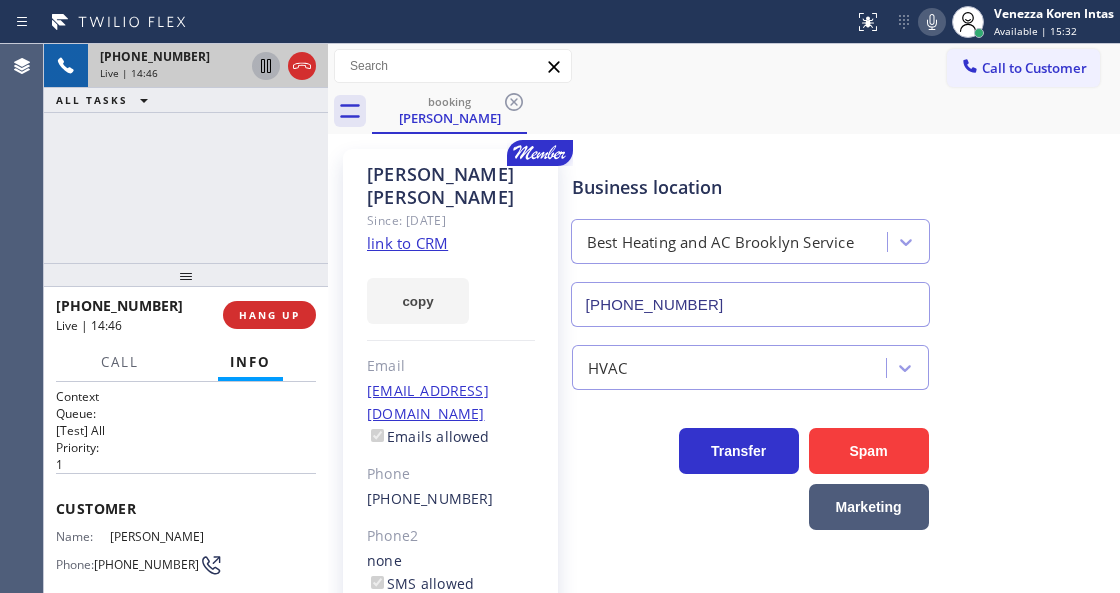 click on "Since: [DATE]" at bounding box center (451, 220) 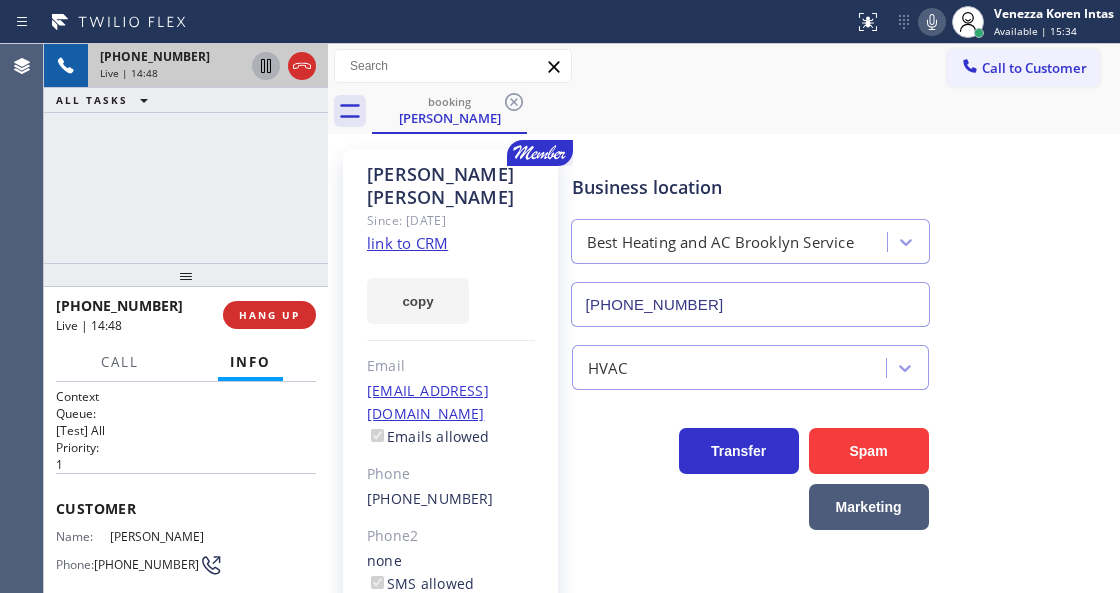 click on "[PERSON_NAME]   Since: [DATE] link to CRM copy Email [EMAIL_ADDRESS][DOMAIN_NAME]  Emails allowed Phone [PHONE_NUMBER] Phone2 none  SMS allowed Primary address  [STREET_ADDRESS][PERSON_NAME] EDIT" at bounding box center (450, 469) 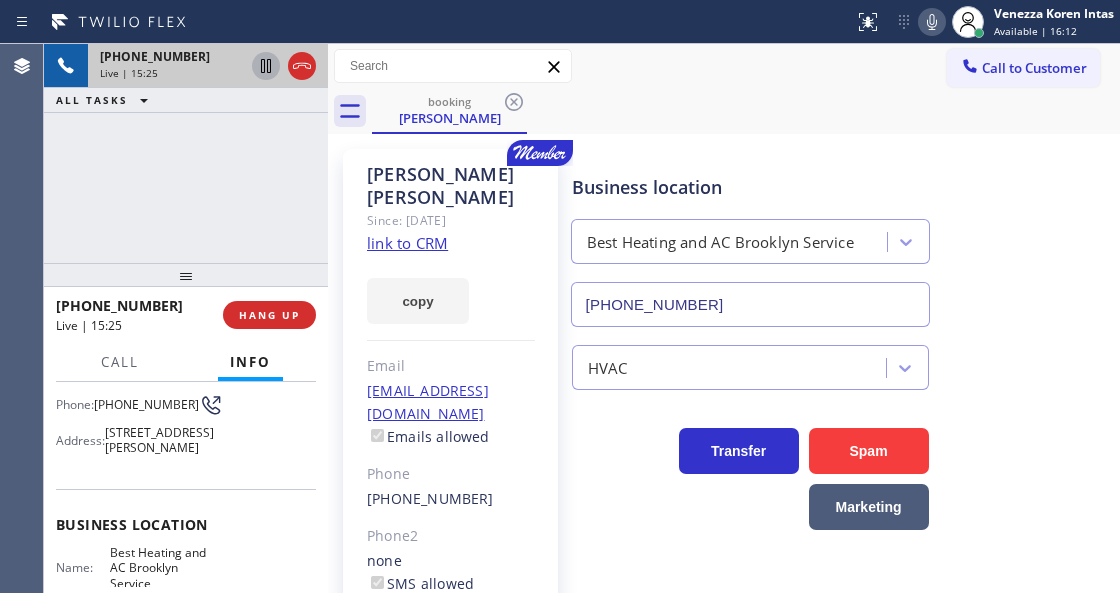 scroll, scrollTop: 193, scrollLeft: 0, axis: vertical 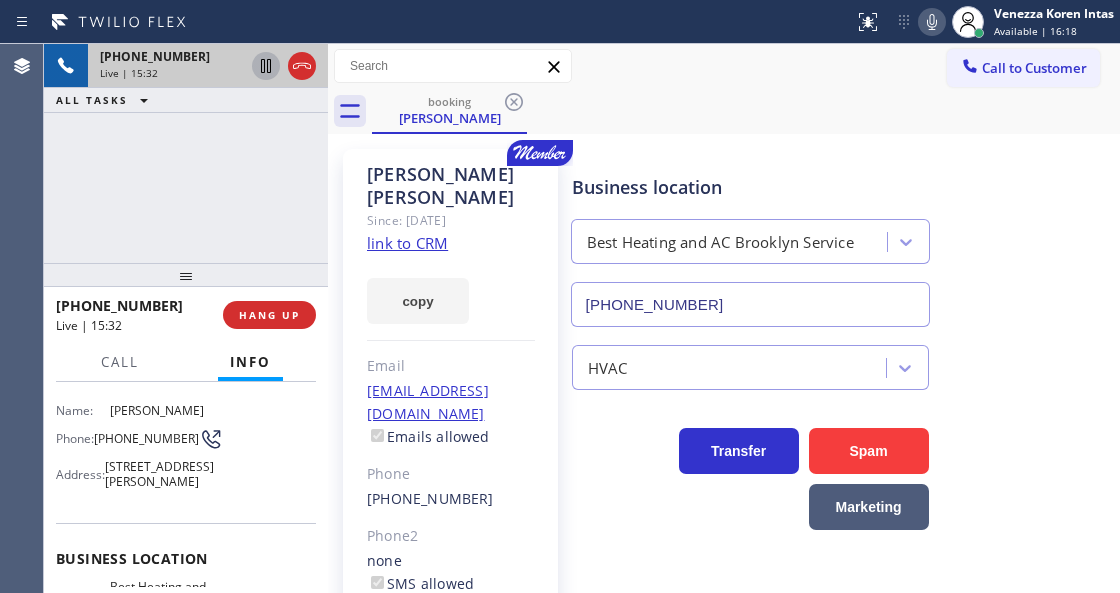 click 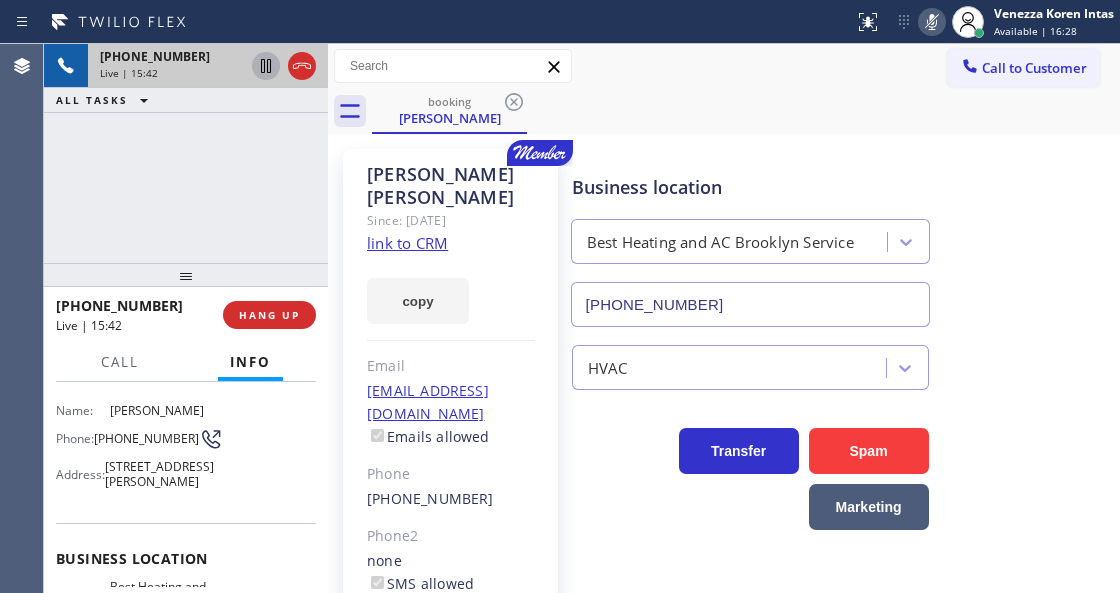 click 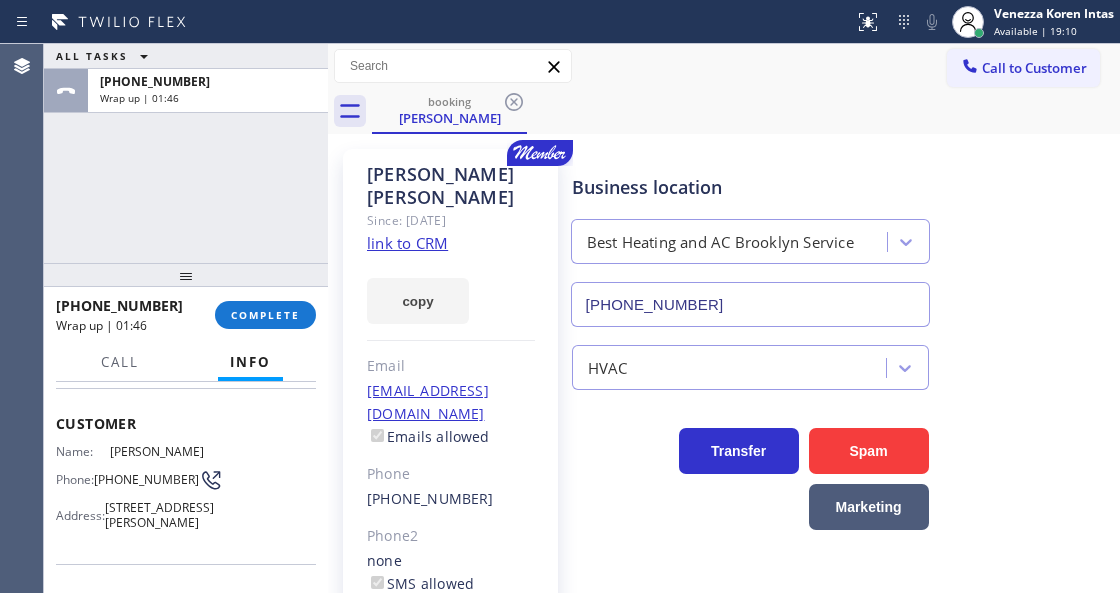 scroll, scrollTop: 0, scrollLeft: 0, axis: both 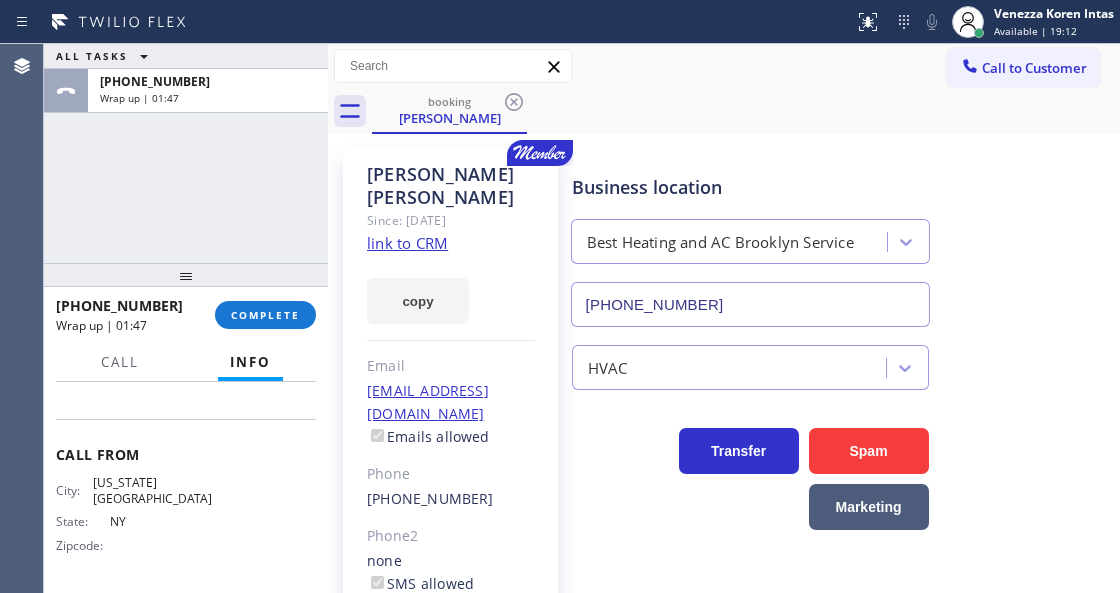 click on "Call From" at bounding box center [186, 454] 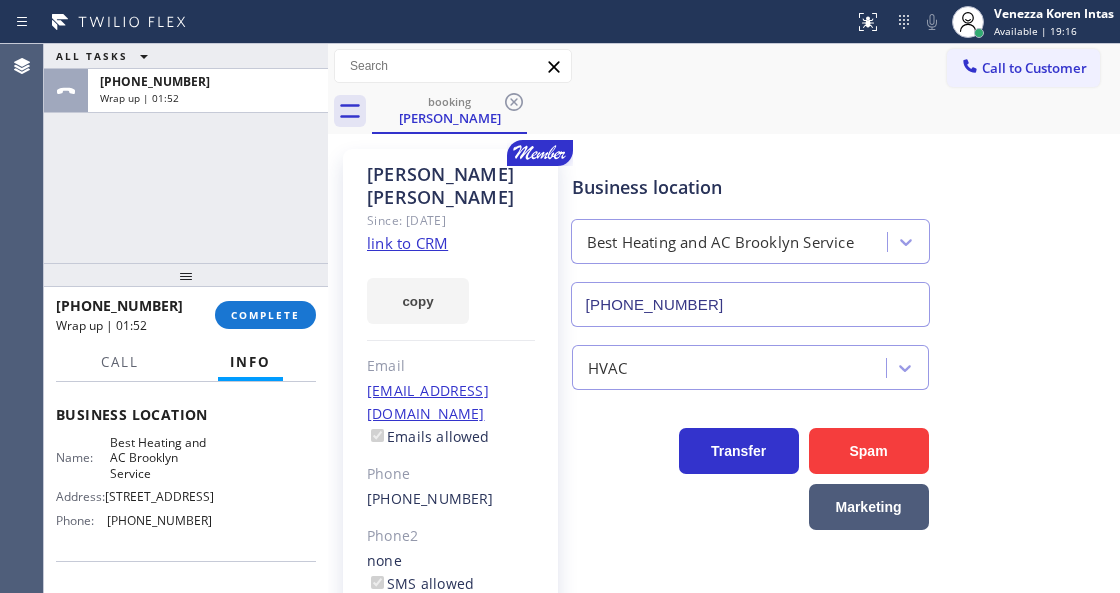 scroll, scrollTop: 293, scrollLeft: 0, axis: vertical 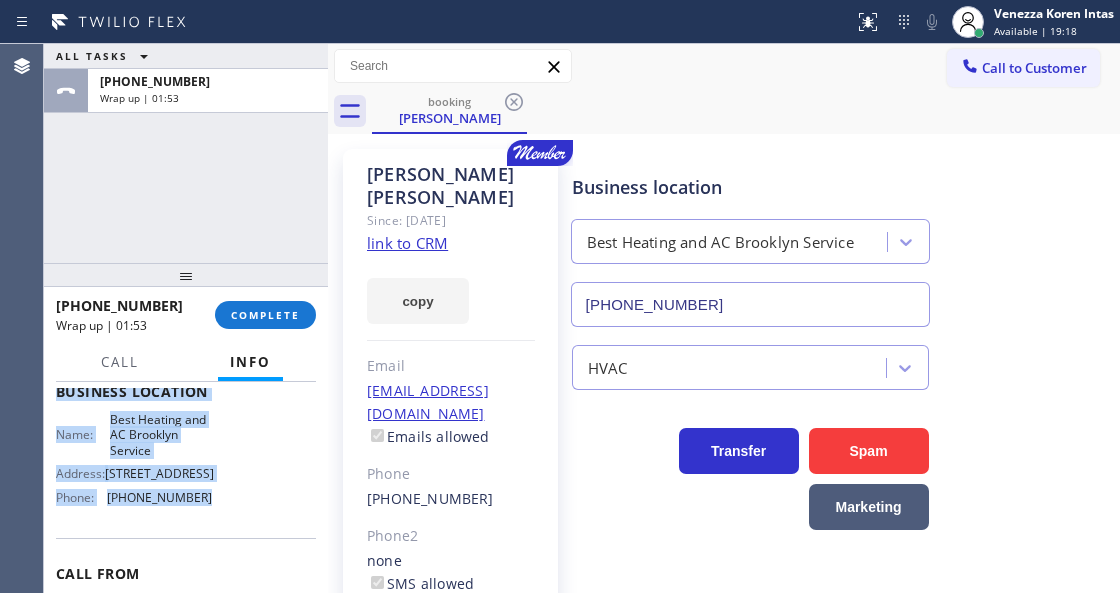 drag, startPoint x: 58, startPoint y: 424, endPoint x: 200, endPoint y: 528, distance: 176.01137 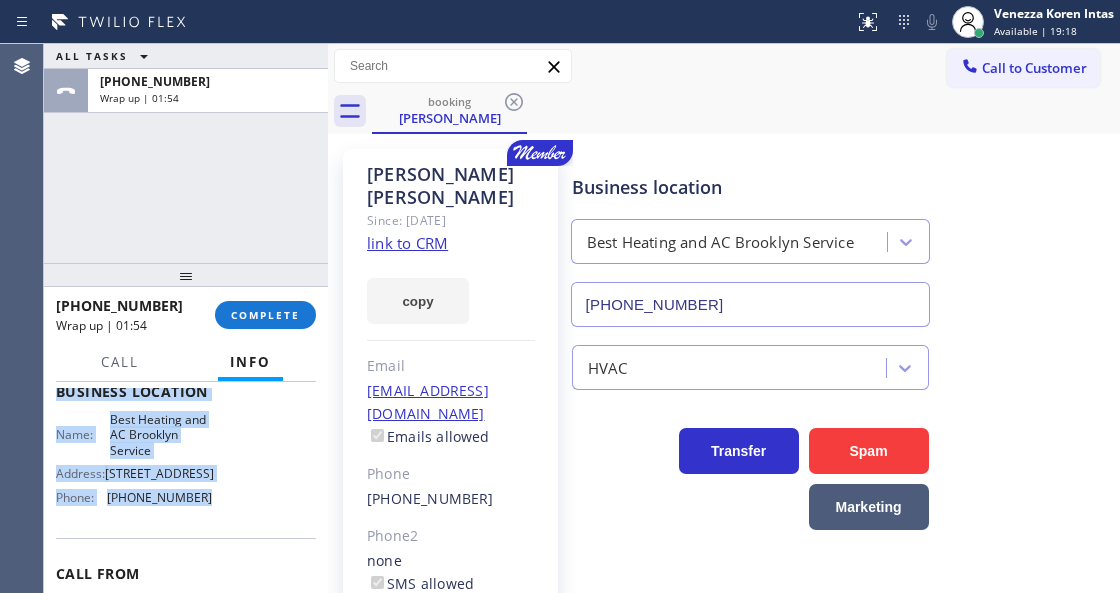 copy on "Business location Name: Best Heating and AC Brooklyn Service Address: [STREET_ADDRESS]  Phone: [PHONE_NUMBER]" 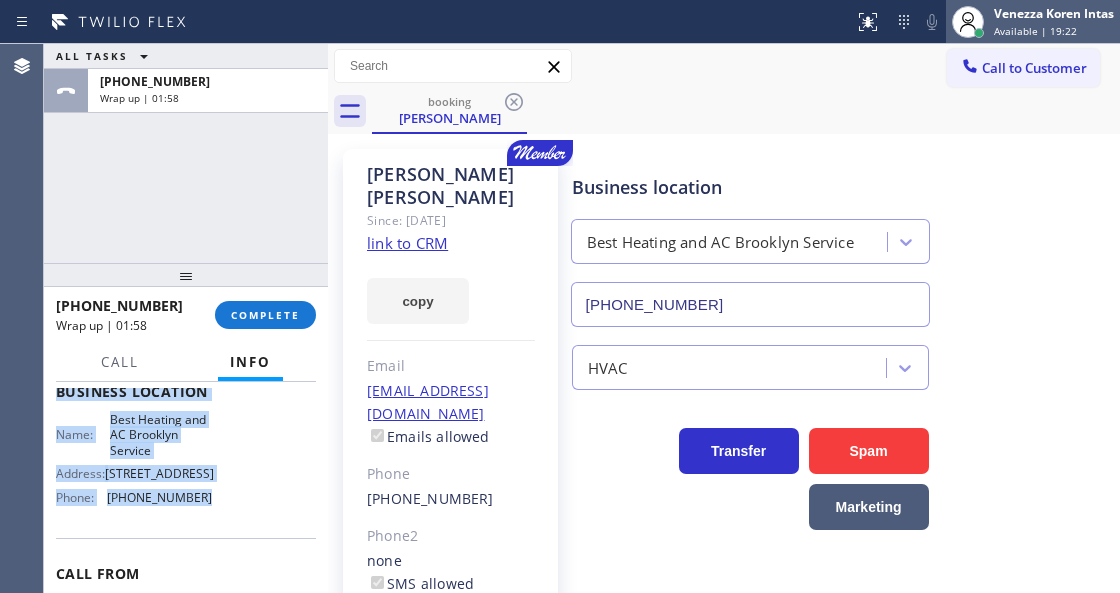 click on "Venezza Koren Intas Available | 19:22" at bounding box center (1055, 21) 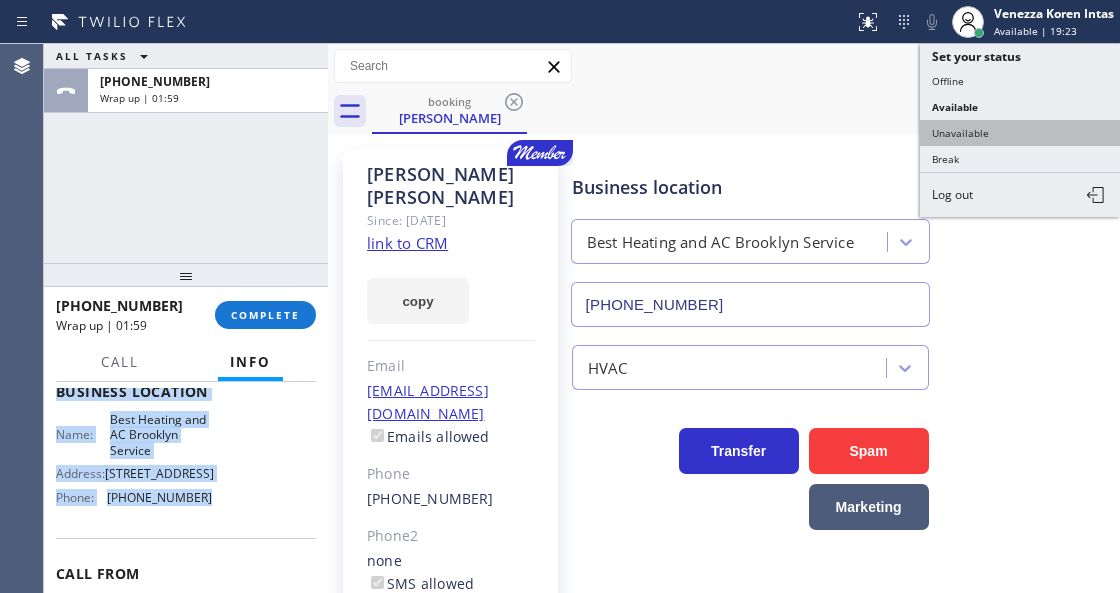 click on "Unavailable" at bounding box center [1020, 133] 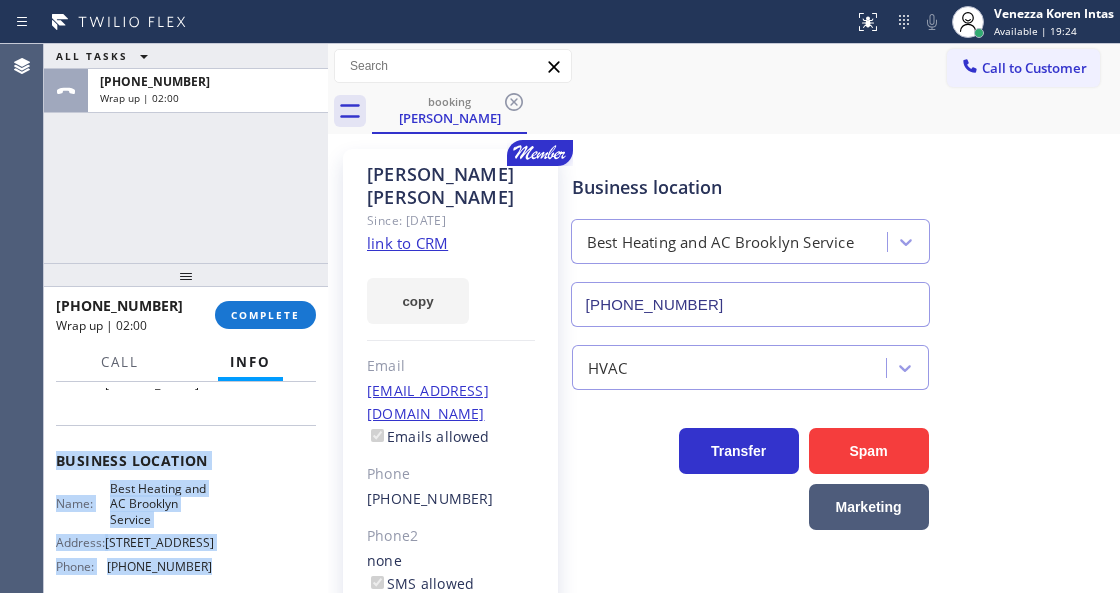 scroll, scrollTop: 160, scrollLeft: 0, axis: vertical 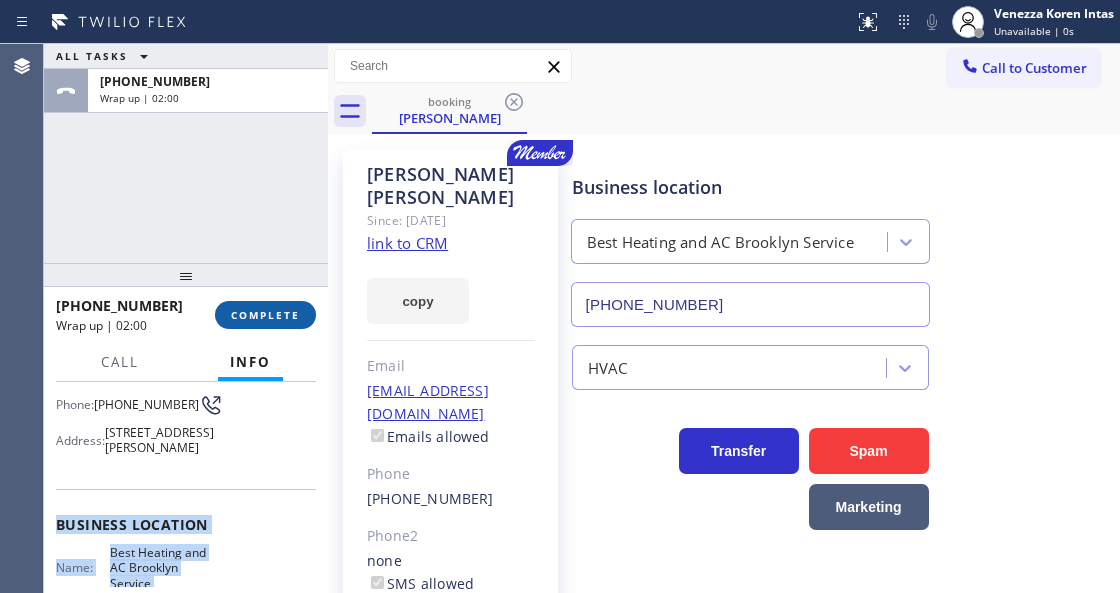 click on "COMPLETE" at bounding box center [265, 315] 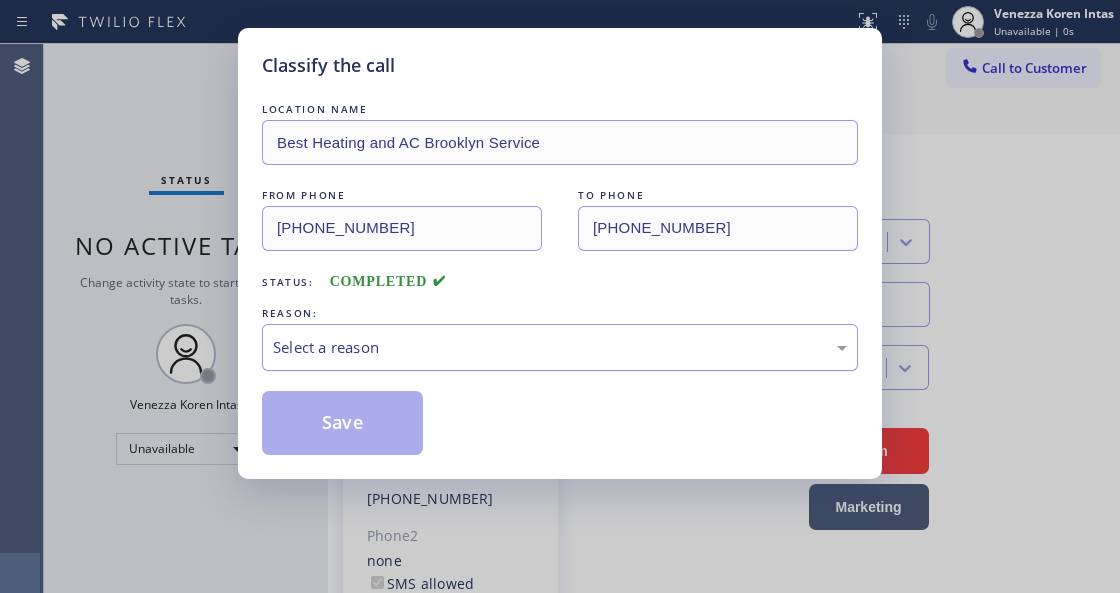 click on "Select a reason" at bounding box center (560, 347) 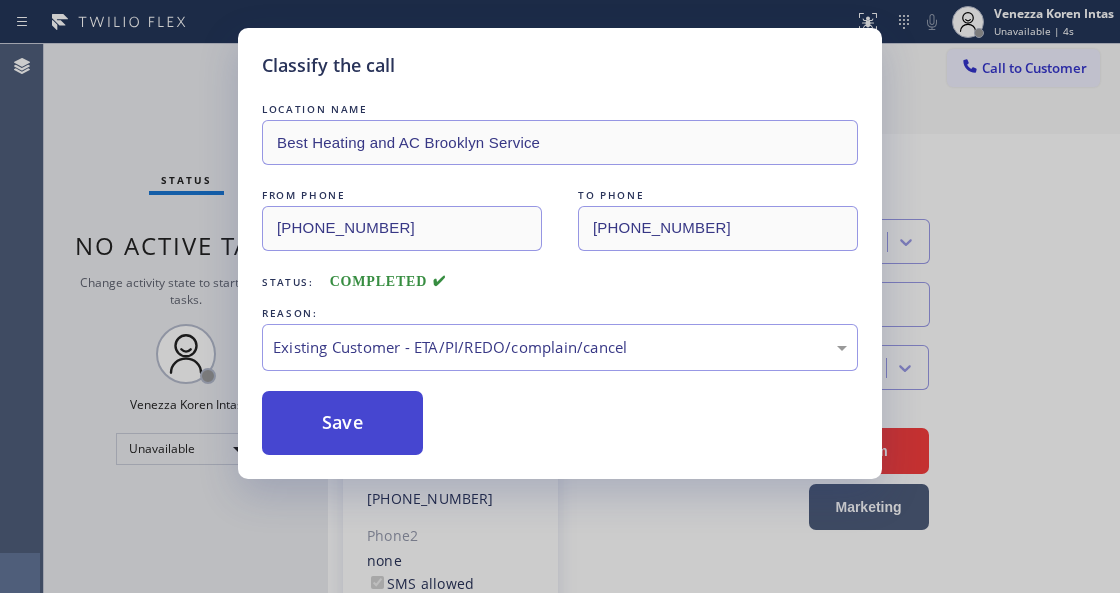 click on "Save" at bounding box center (342, 423) 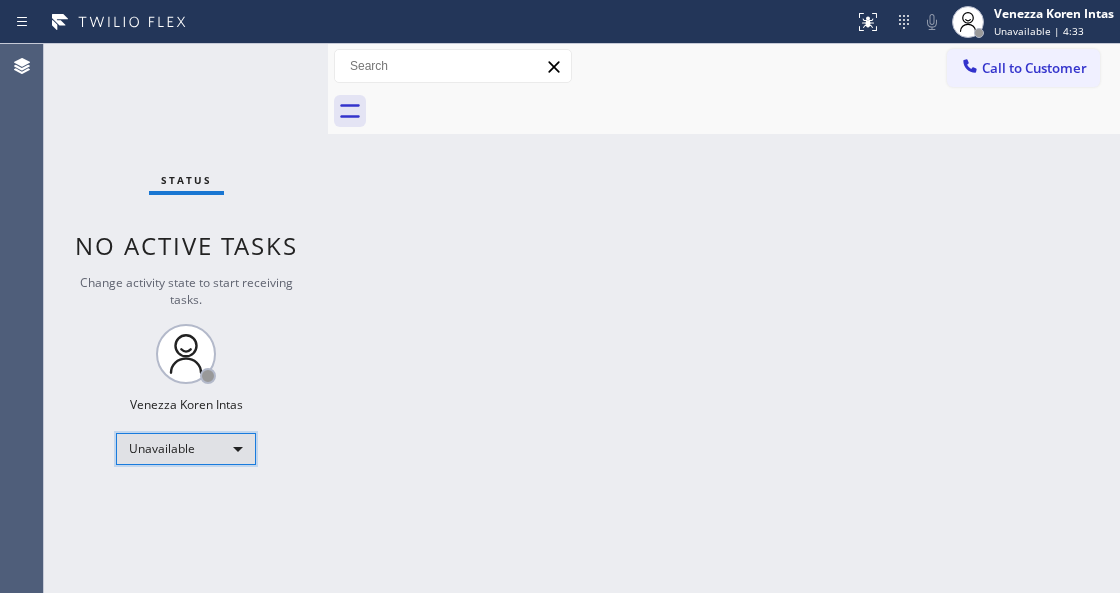 click on "Unavailable" at bounding box center (186, 449) 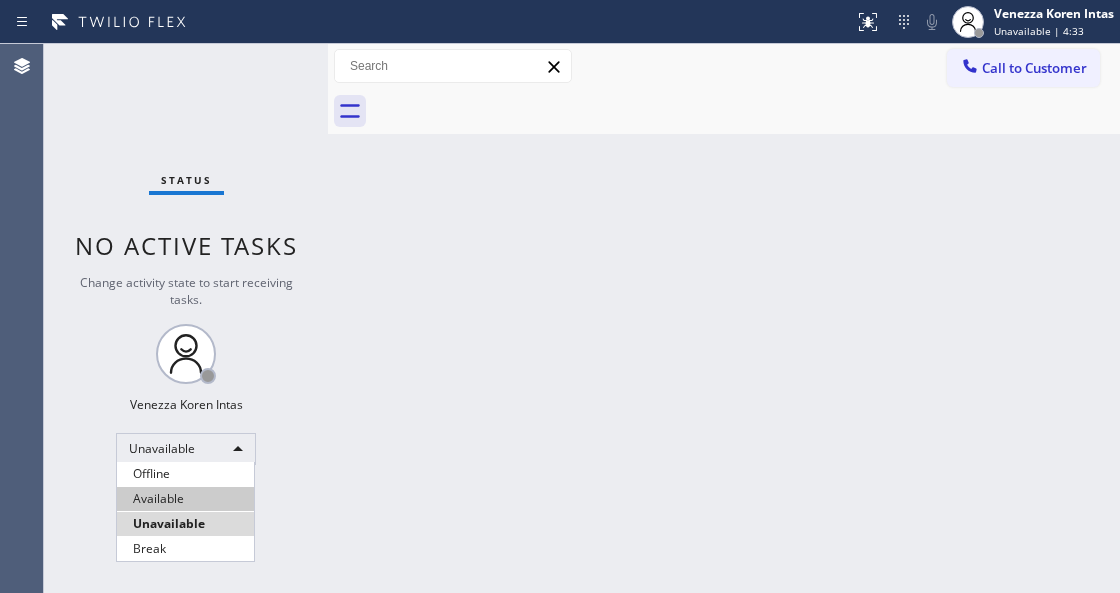 click on "Available" at bounding box center [185, 499] 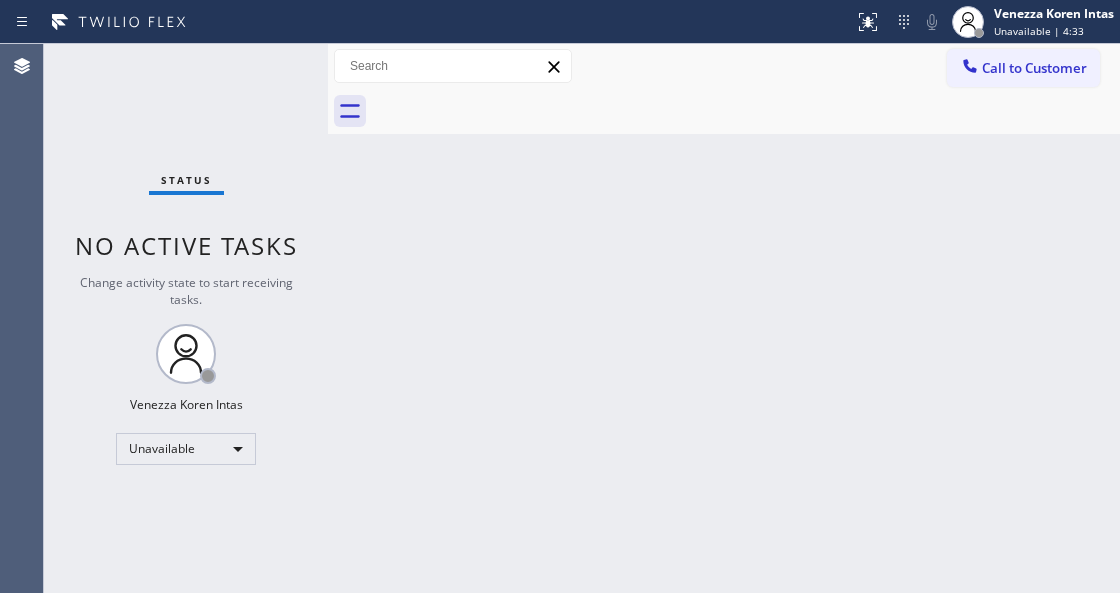 click on "Back to Dashboard Change Sender ID Customers Technicians Select a contact Outbound call Technician Search Technician Your caller id phone number Your caller id phone number Call Technician info Name   Phone none Address none Change Sender ID HVAC [PHONE_NUMBER] 5 Star Appliance [PHONE_NUMBER] Appliance Repair [PHONE_NUMBER] Plumbing [PHONE_NUMBER] Air Duct Cleaning [PHONE_NUMBER]  Electricians [PHONE_NUMBER] Cancel Change Check personal SMS Reset Change No tabs Call to Customer Outbound call Location Search location Your caller id phone number Customer number Call Outbound call Technician Search Technician Your caller id phone number Your caller id phone number Call" at bounding box center (724, 318) 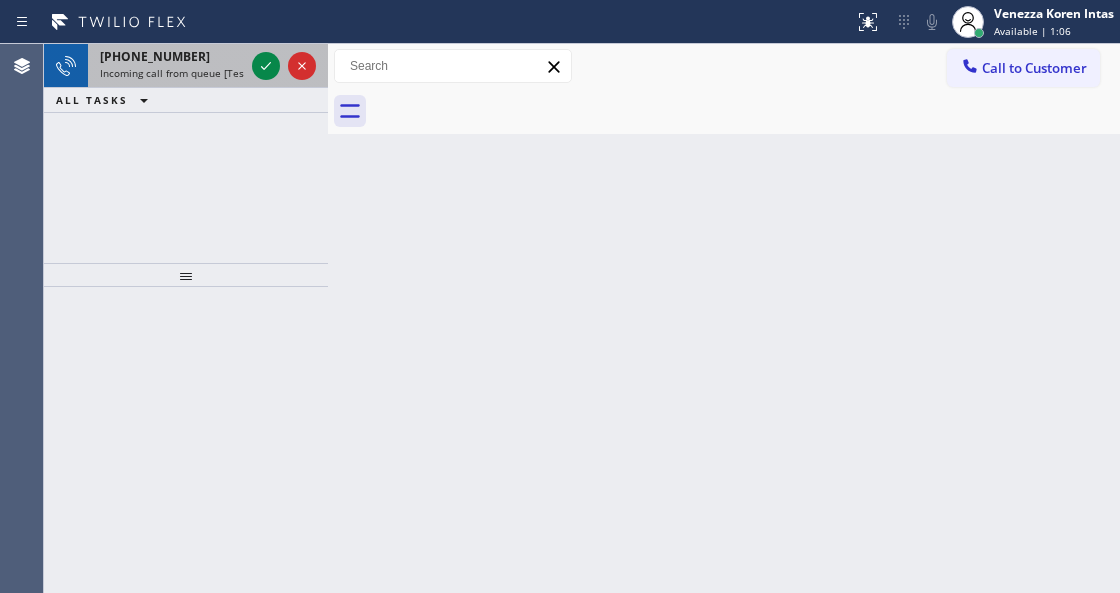 click at bounding box center [284, 66] 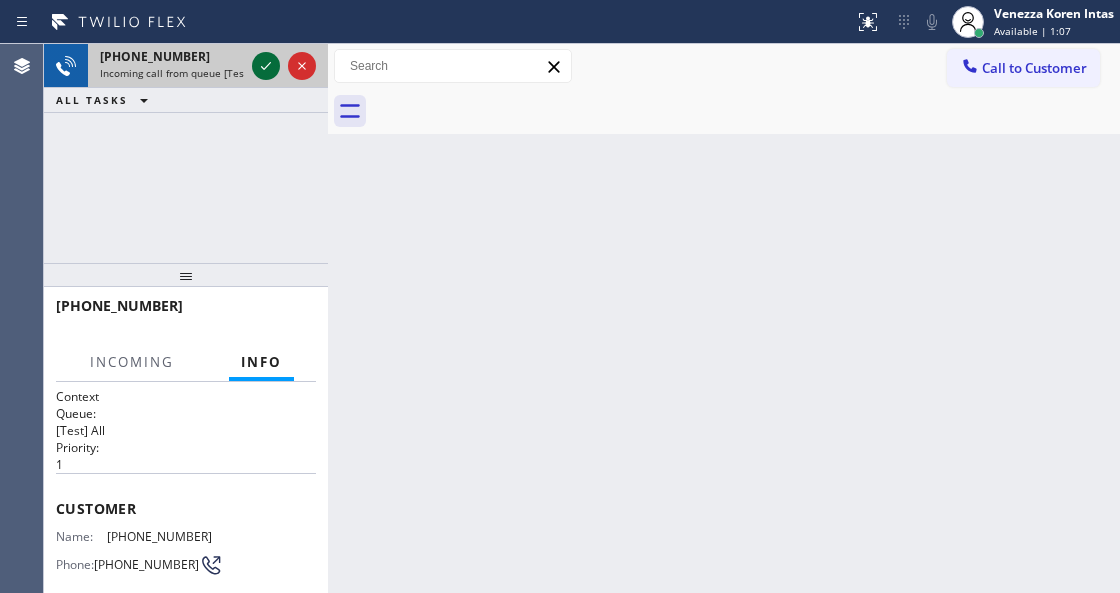 click 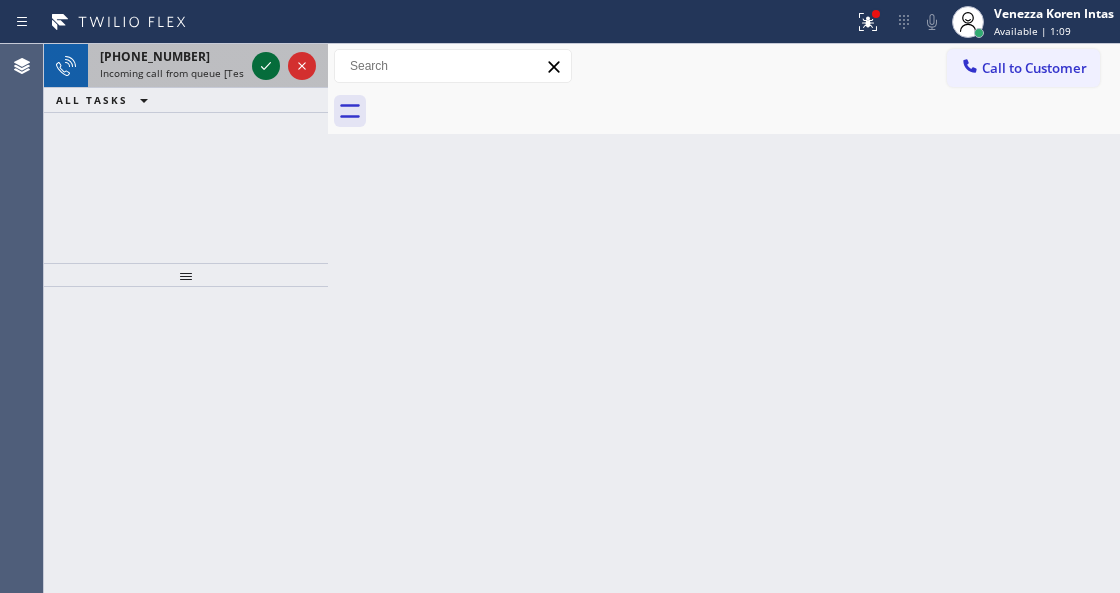 click 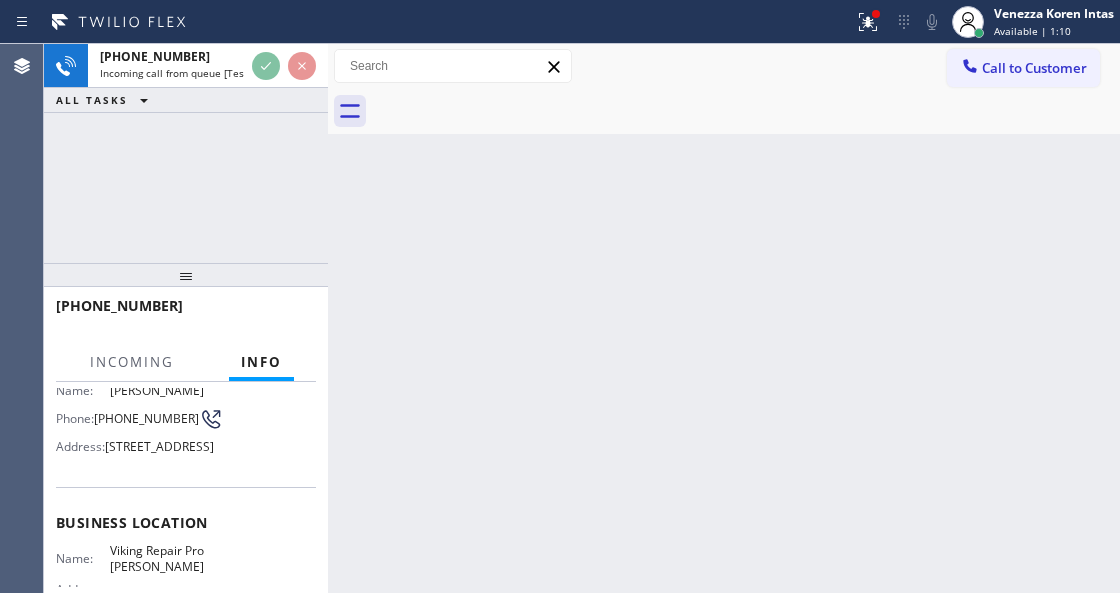 scroll, scrollTop: 266, scrollLeft: 0, axis: vertical 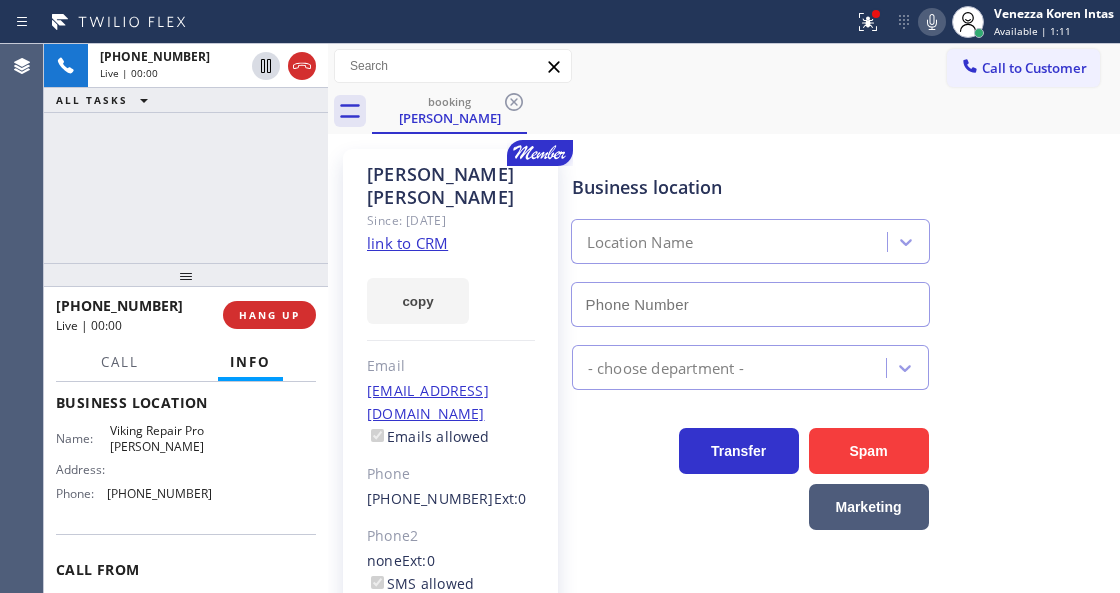 type on "[PHONE_NUMBER]" 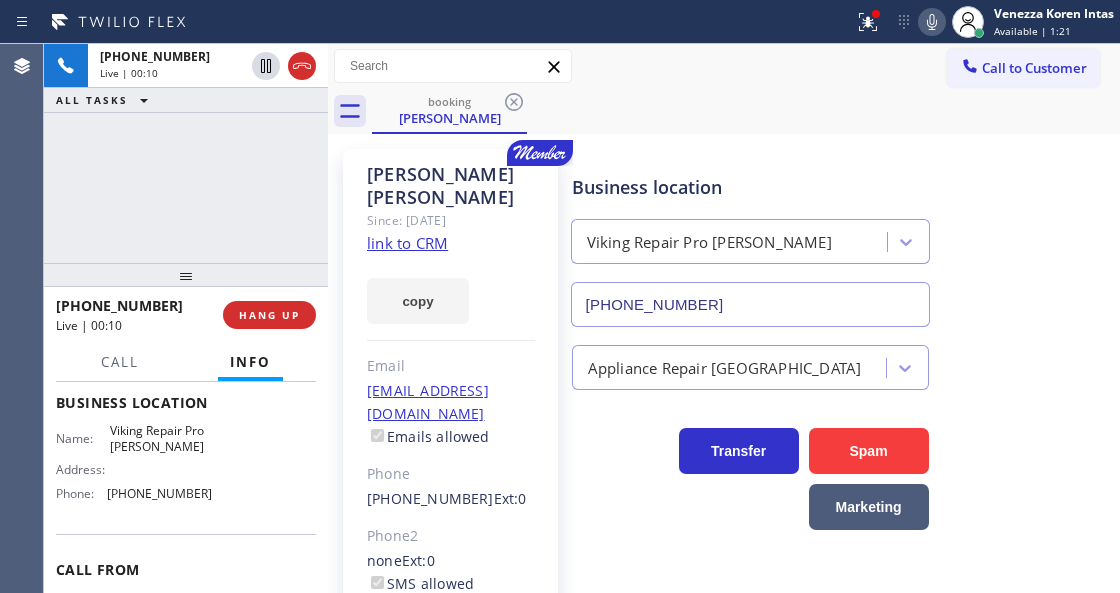 click on "link to CRM" at bounding box center (407, 243) 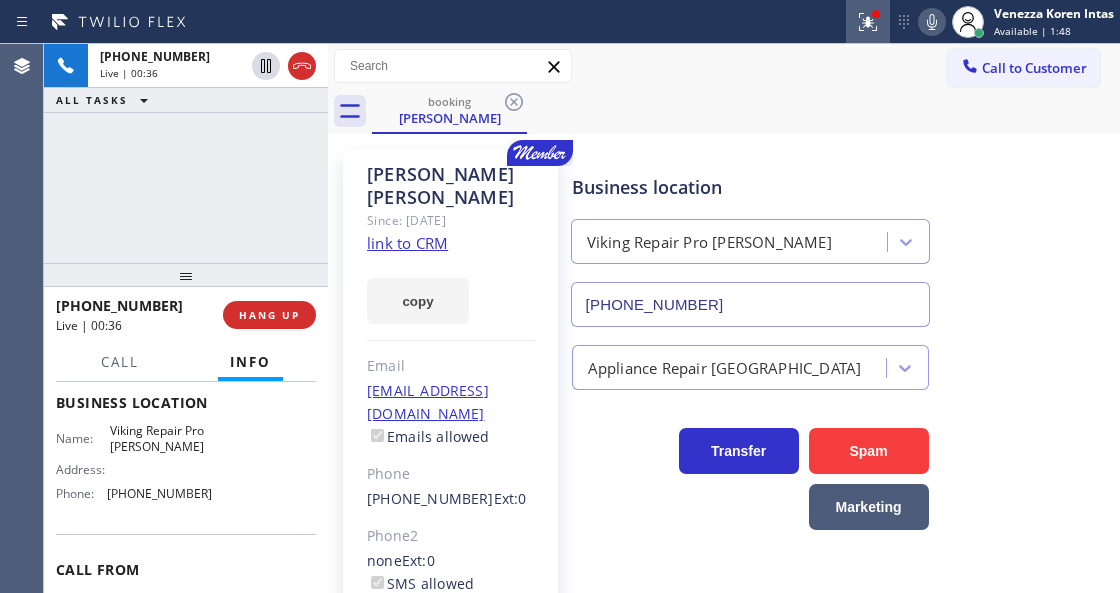 click 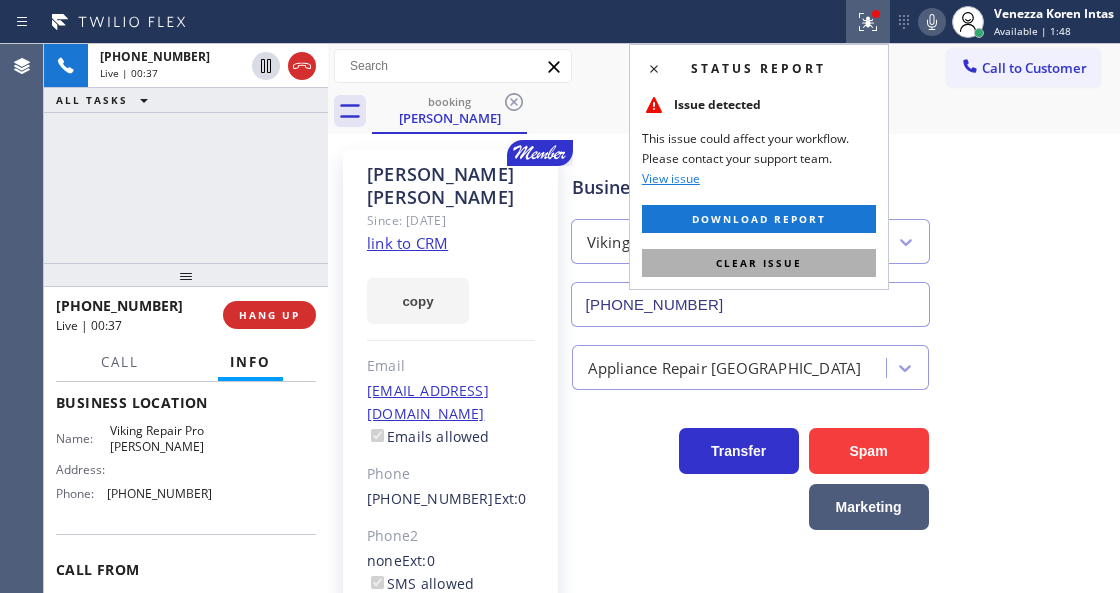 click on "Clear issue" at bounding box center (759, 263) 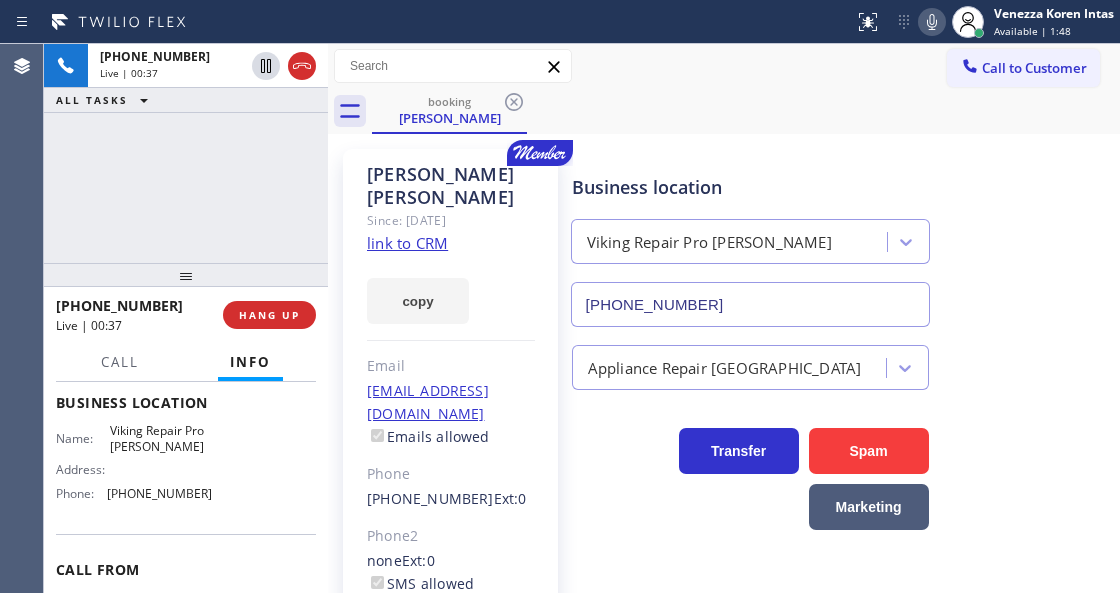 click on "Business location Viking Repair Pro [PERSON_NAME] [PHONE_NUMBER]" at bounding box center [750, 240] 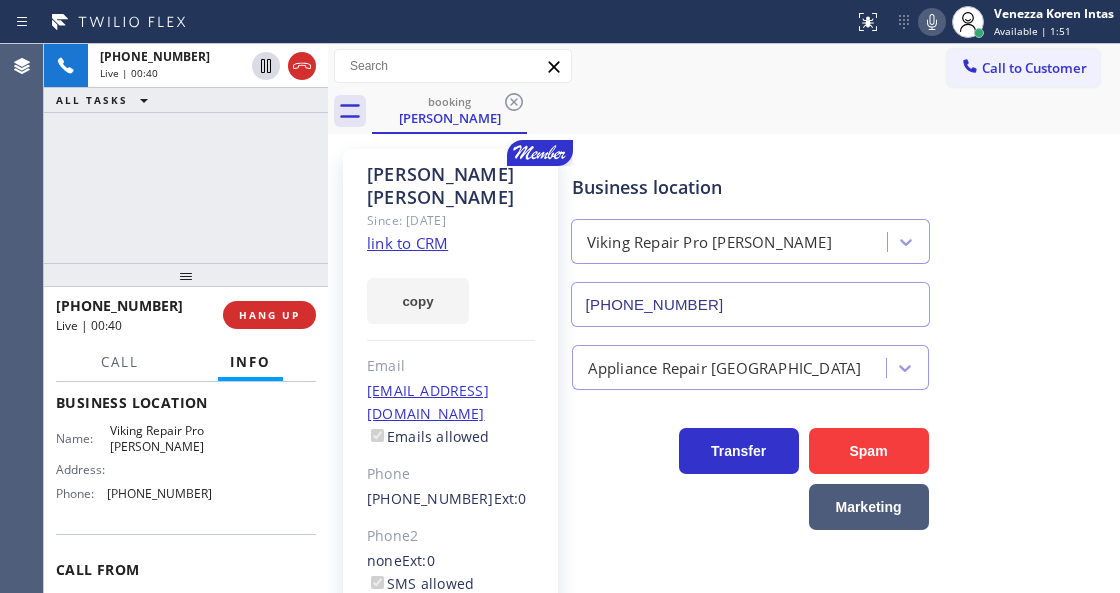 click 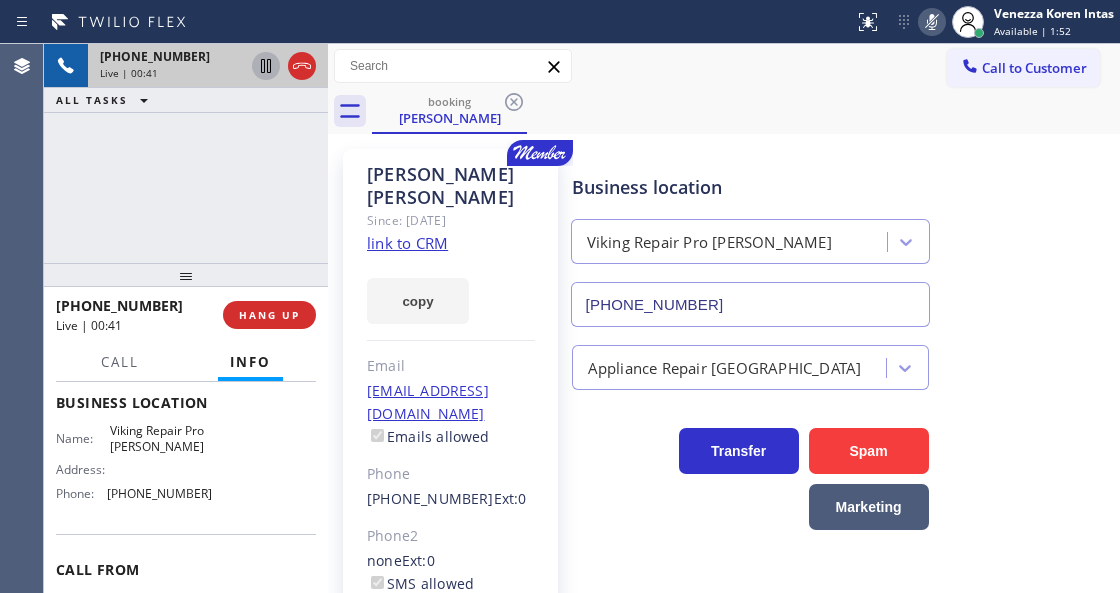 click 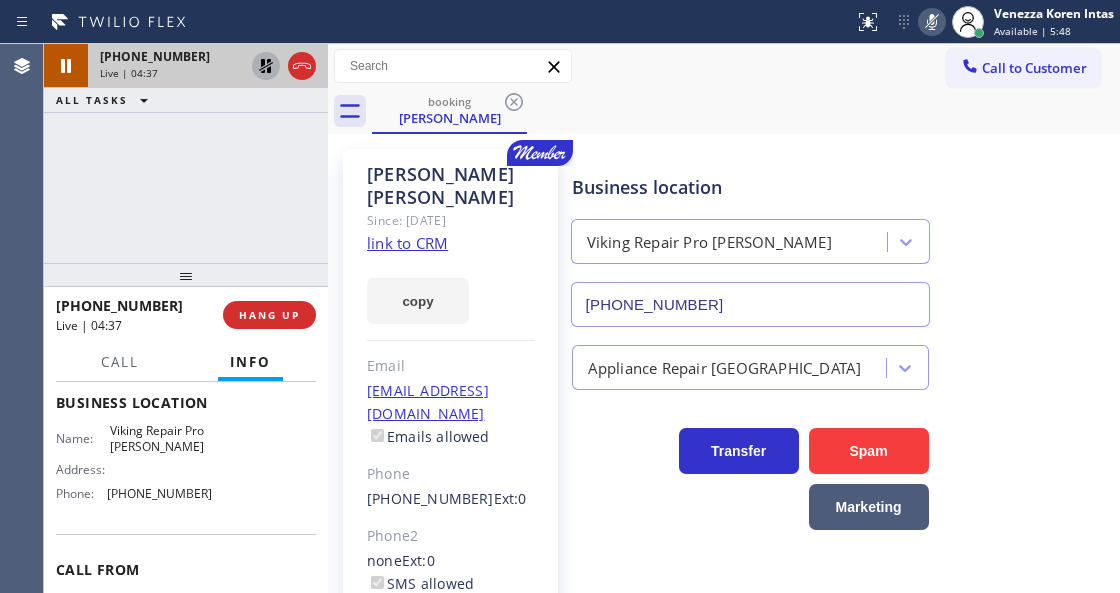 drag, startPoint x: 352, startPoint y: 176, endPoint x: 368, endPoint y: 187, distance: 19.416489 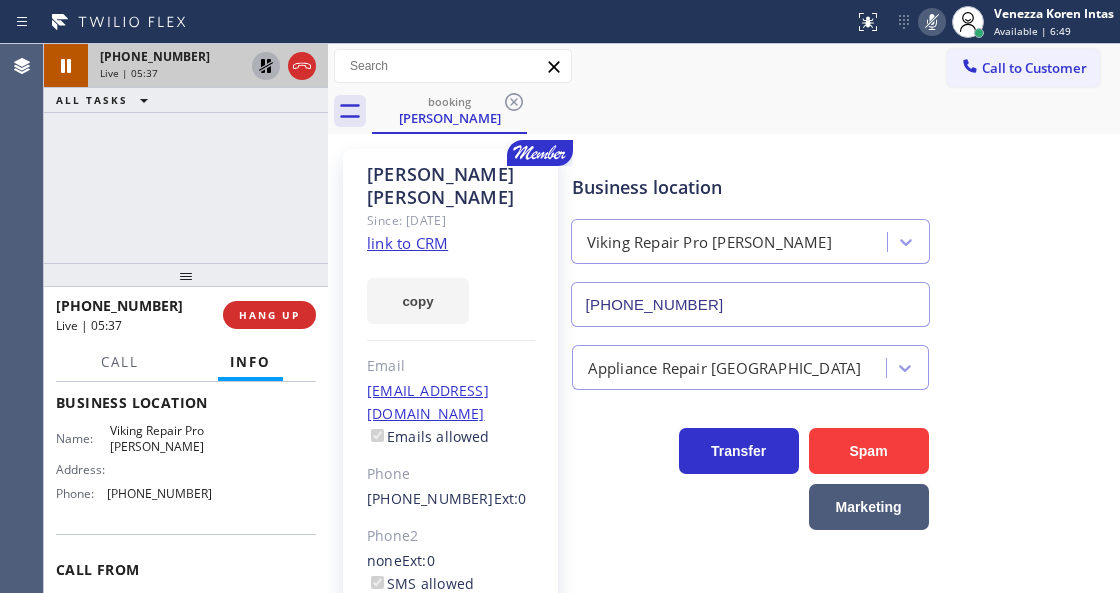 click on "Call to Customer Outbound call Location Search location Your caller id phone number Customer number Call Outbound call Technician Search Technician Your caller id phone number Your caller id phone number Call" at bounding box center [724, 66] 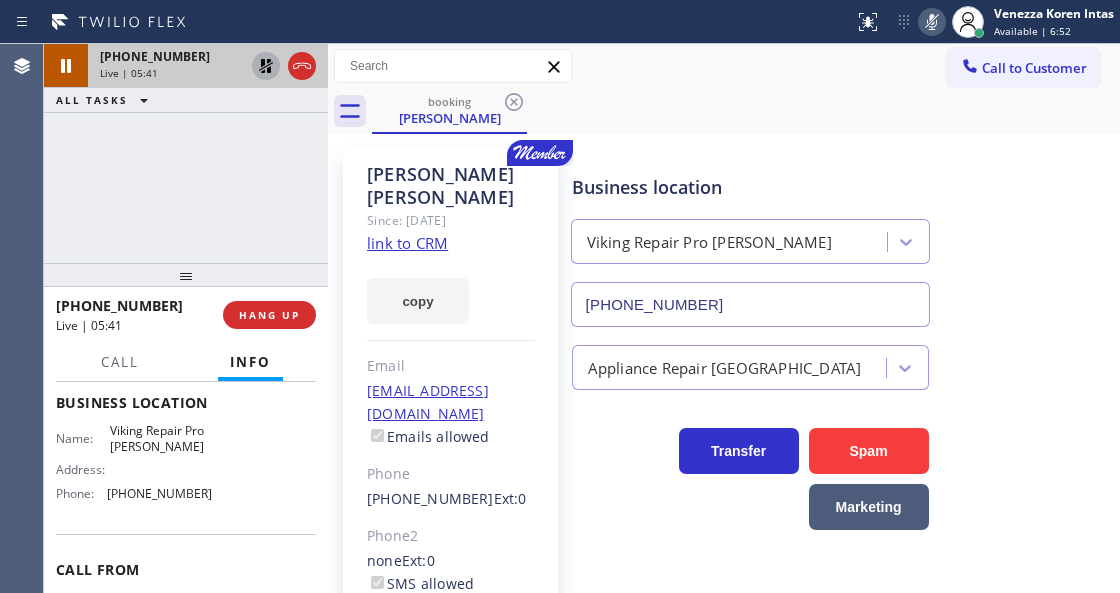 drag, startPoint x: 930, startPoint y: 17, endPoint x: 648, endPoint y: 178, distance: 324.72296 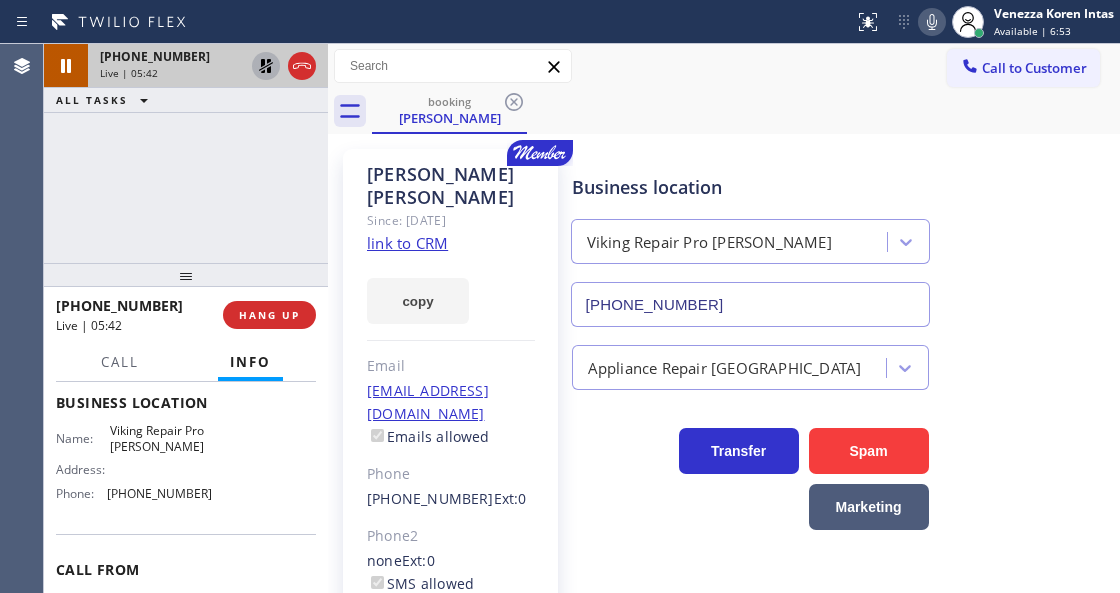 click 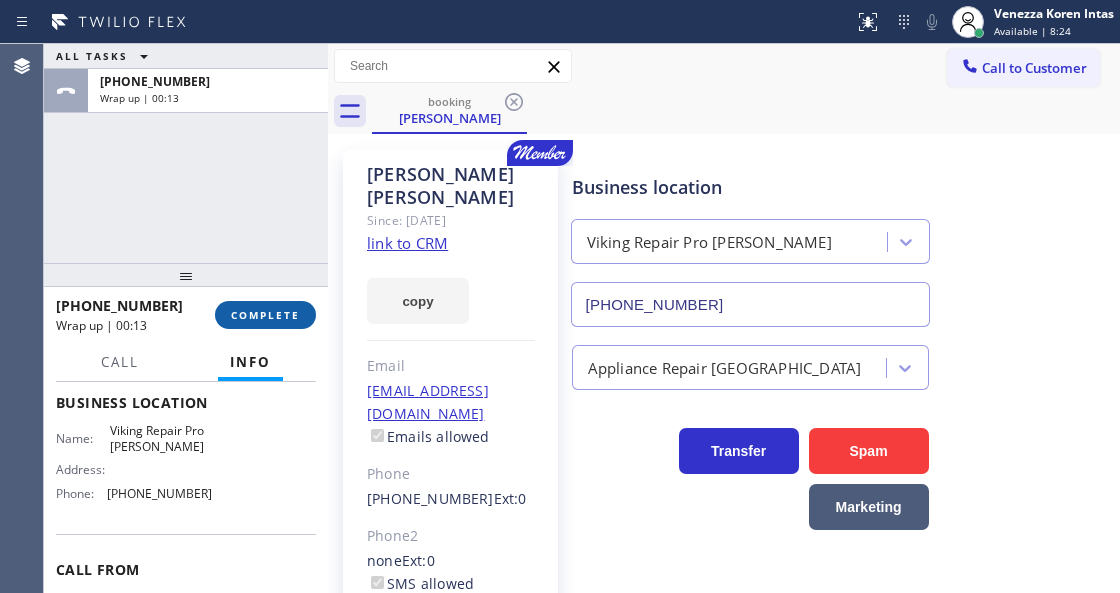 click on "COMPLETE" at bounding box center [265, 315] 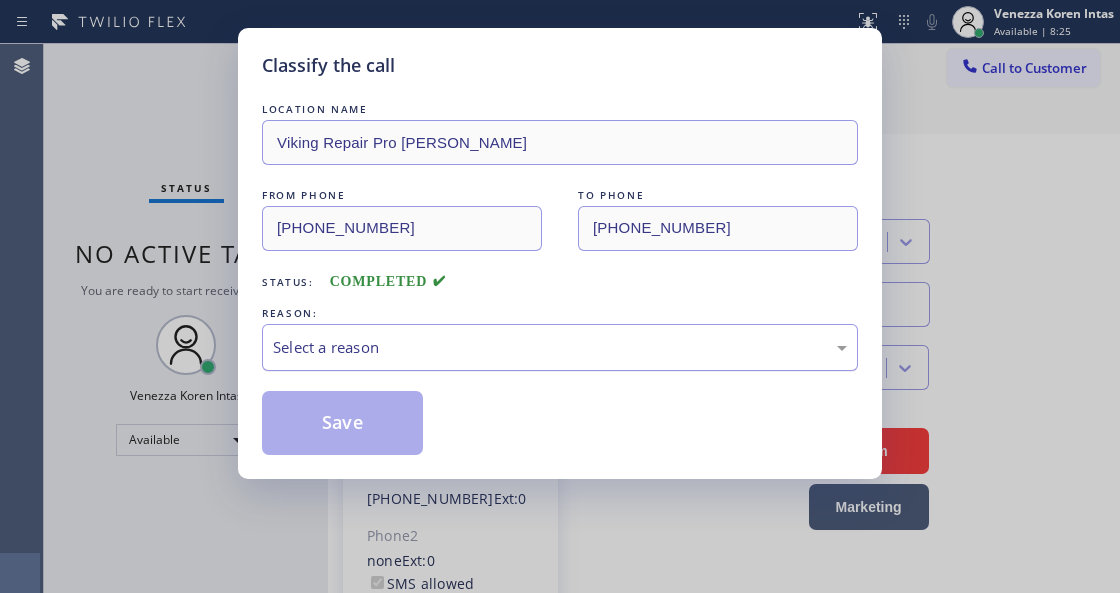 click on "Select a reason" at bounding box center (560, 347) 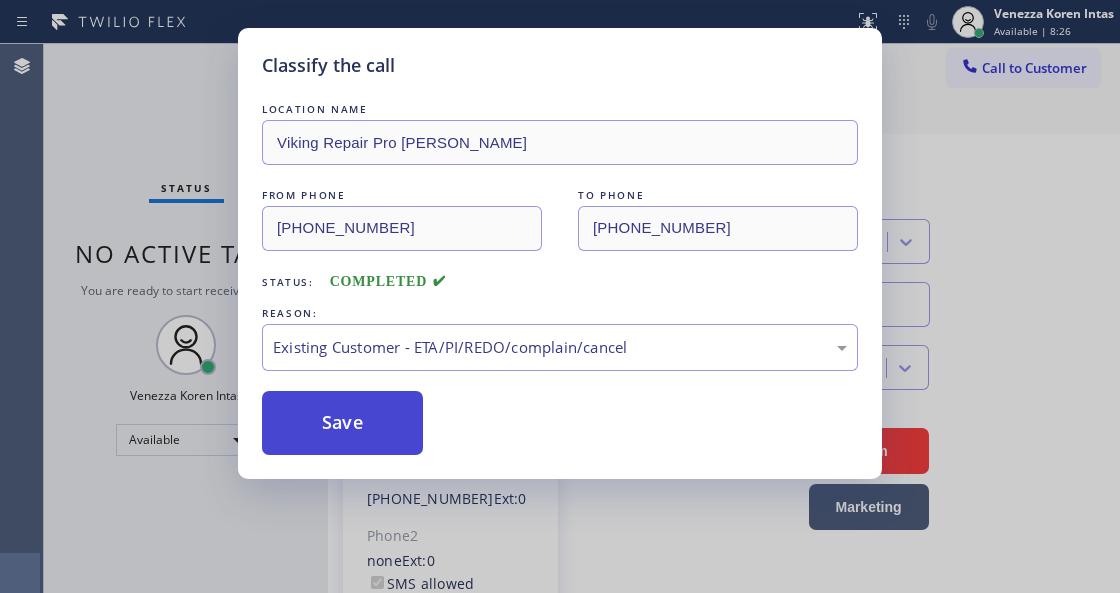 click on "Save" at bounding box center [342, 423] 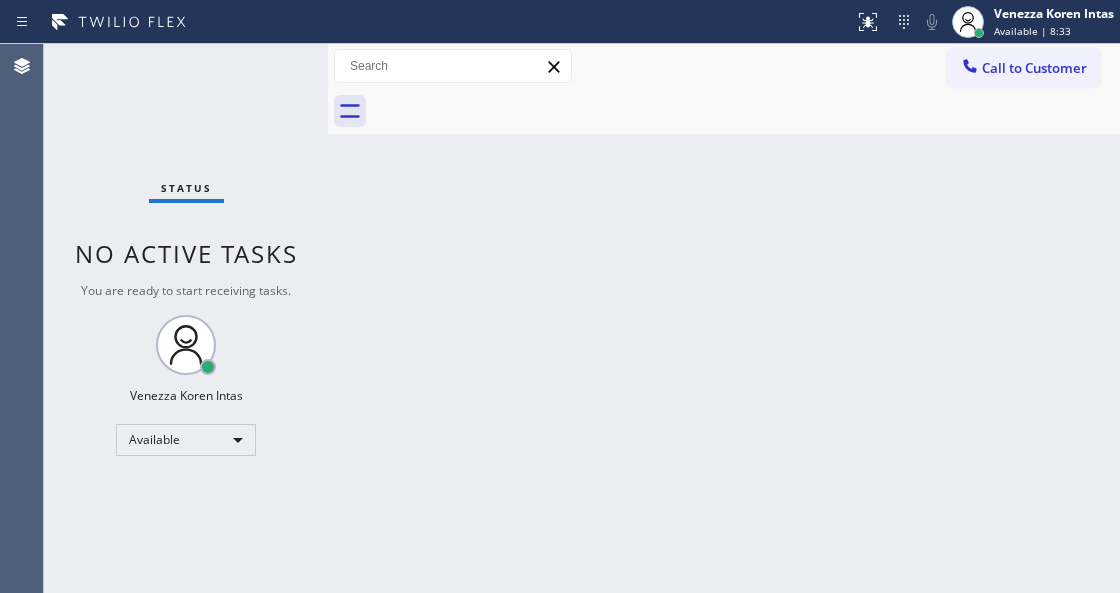 click on "Back to Dashboard Change Sender ID Customers Technicians Select a contact Outbound call Technician Search Technician Your caller id phone number Your caller id phone number Call Technician info Name   Phone none Address none Change Sender ID HVAC [PHONE_NUMBER] 5 Star Appliance [PHONE_NUMBER] Appliance Repair [PHONE_NUMBER] Plumbing [PHONE_NUMBER] Air Duct Cleaning [PHONE_NUMBER]  Electricians [PHONE_NUMBER] Cancel Change Check personal SMS Reset Change No tabs Call to Customer Outbound call Location Search location Your caller id phone number Customer number Call Outbound call Technician Search Technician Your caller id phone number Your caller id phone number Call" at bounding box center (724, 318) 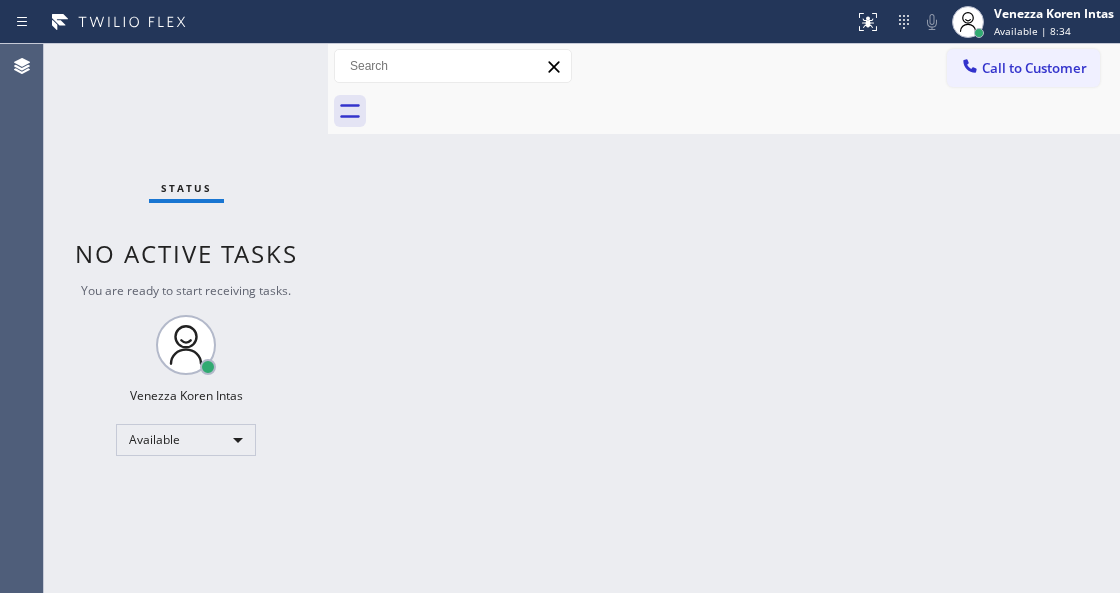 click on "Status   No active tasks     You are ready to start receiving tasks.   Venezza Koren Intas Available" at bounding box center (186, 318) 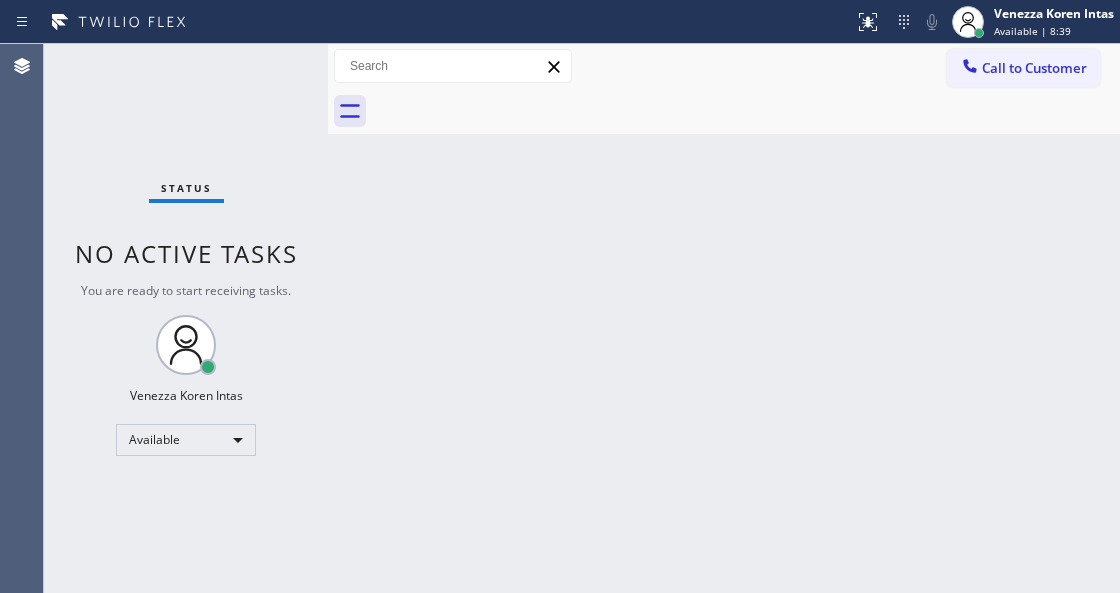 click on "Back to Dashboard Change Sender ID Customers Technicians Select a contact Outbound call Technician Search Technician Your caller id phone number Your caller id phone number Call Technician info Name   Phone none Address none Change Sender ID HVAC [PHONE_NUMBER] 5 Star Appliance [PHONE_NUMBER] Appliance Repair [PHONE_NUMBER] Plumbing [PHONE_NUMBER] Air Duct Cleaning [PHONE_NUMBER]  Electricians [PHONE_NUMBER] Cancel Change Check personal SMS Reset Change No tabs Call to Customer Outbound call Location Search location Your caller id phone number Customer number Call Outbound call Technician Search Technician Your caller id phone number Your caller id phone number Call" at bounding box center [724, 318] 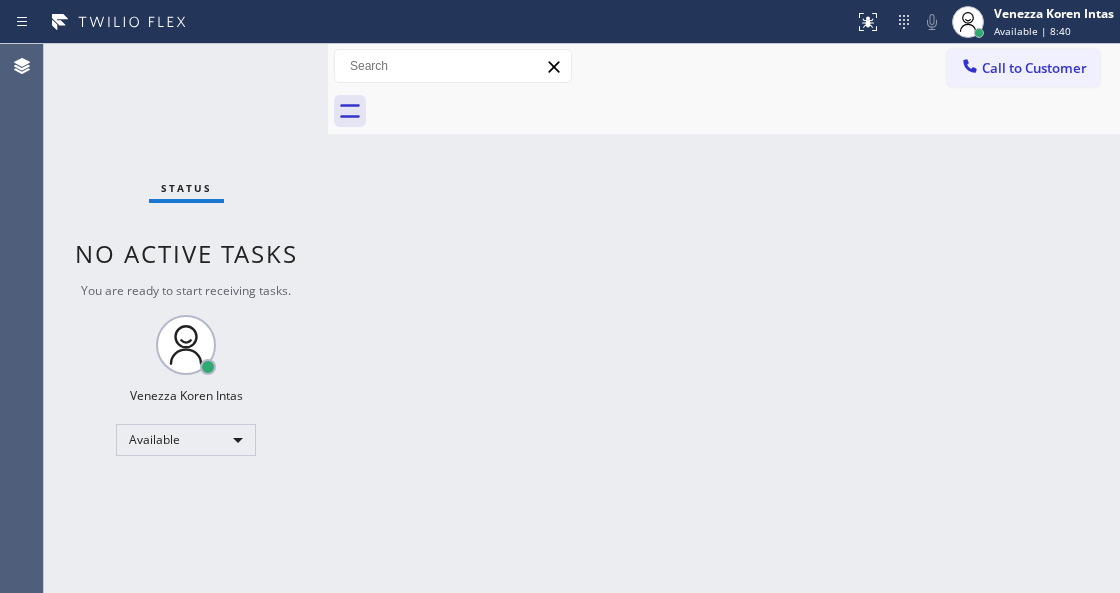 drag, startPoint x: 265, startPoint y: 112, endPoint x: 262, endPoint y: 80, distance: 32.140316 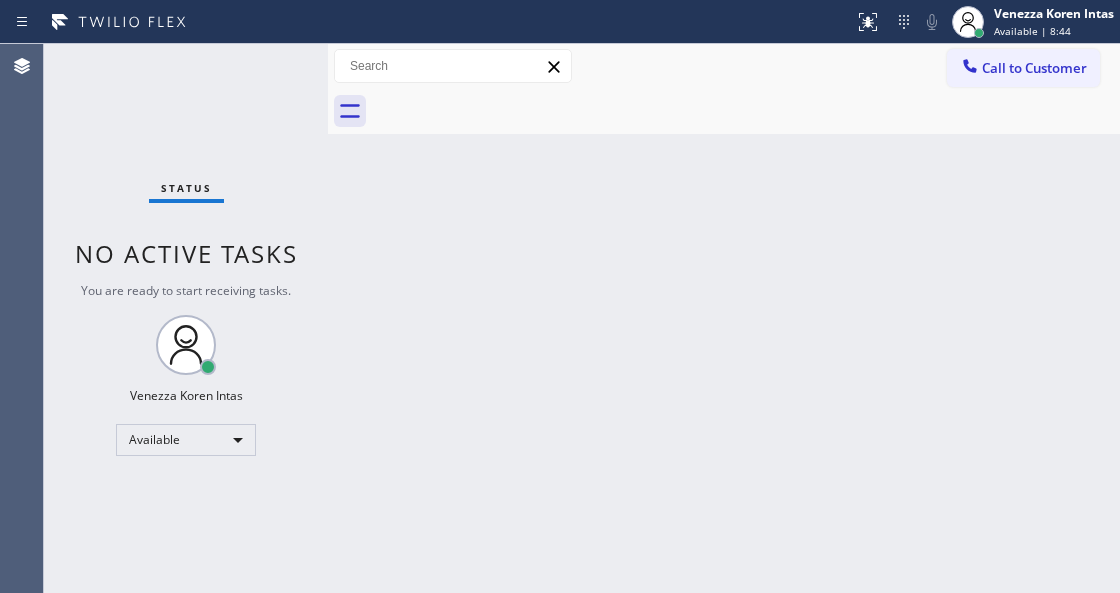 click on "Back to Dashboard Change Sender ID Customers Technicians Select a contact Outbound call Technician Search Technician Your caller id phone number Your caller id phone number Call Technician info Name   Phone none Address none Change Sender ID HVAC [PHONE_NUMBER] 5 Star Appliance [PHONE_NUMBER] Appliance Repair [PHONE_NUMBER] Plumbing [PHONE_NUMBER] Air Duct Cleaning [PHONE_NUMBER]  Electricians [PHONE_NUMBER] Cancel Change Check personal SMS Reset Change No tabs Call to Customer Outbound call Location Search location Your caller id phone number Customer number Call Outbound call Technician Search Technician Your caller id phone number Your caller id phone number Call" at bounding box center [724, 318] 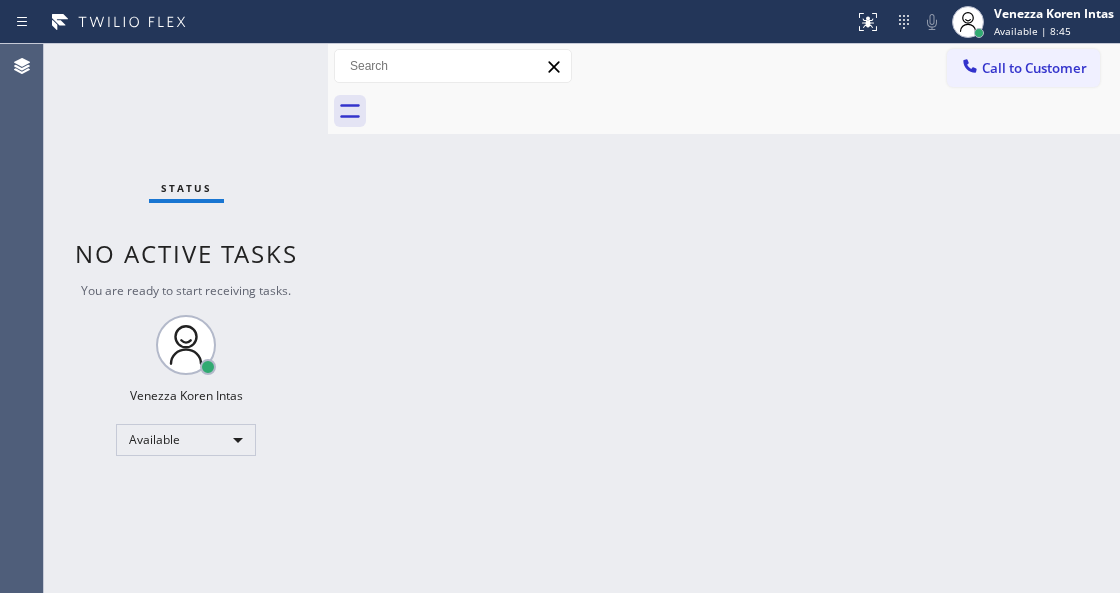 click on "Status   No active tasks     You are ready to start receiving tasks.   Venezza Koren Intas Available" at bounding box center (186, 318) 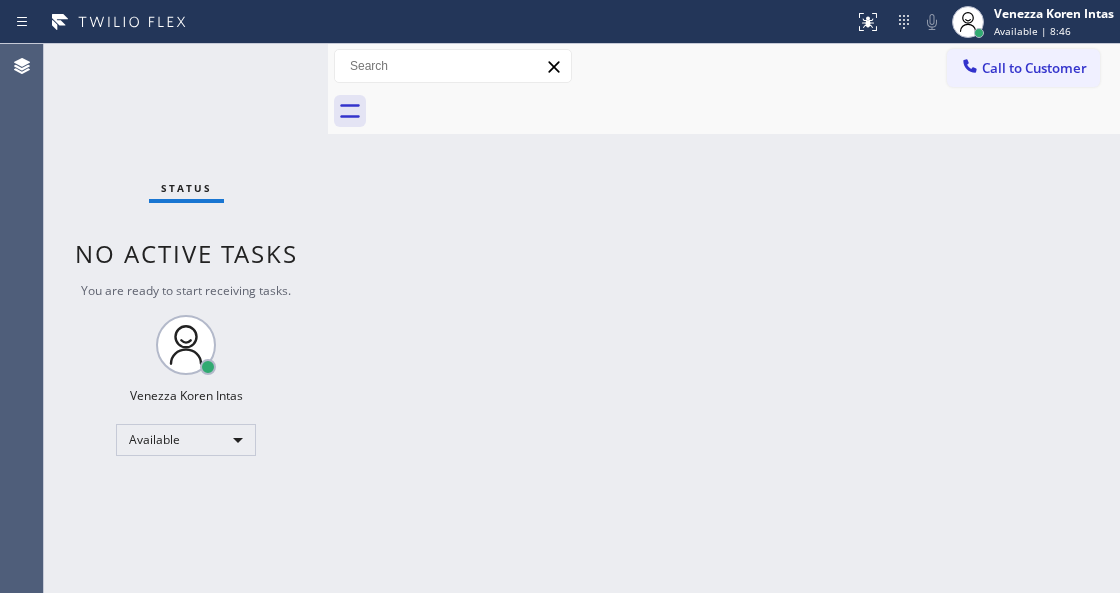 click on "Status   No active tasks     You are ready to start receiving tasks.   Venezza Koren Intas Available" at bounding box center (186, 318) 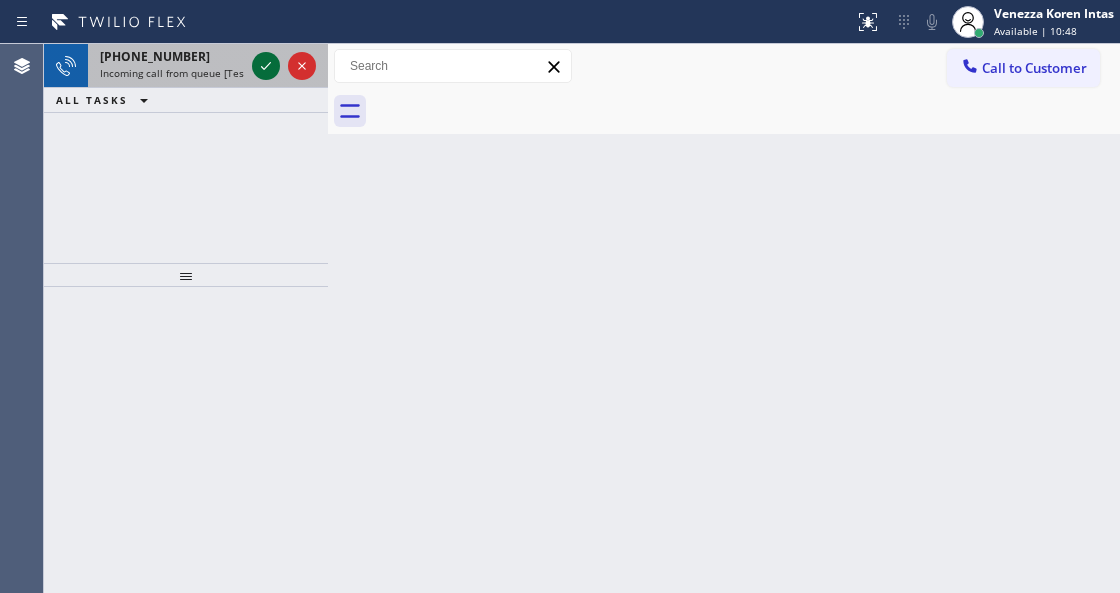 click at bounding box center (266, 66) 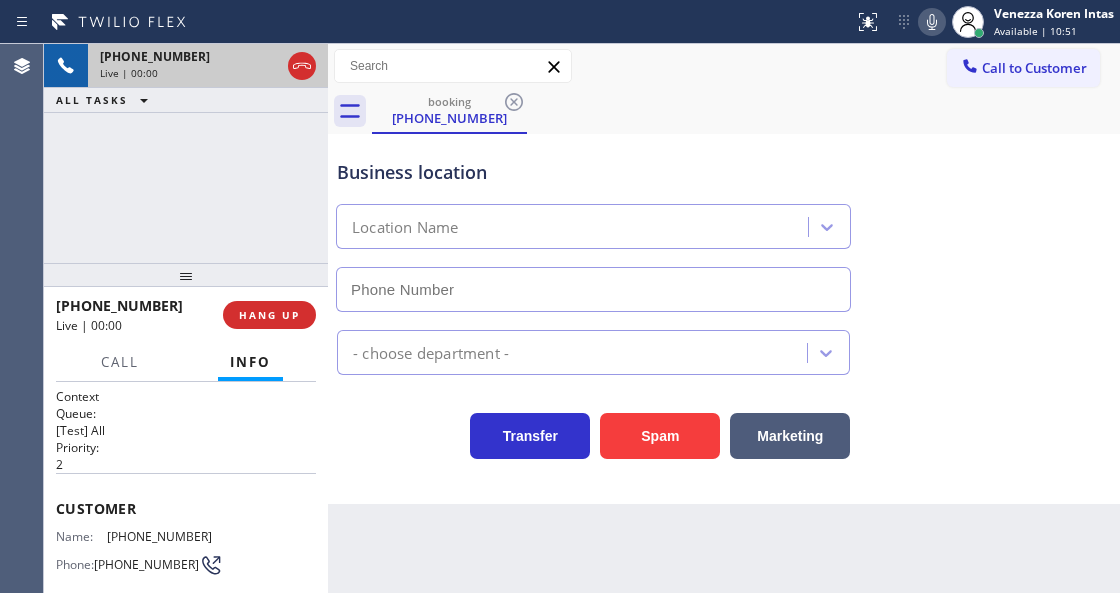 type on "[PHONE_NUMBER]" 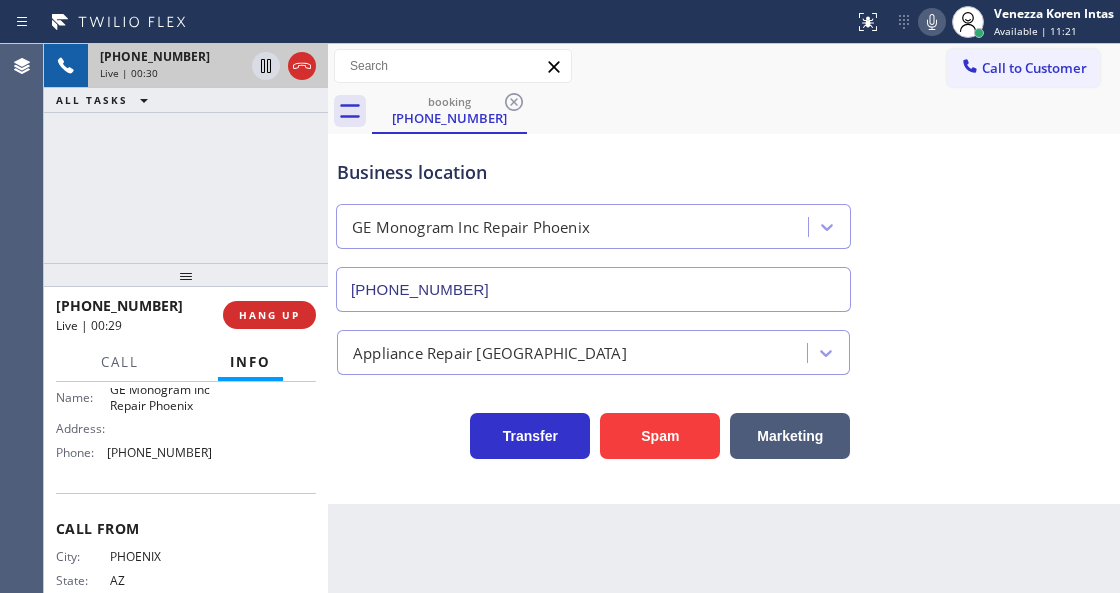 scroll, scrollTop: 180, scrollLeft: 0, axis: vertical 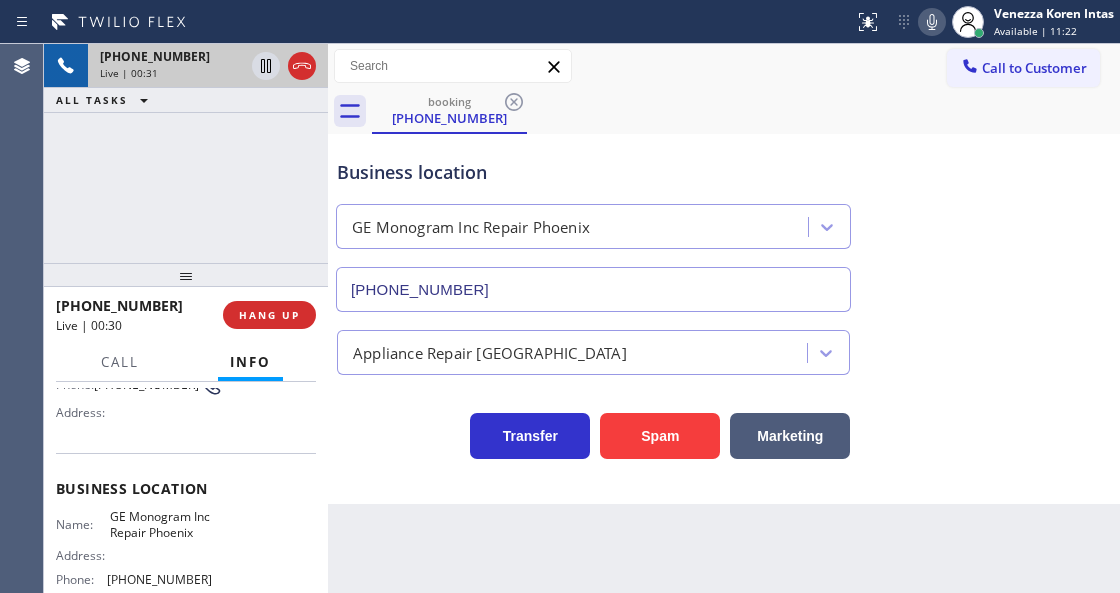 drag, startPoint x: 168, startPoint y: 552, endPoint x: 152, endPoint y: 542, distance: 18.867962 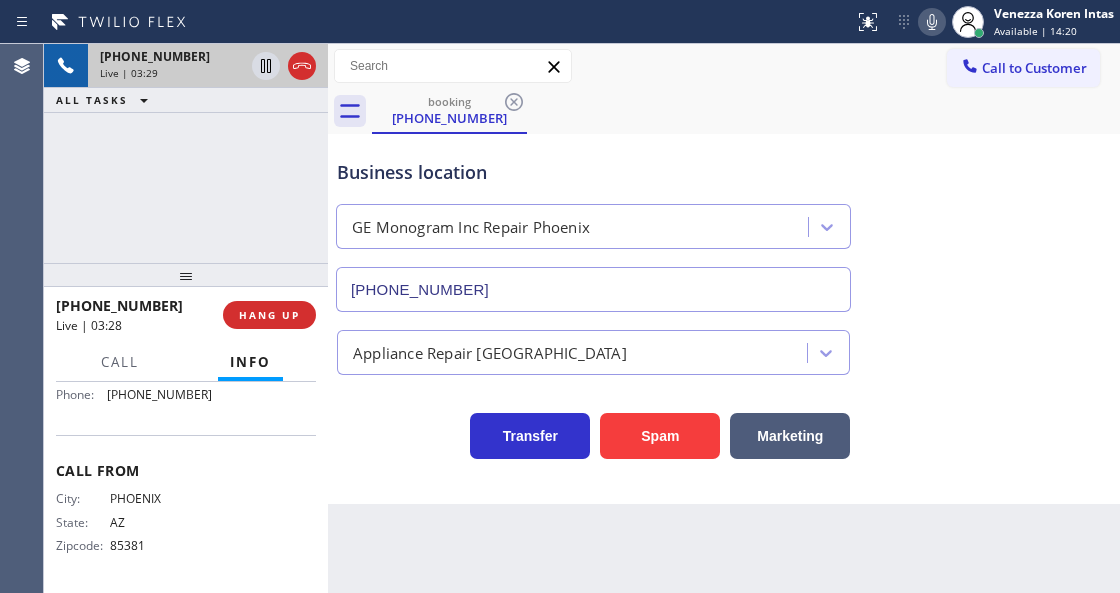 scroll, scrollTop: 246, scrollLeft: 0, axis: vertical 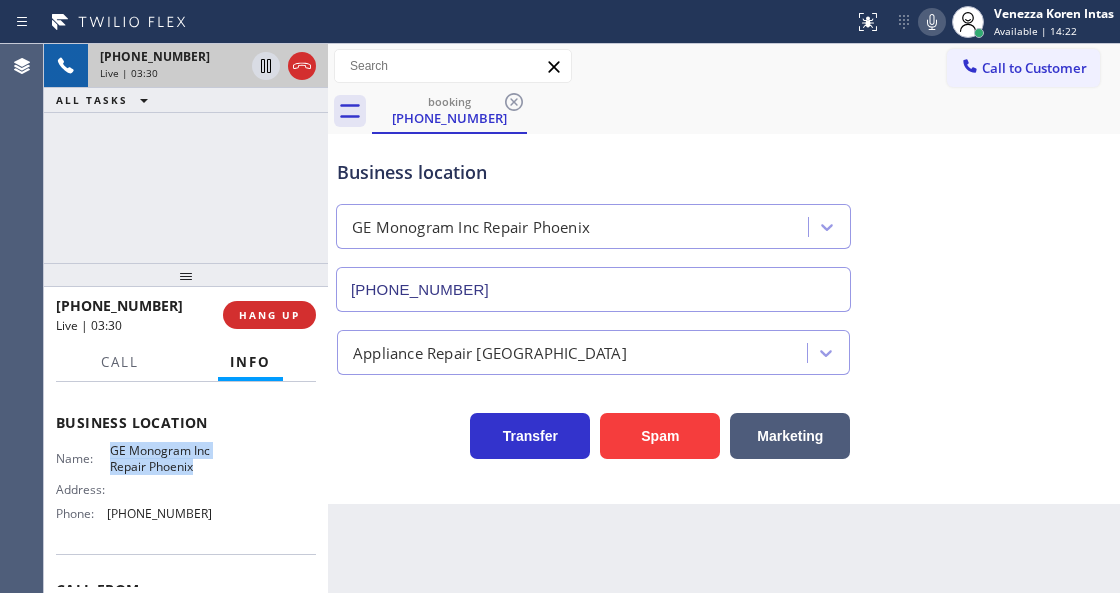 drag, startPoint x: 110, startPoint y: 443, endPoint x: 157, endPoint y: 477, distance: 58.00862 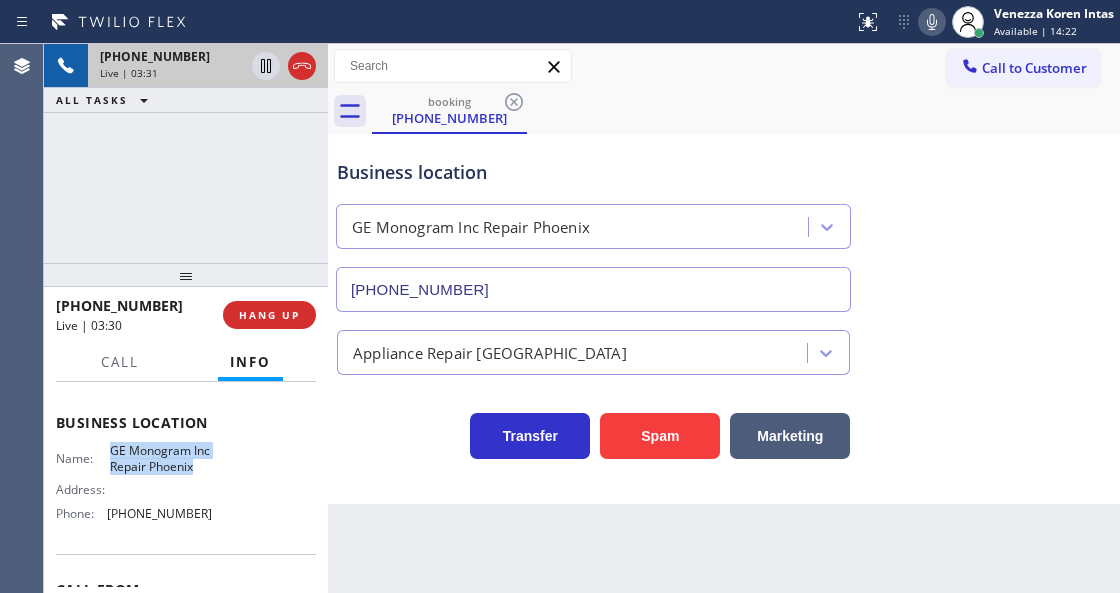 copy on "GE Monogram Inc Repair Phoenix" 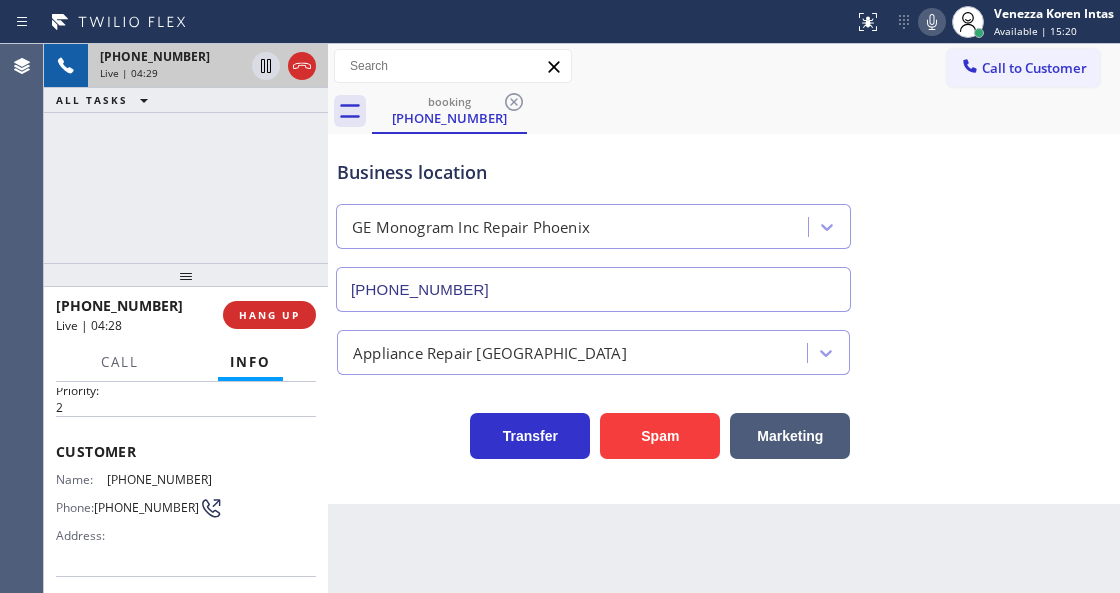 scroll, scrollTop: 0, scrollLeft: 0, axis: both 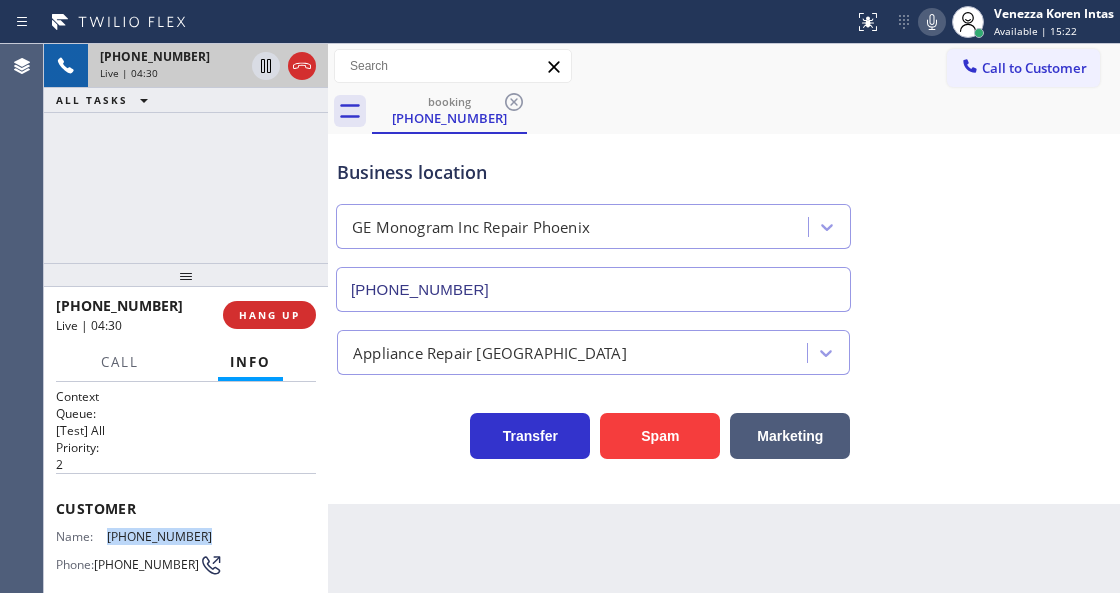 drag, startPoint x: 162, startPoint y: 536, endPoint x: 102, endPoint y: 536, distance: 60 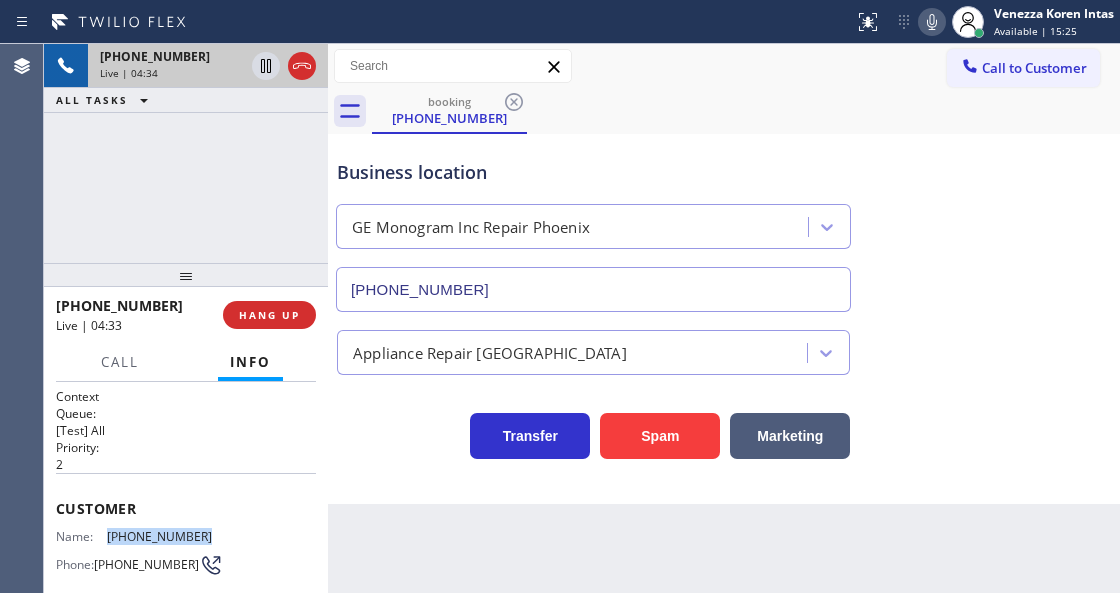 copy on "[PHONE_NUMBER]" 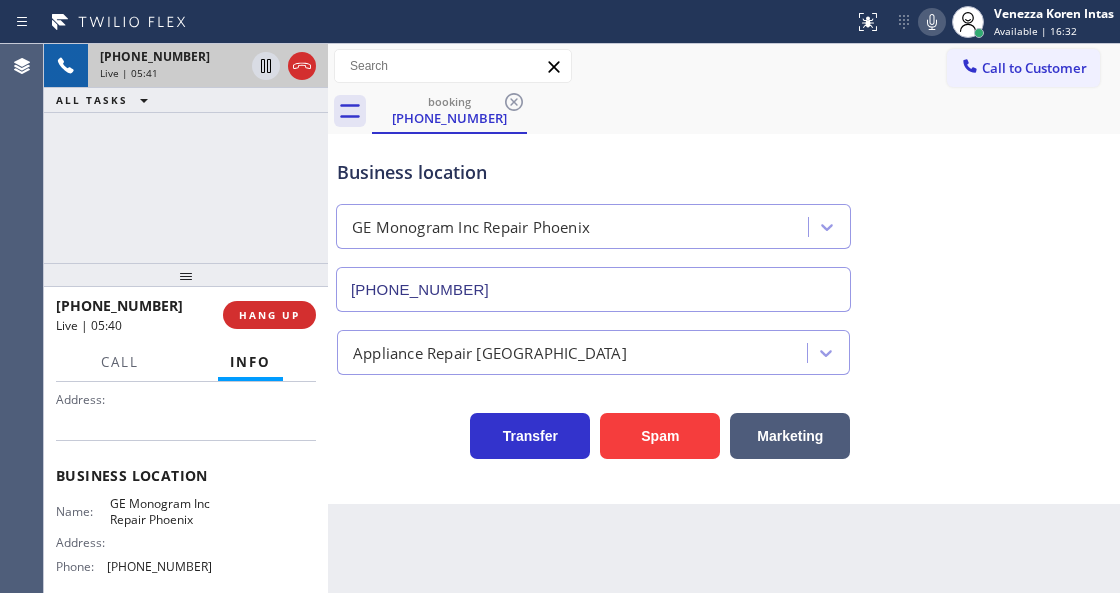 scroll, scrollTop: 200, scrollLeft: 0, axis: vertical 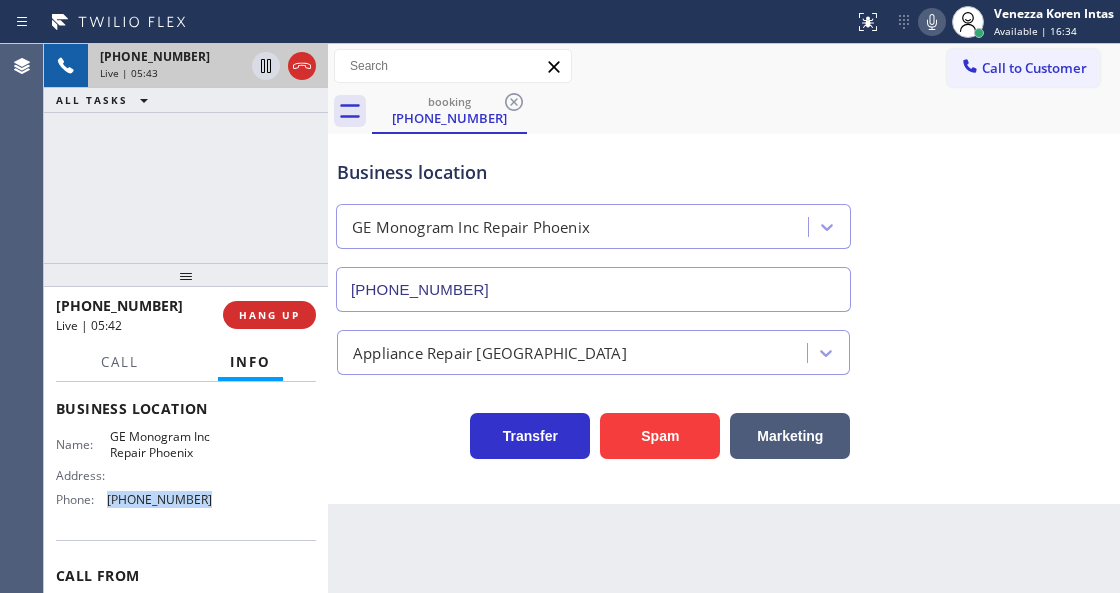 drag, startPoint x: 206, startPoint y: 573, endPoint x: 102, endPoint y: 512, distance: 120.56948 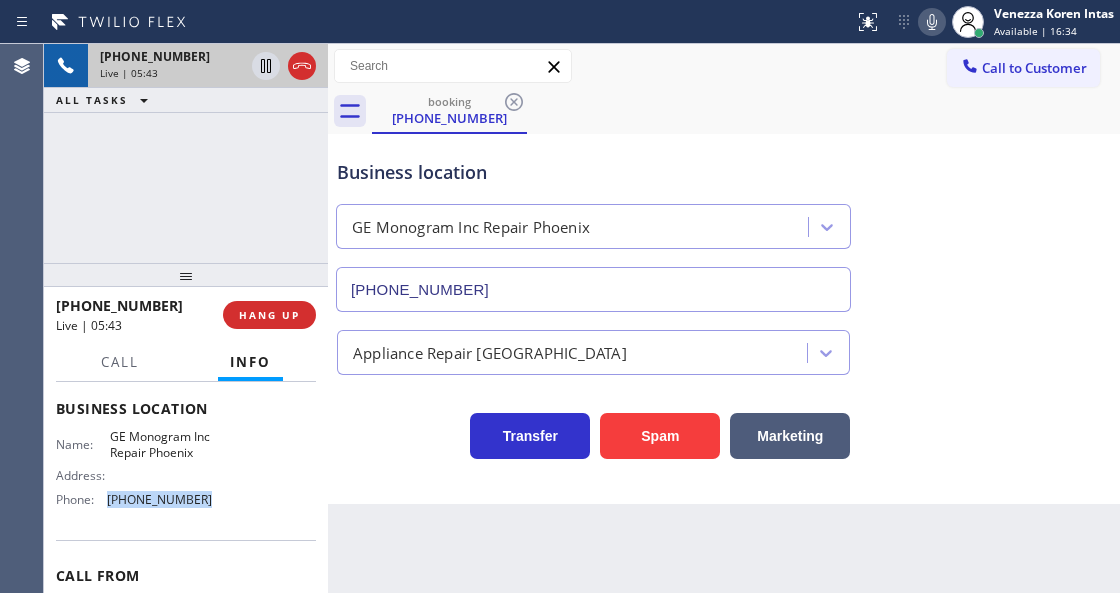 copy on "[PHONE_NUMBER]" 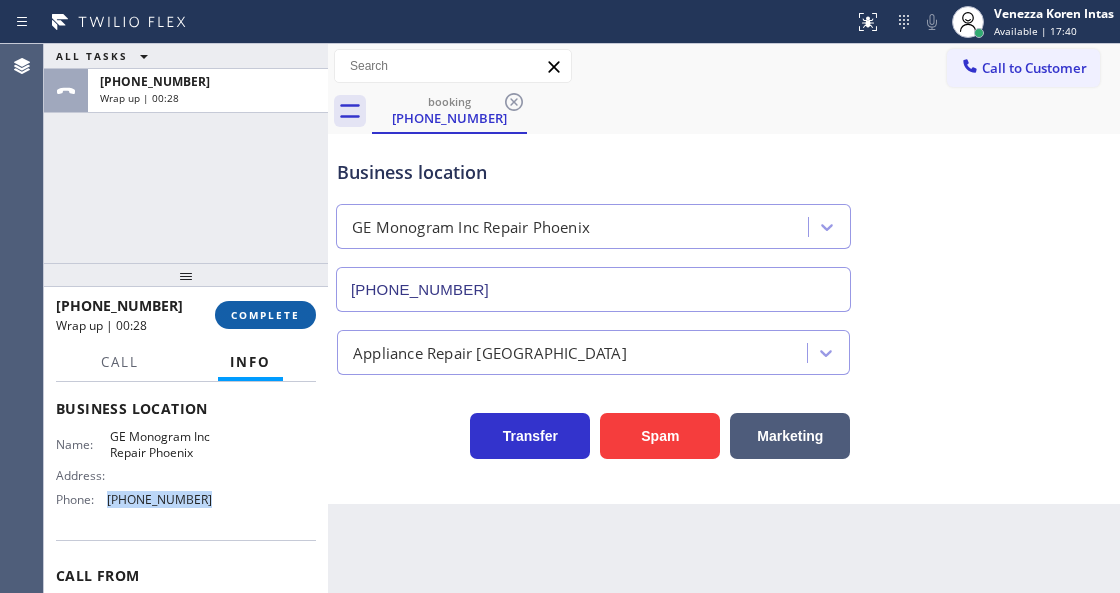 drag, startPoint x: 273, startPoint y: 310, endPoint x: 305, endPoint y: 323, distance: 34.539833 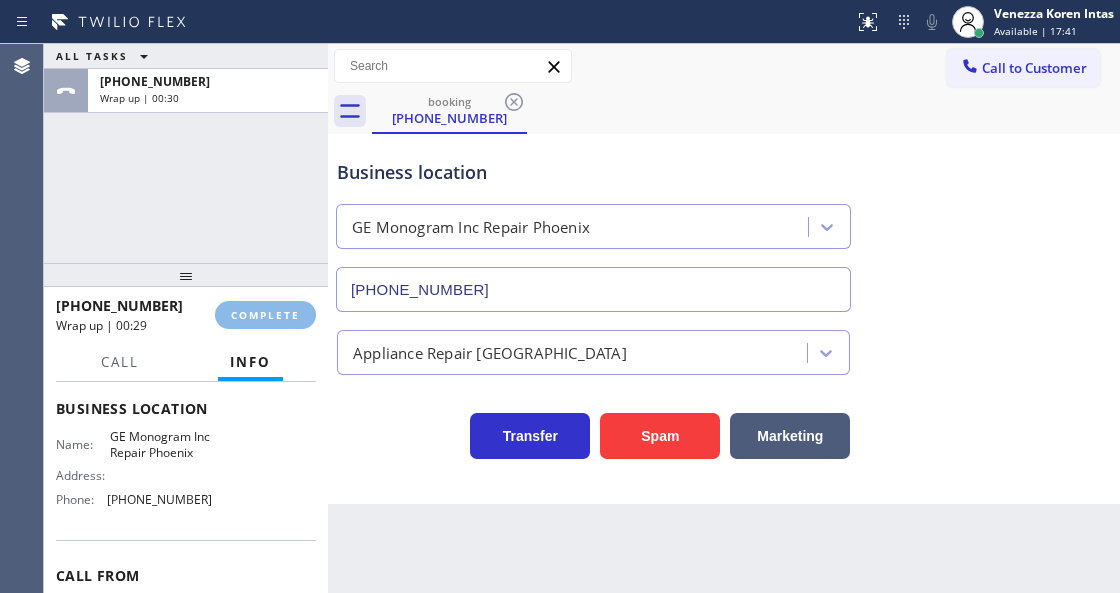 click on "Appliance Repair [GEOGRAPHIC_DATA]" at bounding box center (490, 352) 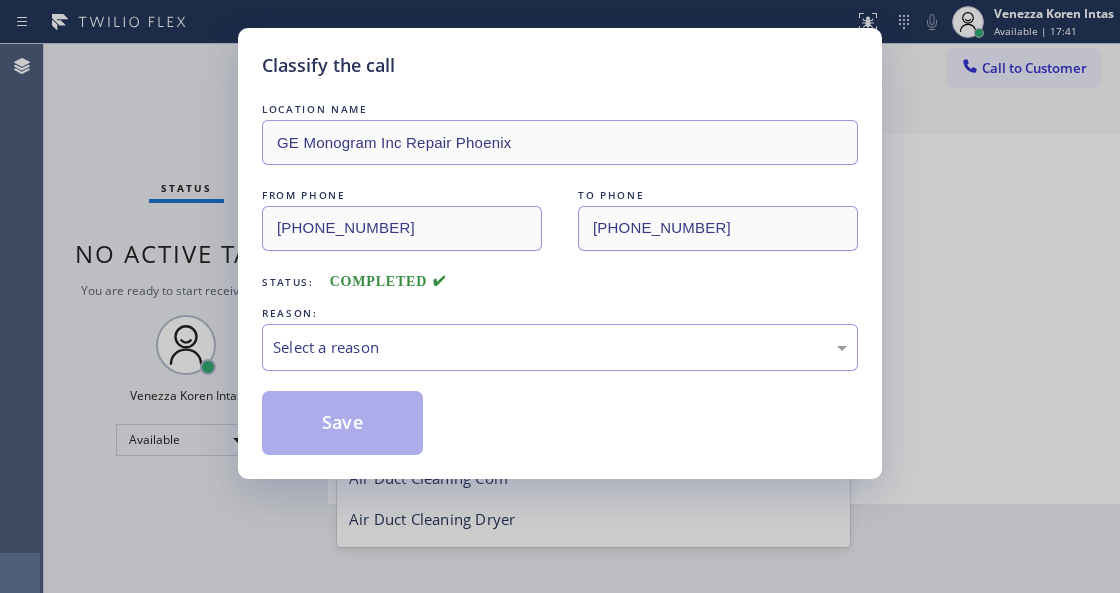 scroll, scrollTop: 2, scrollLeft: 0, axis: vertical 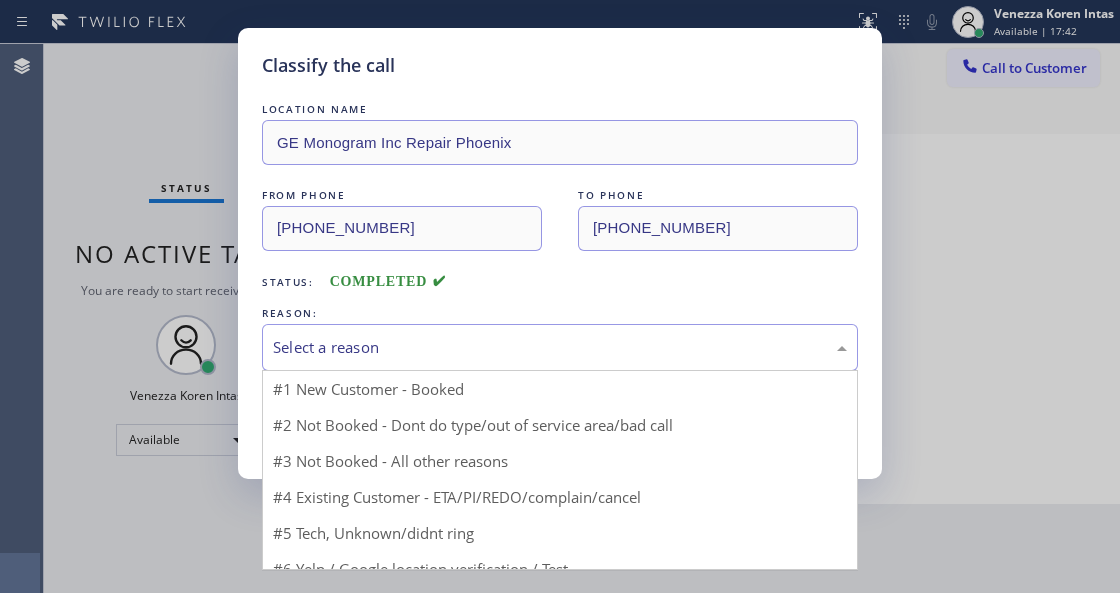 click on "Select a reason" at bounding box center [560, 347] 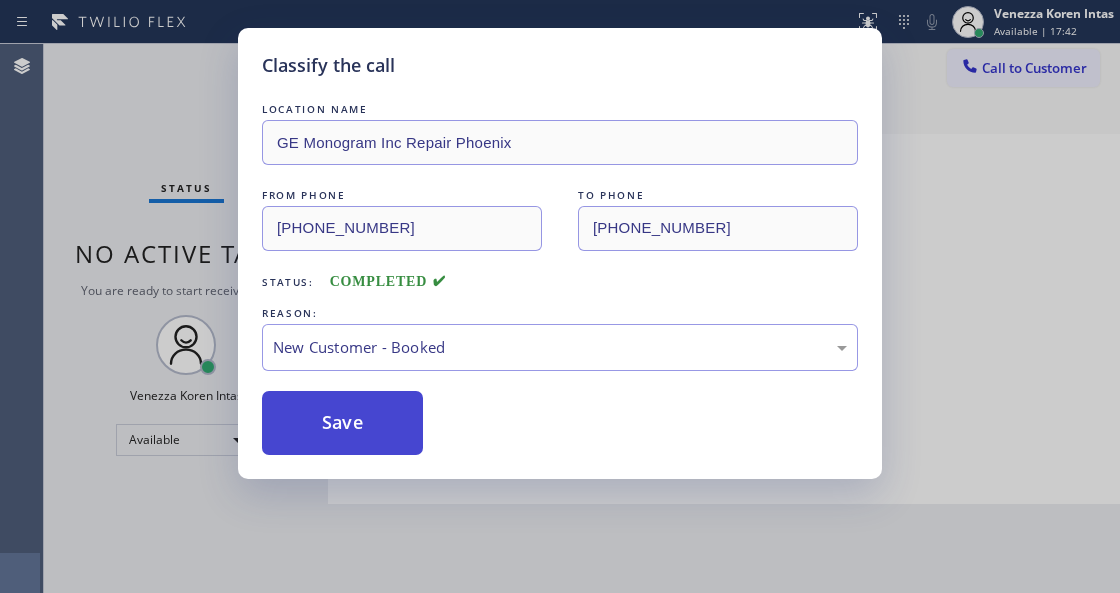 click on "Save" at bounding box center [342, 423] 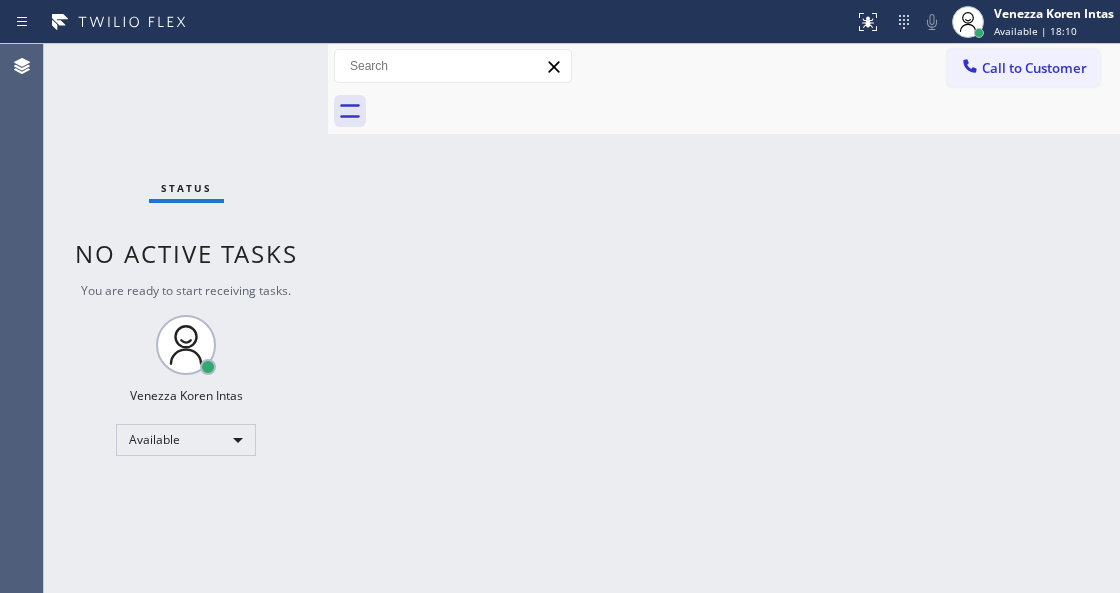 click on "Status   No active tasks     You are ready to start receiving tasks.   Venezza Koren Intas Available" at bounding box center [186, 318] 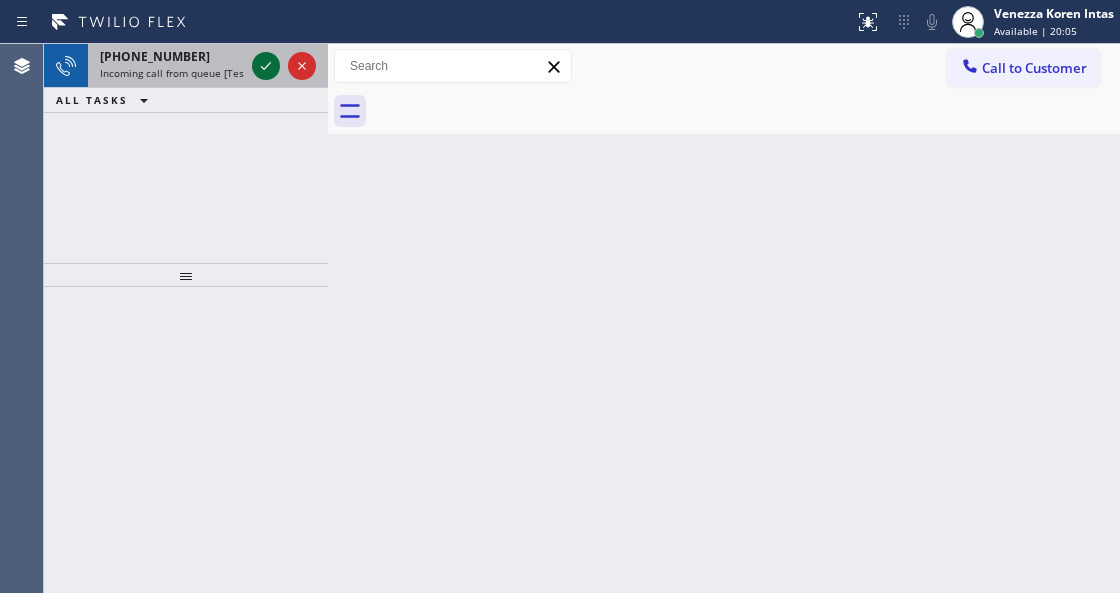 click 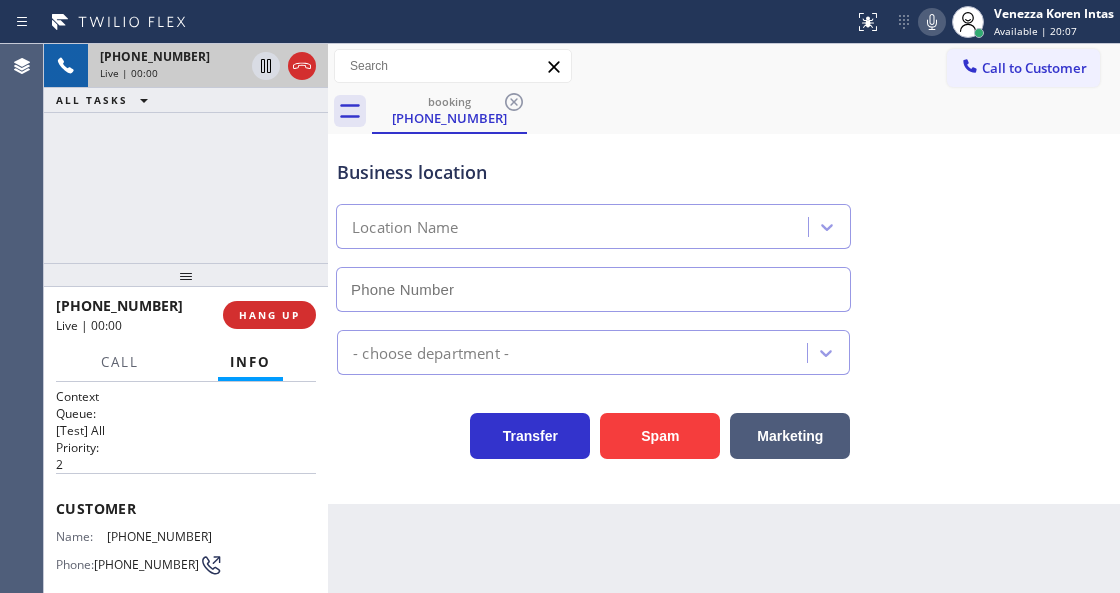 type on "[PHONE_NUMBER]" 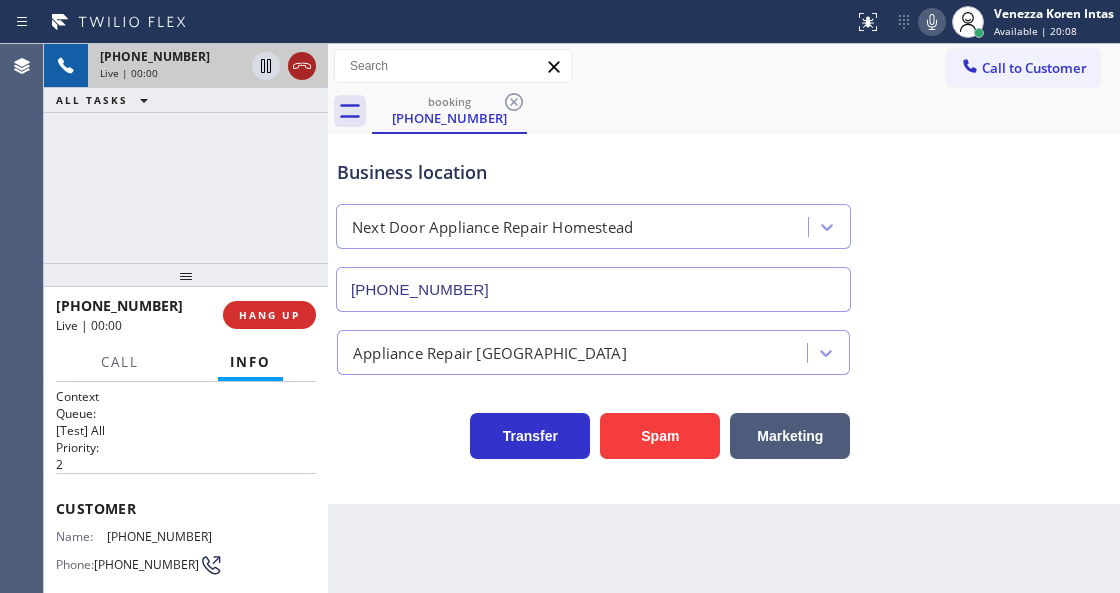 click at bounding box center [302, 66] 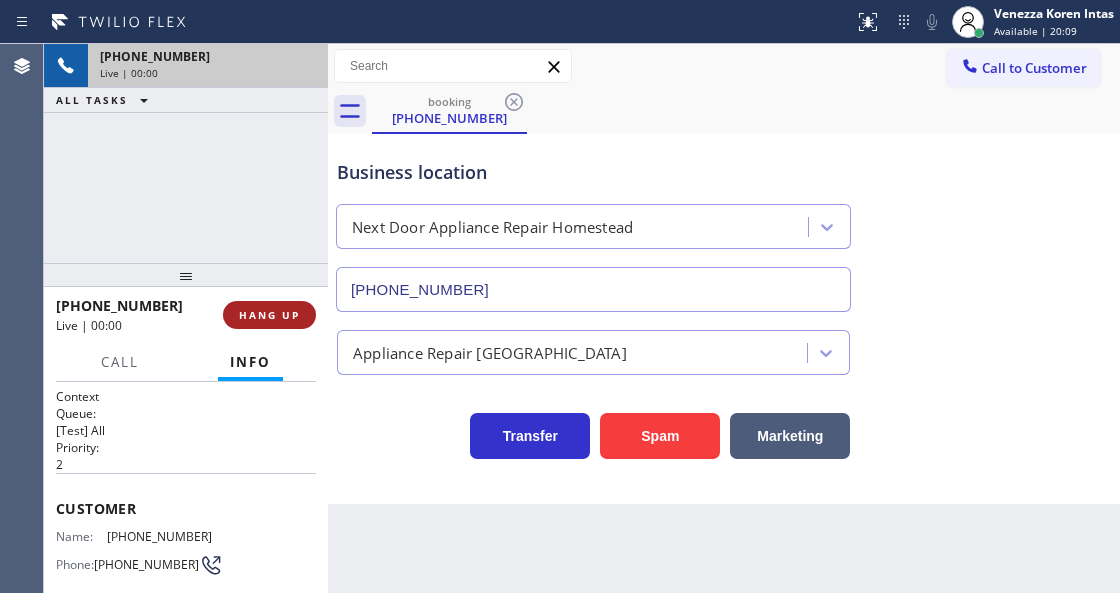 drag, startPoint x: 280, startPoint y: 311, endPoint x: 359, endPoint y: 318, distance: 79.30952 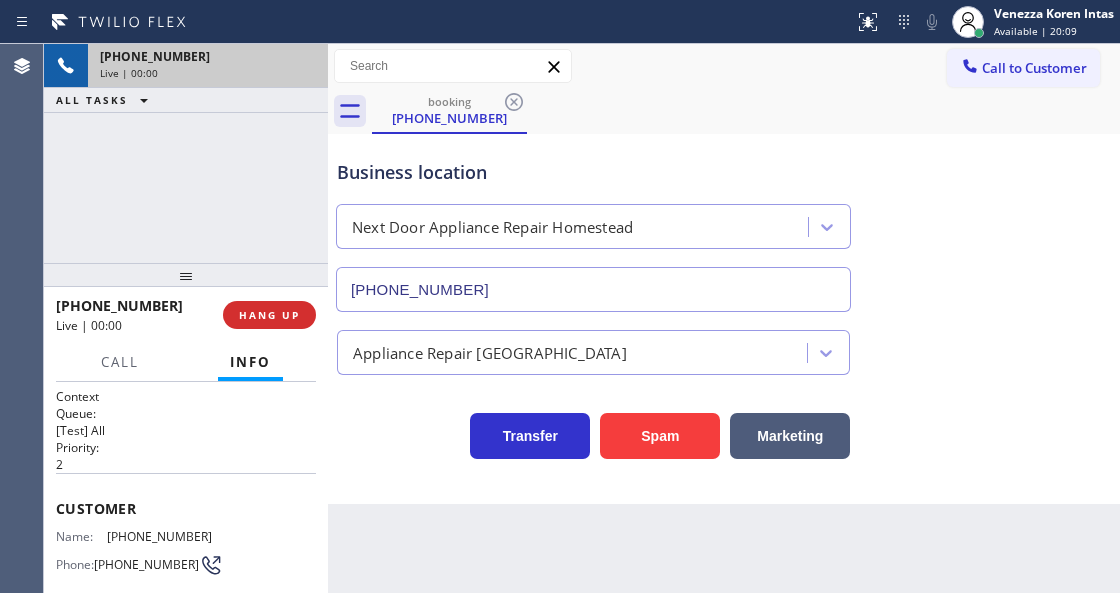 click on "HANG UP" at bounding box center (269, 315) 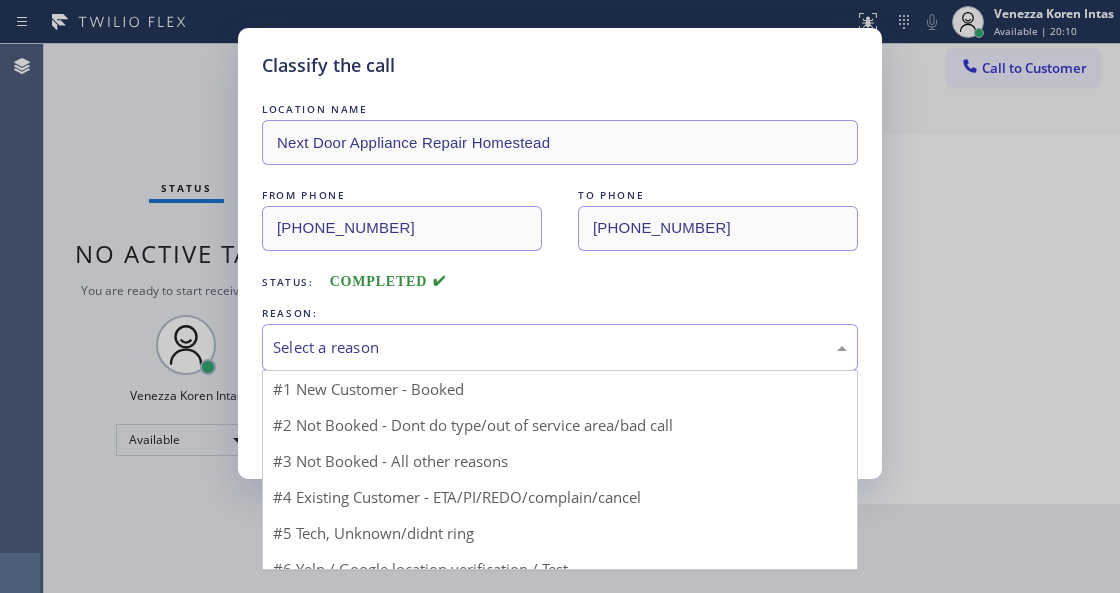 click on "Select a reason #1 New Customer - Booked #2 Not Booked - Dont do type/out of service area/bad call #3 Not Booked - All other reasons #4 Existing Customer - ETA/PI/REDO/complain/cancel #5 Tech, Unknown/didnt ring #6 Yelp / Google location verification / Test #7 Spam/Advertising" at bounding box center (560, 347) 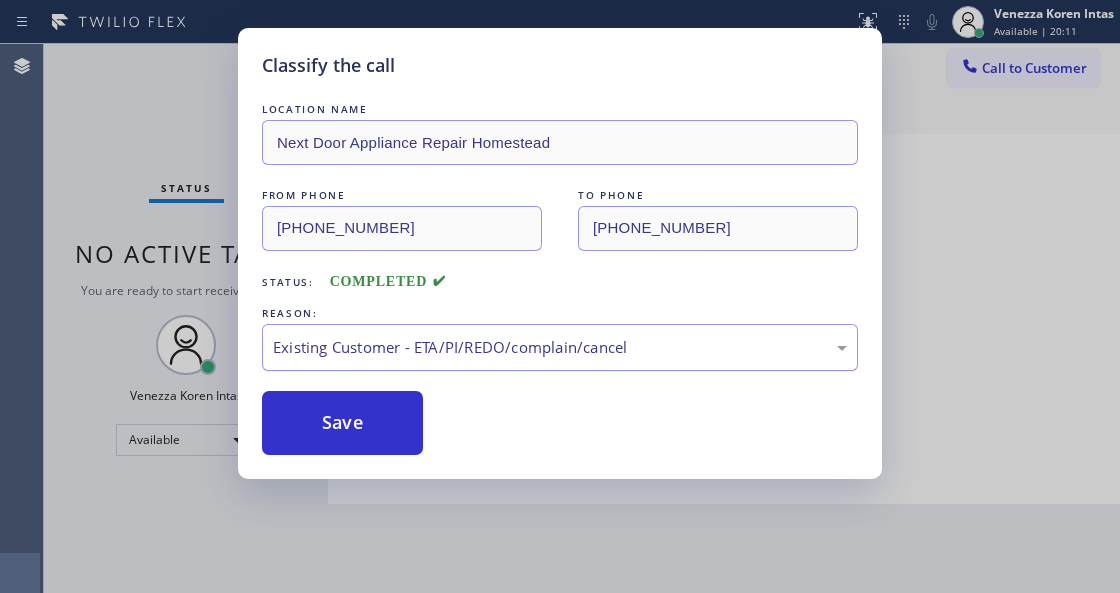 click on "Existing Customer - ETA/PI/REDO/complain/cancel" at bounding box center (560, 347) 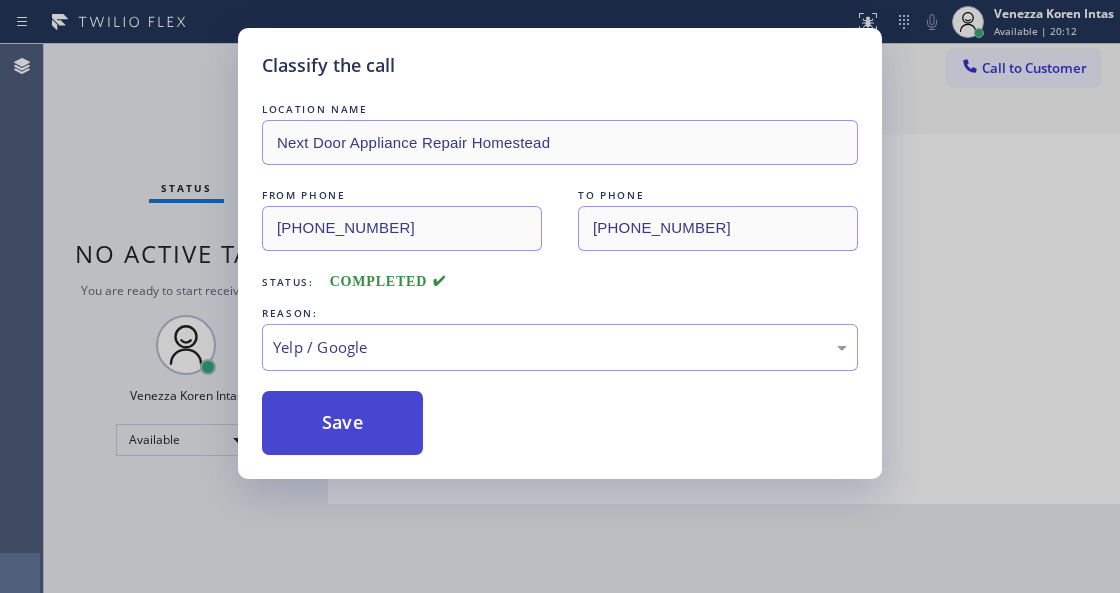 click on "Save" at bounding box center [342, 423] 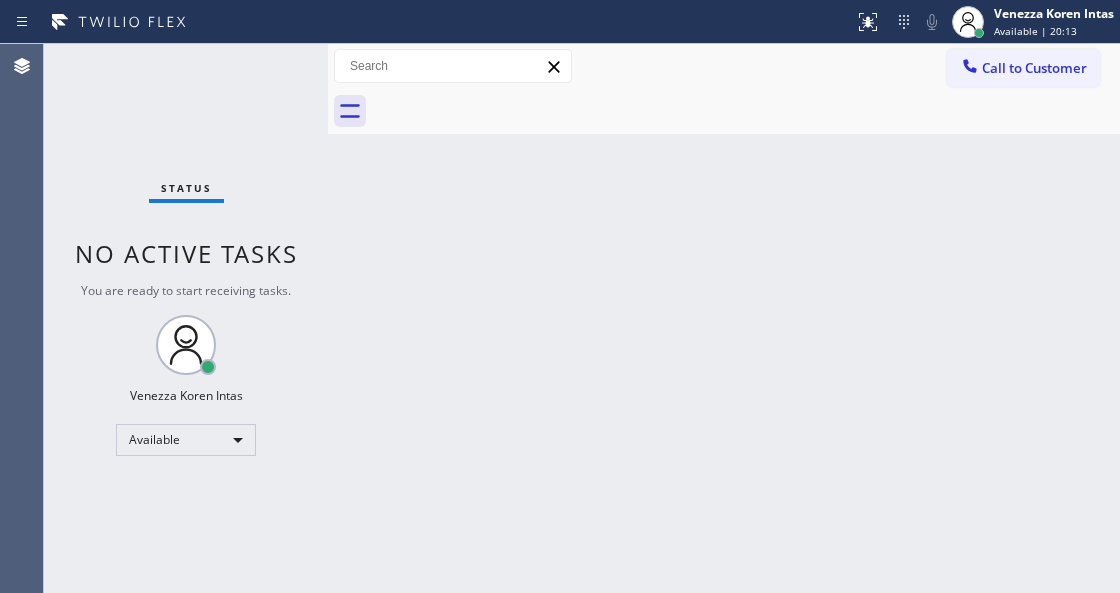 click on "Status   No active tasks     You are ready to start receiving tasks.   Venezza Koren Intas Available" at bounding box center (186, 318) 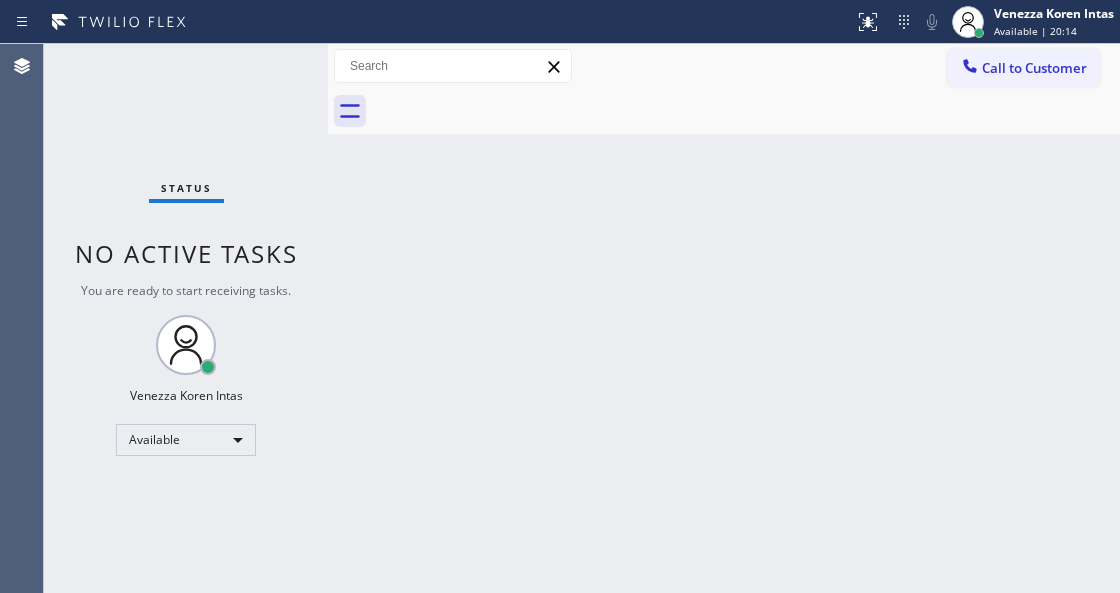 click on "Status   No active tasks     You are ready to start receiving tasks.   Venezza Koren Intas Available" at bounding box center (186, 318) 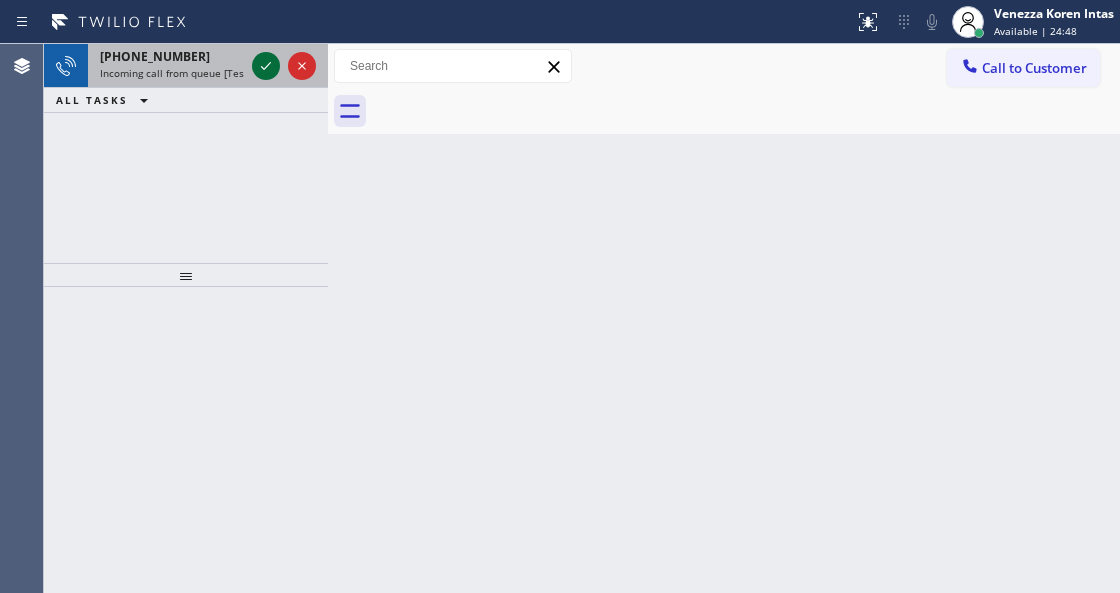 click 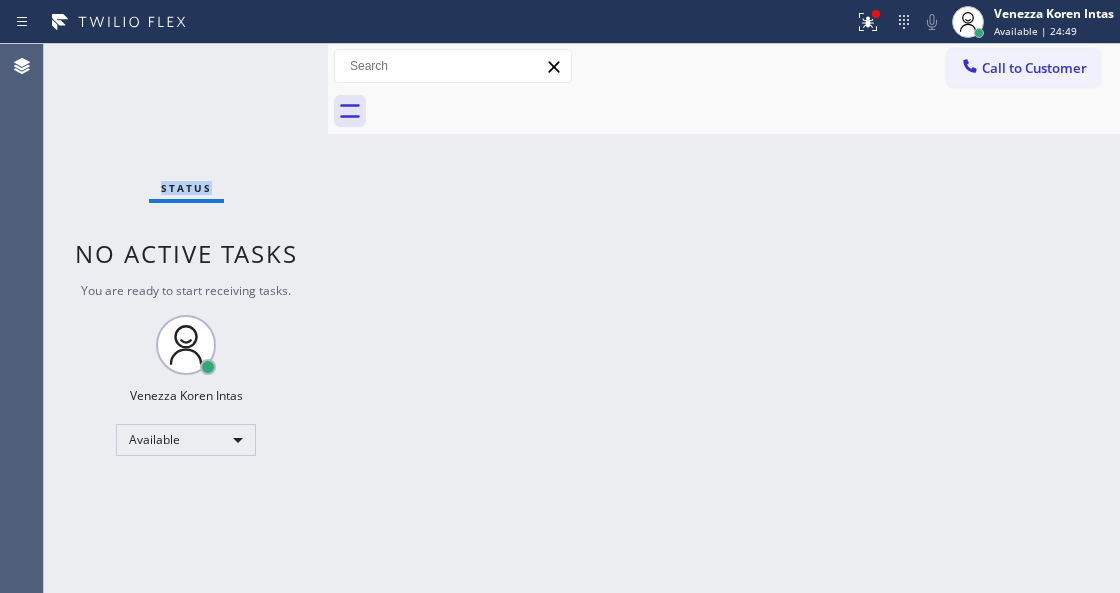 click on "Status   No active tasks     You are ready to start receiving tasks.   Venezza Koren Intas Available" at bounding box center [186, 318] 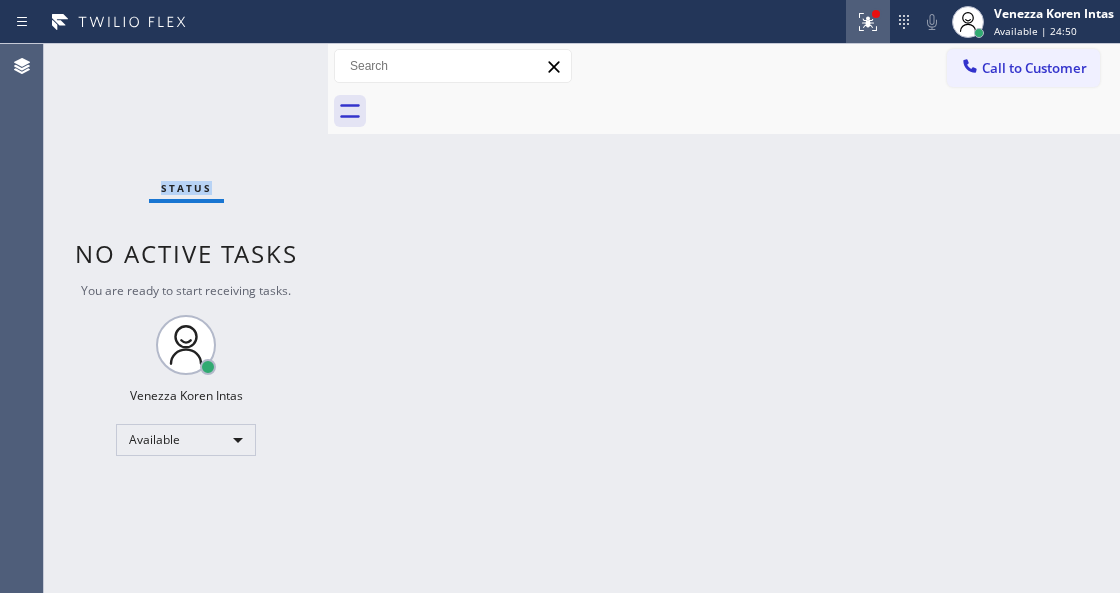 click at bounding box center (868, 22) 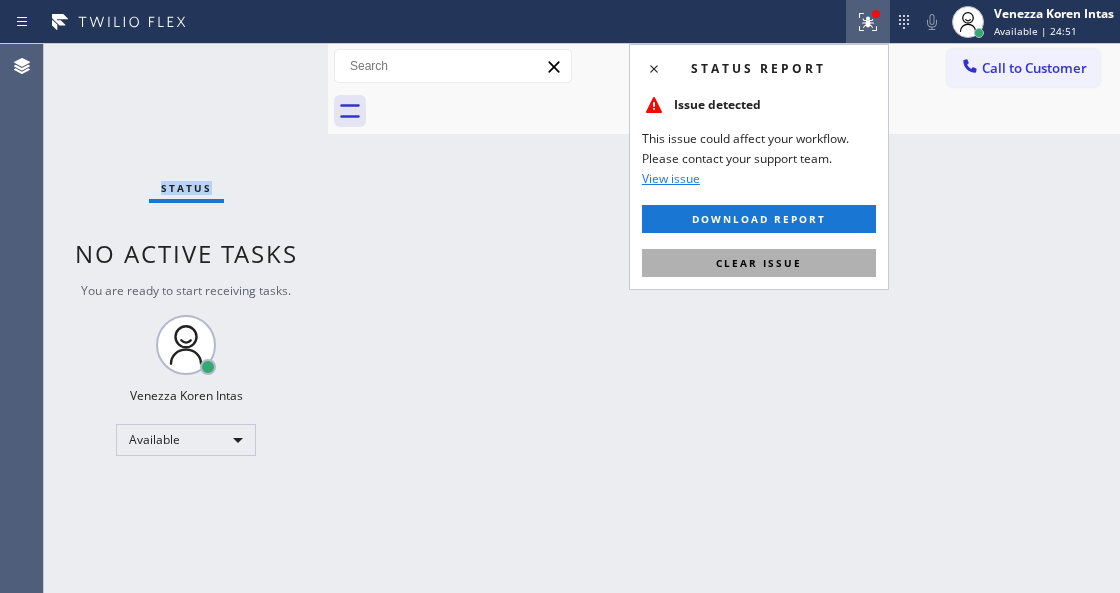 click on "Clear issue" at bounding box center (759, 263) 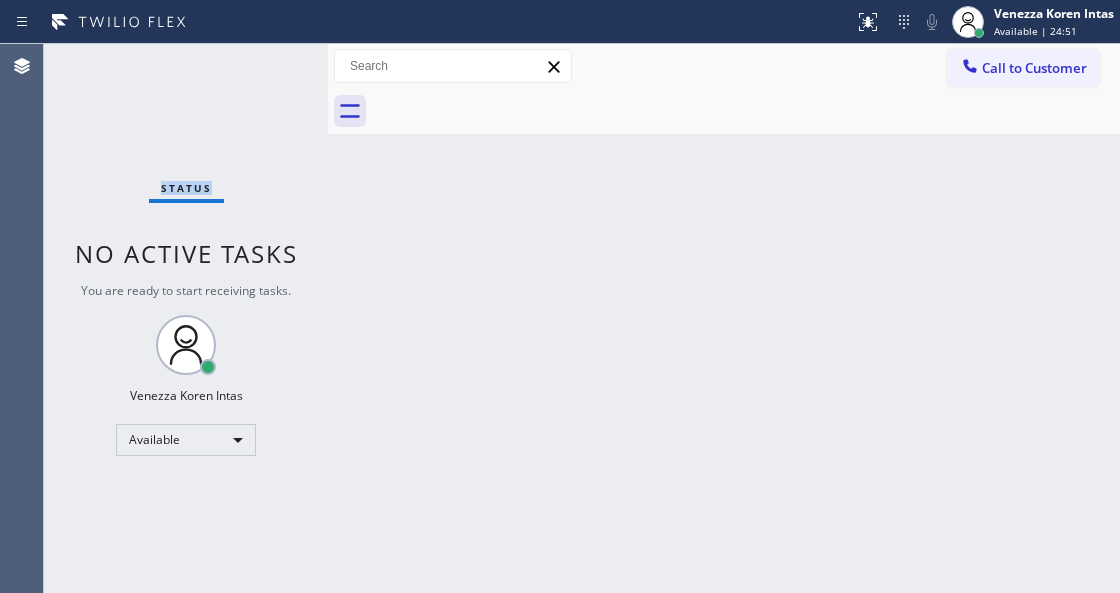 click on "Status   No active tasks     You are ready to start receiving tasks.   Venezza Koren Intas Available" at bounding box center (186, 318) 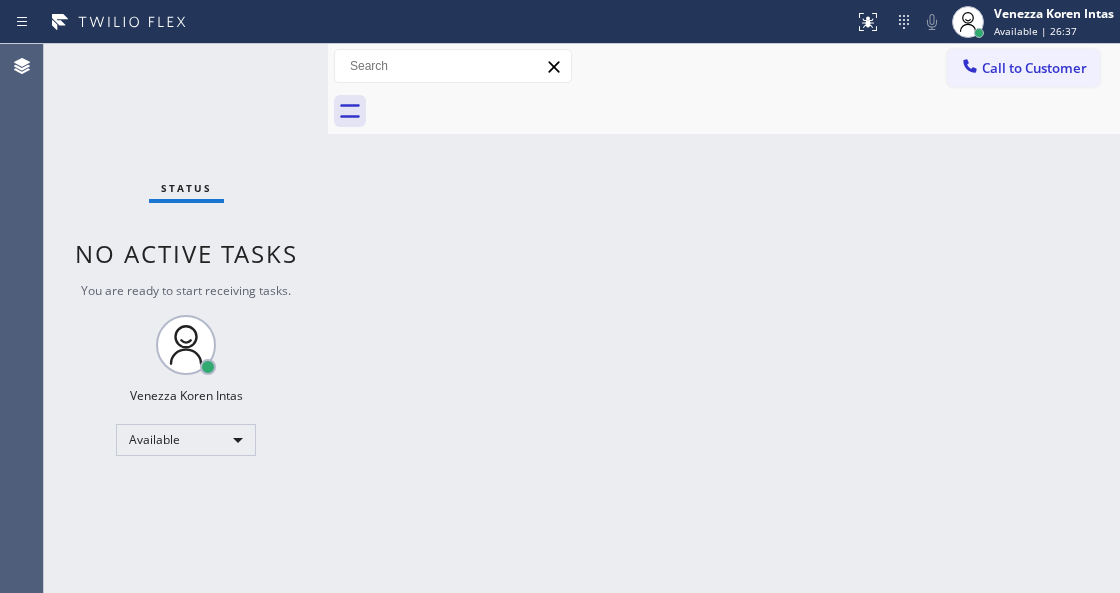 click on "Status   No active tasks     You are ready to start receiving tasks.   Venezza Koren Intas Available" at bounding box center [186, 318] 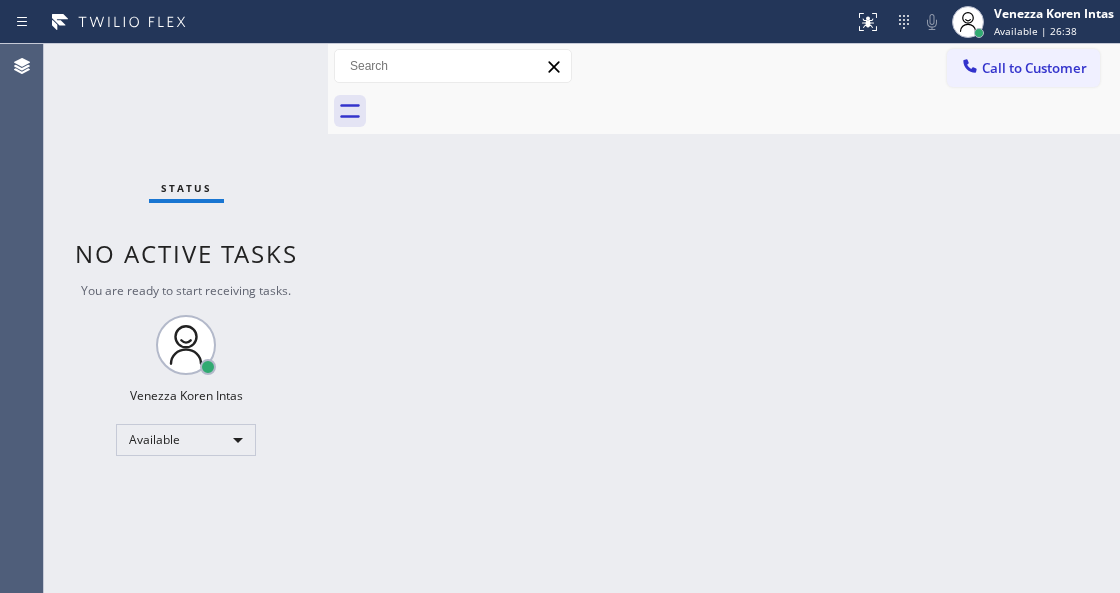click on "Status   No active tasks     You are ready to start receiving tasks.   Venezza Koren Intas Available" at bounding box center (186, 318) 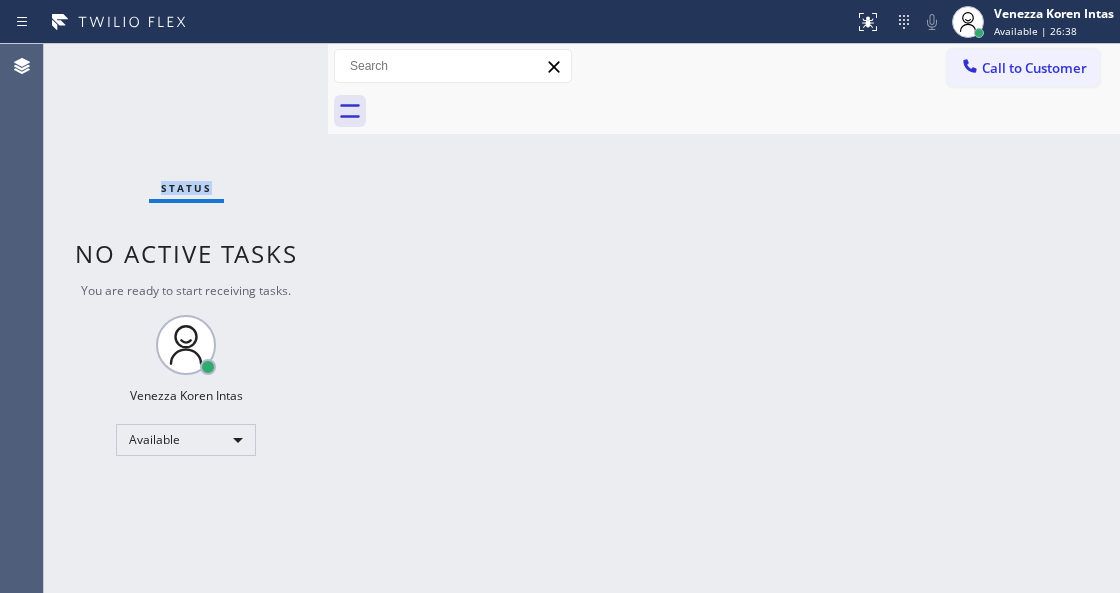 click on "Status   No active tasks     You are ready to start receiving tasks.   Venezza Koren Intas Available" at bounding box center [186, 318] 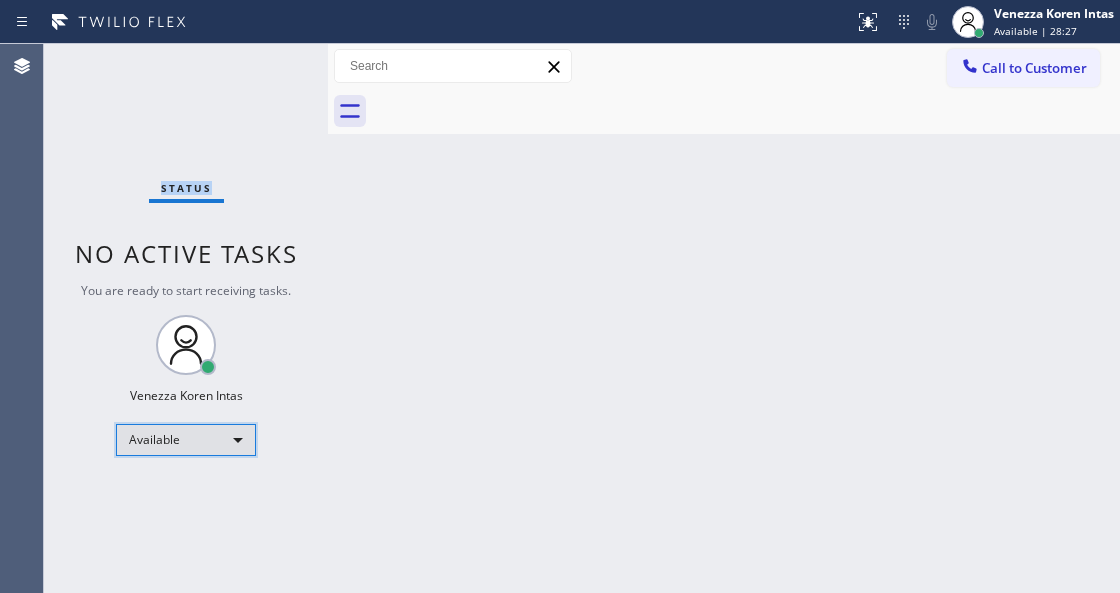 click on "Available" at bounding box center (186, 440) 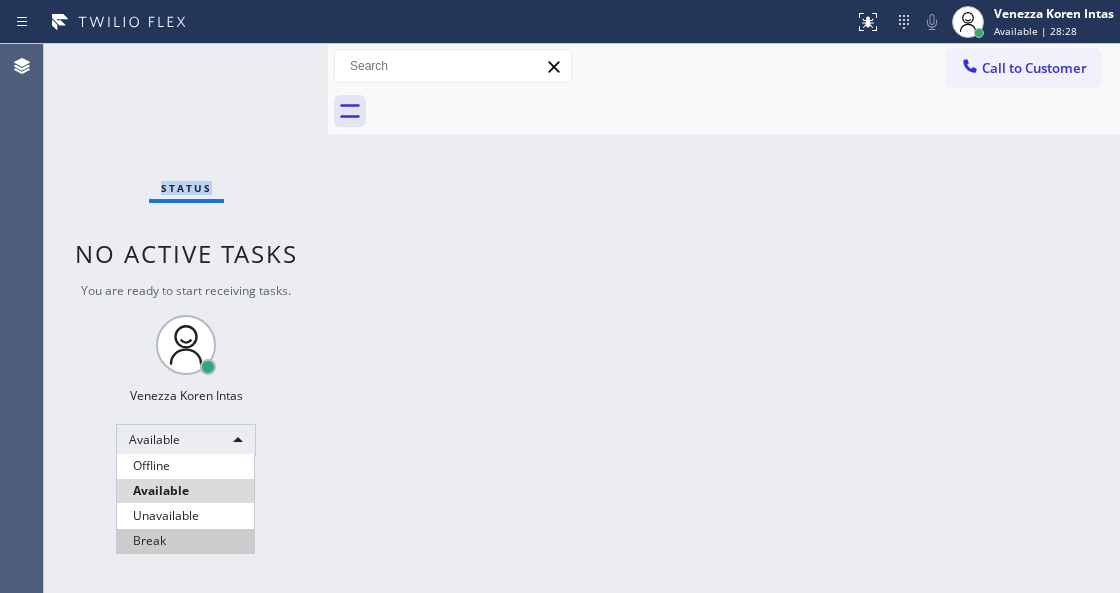 click on "Break" at bounding box center (185, 541) 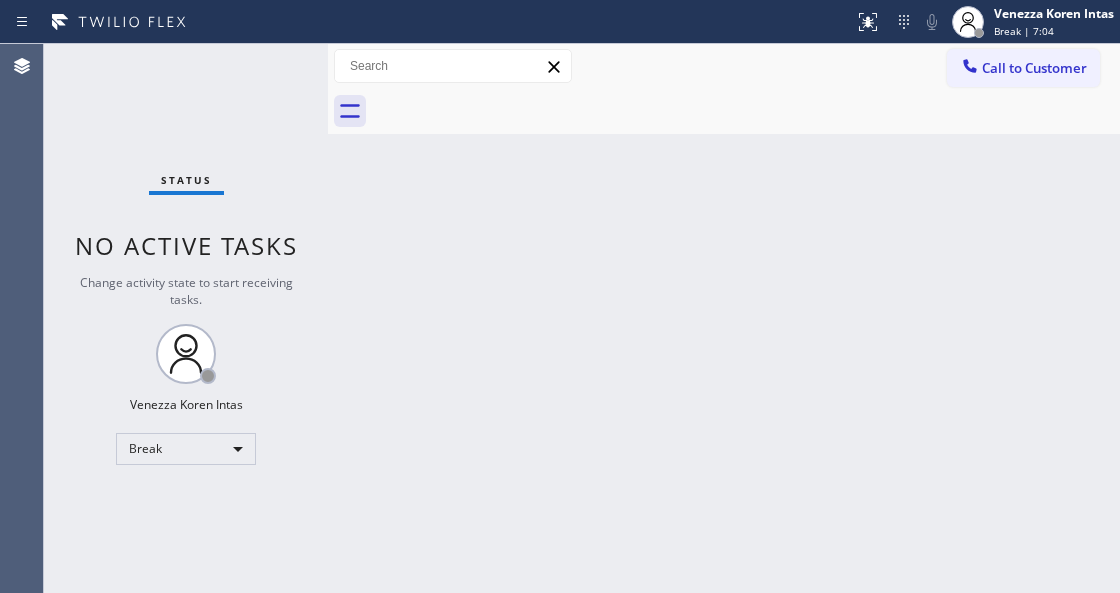 click on "Back to Dashboard Change Sender ID Customers Technicians Select a contact Outbound call Technician Search Technician Your caller id phone number Your caller id phone number Call Technician info Name   Phone none Address none Change Sender ID HVAC [PHONE_NUMBER] 5 Star Appliance [PHONE_NUMBER] Appliance Repair [PHONE_NUMBER] Plumbing [PHONE_NUMBER] Air Duct Cleaning [PHONE_NUMBER]  Electricians [PHONE_NUMBER] Cancel Change Check personal SMS Reset Change No tabs Call to Customer Outbound call Location Search location Your caller id phone number Customer number Call Outbound call Technician Search Technician Your caller id phone number Your caller id phone number Call" at bounding box center (724, 318) 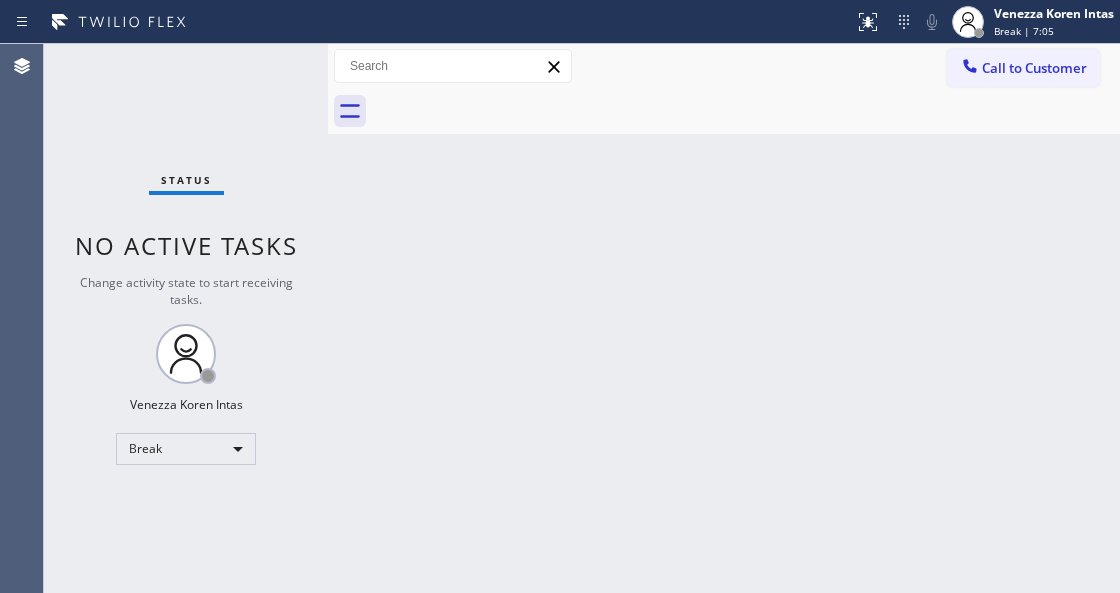click on "Status   No active tasks     Change activity state to start receiving tasks.   Venezza Koren Intas Break" at bounding box center (186, 318) 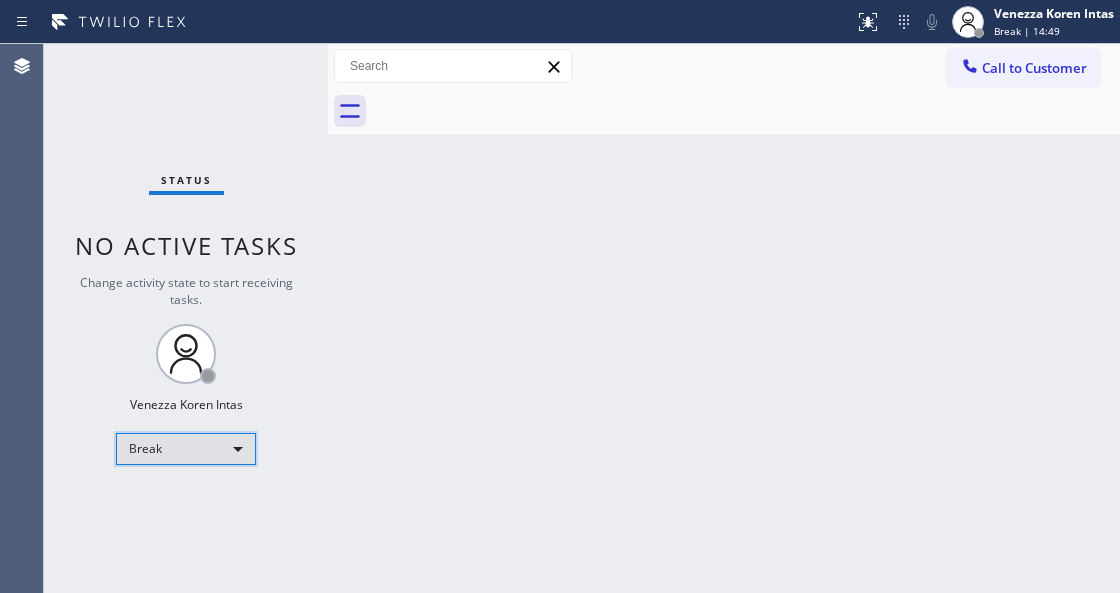 click on "Break" at bounding box center (186, 449) 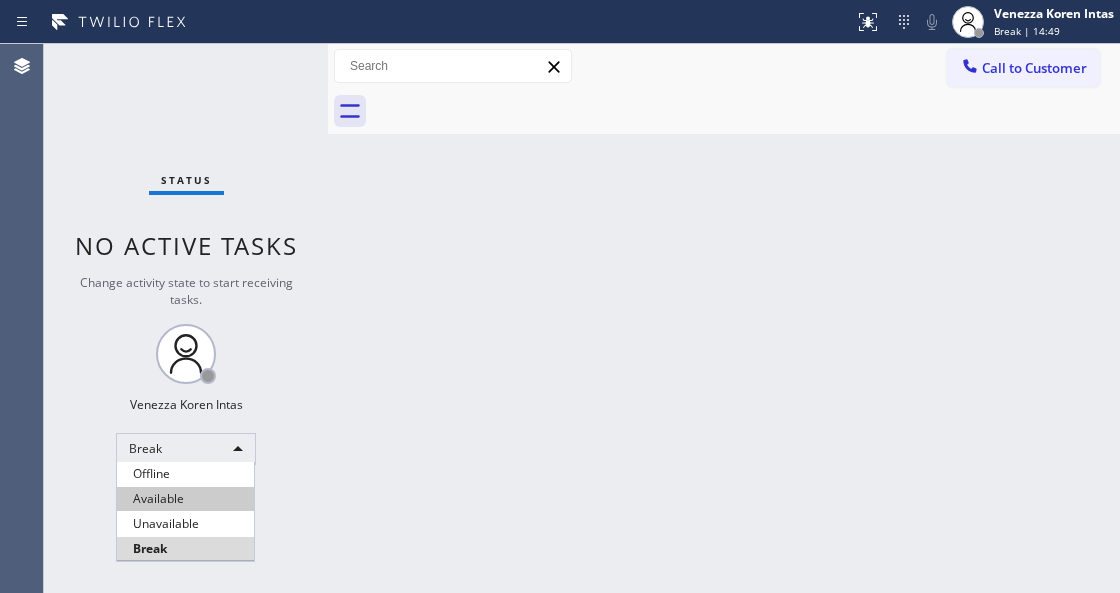 click on "Available" at bounding box center [185, 499] 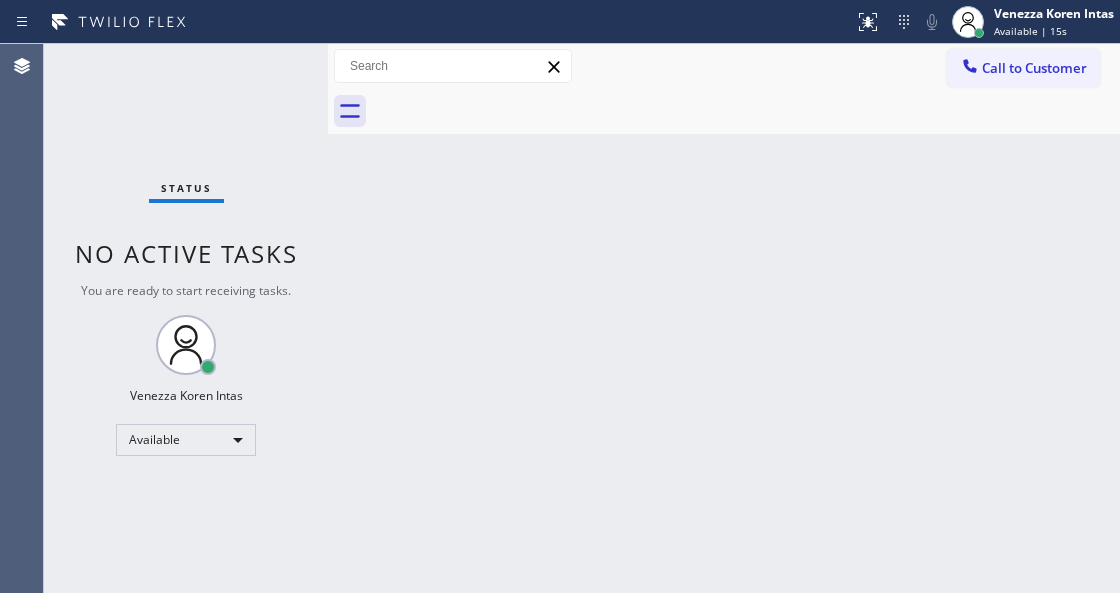 click on "Status   No active tasks     You are ready to start receiving tasks.   Venezza Koren Intas Available" at bounding box center [186, 318] 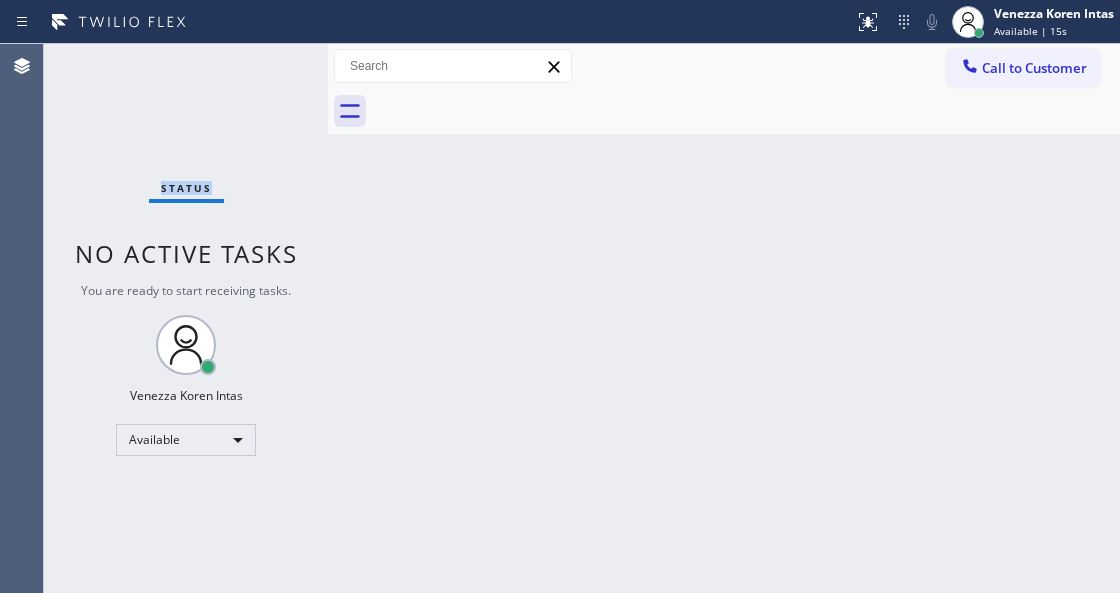 click on "Status   No active tasks     You are ready to start receiving tasks.   Venezza Koren Intas Available" at bounding box center [186, 318] 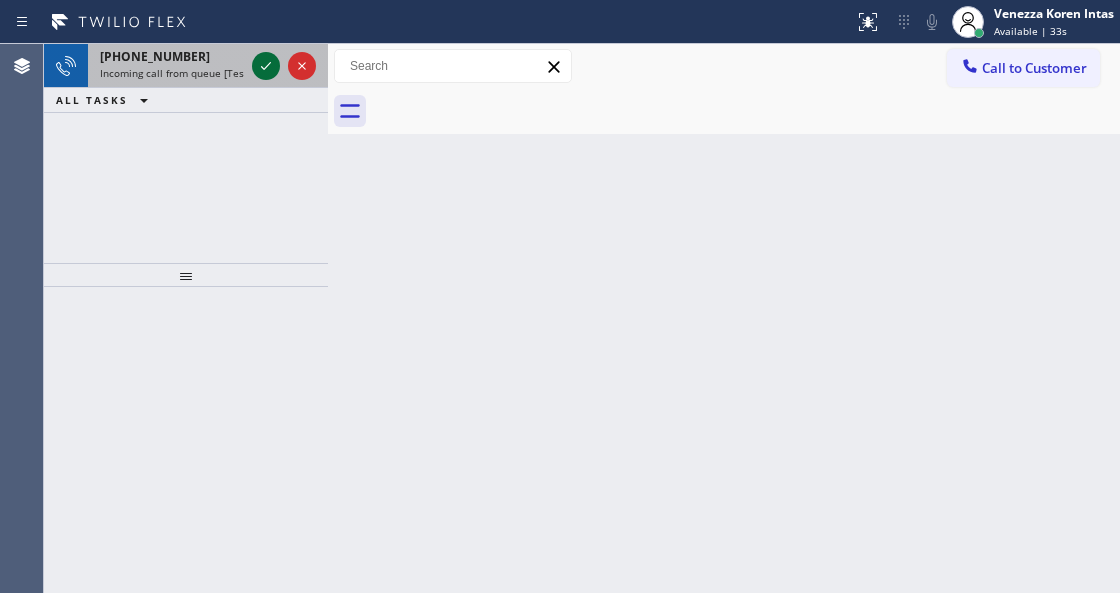 click 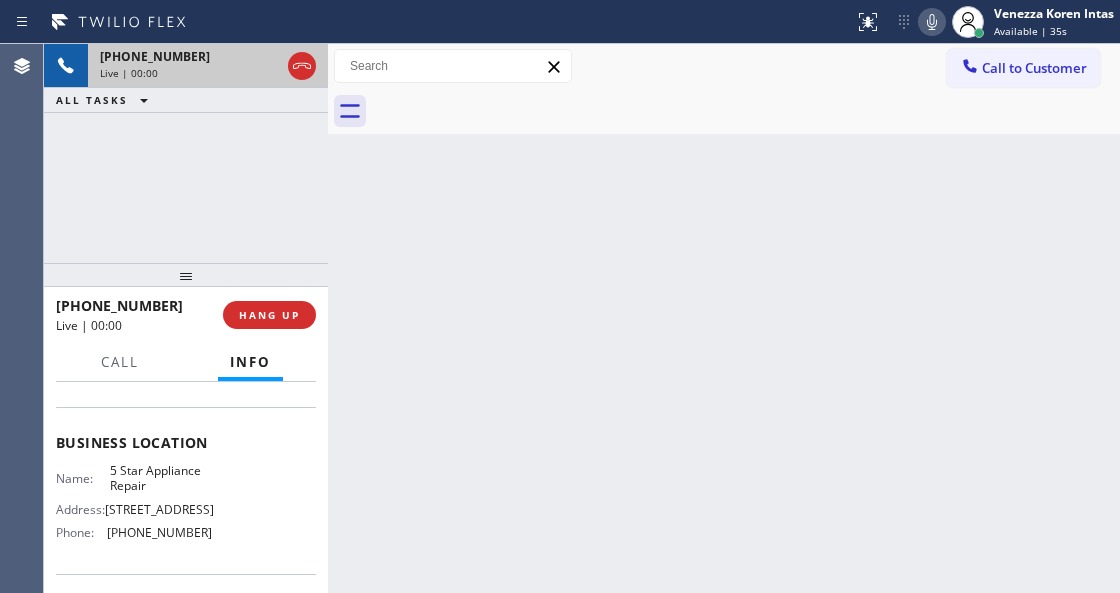 scroll, scrollTop: 266, scrollLeft: 0, axis: vertical 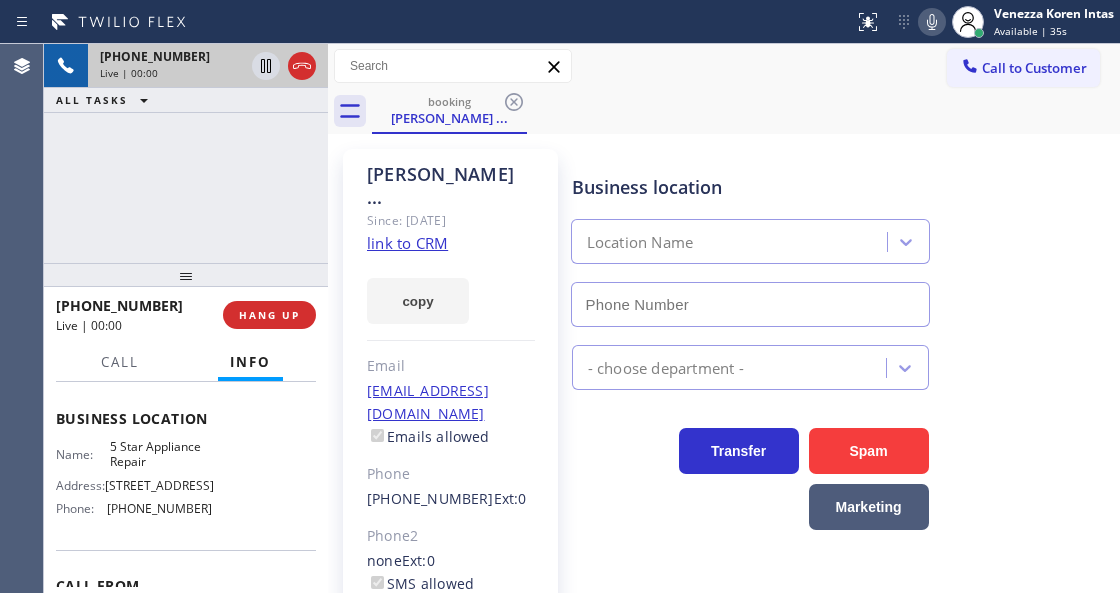 type on "[PHONE_NUMBER]" 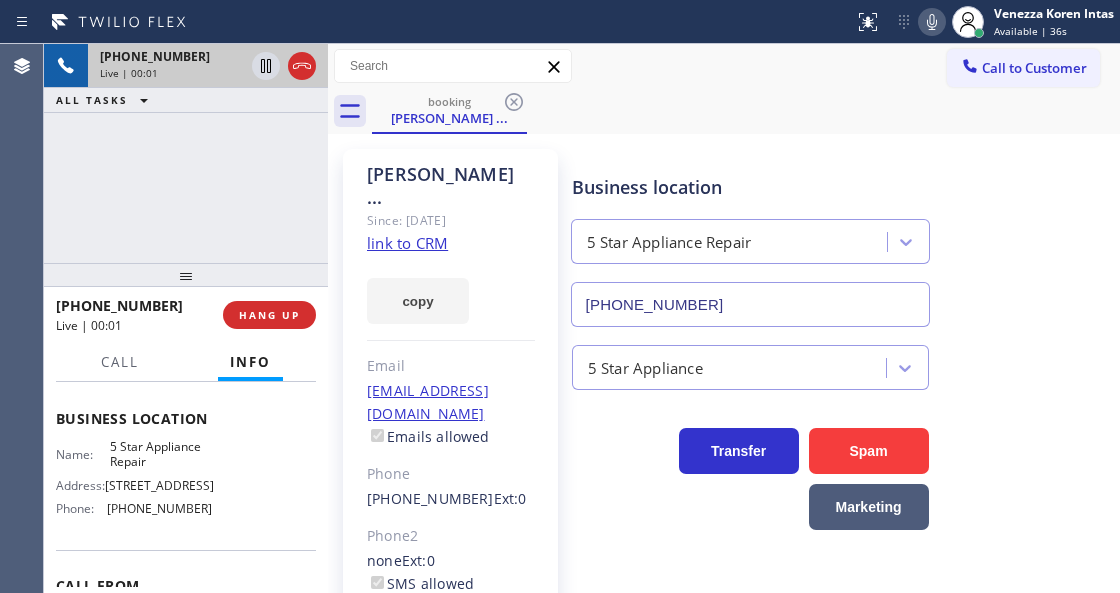 click on "link to CRM" 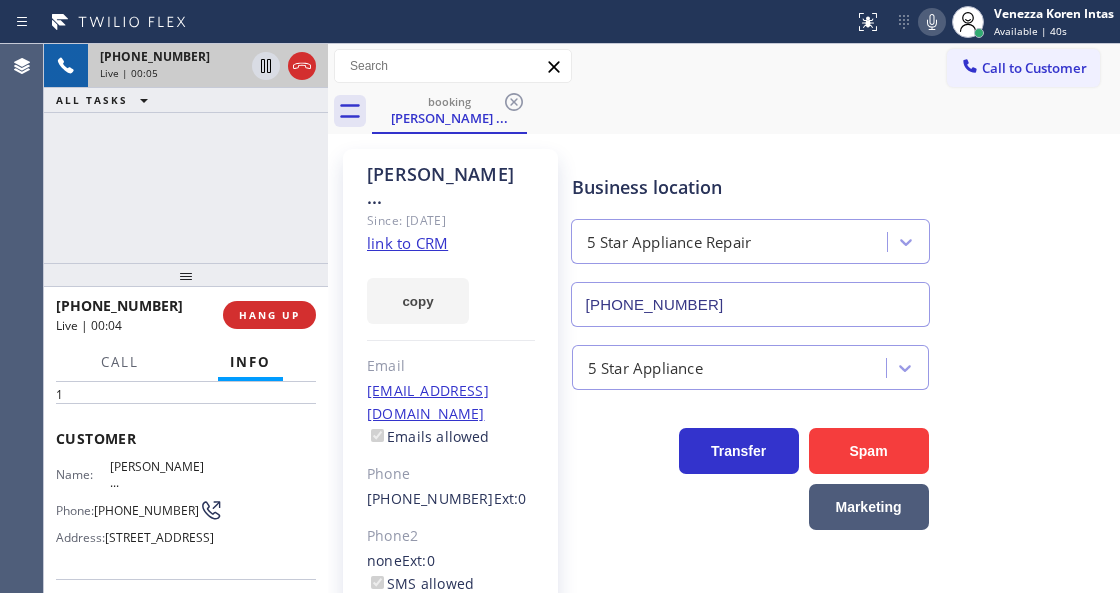 scroll, scrollTop: 66, scrollLeft: 0, axis: vertical 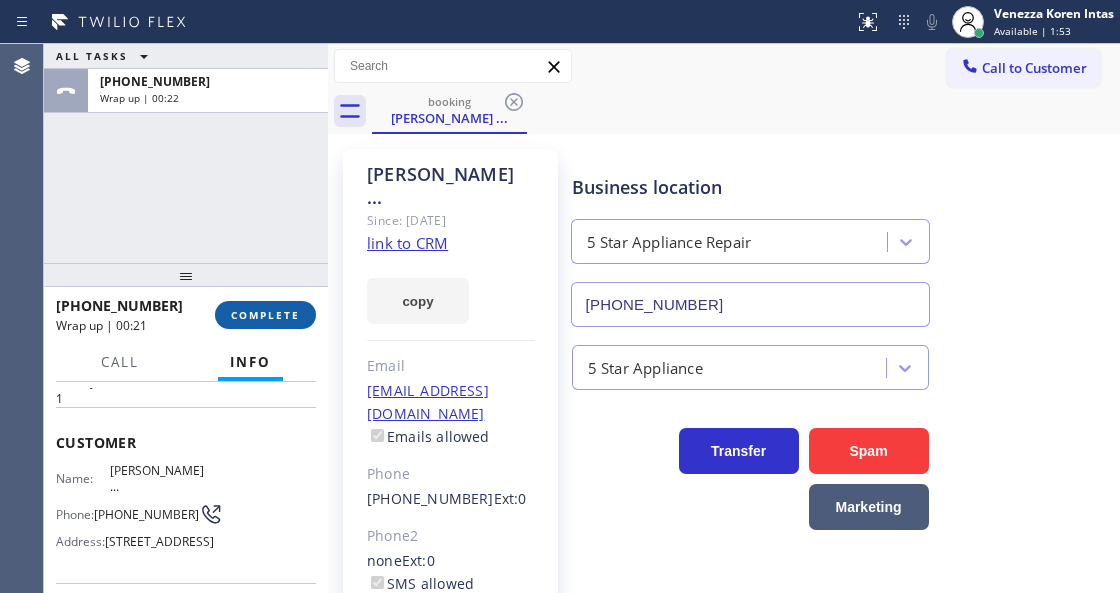 click on "COMPLETE" at bounding box center (265, 315) 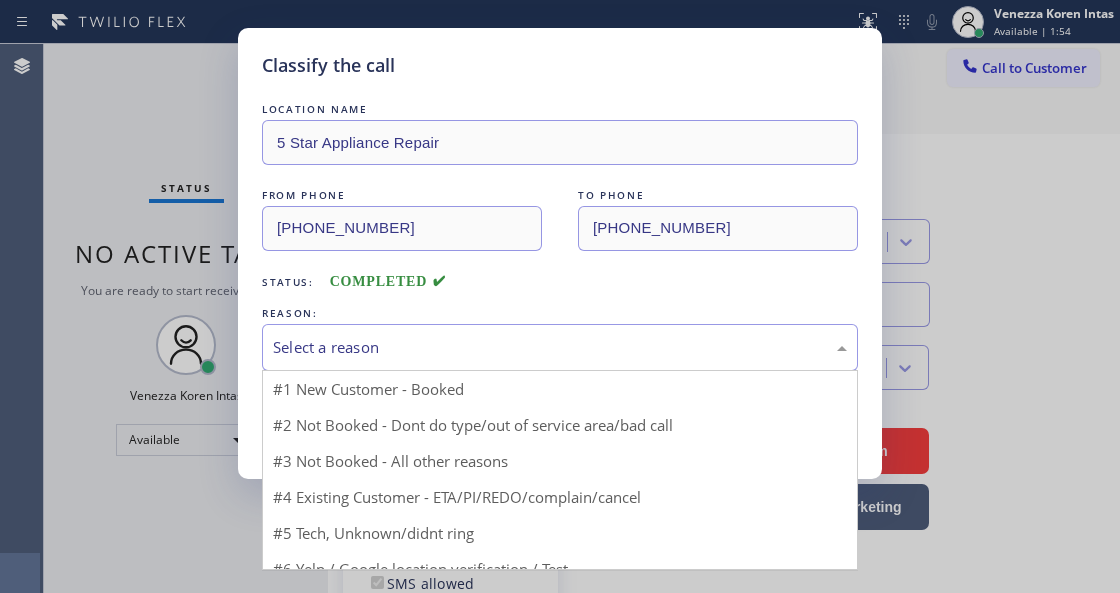 click on "Select a reason" at bounding box center [560, 347] 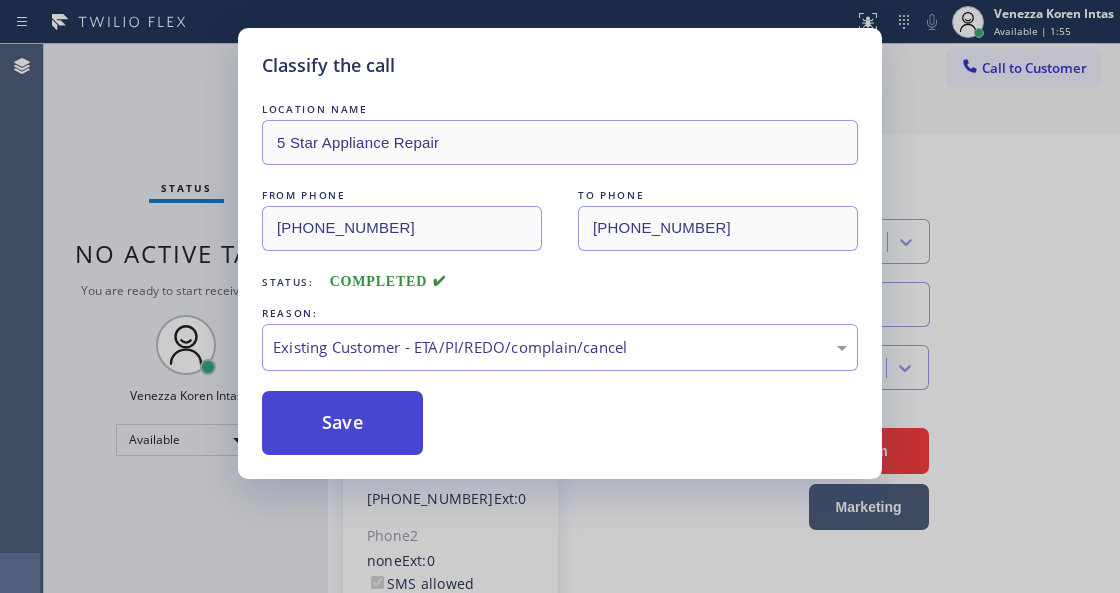 click on "Save" at bounding box center (342, 423) 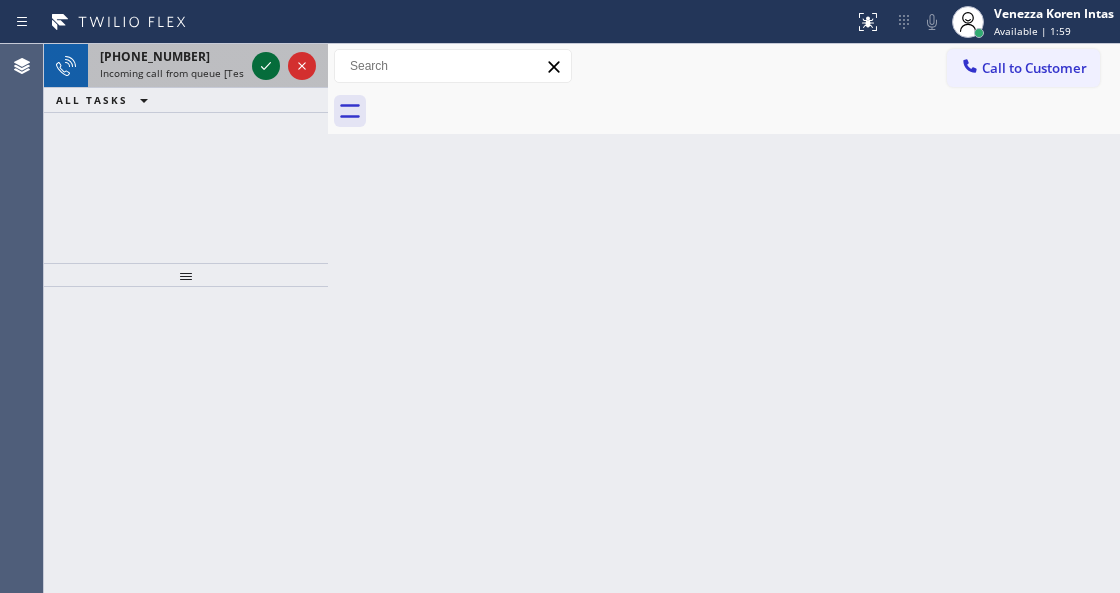 click 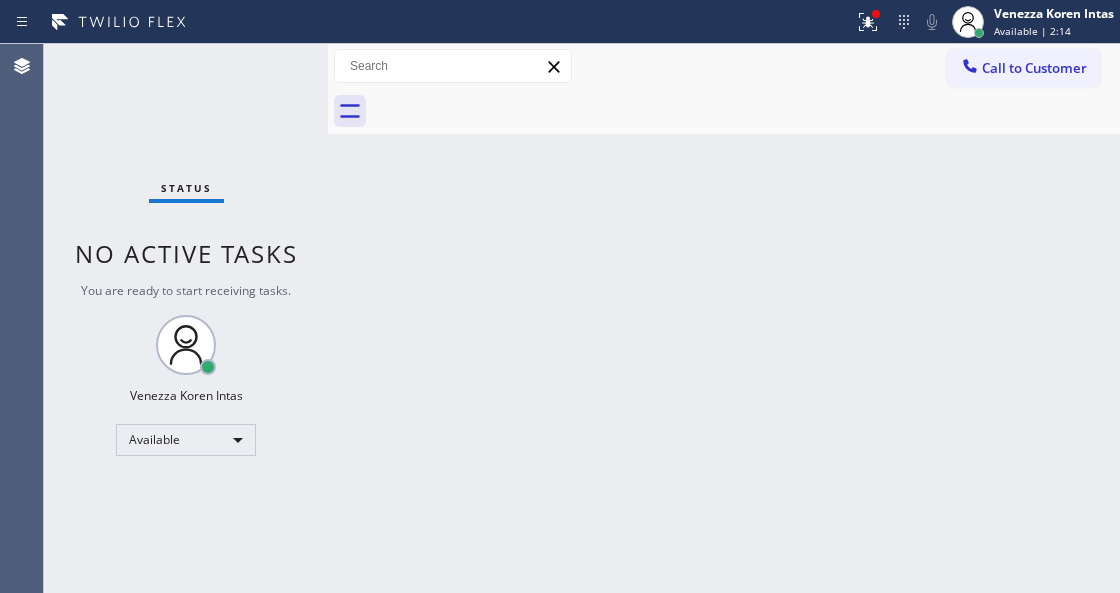 click on "Back to Dashboard Change Sender ID Customers Technicians Select a contact Outbound call Technician Search Technician Your caller id phone number Your caller id phone number Call Technician info Name   Phone none Address none Change Sender ID HVAC [PHONE_NUMBER] 5 Star Appliance [PHONE_NUMBER] Appliance Repair [PHONE_NUMBER] Plumbing [PHONE_NUMBER] Air Duct Cleaning [PHONE_NUMBER]  Electricians [PHONE_NUMBER] Cancel Change Check personal SMS Reset Change No tabs Call to Customer Outbound call Location Search location Your caller id phone number Customer number Call Outbound call Technician Search Technician Your caller id phone number Your caller id phone number Call" at bounding box center [724, 318] 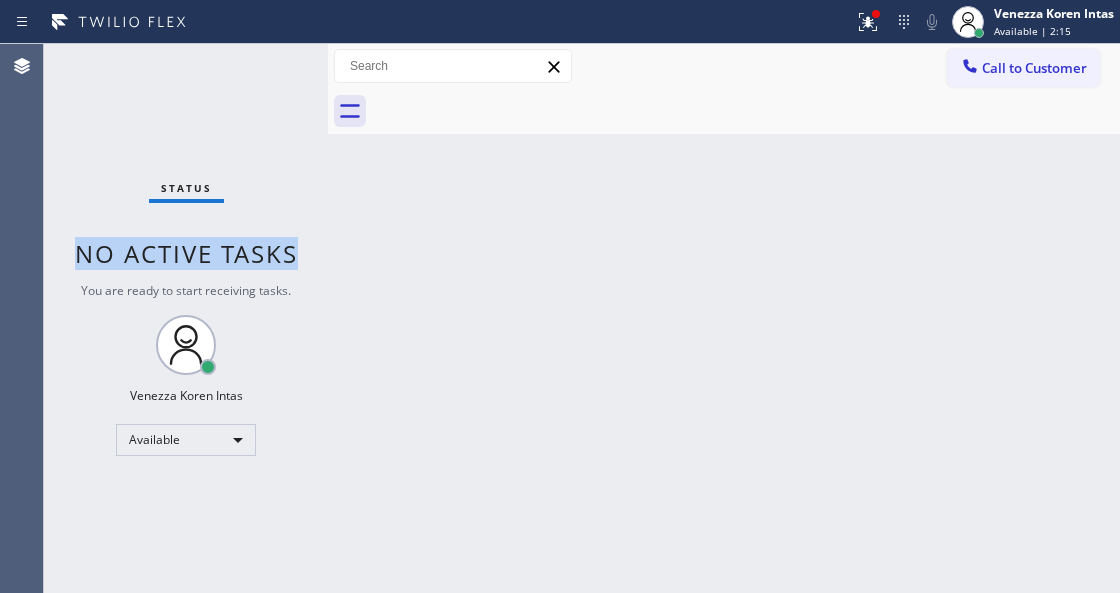 click on "Status   No active tasks     You are ready to start receiving tasks.   Venezza Koren Intas Available" at bounding box center [186, 318] 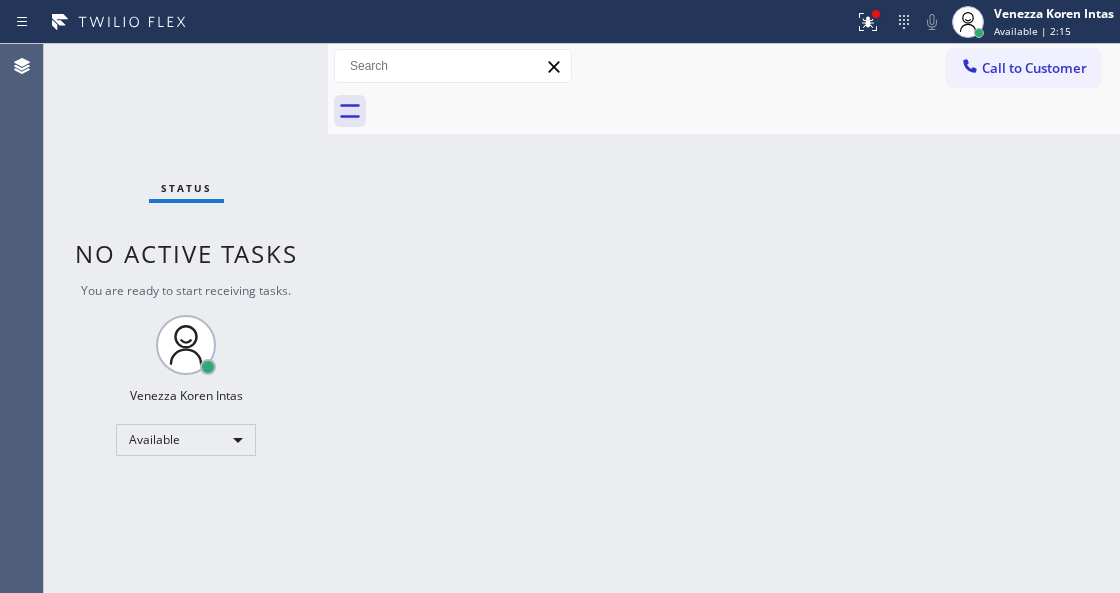 click on "Agent Desktop" at bounding box center (22, 318) 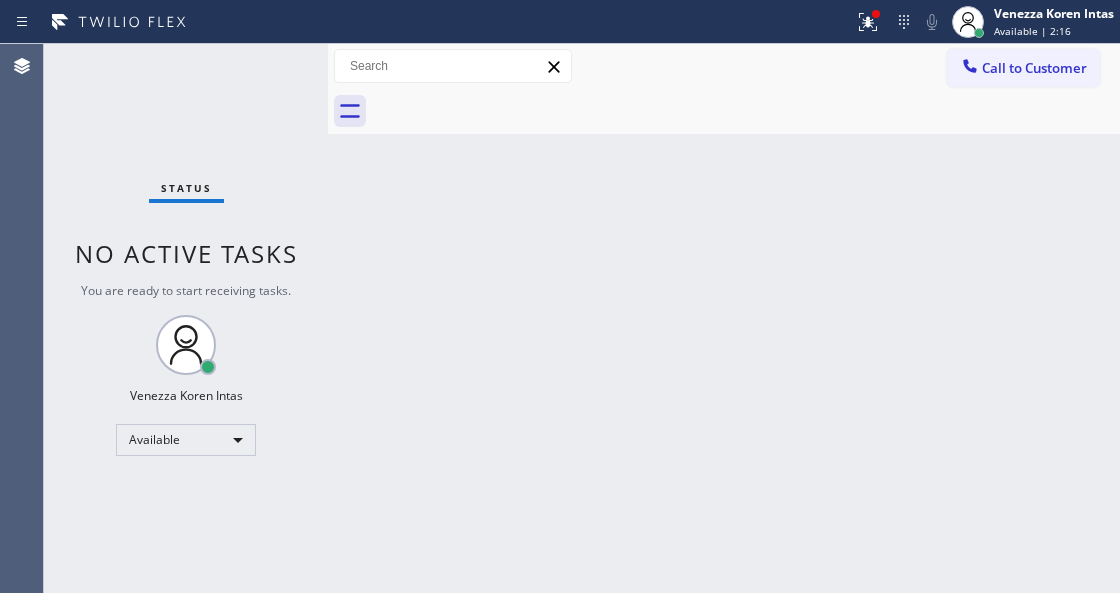 click on "Status   No active tasks     You are ready to start receiving tasks.   Venezza Koren Intas Available" at bounding box center [186, 318] 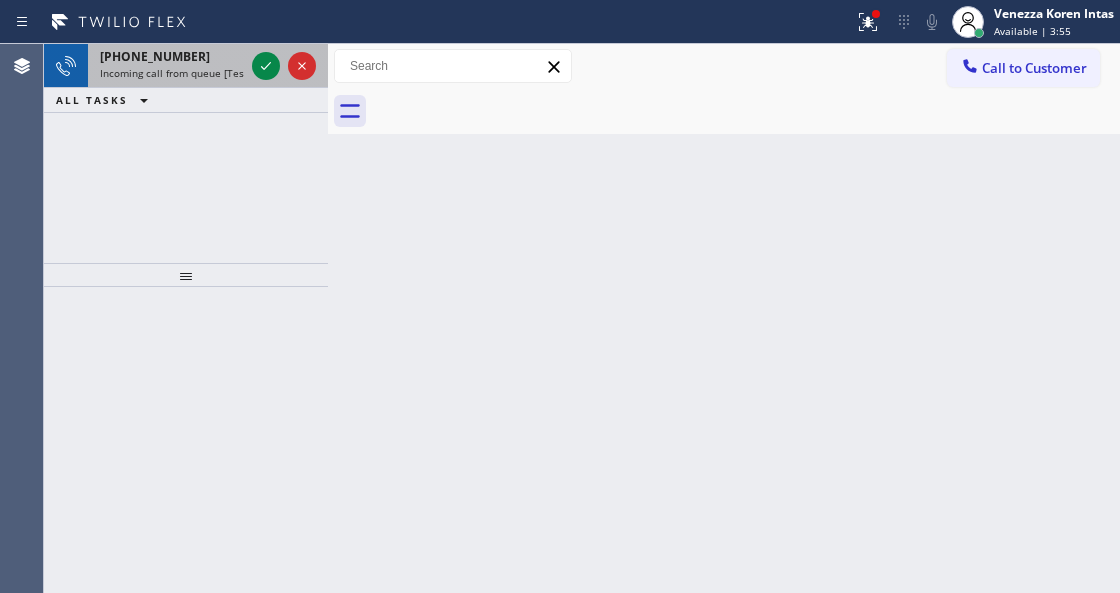 click at bounding box center [284, 66] 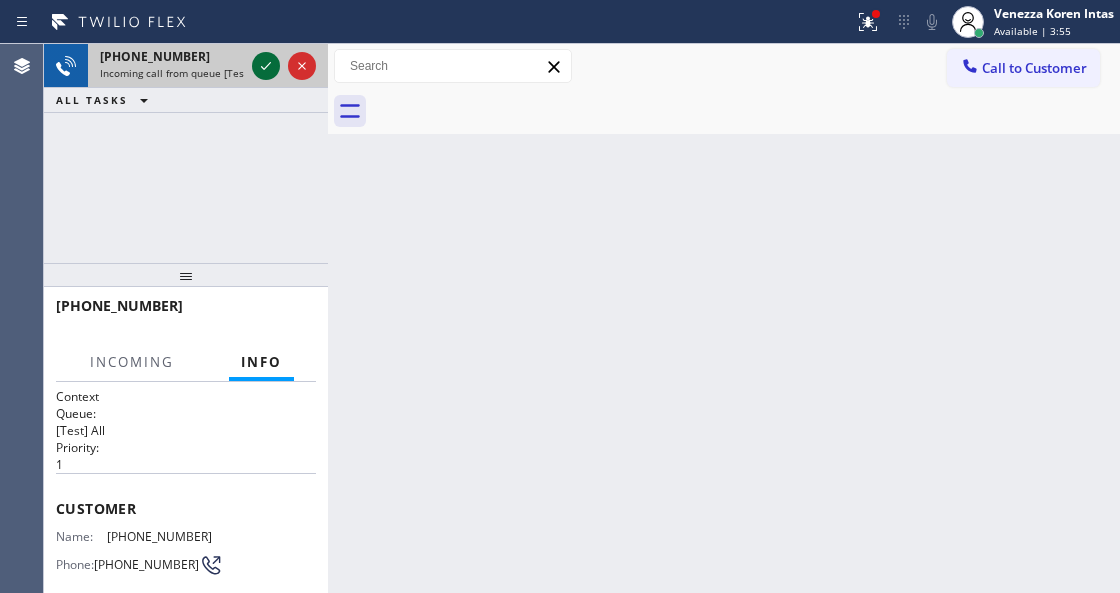 click 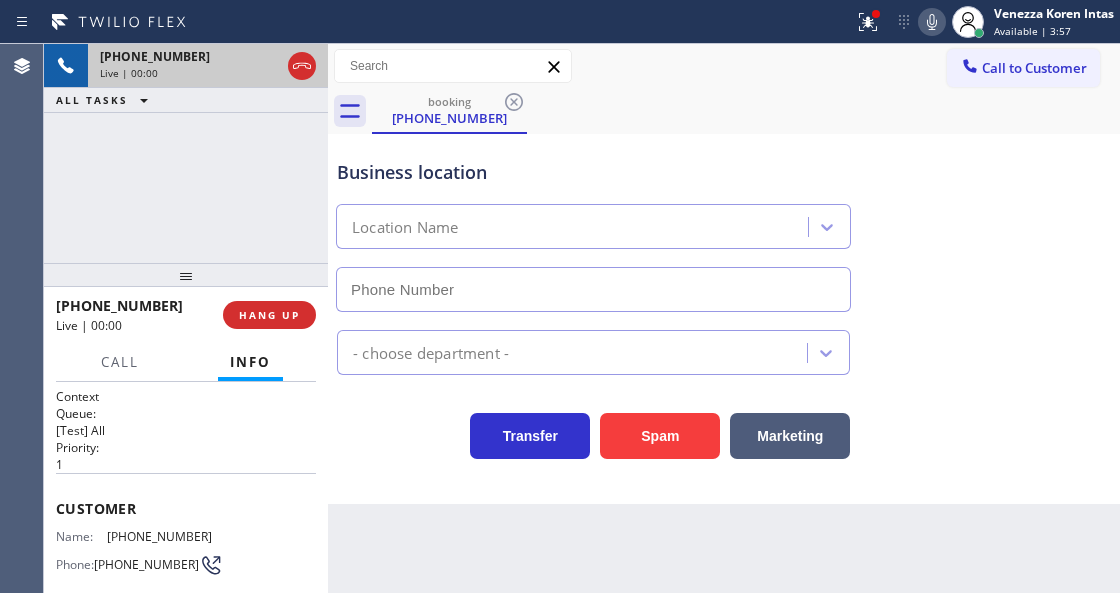 type on "[PHONE_NUMBER]" 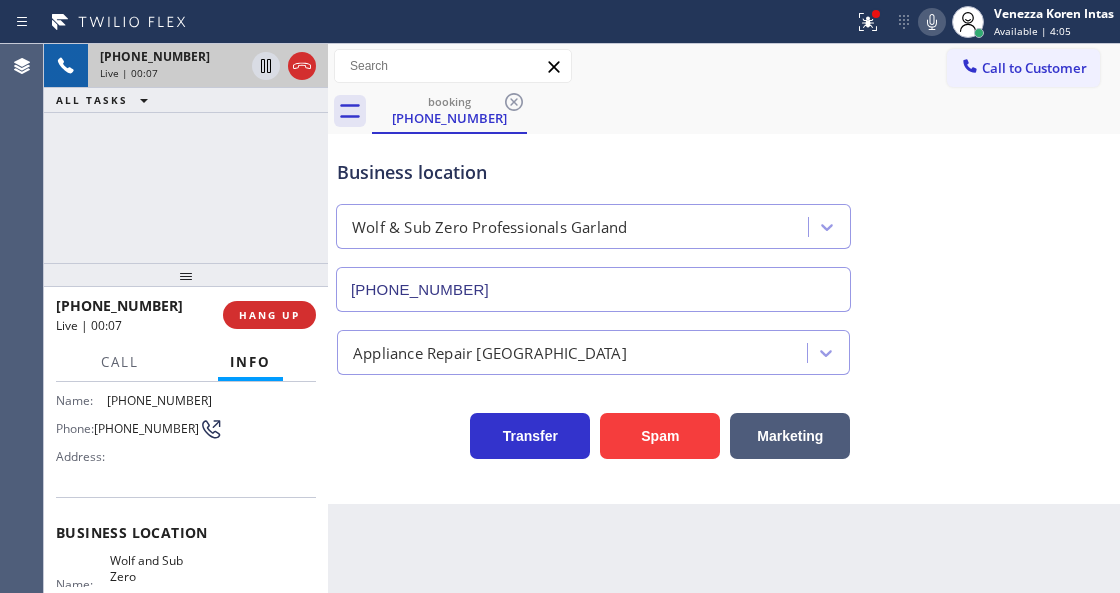 scroll, scrollTop: 66, scrollLeft: 0, axis: vertical 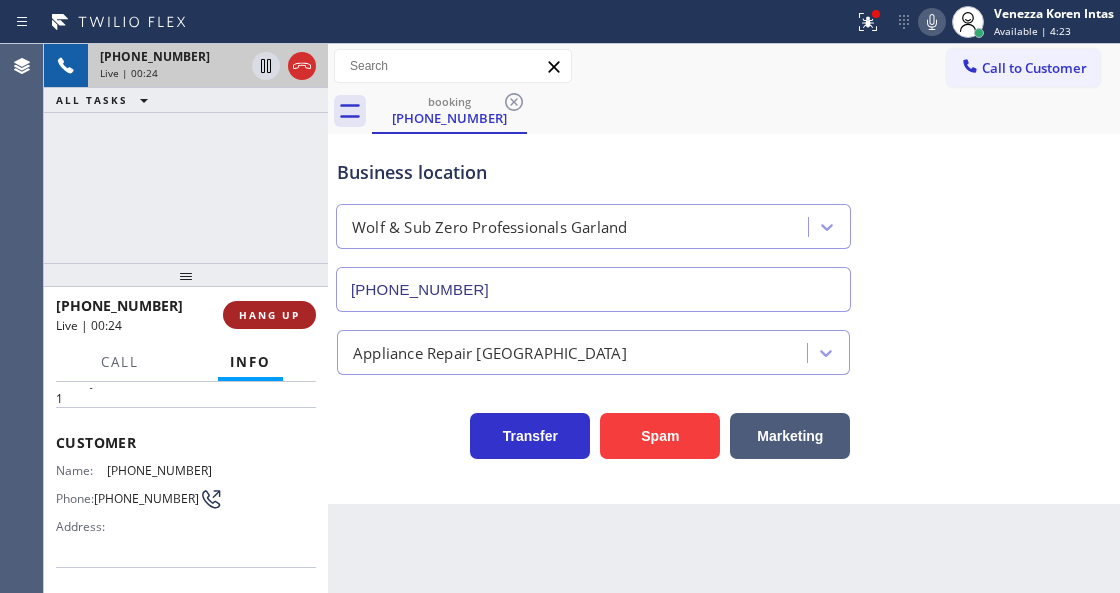 click on "HANG UP" at bounding box center (269, 315) 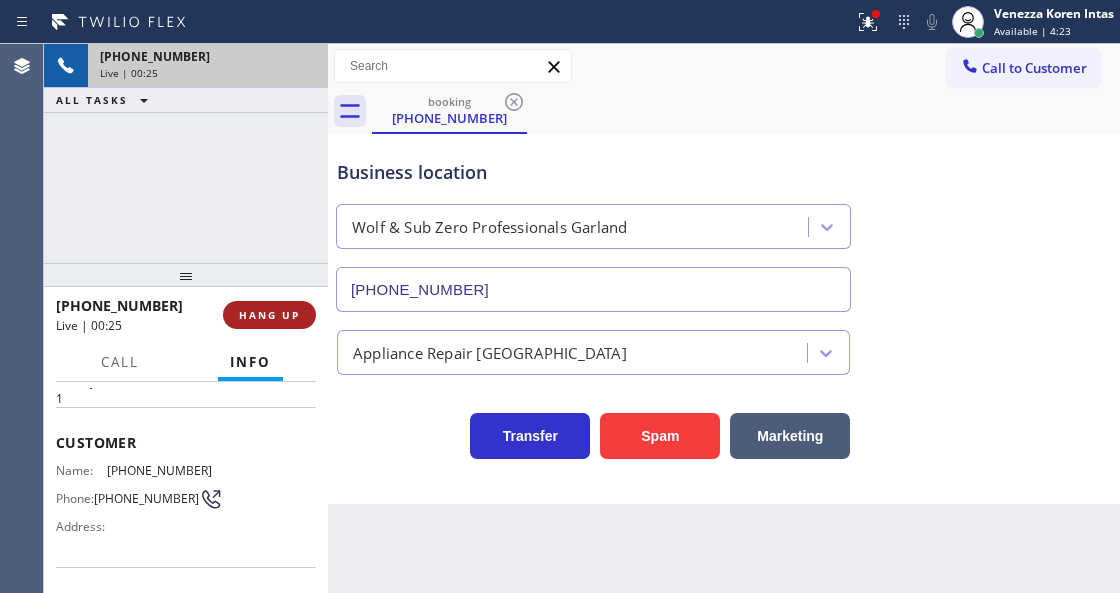 click on "HANG UP" at bounding box center [269, 315] 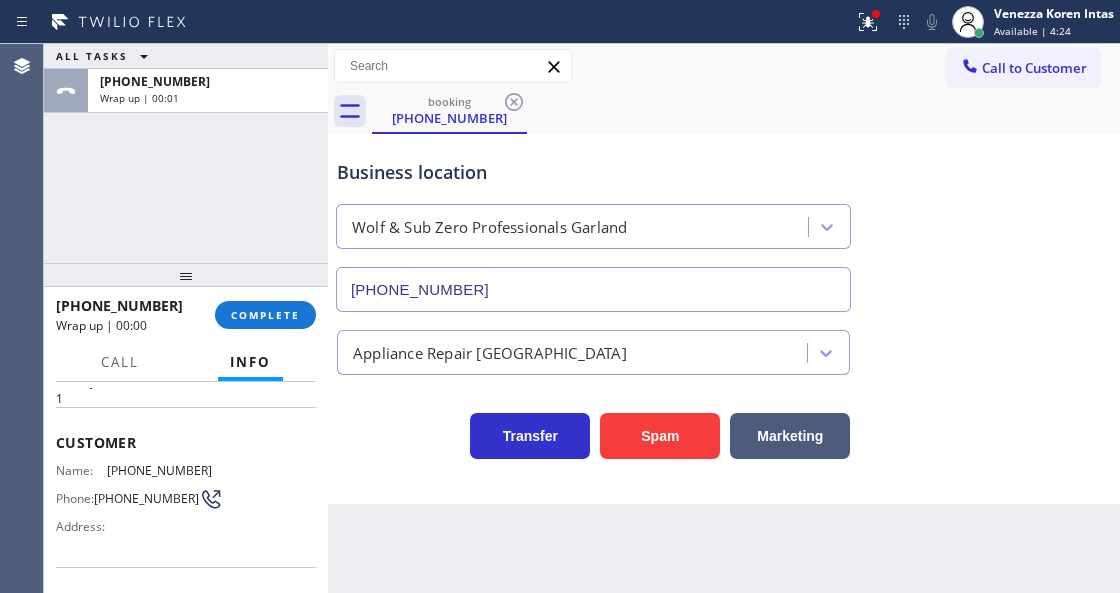 click on "Appliance Repair [GEOGRAPHIC_DATA]" at bounding box center [575, 352] 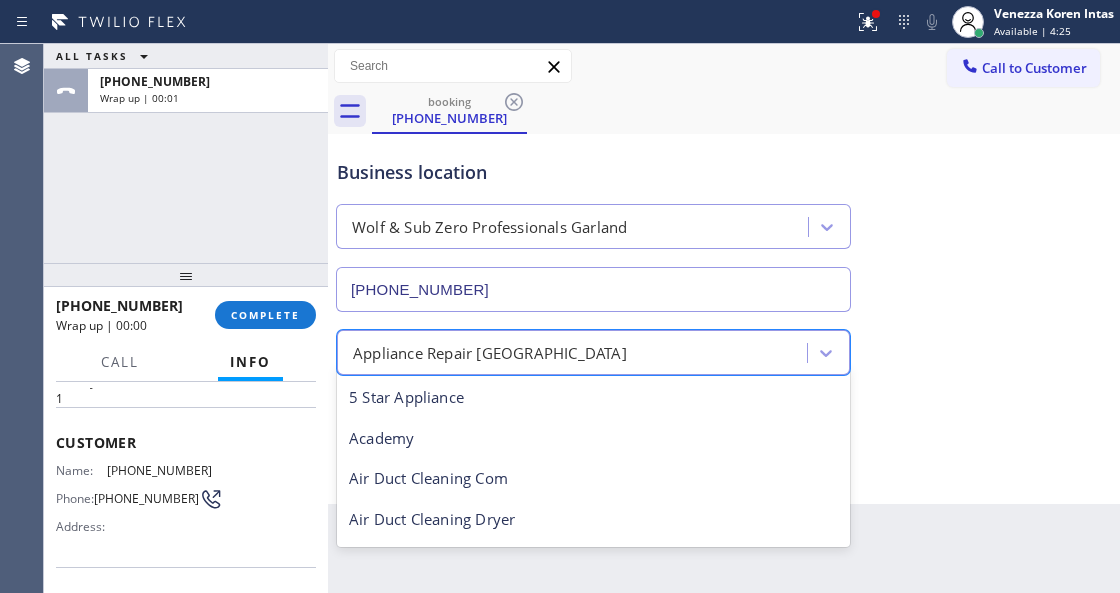 scroll, scrollTop: 2, scrollLeft: 0, axis: vertical 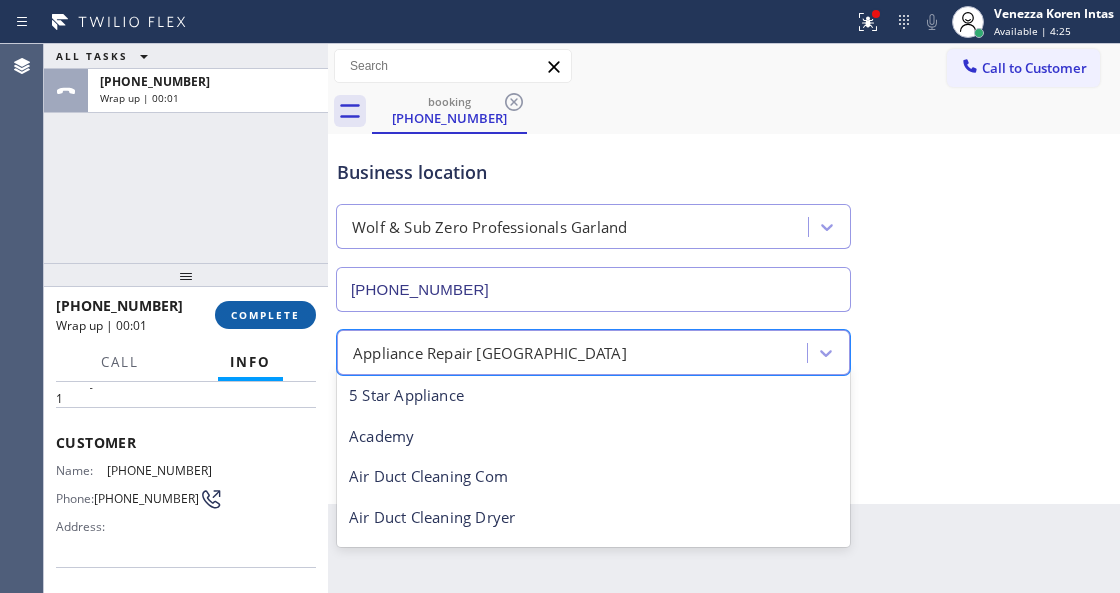 click on "COMPLETE" at bounding box center [265, 315] 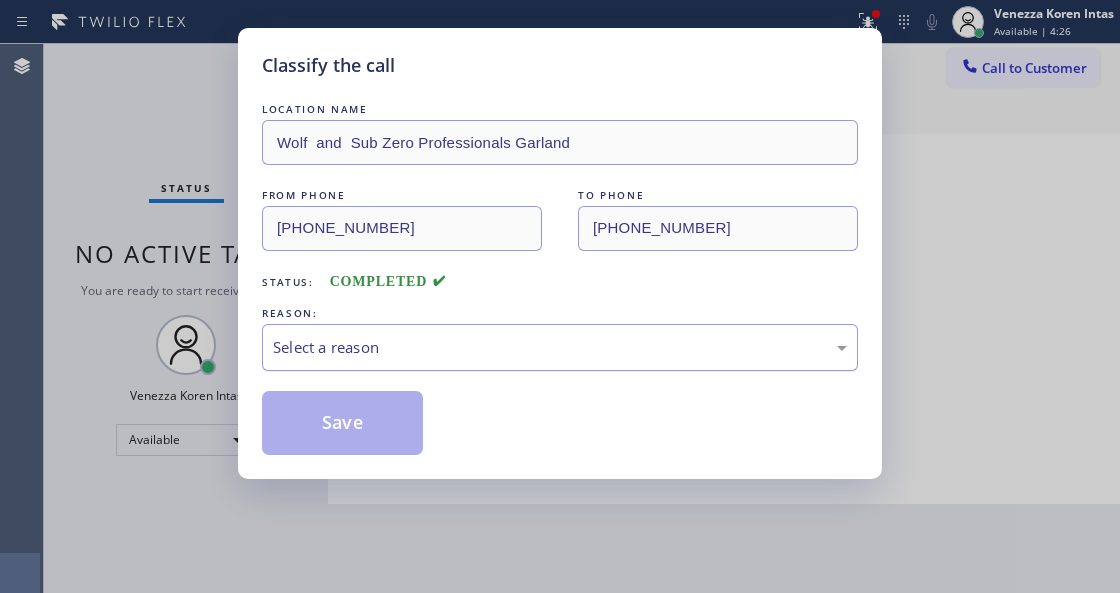click on "Select a reason" at bounding box center (560, 347) 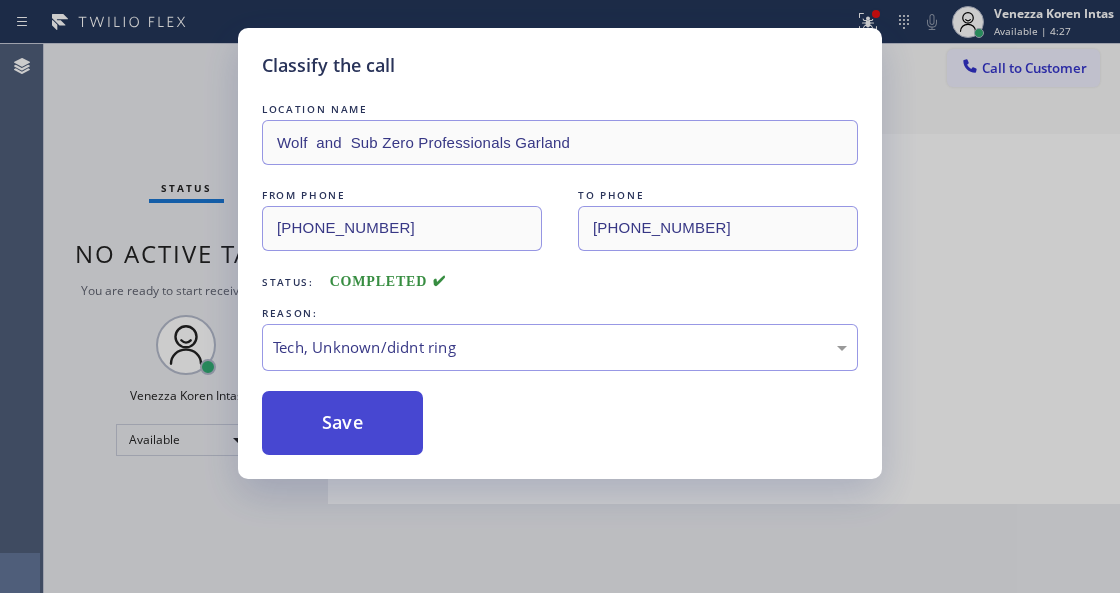 click on "Save" at bounding box center [342, 423] 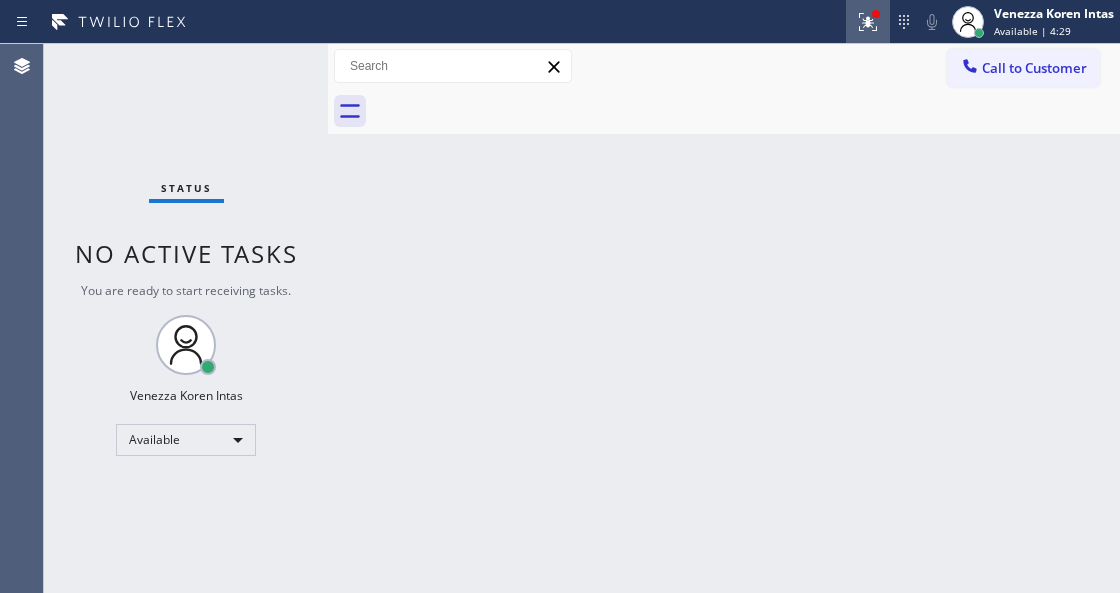 click at bounding box center [868, 22] 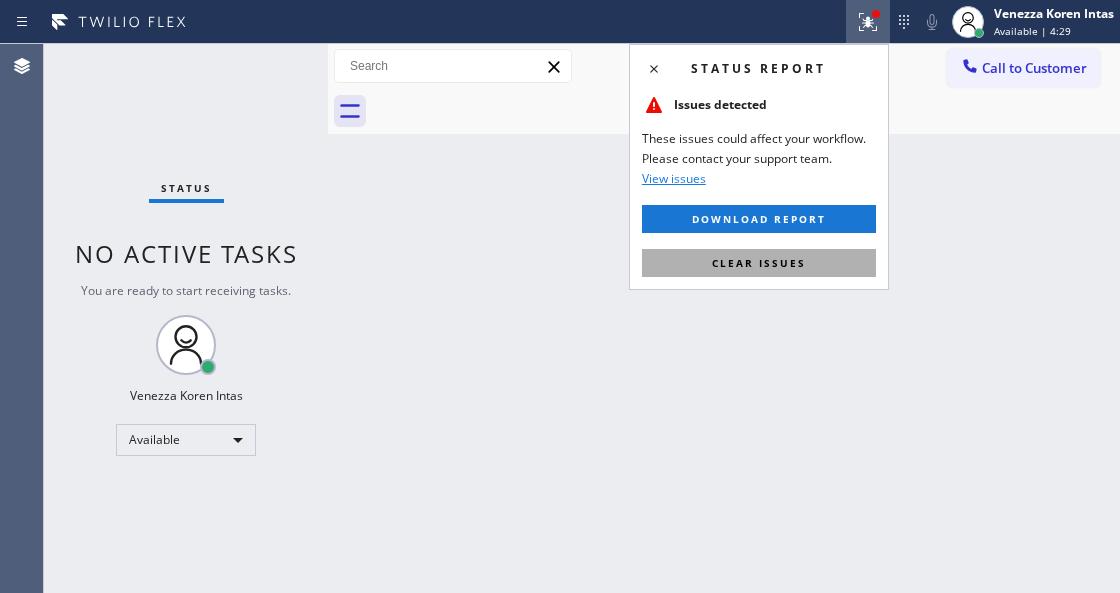 click on "Clear issues" at bounding box center [759, 263] 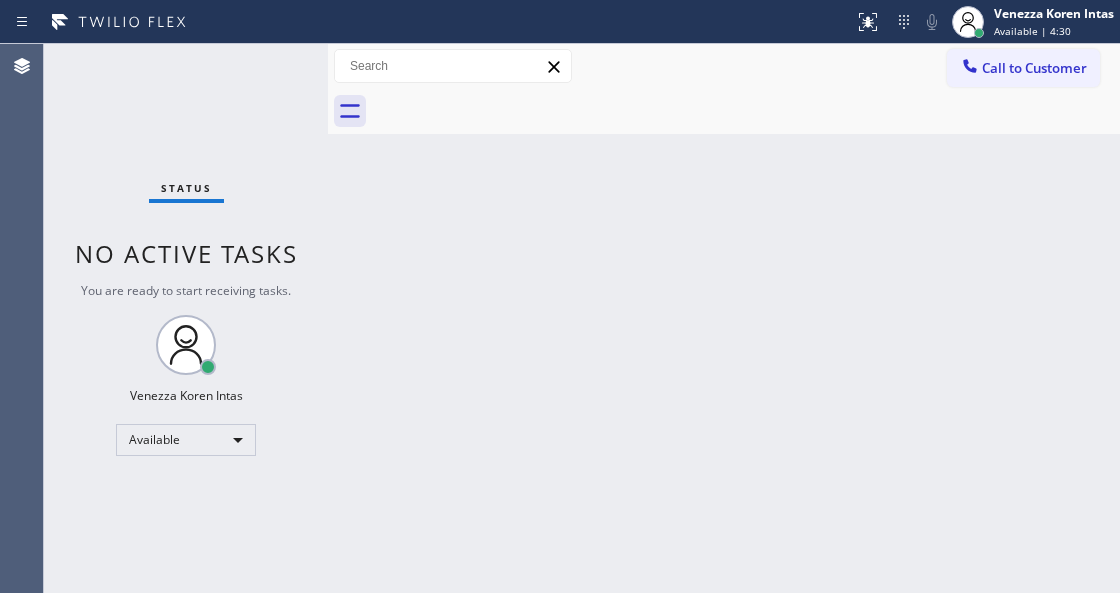 click on "Status   No active tasks     You are ready to start receiving tasks.   Venezza Koren Intas Available" at bounding box center [186, 318] 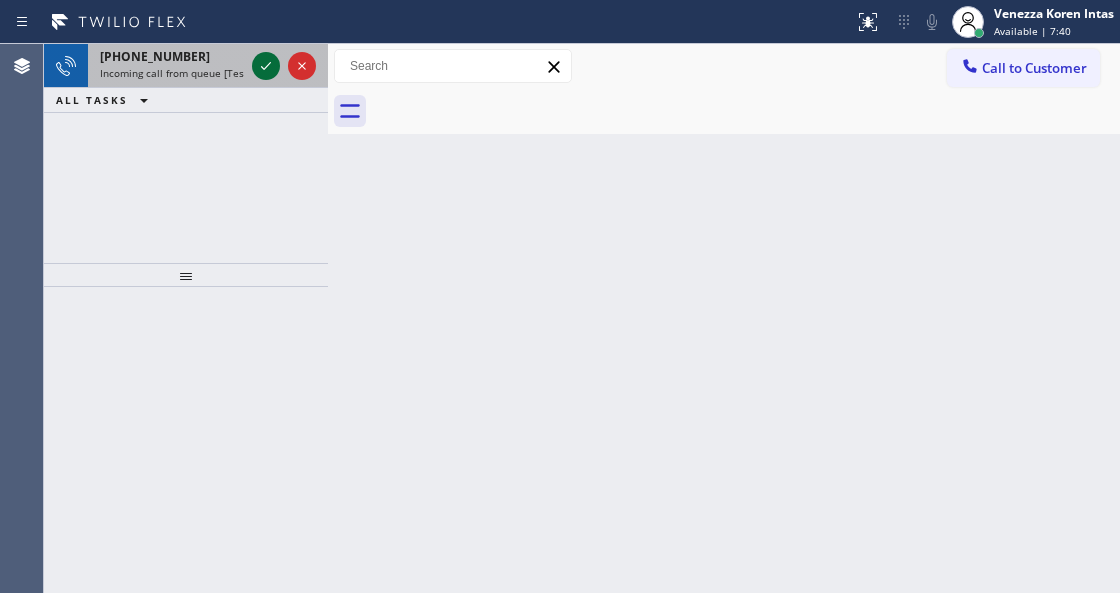 click 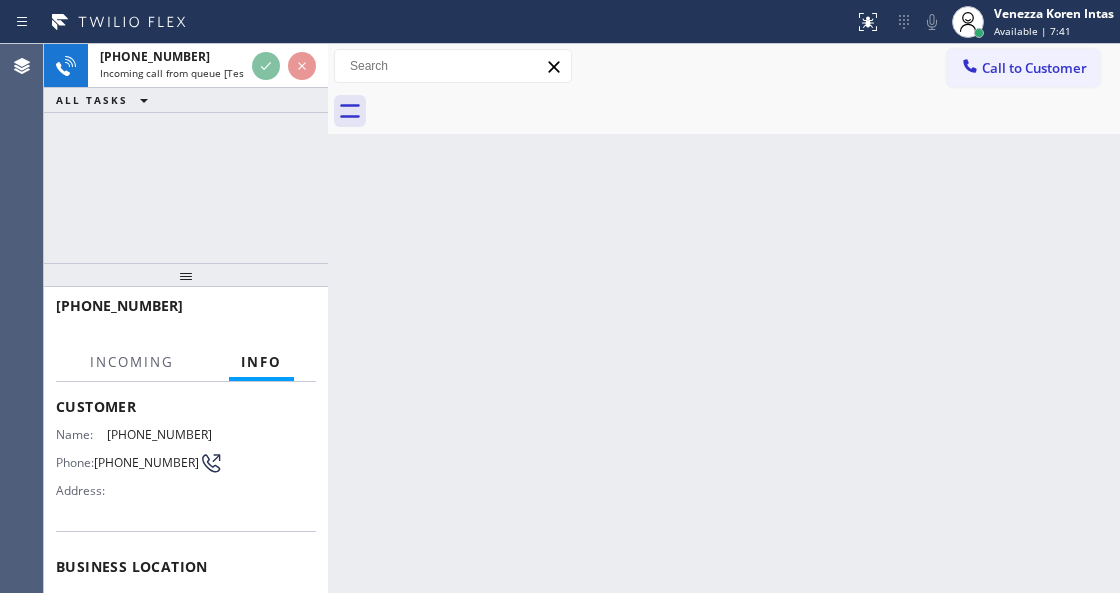 scroll, scrollTop: 266, scrollLeft: 0, axis: vertical 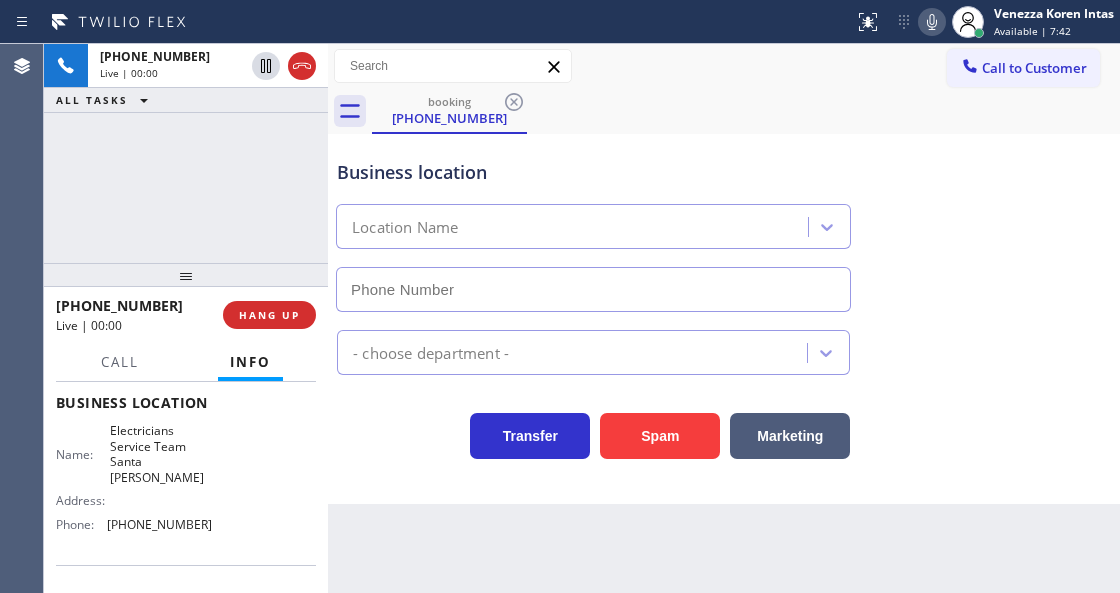 type on "[PHONE_NUMBER]" 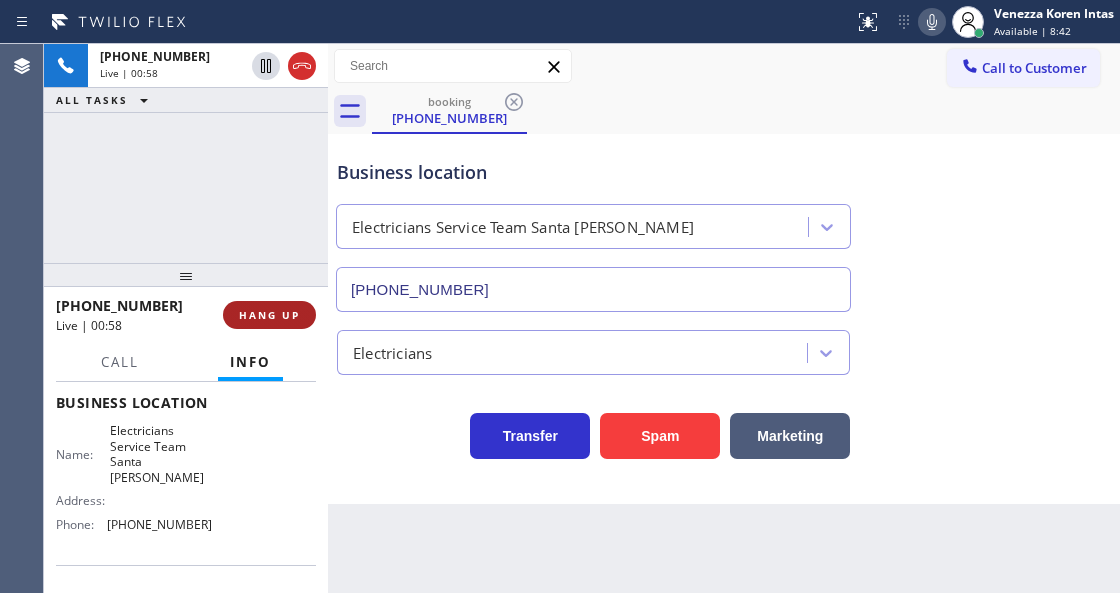 click on "HANG UP" at bounding box center (269, 315) 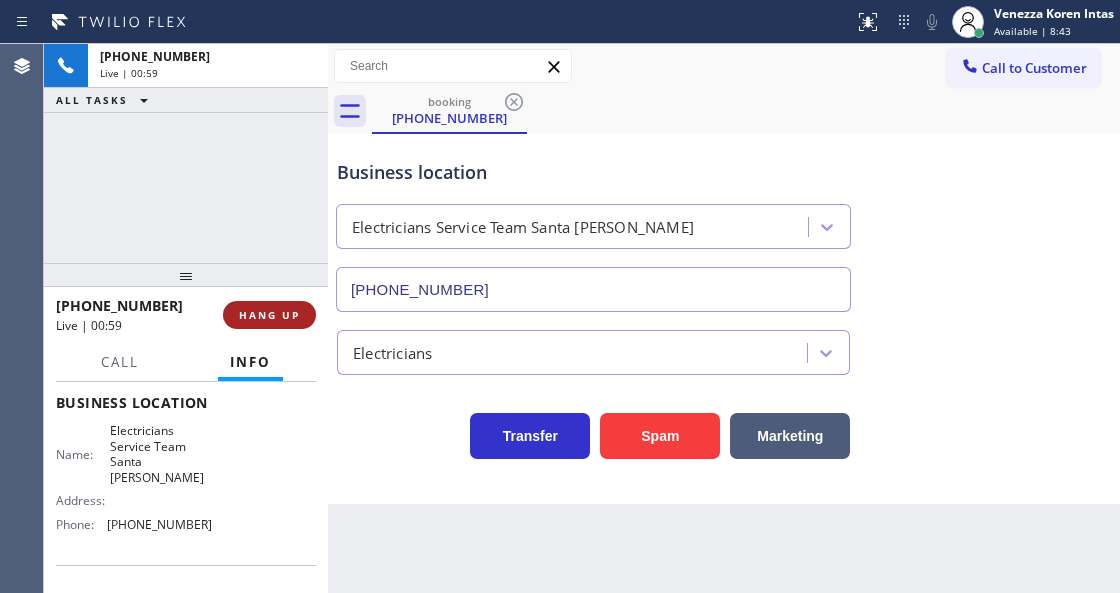 click on "HANG UP" at bounding box center [269, 315] 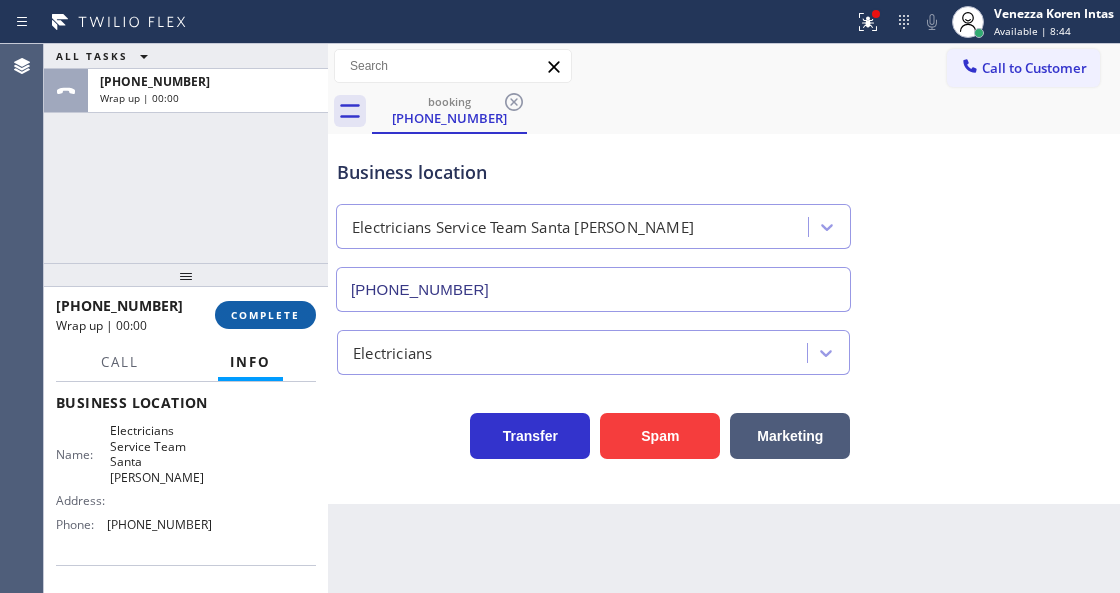 drag, startPoint x: 255, startPoint y: 322, endPoint x: 520, endPoint y: 384, distance: 272.15622 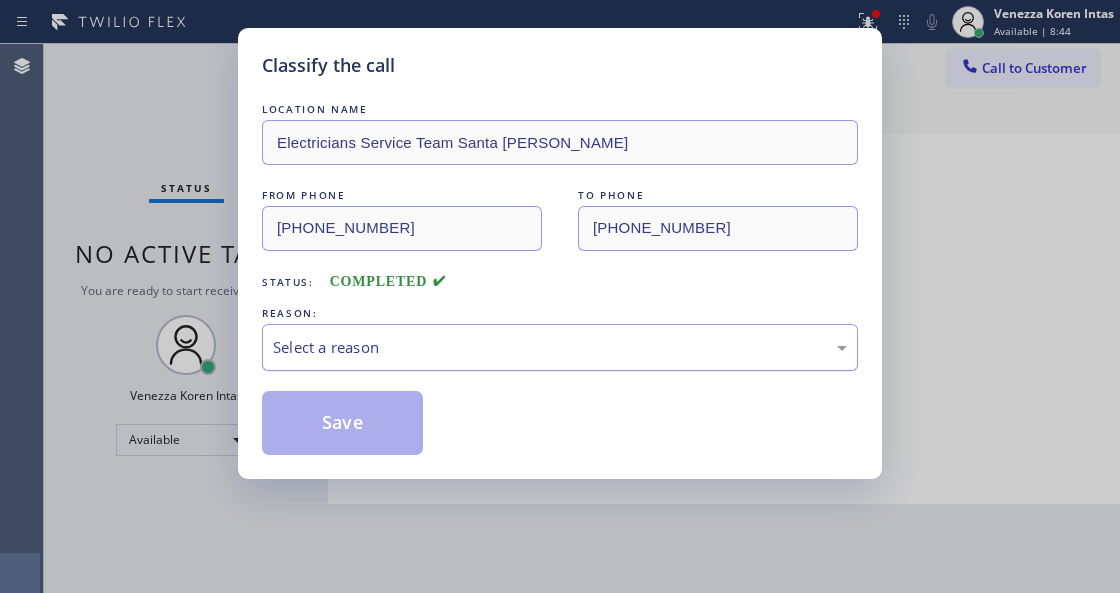 click on "Select a reason" at bounding box center [560, 347] 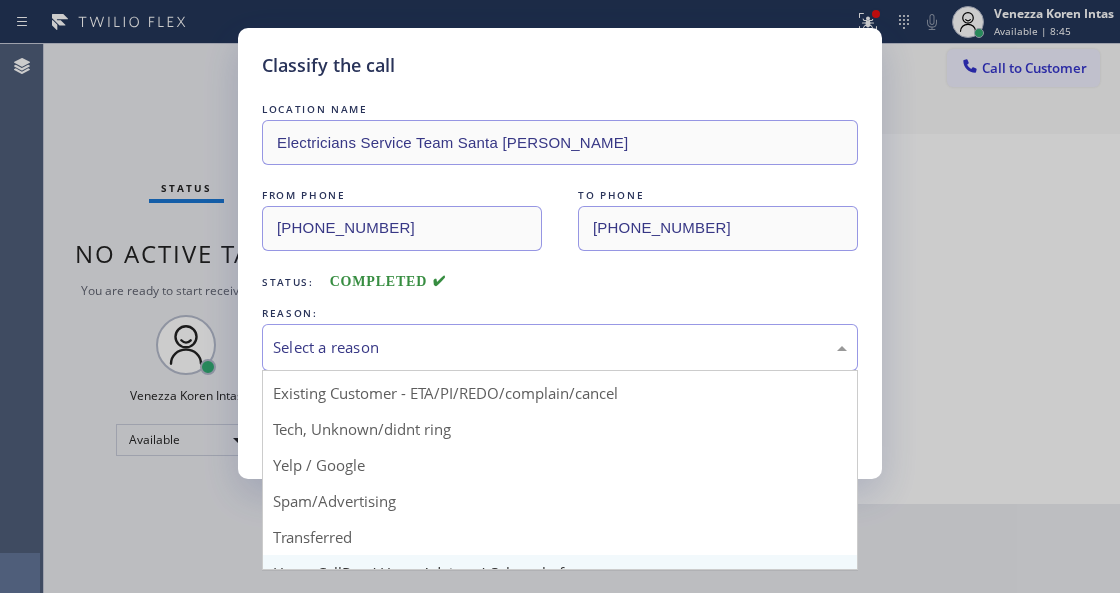 scroll, scrollTop: 131, scrollLeft: 0, axis: vertical 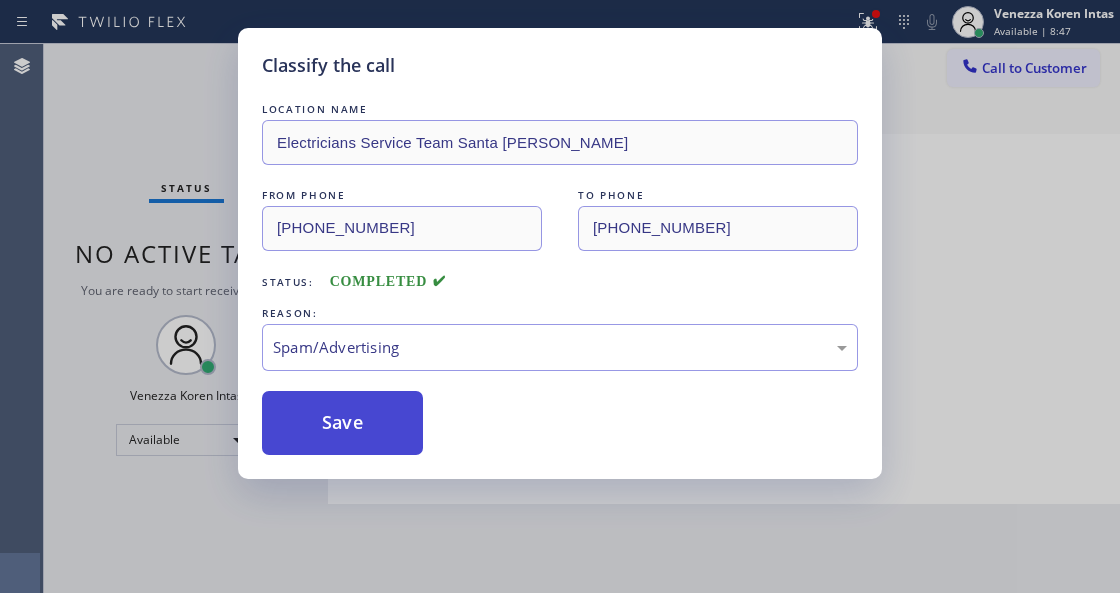 click on "Save" at bounding box center [342, 423] 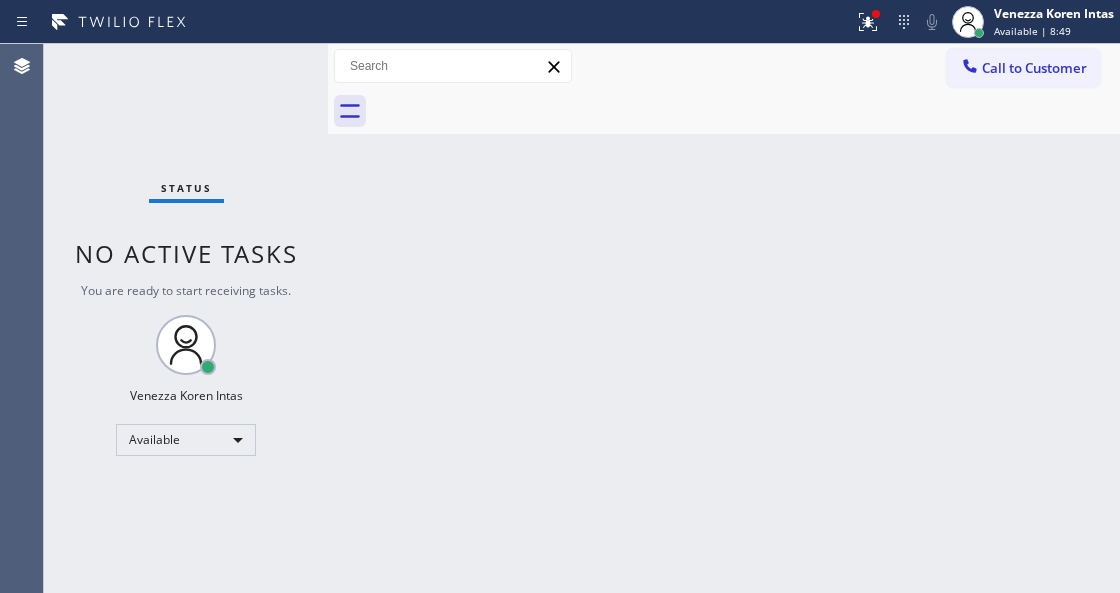 click on "Status   No active tasks     You are ready to start receiving tasks.   Venezza Koren Intas Available" at bounding box center (186, 318) 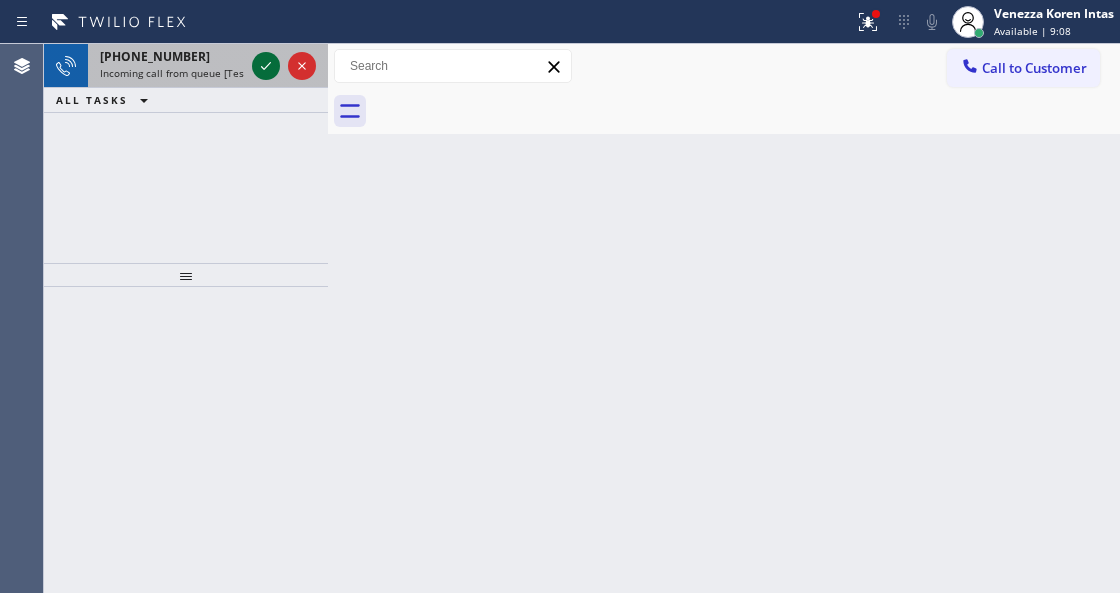 drag, startPoint x: 272, startPoint y: 68, endPoint x: 261, endPoint y: 62, distance: 12.529964 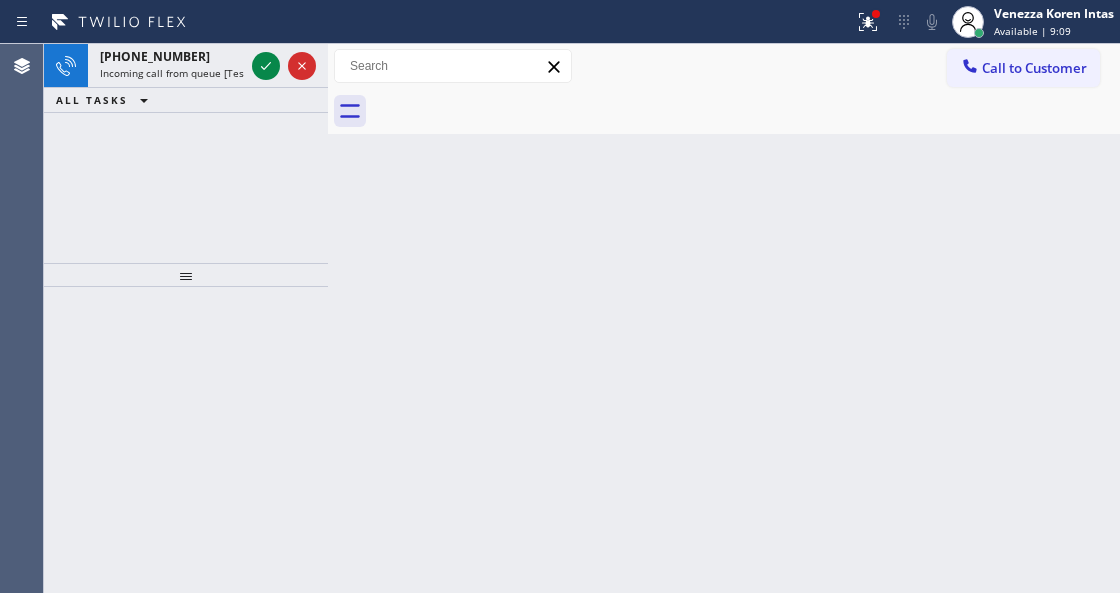 click 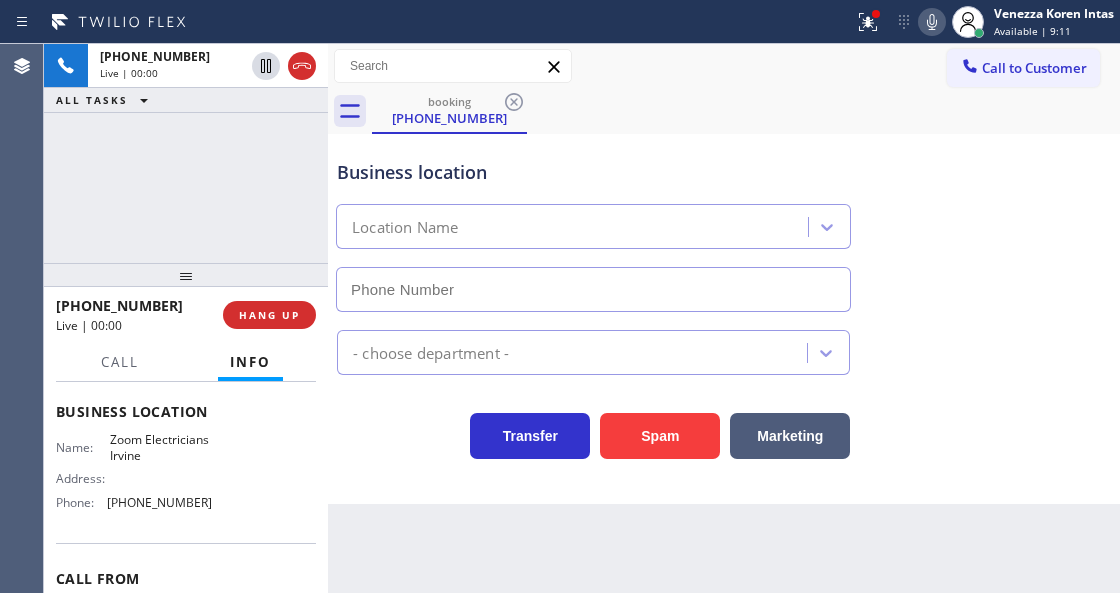 scroll, scrollTop: 266, scrollLeft: 0, axis: vertical 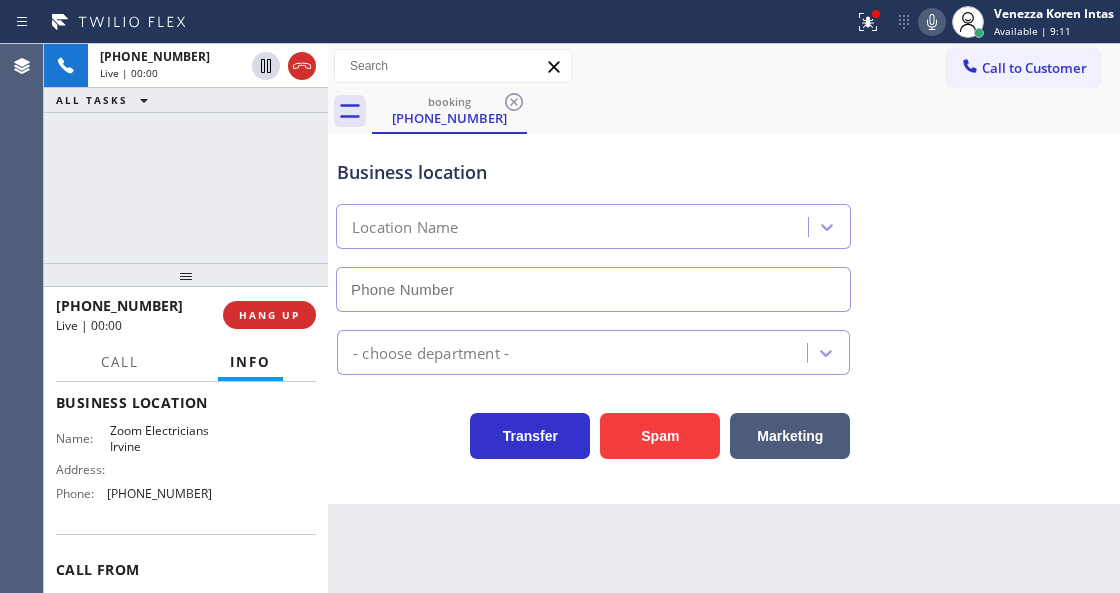 type on "[PHONE_NUMBER]" 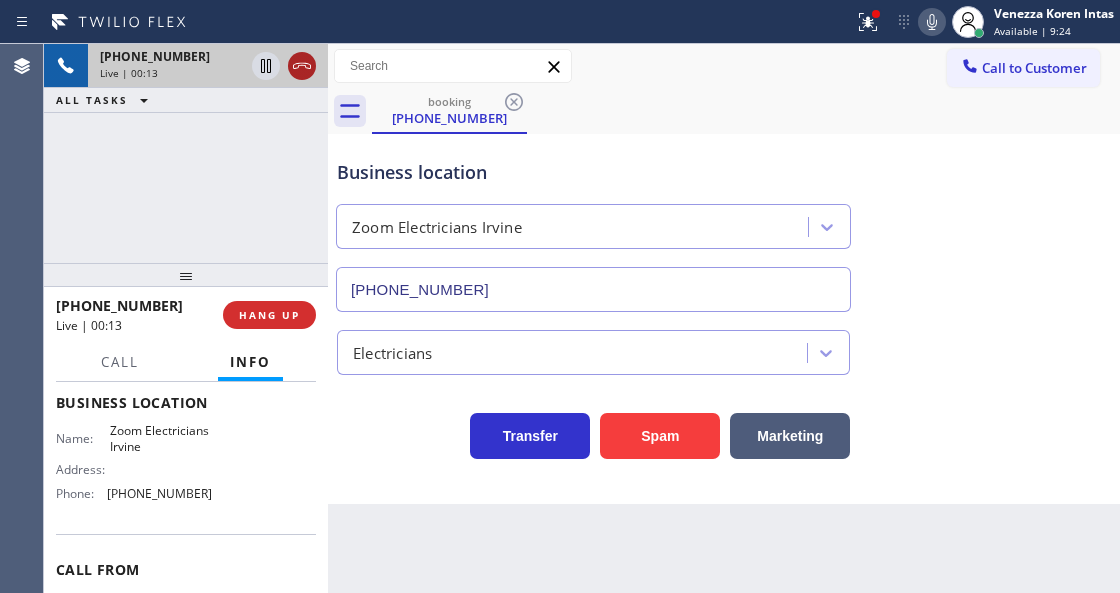 click 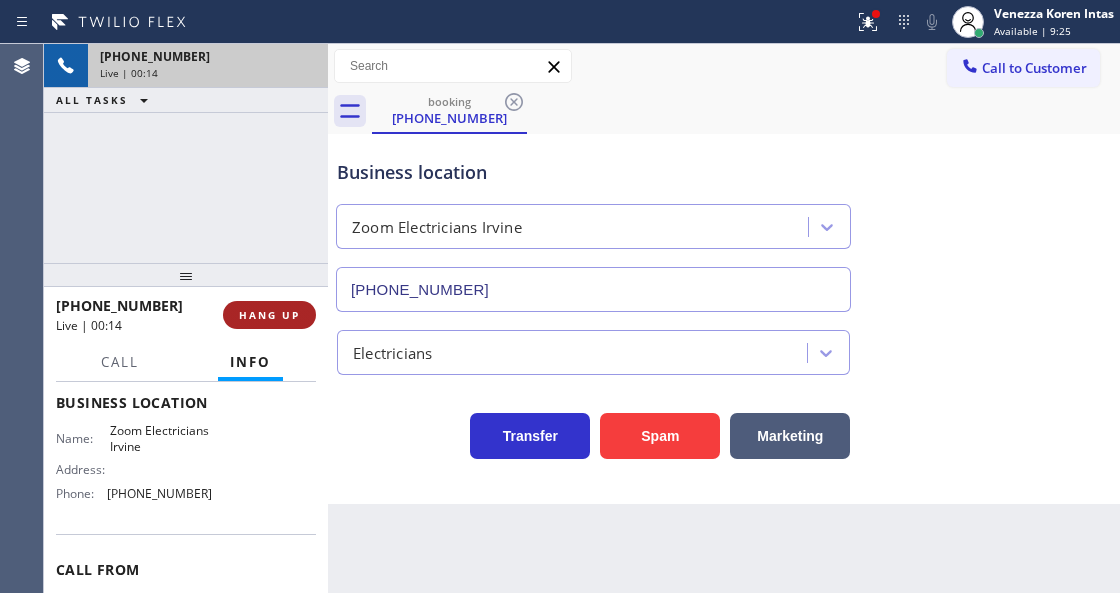 drag, startPoint x: 290, startPoint y: 333, endPoint x: 282, endPoint y: 321, distance: 14.422205 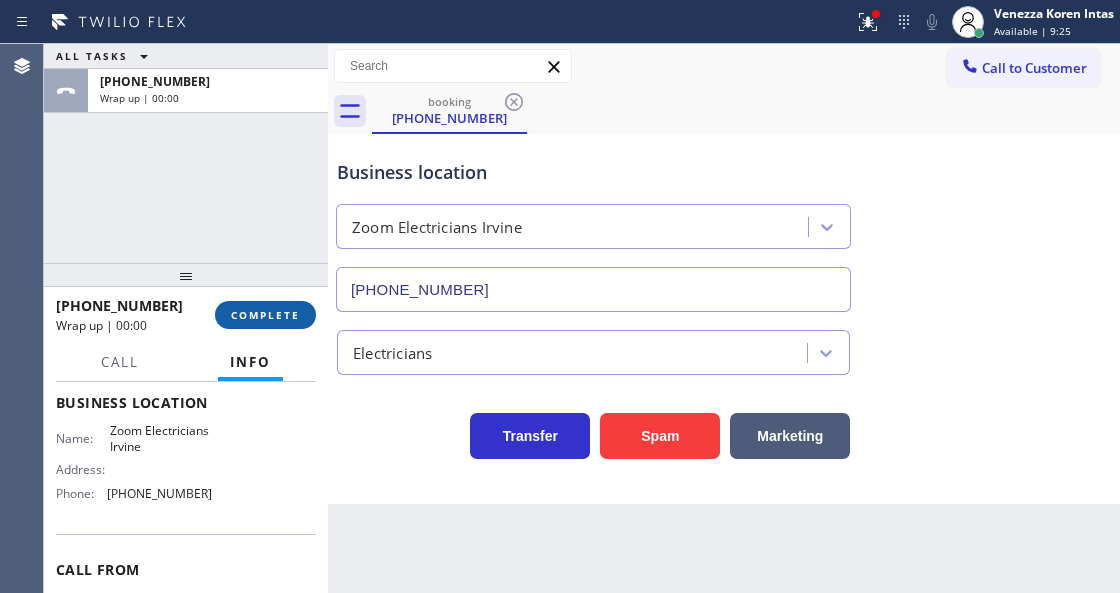 click on "COMPLETE" at bounding box center [265, 315] 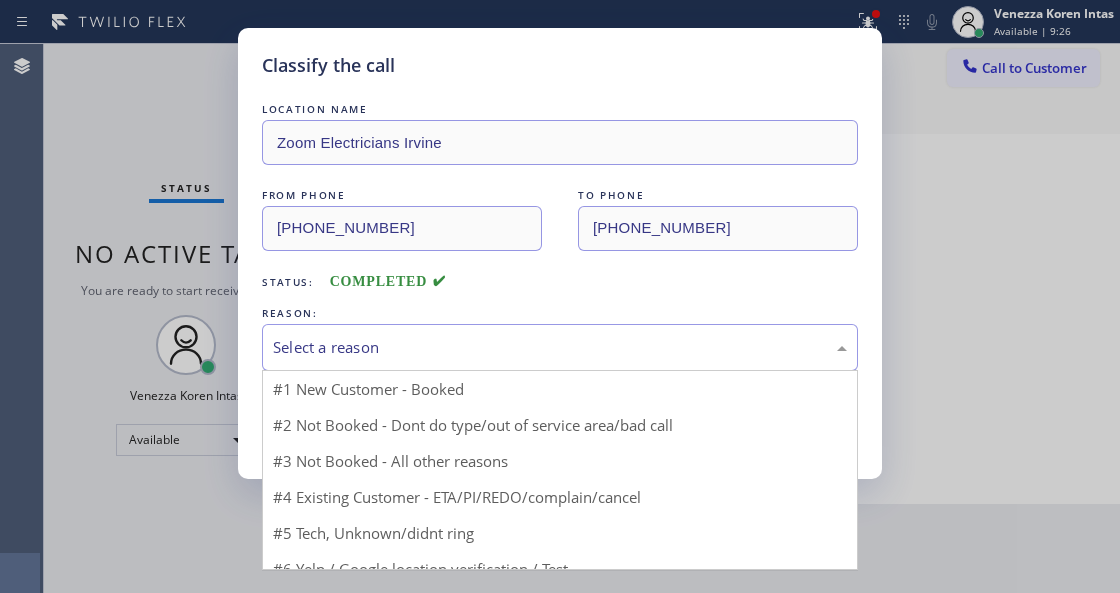 click on "Select a reason" at bounding box center [560, 347] 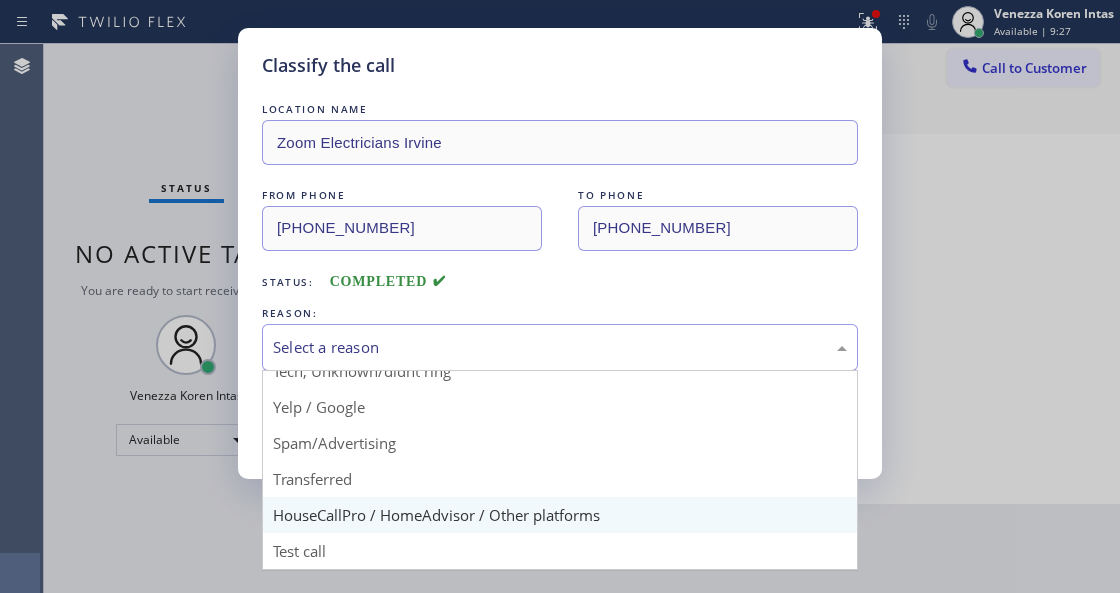 scroll, scrollTop: 131, scrollLeft: 0, axis: vertical 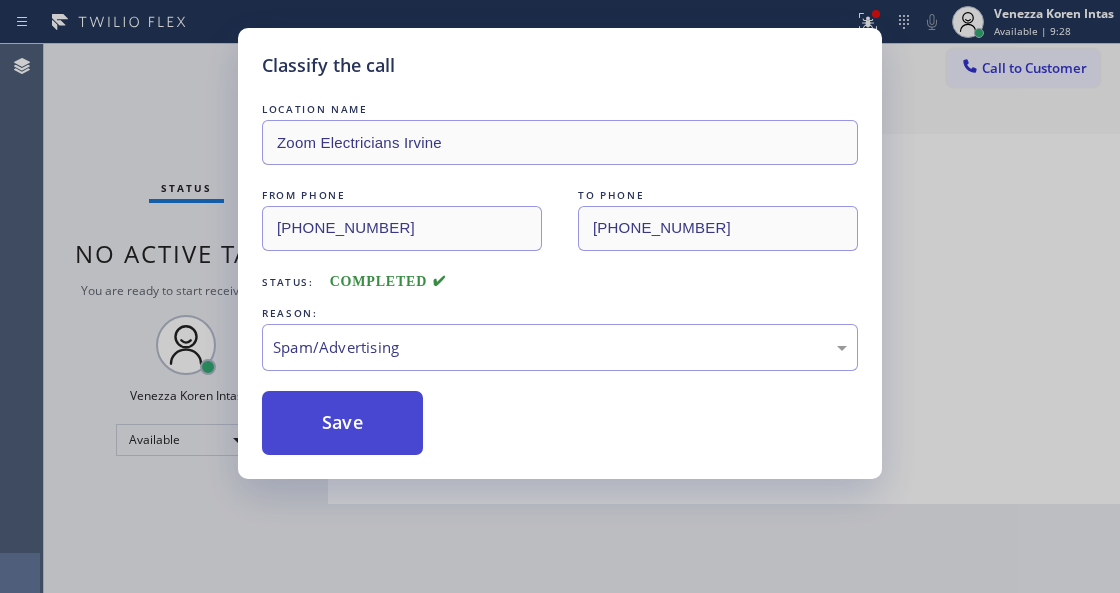 click on "Save" at bounding box center (342, 423) 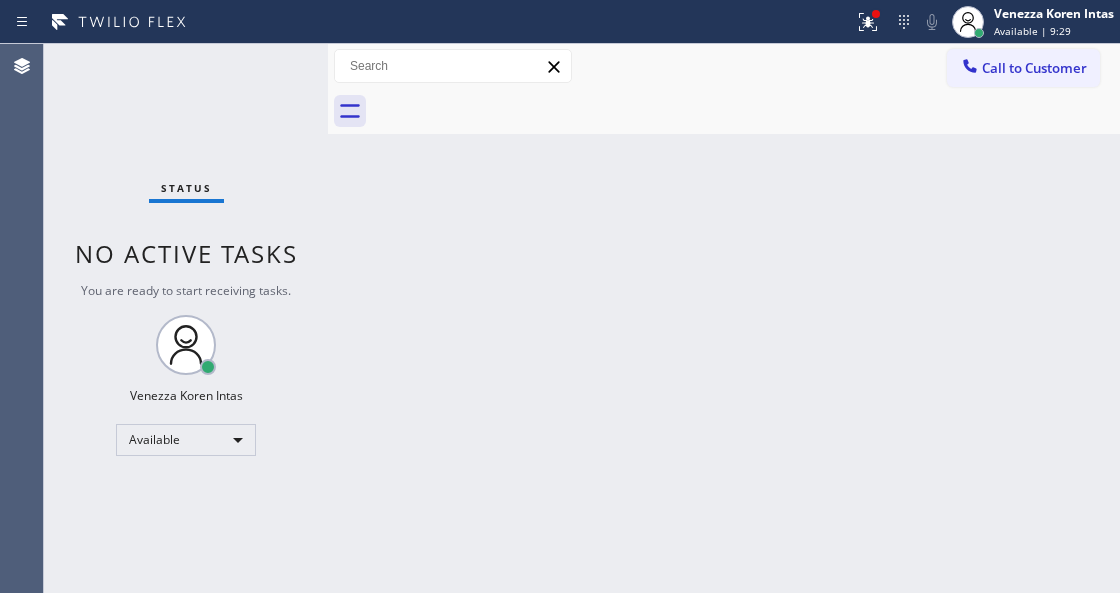 click on "Status   No active tasks     You are ready to start receiving tasks.   Venezza Koren Intas Available" at bounding box center [186, 318] 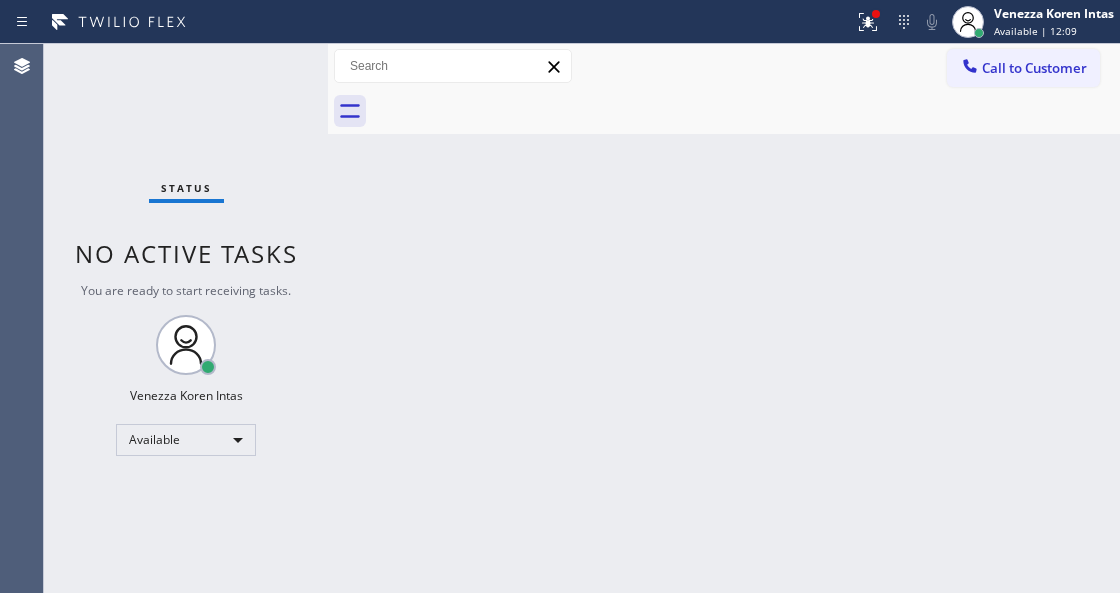 click on "Status   No active tasks     You are ready to start receiving tasks.   Venezza Koren Intas Available" at bounding box center [186, 318] 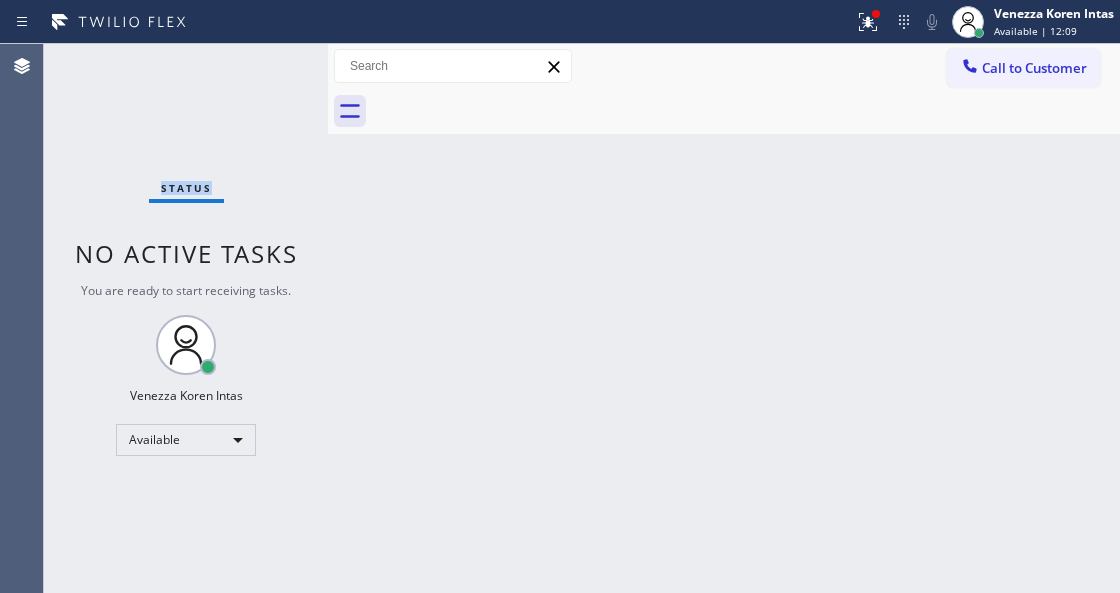 click on "Status   No active tasks     You are ready to start receiving tasks.   Venezza Koren Intas Available" at bounding box center (186, 318) 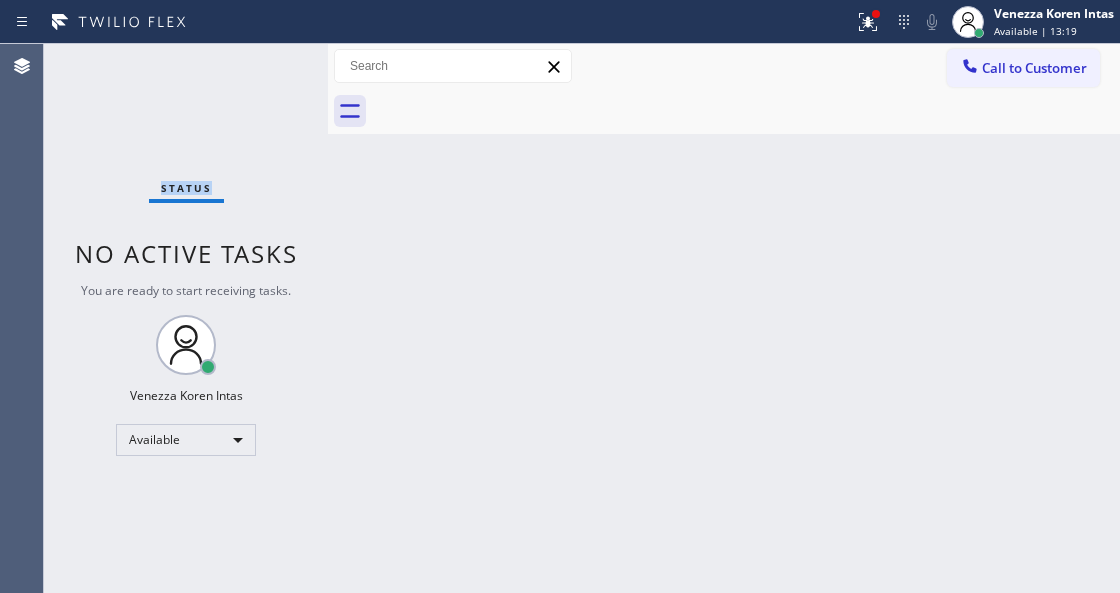 click on "Status   No active tasks     You are ready to start receiving tasks.   Venezza Koren Intas Available" at bounding box center (186, 318) 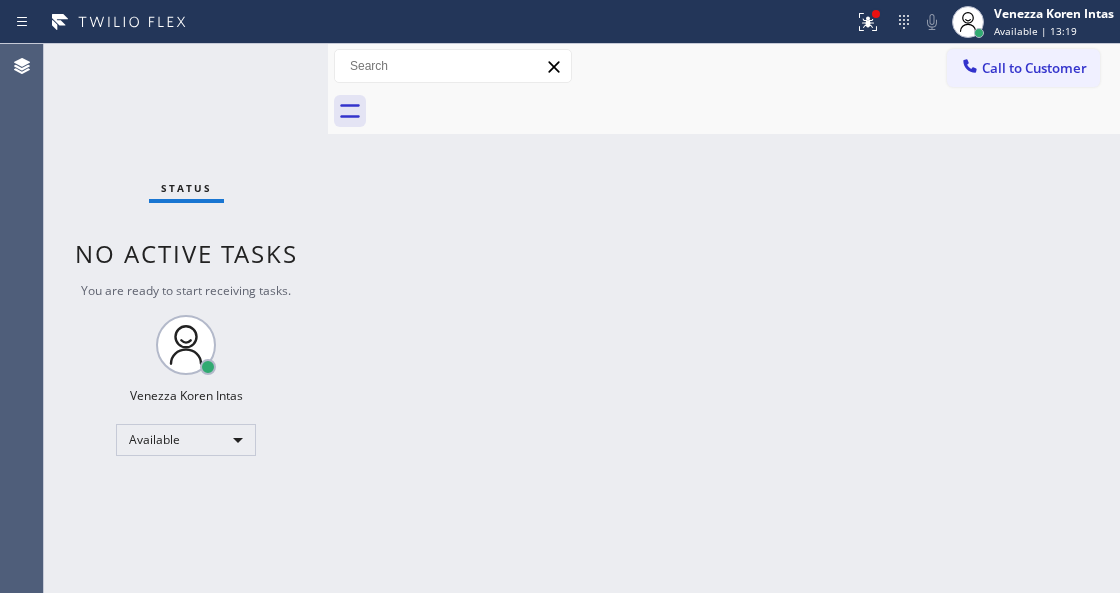 click on "Status   No active tasks     You are ready to start receiving tasks.   Venezza Koren Intas Available" at bounding box center (186, 318) 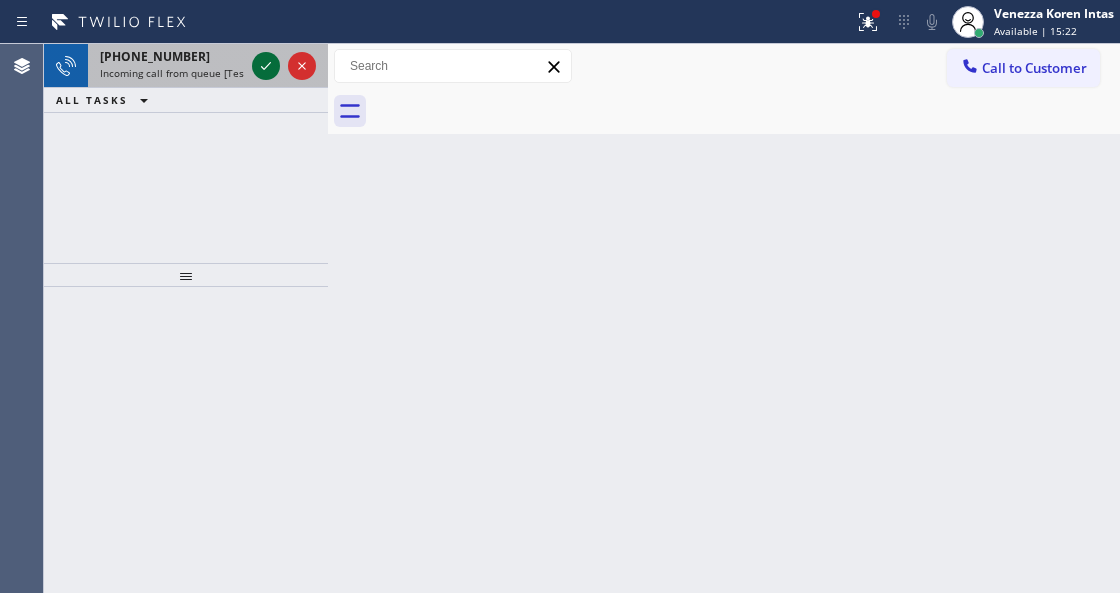 click 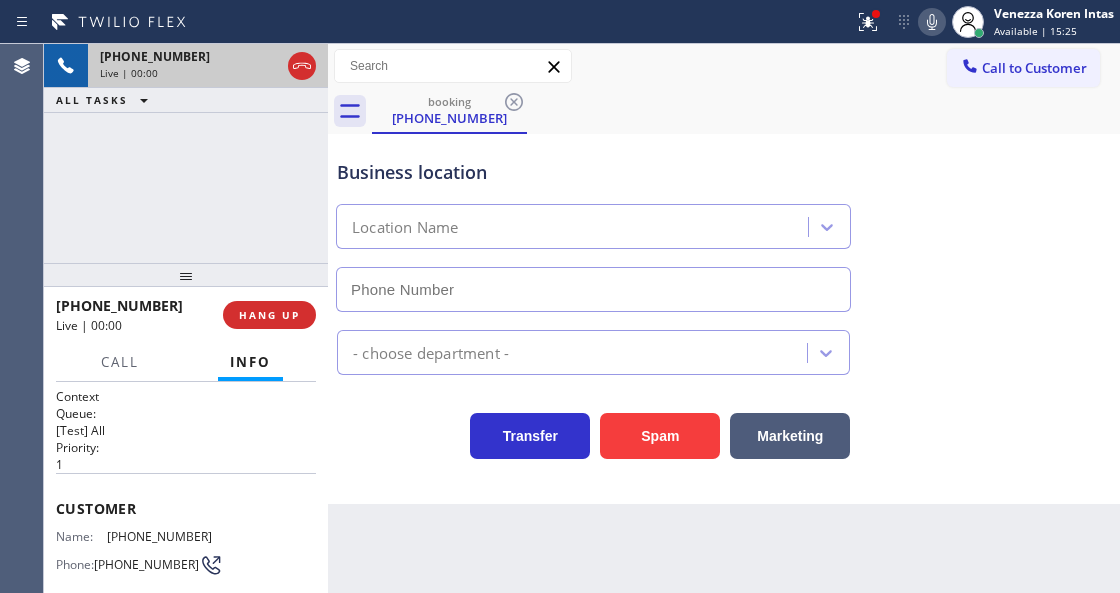 type on "[PHONE_NUMBER]" 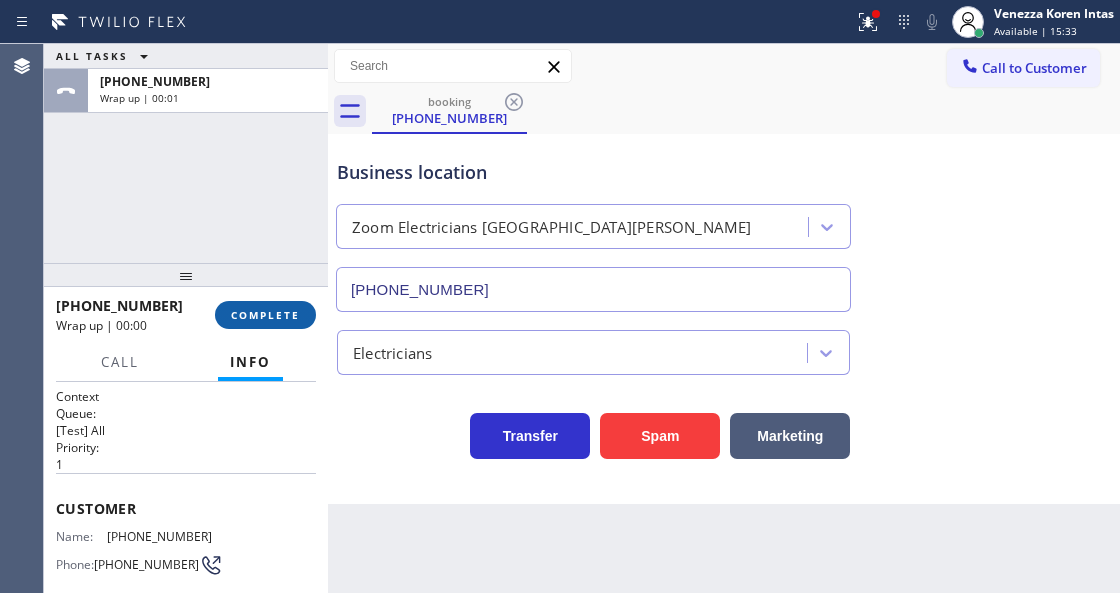 click on "COMPLETE" at bounding box center [265, 315] 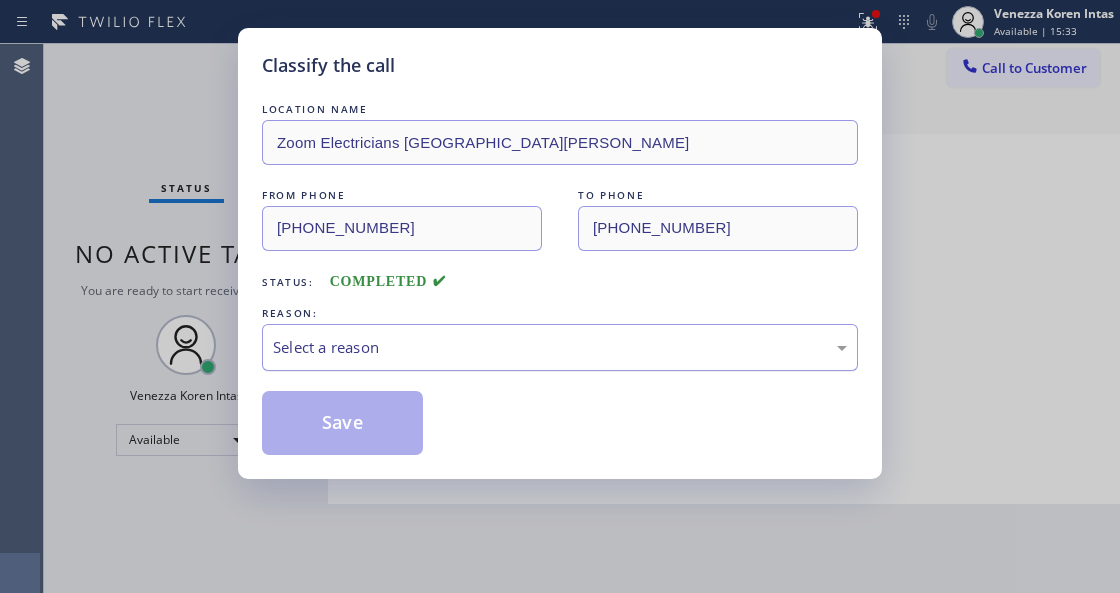 click on "Select a reason" at bounding box center [560, 347] 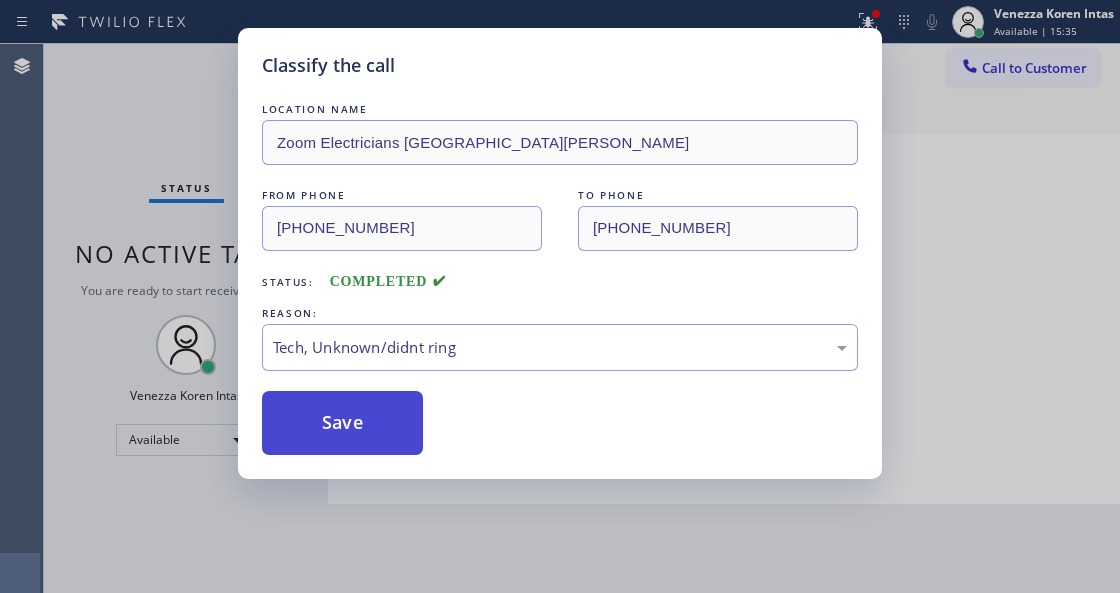 click on "Save" at bounding box center (342, 423) 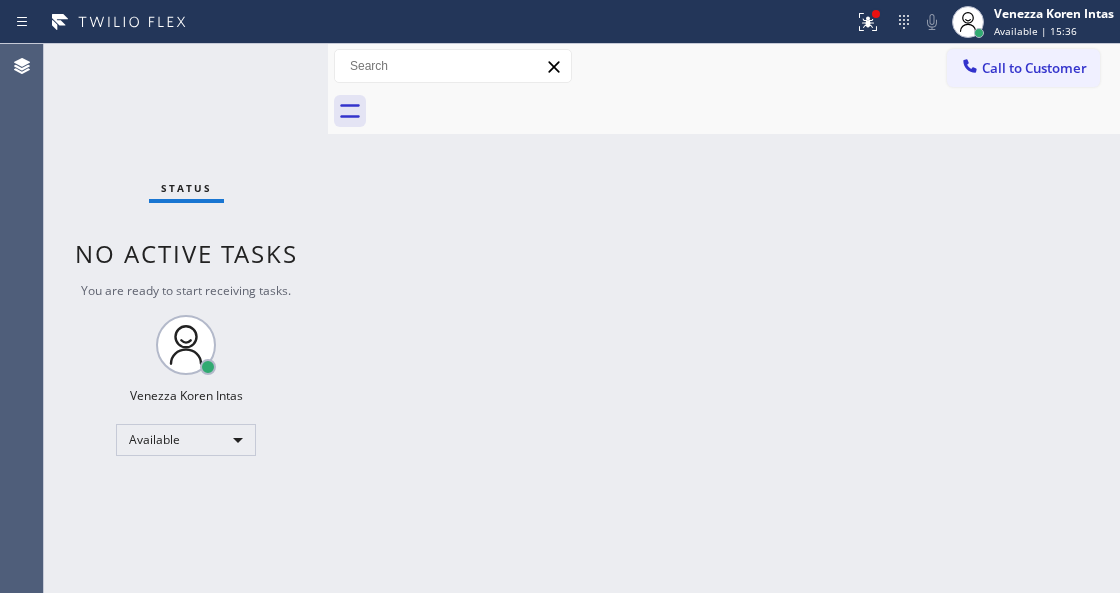 click on "Status   No active tasks     You are ready to start receiving tasks.   Venezza Koren Intas Available" at bounding box center (186, 318) 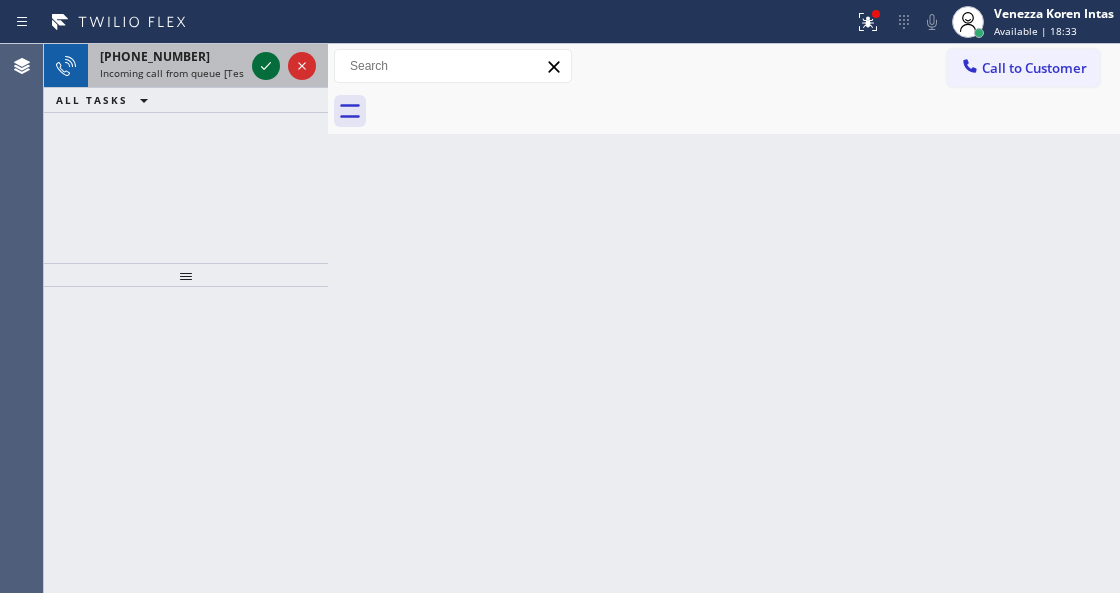 click 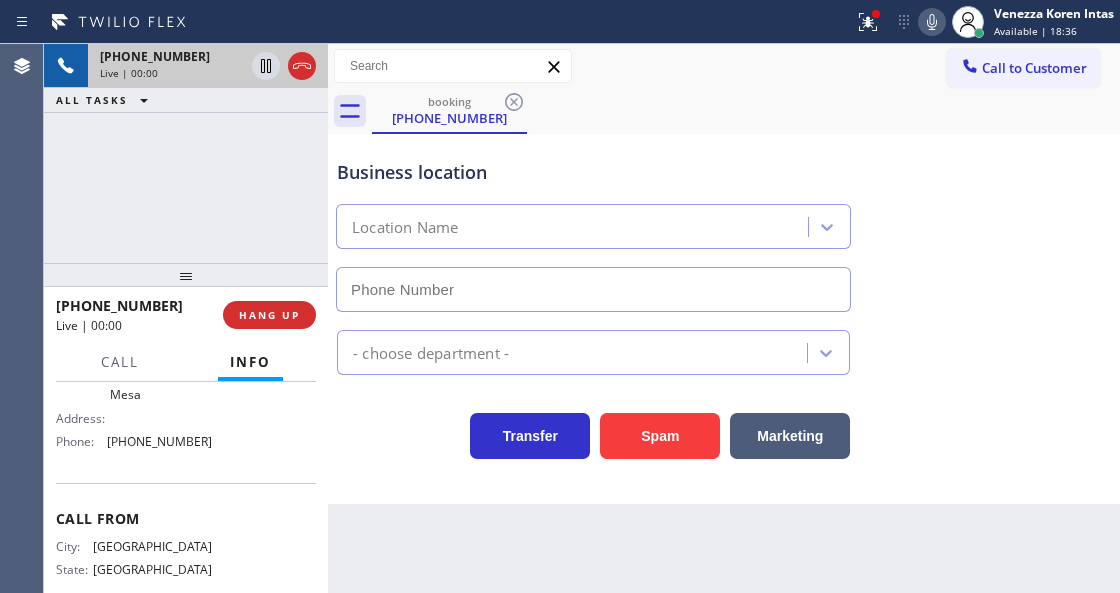 scroll, scrollTop: 200, scrollLeft: 0, axis: vertical 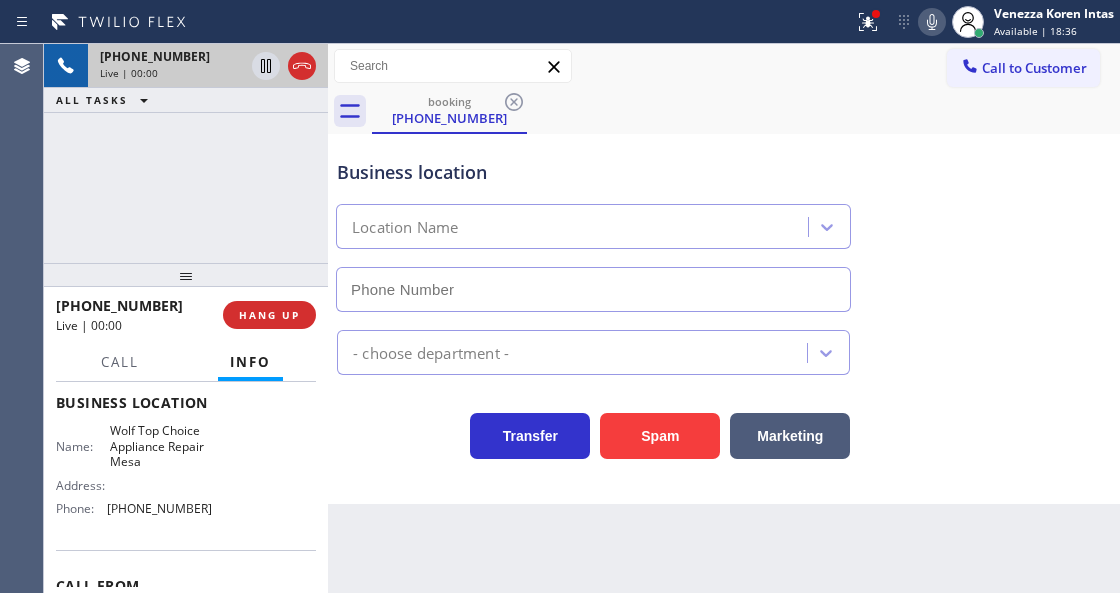 type on "[PHONE_NUMBER]" 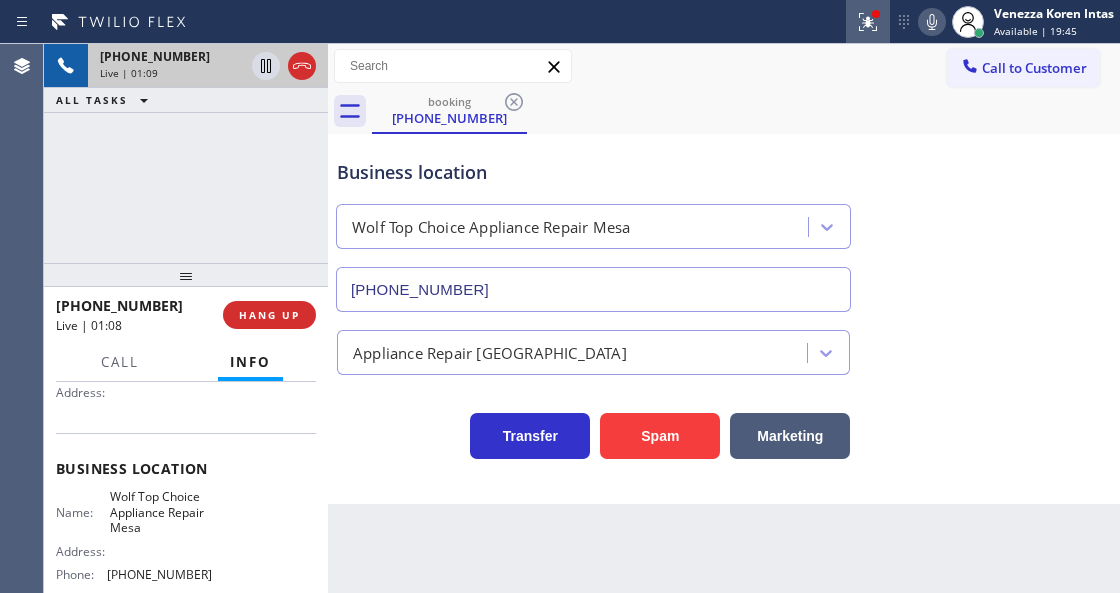 click 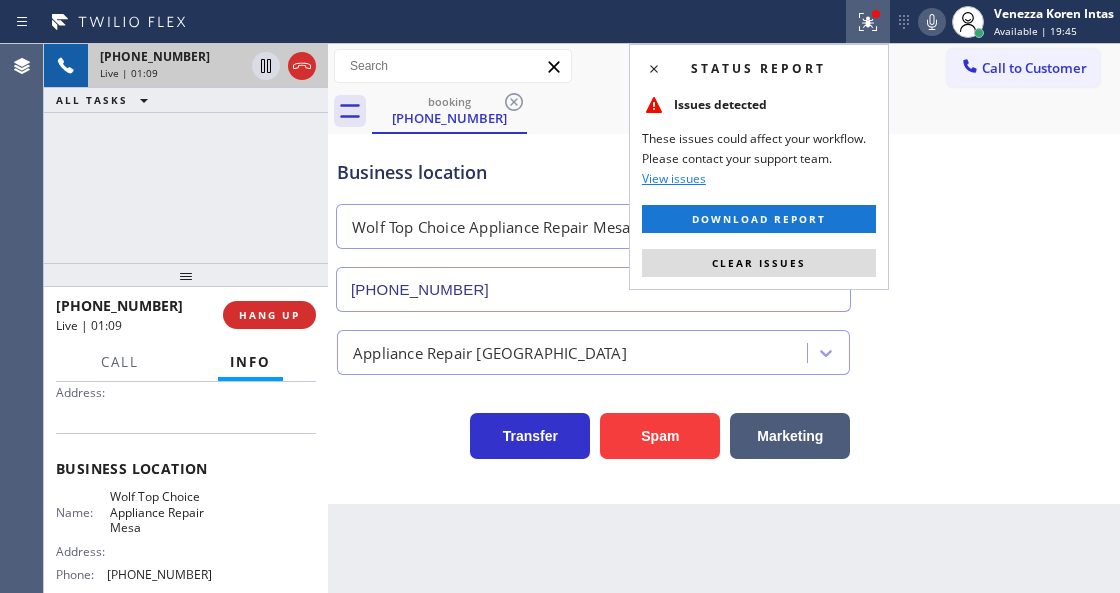 drag, startPoint x: 797, startPoint y: 266, endPoint x: 844, endPoint y: 242, distance: 52.773098 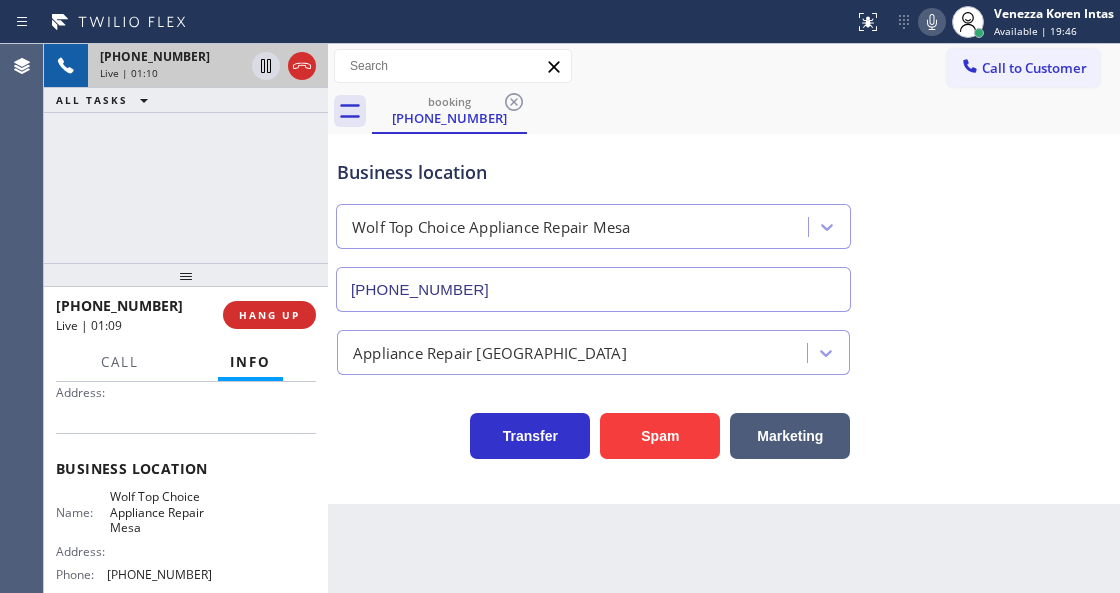 click on "Business location Wolf Top Choice Appliance Repair [GEOGRAPHIC_DATA] [PHONE_NUMBER]" at bounding box center [724, 221] 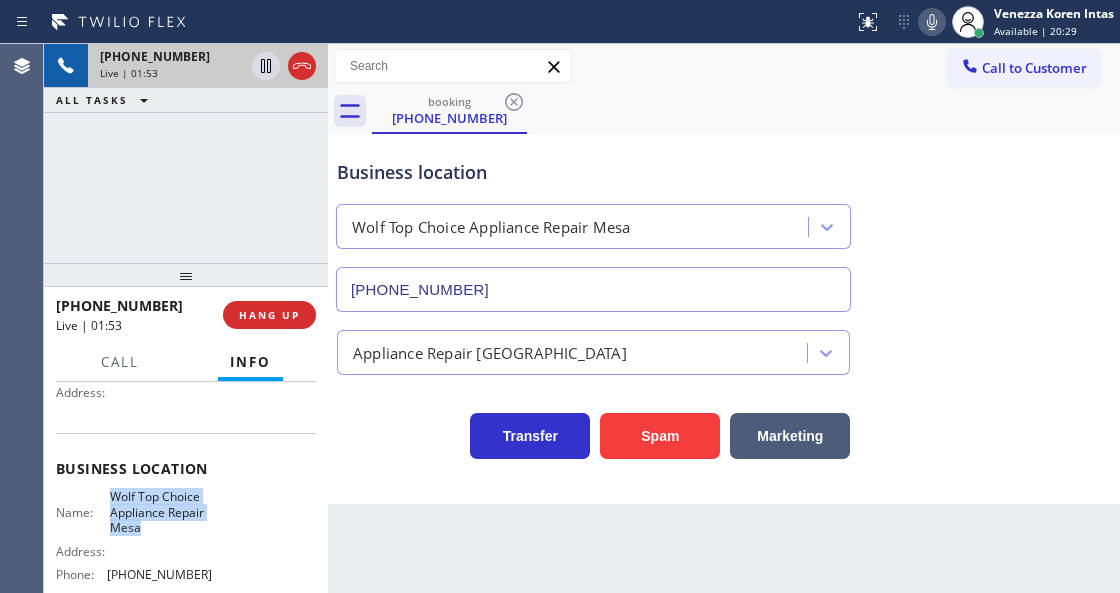 drag, startPoint x: 101, startPoint y: 487, endPoint x: 154, endPoint y: 527, distance: 66.4003 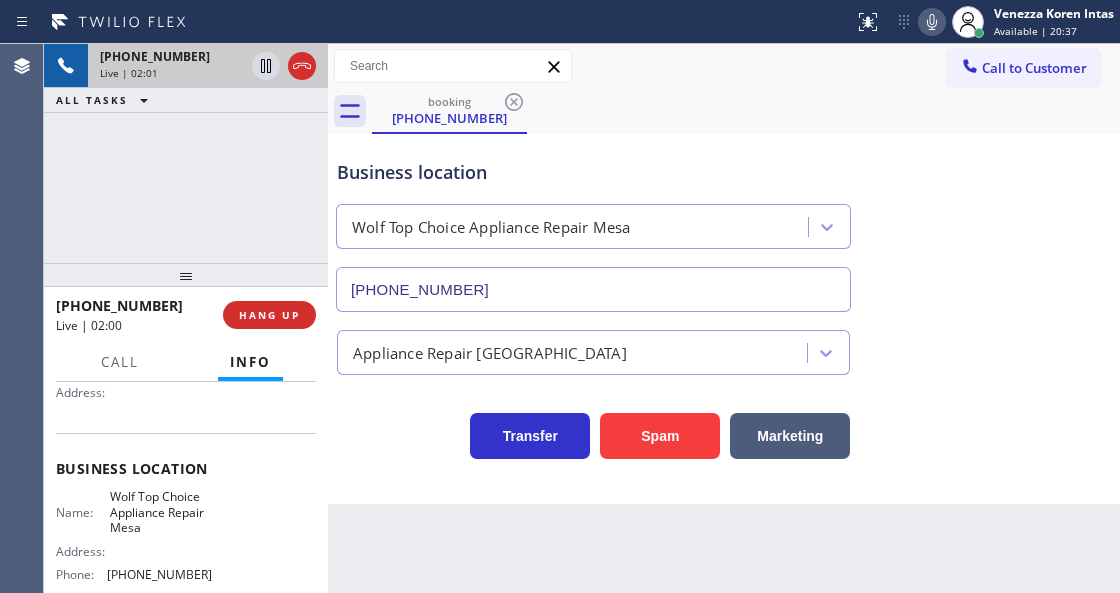 click on "Business location Wolf Top Choice Appliance Repair [GEOGRAPHIC_DATA] [PHONE_NUMBER]" at bounding box center (593, 225) 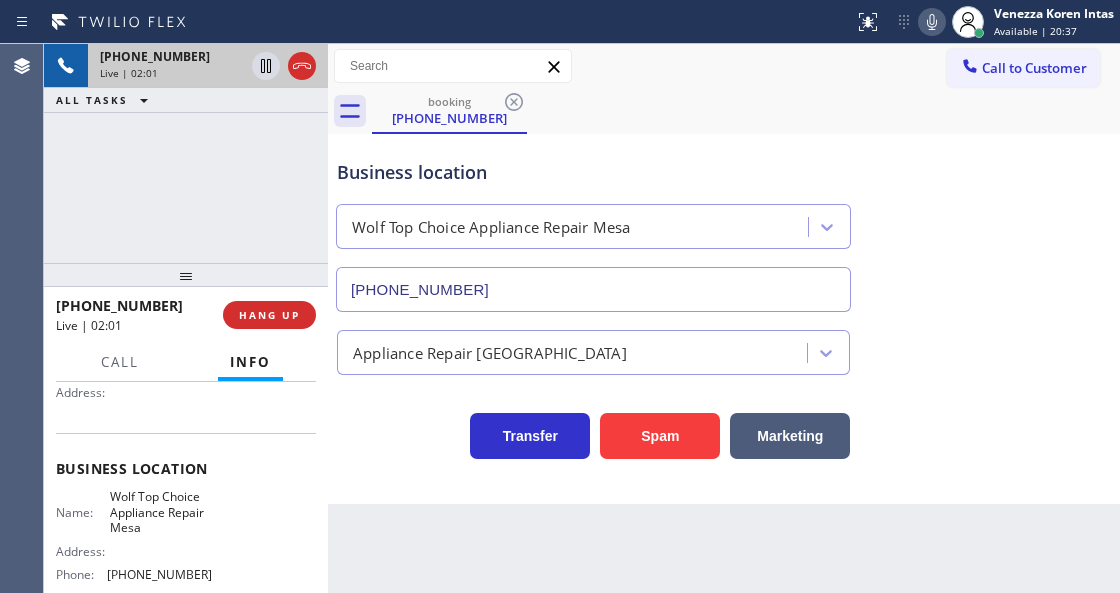 click on "Business location Wolf Top Choice Appliance Repair [GEOGRAPHIC_DATA] [PHONE_NUMBER]" at bounding box center (593, 225) 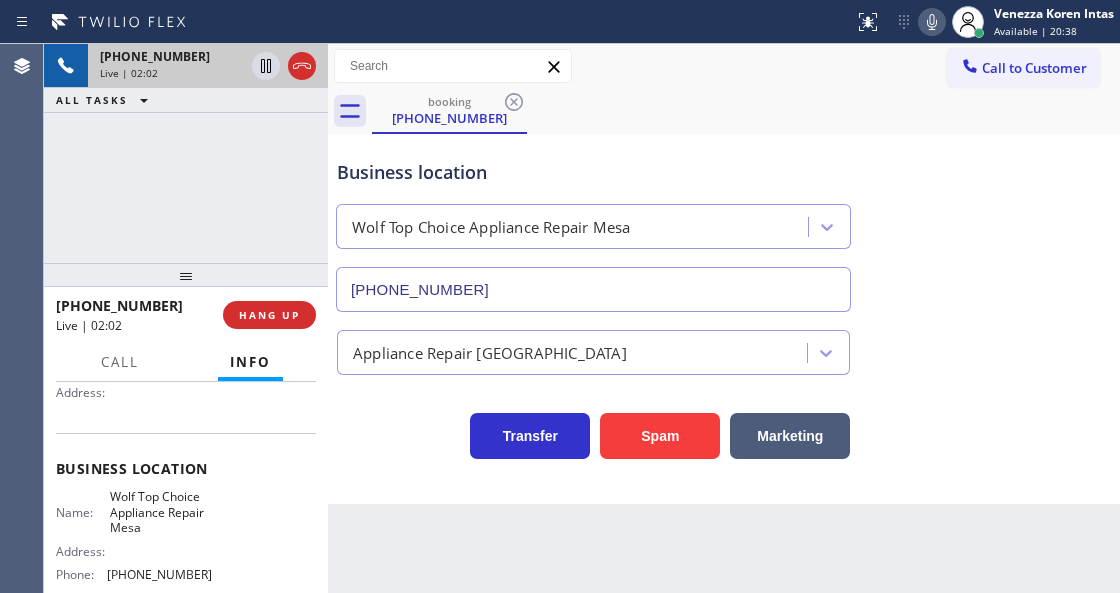 click on "[PHONE_NUMBER] Live | 02:02 ALL TASKS ALL TASKS ACTIVE TASKS TASKS IN WRAP UP" at bounding box center (186, 153) 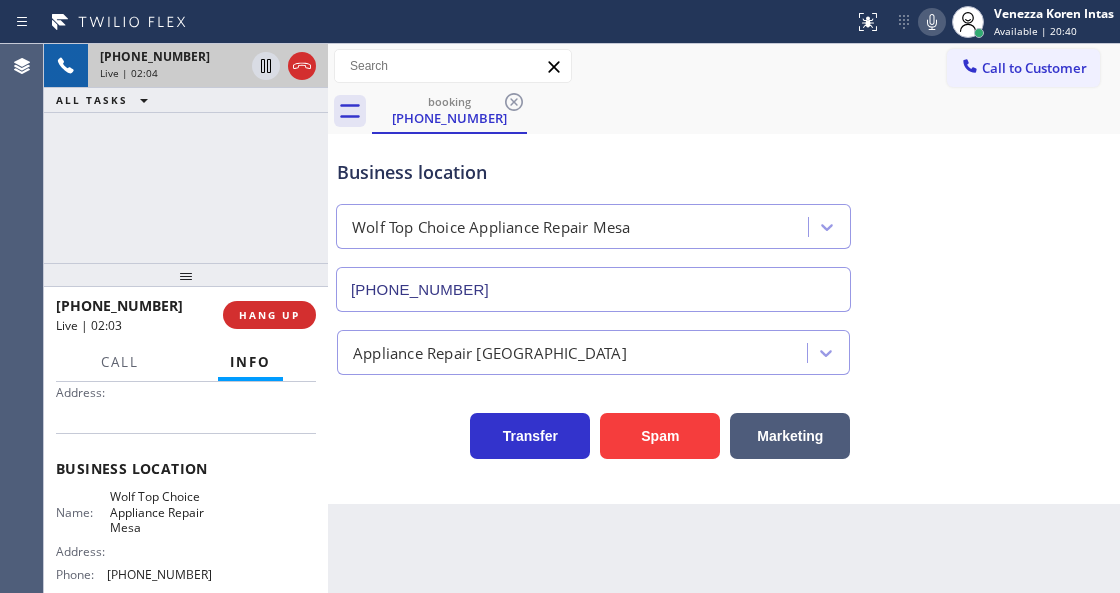click 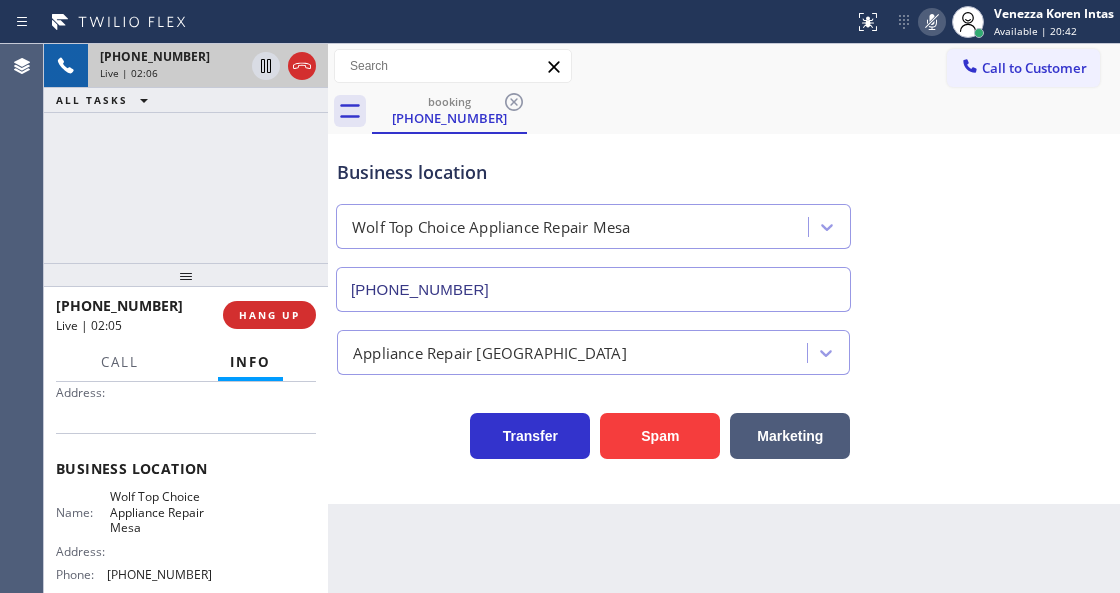 click 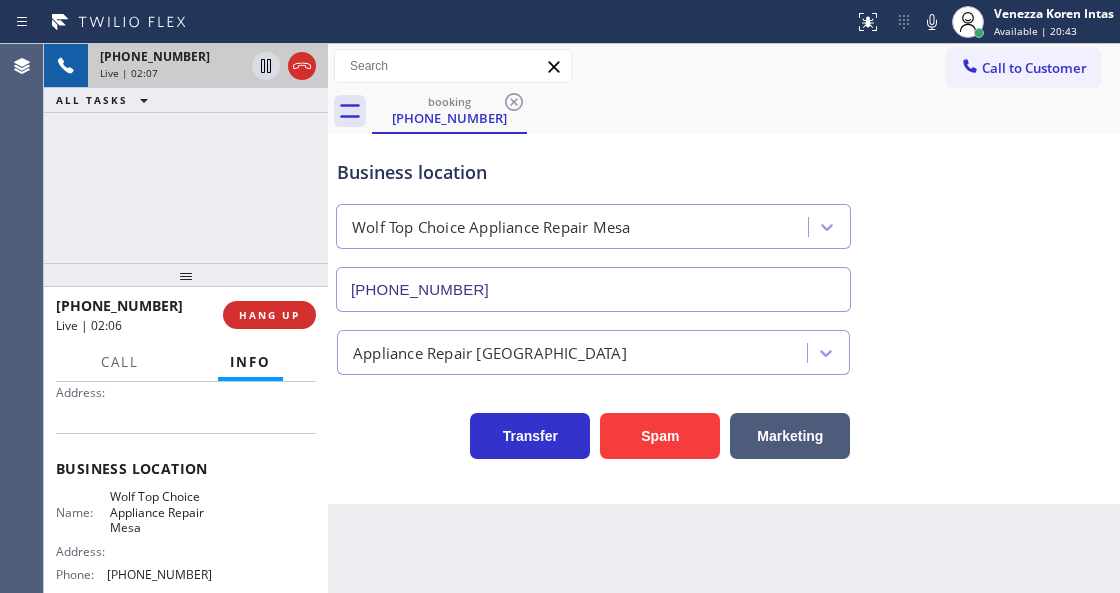 drag, startPoint x: 929, startPoint y: 23, endPoint x: 498, endPoint y: 180, distance: 458.7047 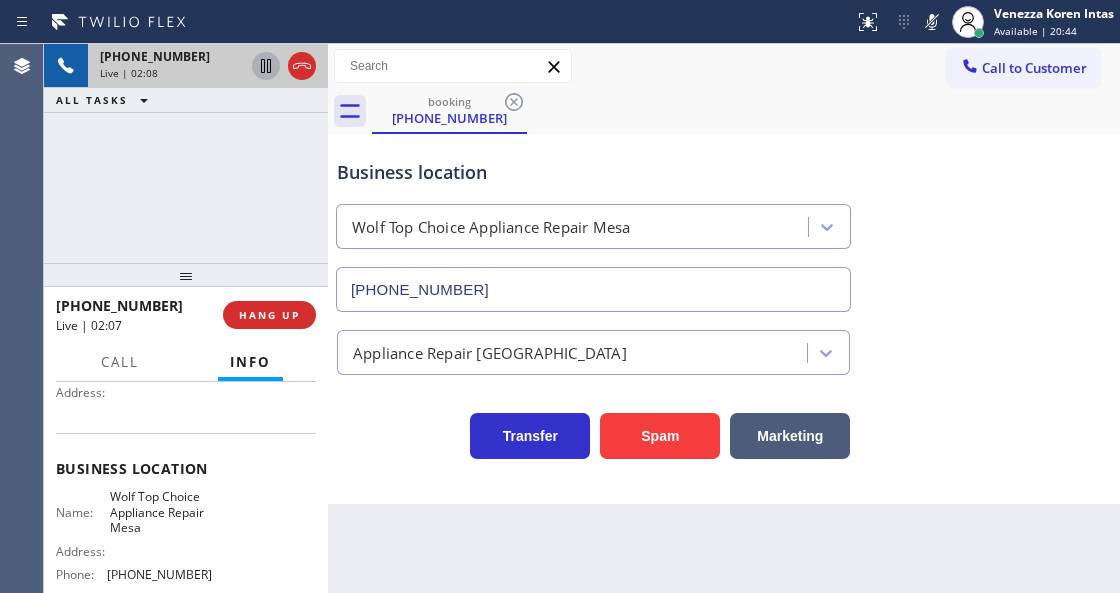 click 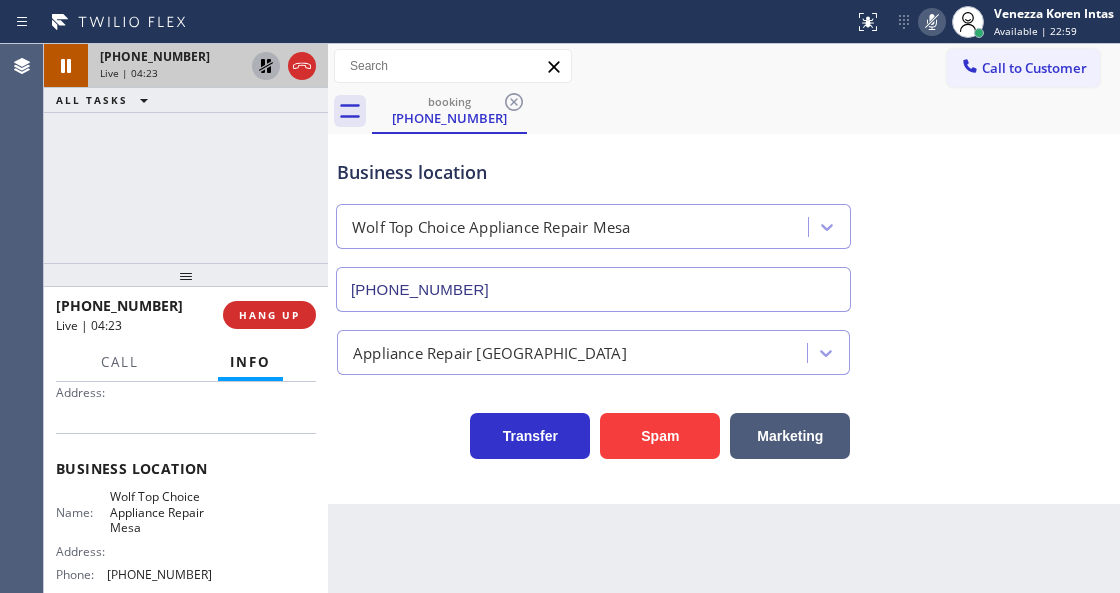 click 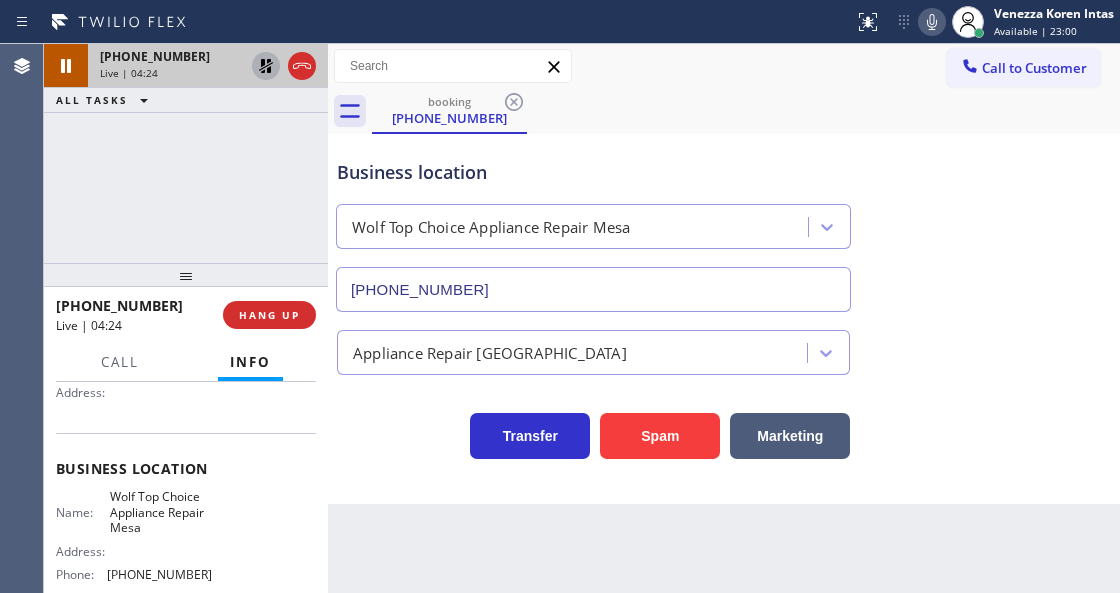 click 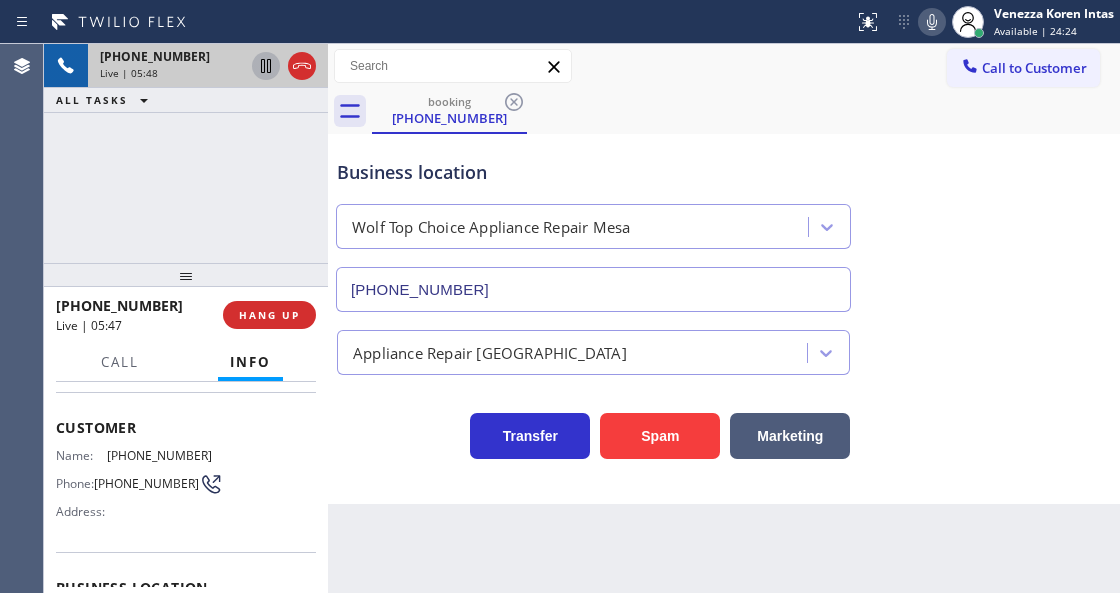 scroll, scrollTop: 66, scrollLeft: 0, axis: vertical 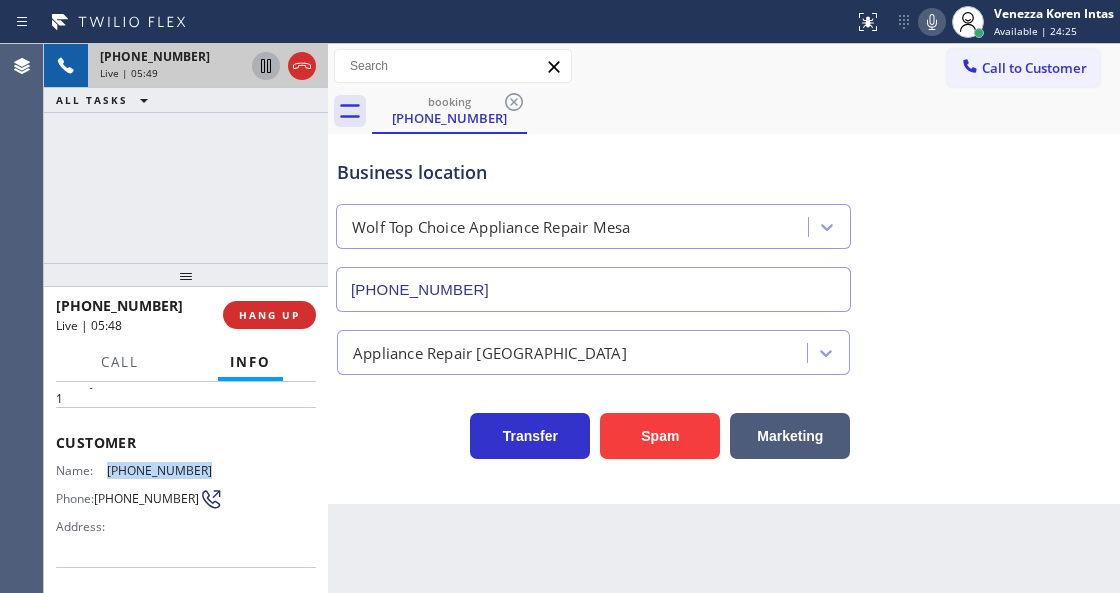 drag, startPoint x: 218, startPoint y: 469, endPoint x: 104, endPoint y: 465, distance: 114.07015 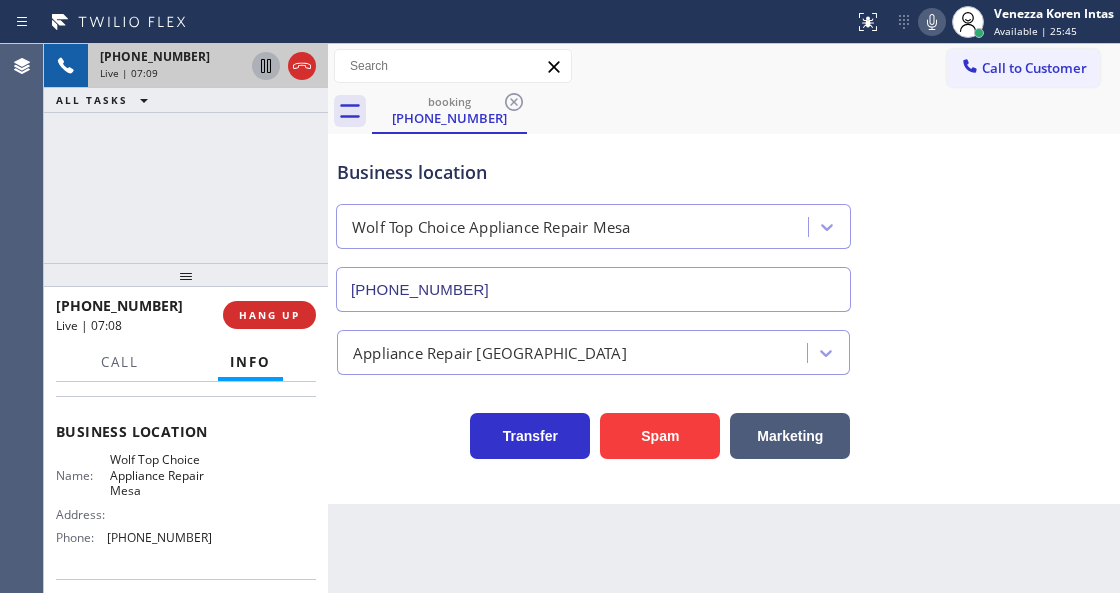 scroll, scrollTop: 266, scrollLeft: 0, axis: vertical 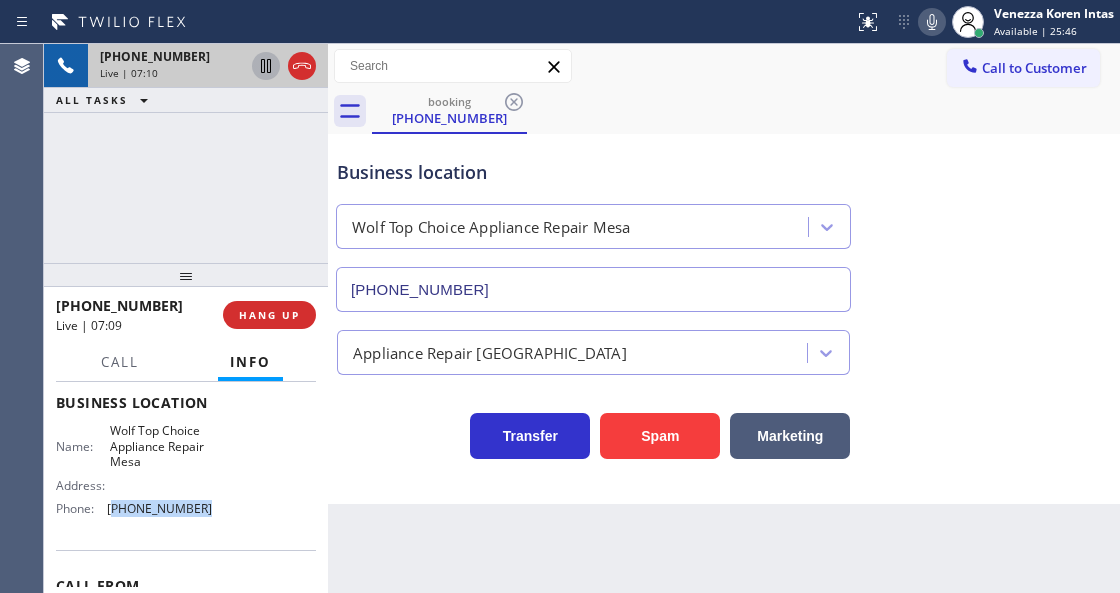 drag, startPoint x: 208, startPoint y: 508, endPoint x: 110, endPoint y: 514, distance: 98.1835 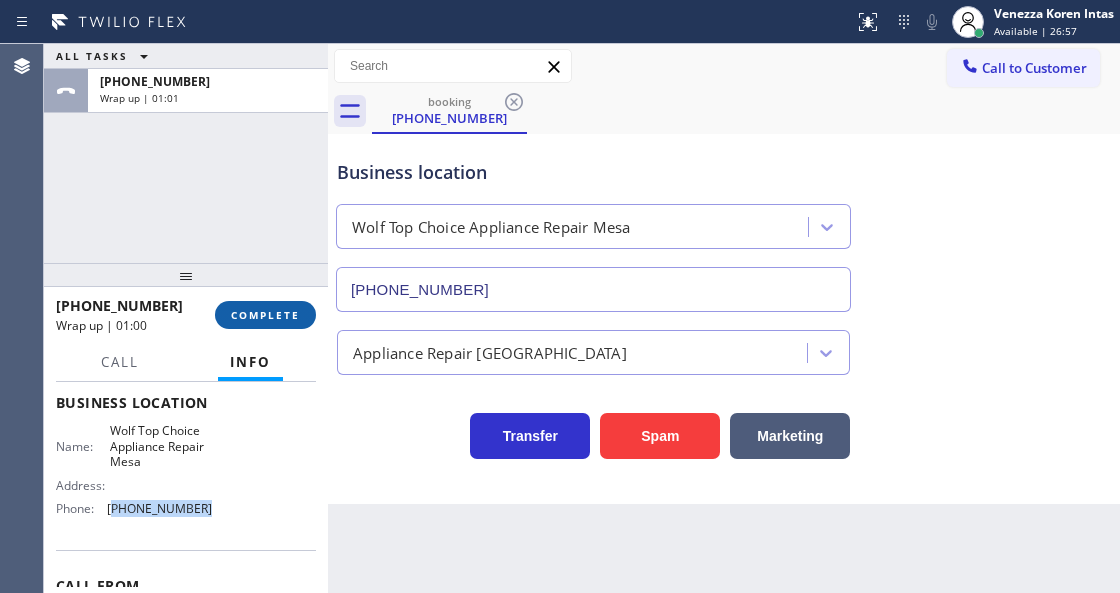 click on "COMPLETE" at bounding box center [265, 315] 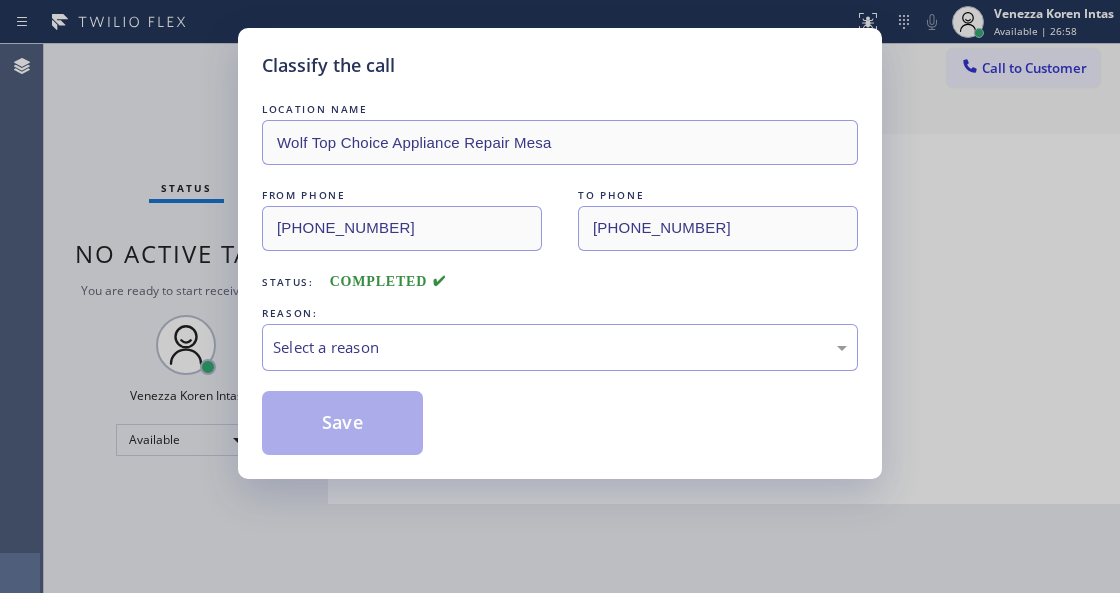 click on "Select a reason" at bounding box center (560, 347) 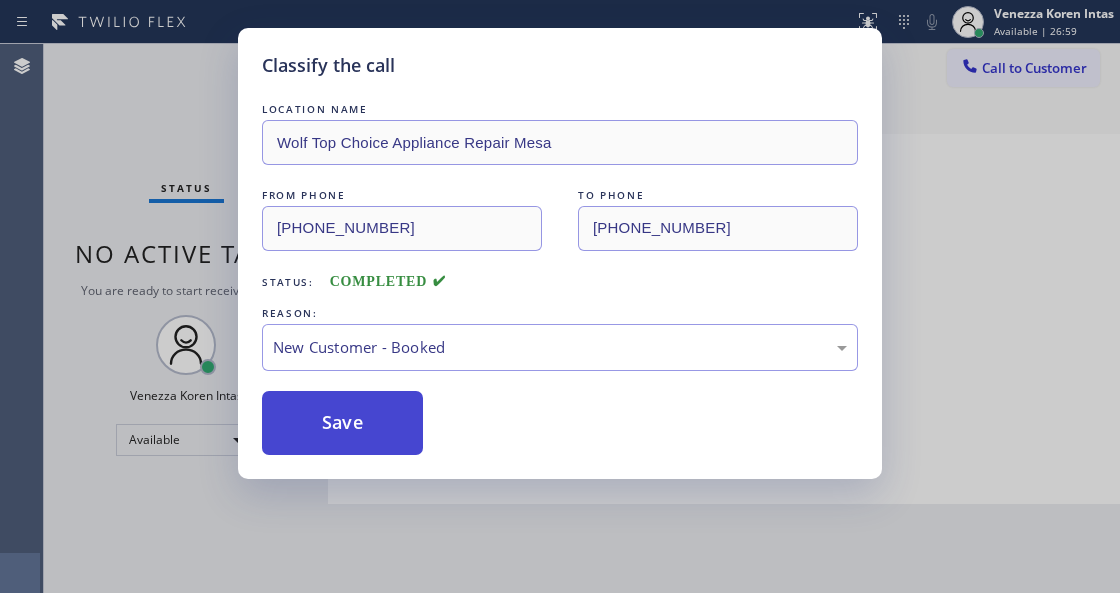 click on "Save" at bounding box center (342, 423) 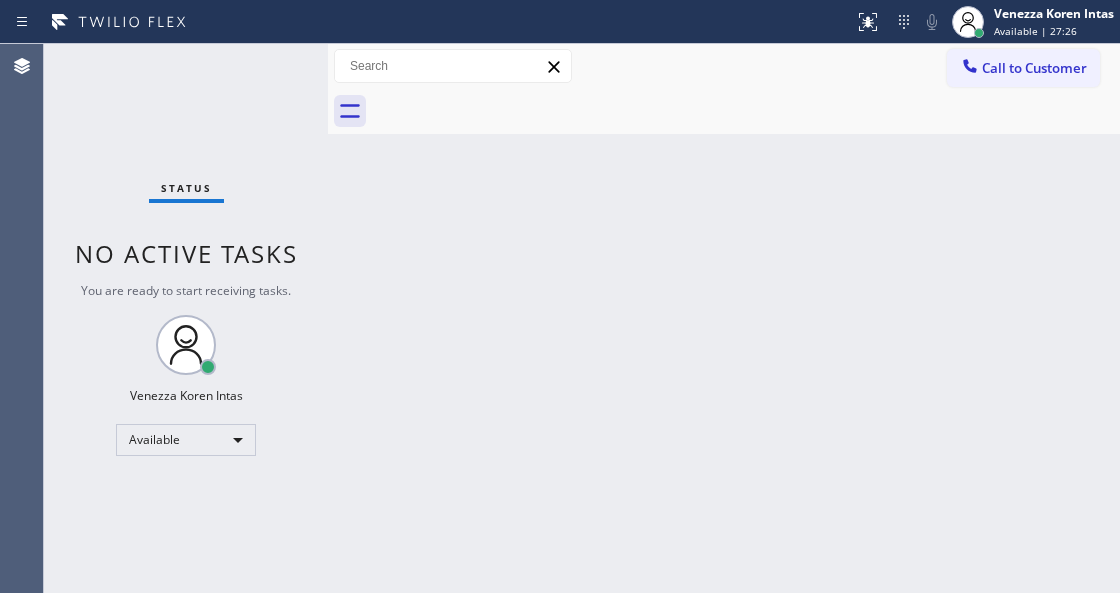 click on "Back to Dashboard Change Sender ID Customers Technicians Select a contact Outbound call Technician Search Technician Your caller id phone number Your caller id phone number Call Technician info Name   Phone none Address none Change Sender ID HVAC [PHONE_NUMBER] 5 Star Appliance [PHONE_NUMBER] Appliance Repair [PHONE_NUMBER] Plumbing [PHONE_NUMBER] Air Duct Cleaning [PHONE_NUMBER]  Electricians [PHONE_NUMBER] Cancel Change Check personal SMS Reset Change No tabs Call to Customer Outbound call Location Search location Your caller id phone number Customer number Call Outbound call Technician Search Technician Your caller id phone number Your caller id phone number Call" at bounding box center [724, 318] 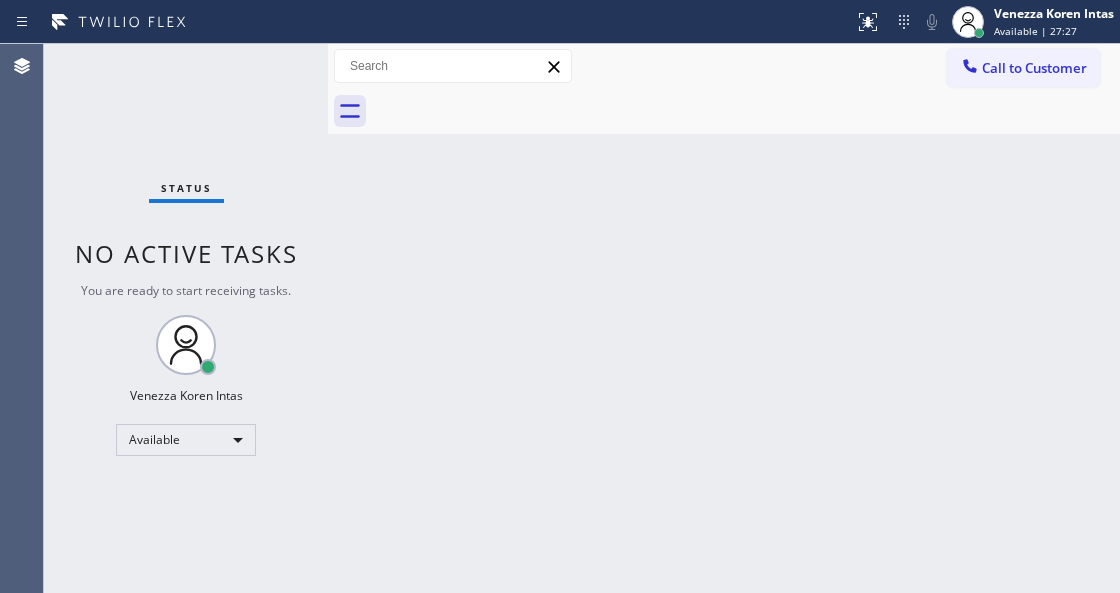 click at bounding box center (427, 22) 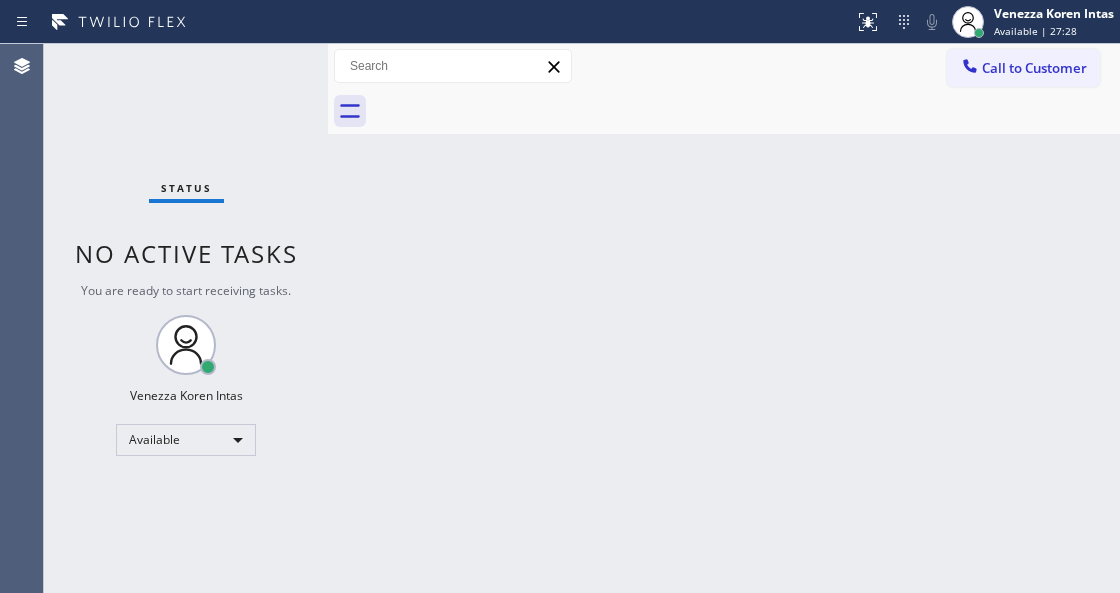 click on "Status   No active tasks     You are ready to start receiving tasks.   Venezza Koren Intas Available" at bounding box center (186, 318) 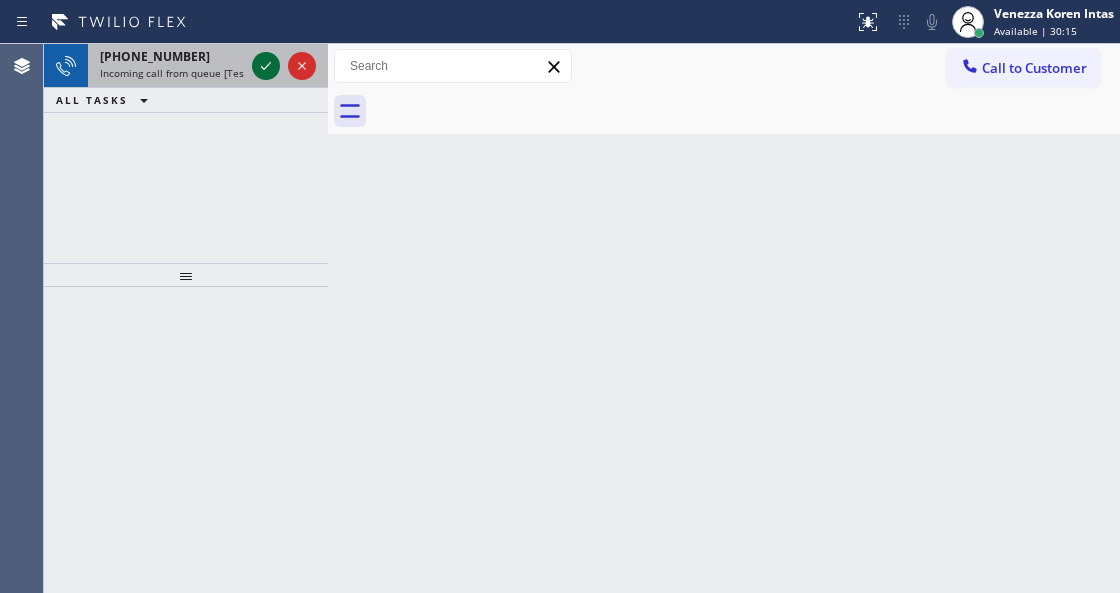 click 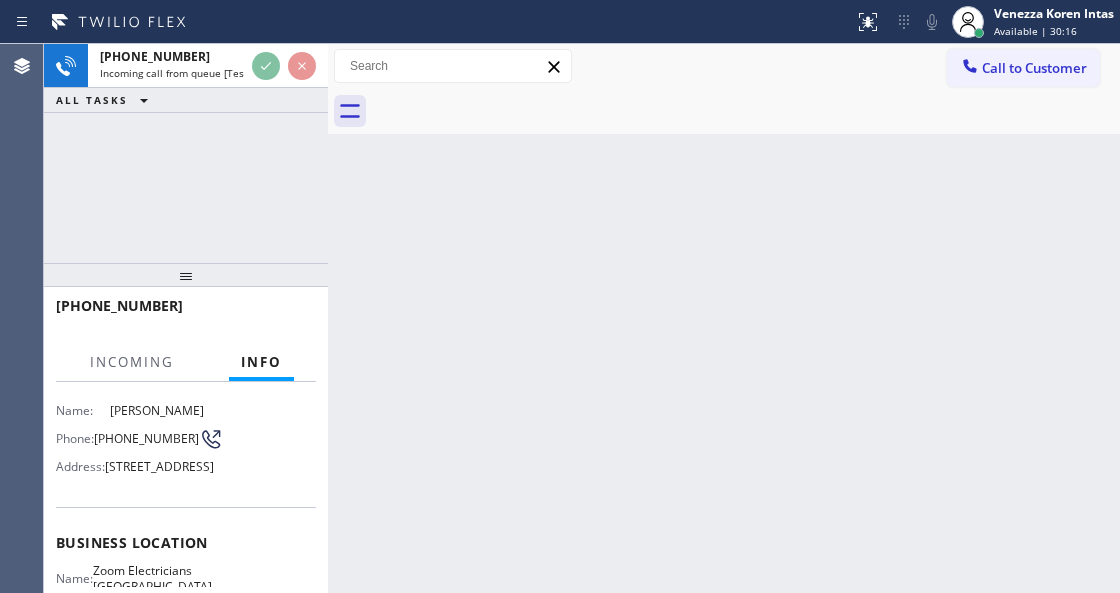 scroll, scrollTop: 200, scrollLeft: 0, axis: vertical 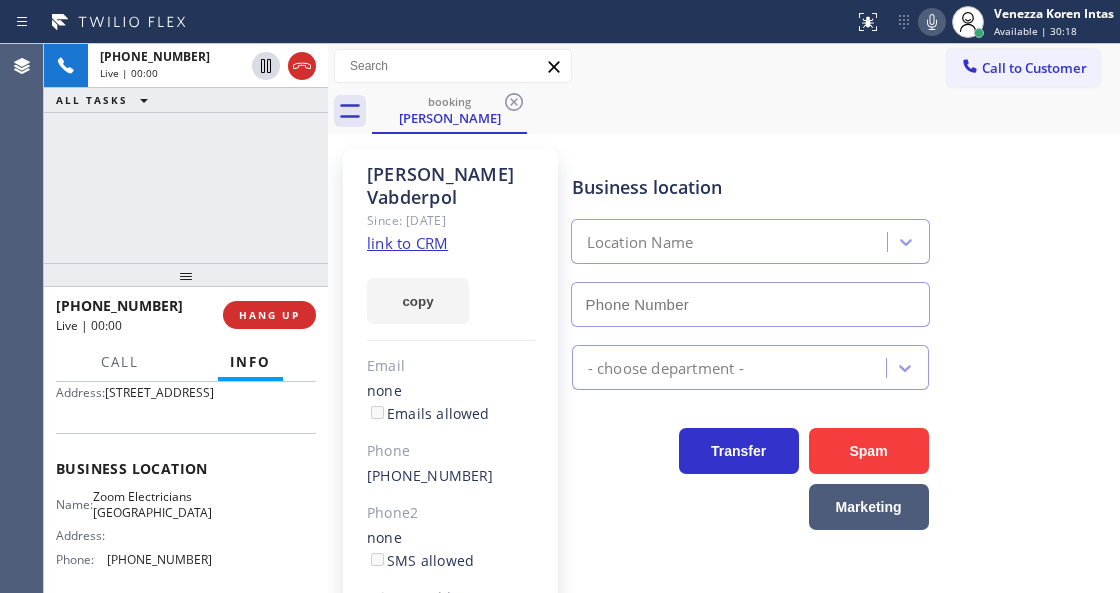 type on "[PHONE_NUMBER]" 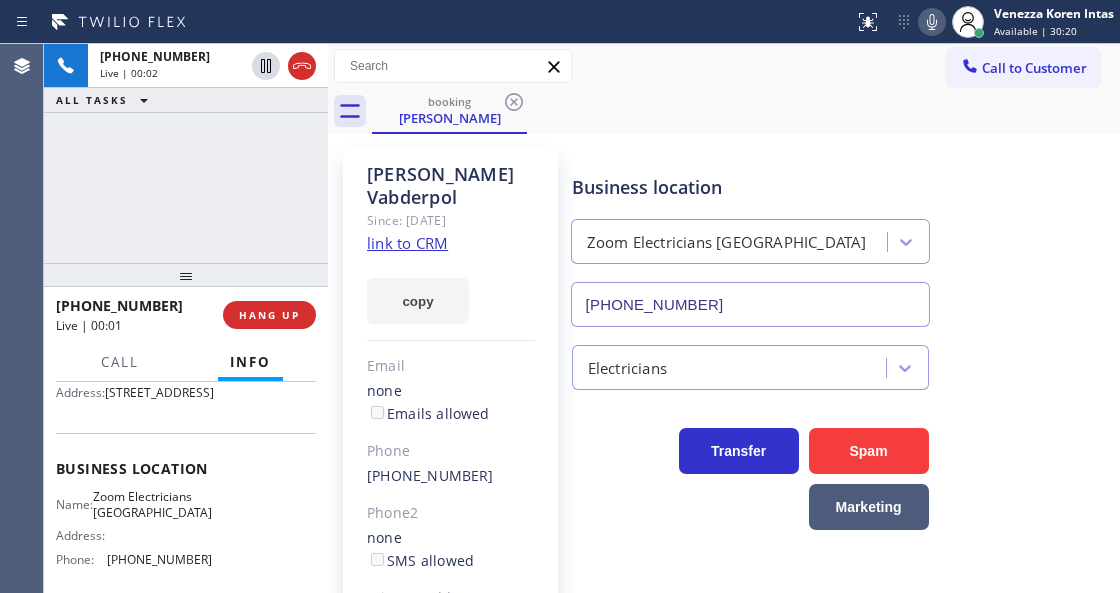 click on "link to CRM" 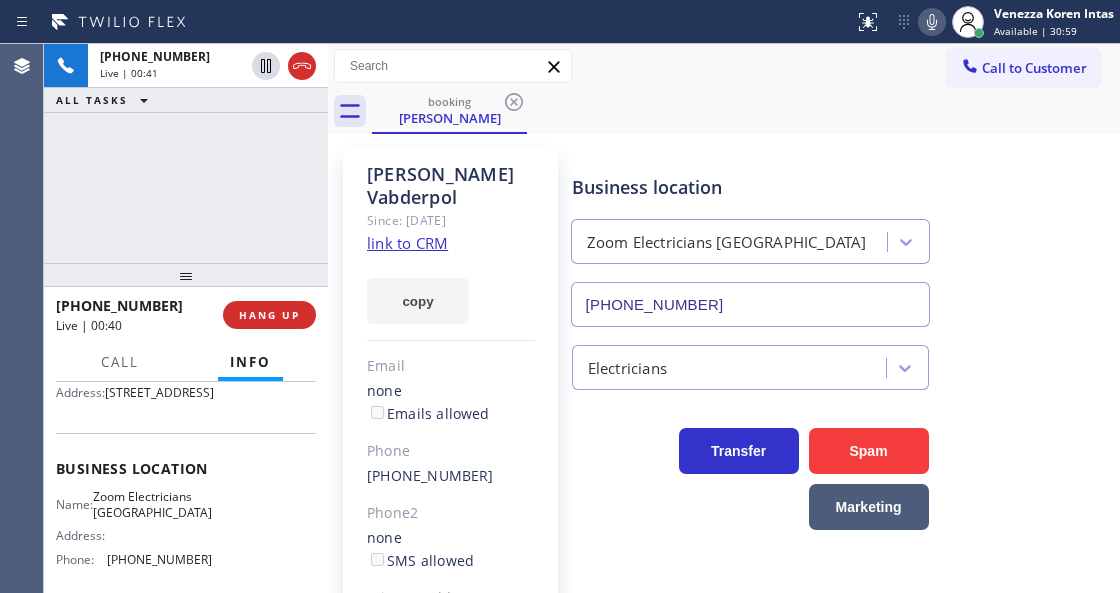 click on "Zoom Electricians [GEOGRAPHIC_DATA]" at bounding box center [750, 241] 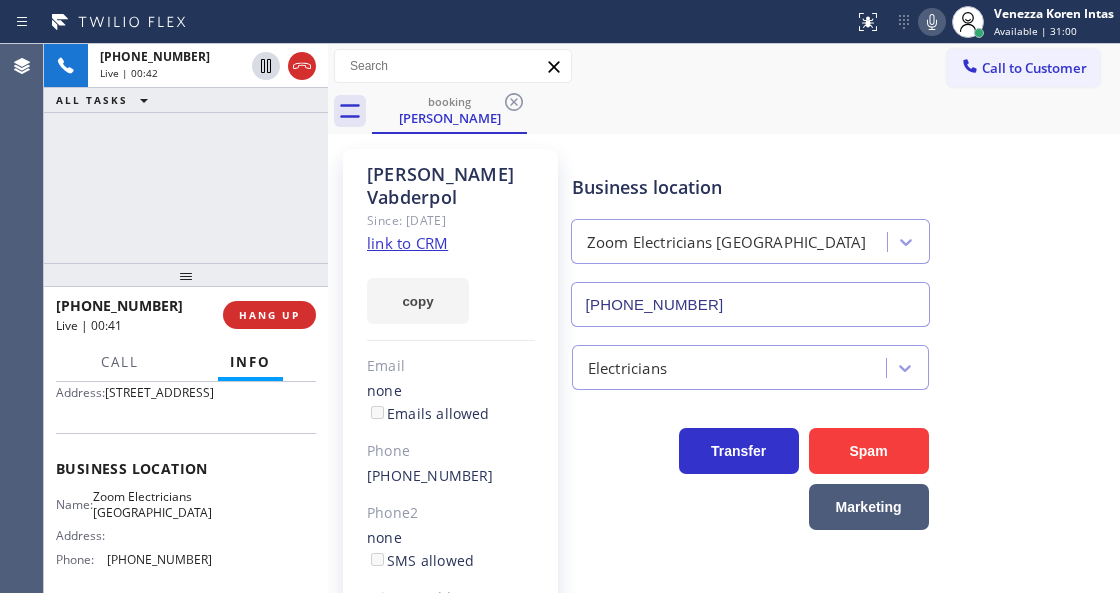 click on "[PERSON_NAME] Since: [DATE] link to CRM copy Email none  Emails allowed Phone [PHONE_NUMBER] Phone2 none  SMS allowed Primary address  [STREET_ADDRESS] EDIT" at bounding box center [450, 447] 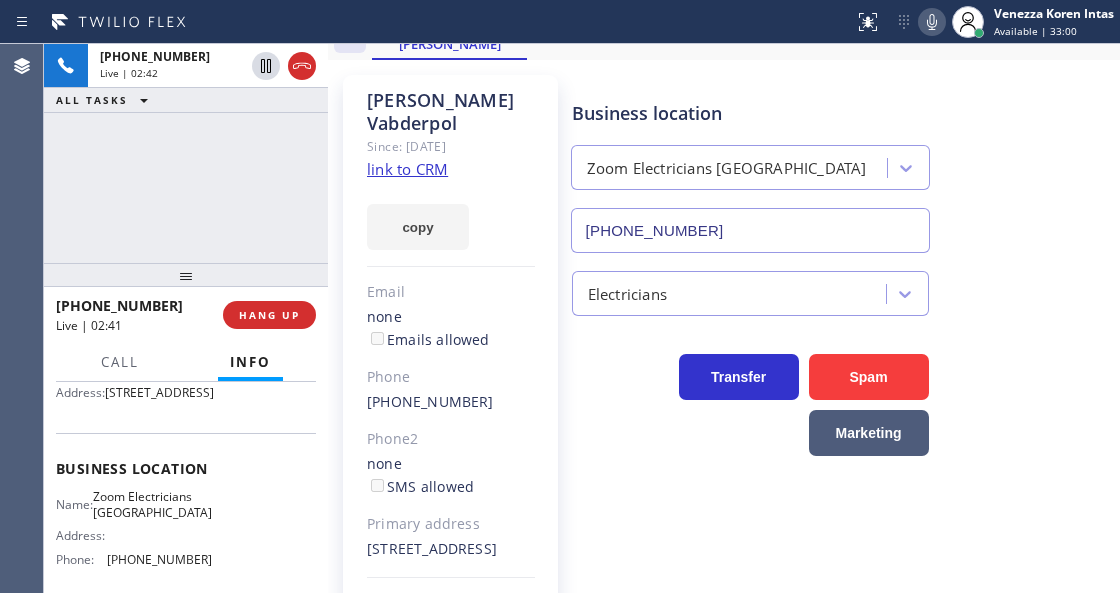 scroll, scrollTop: 0, scrollLeft: 0, axis: both 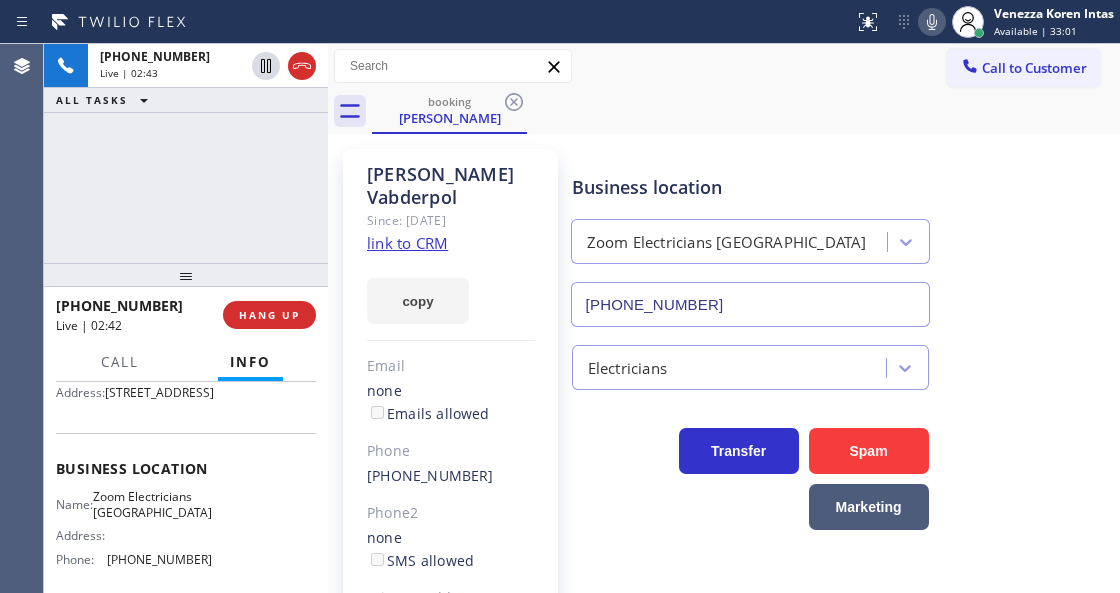 click on "Since: [DATE]" 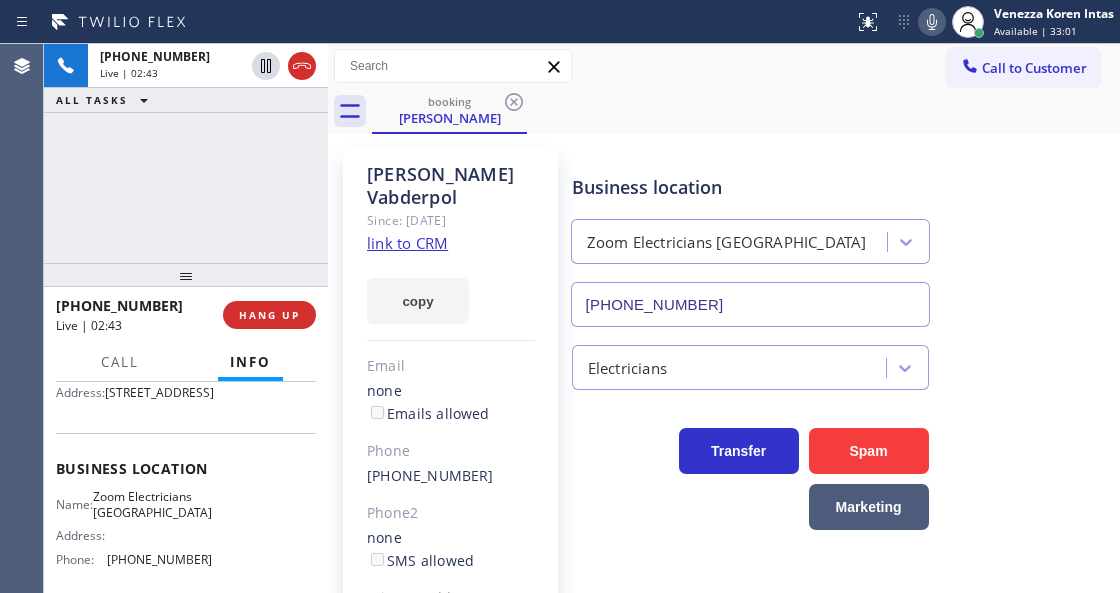 click on "[PERSON_NAME]" 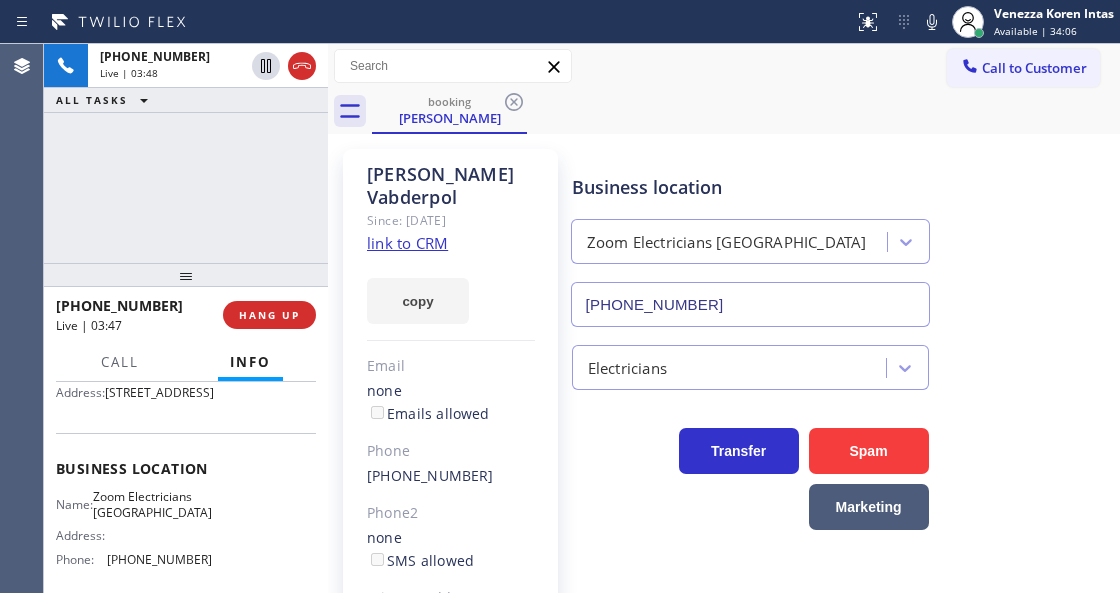 drag, startPoint x: 937, startPoint y: 24, endPoint x: 922, endPoint y: 44, distance: 25 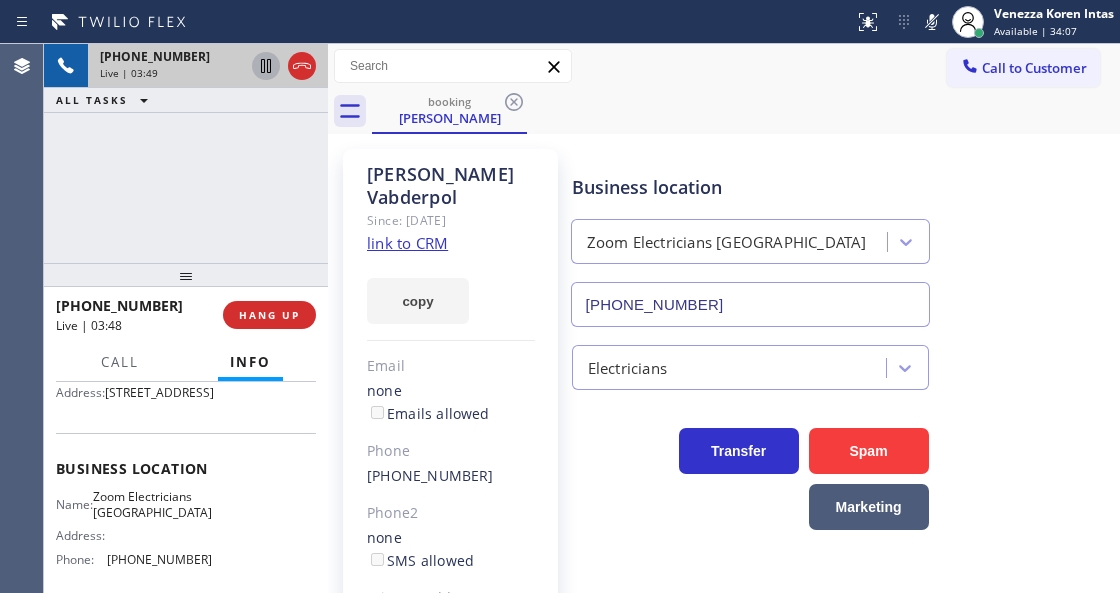 click 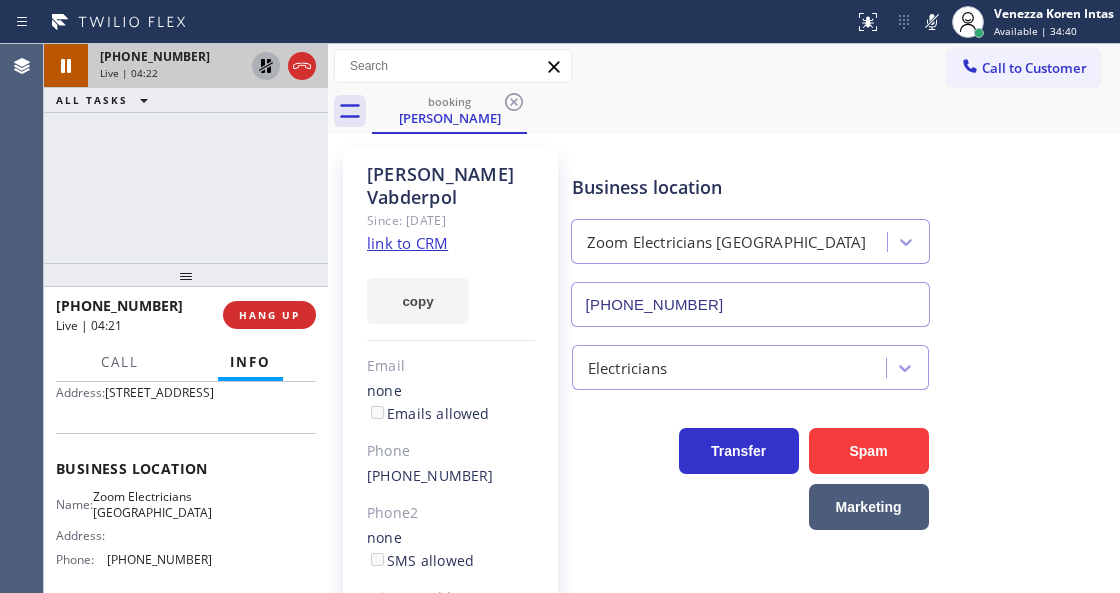 scroll, scrollTop: 333, scrollLeft: 0, axis: vertical 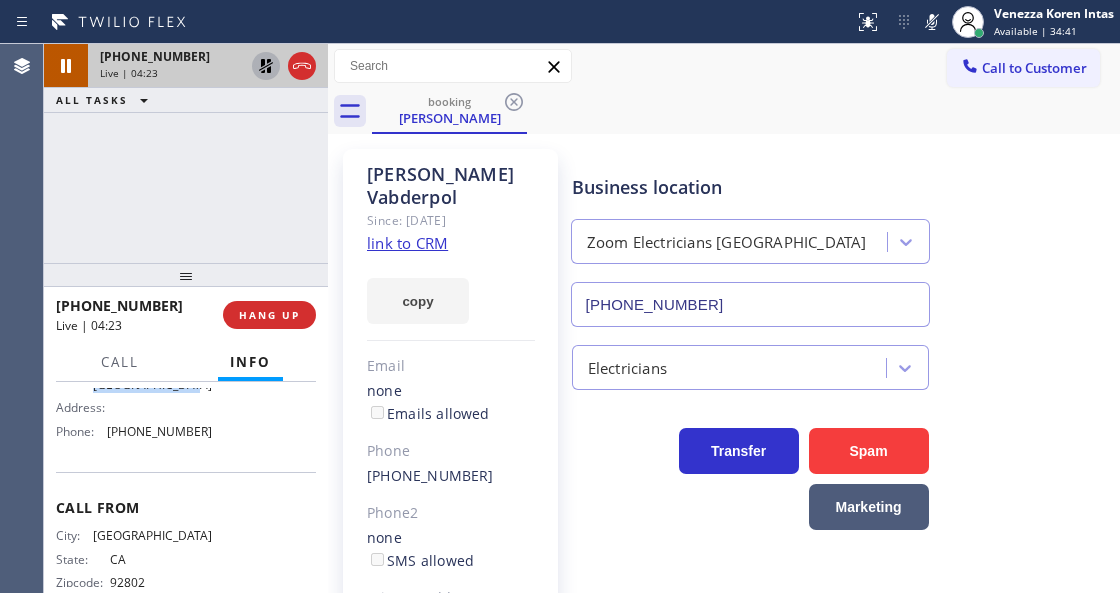 drag, startPoint x: 108, startPoint y: 397, endPoint x: 210, endPoint y: 436, distance: 109.201645 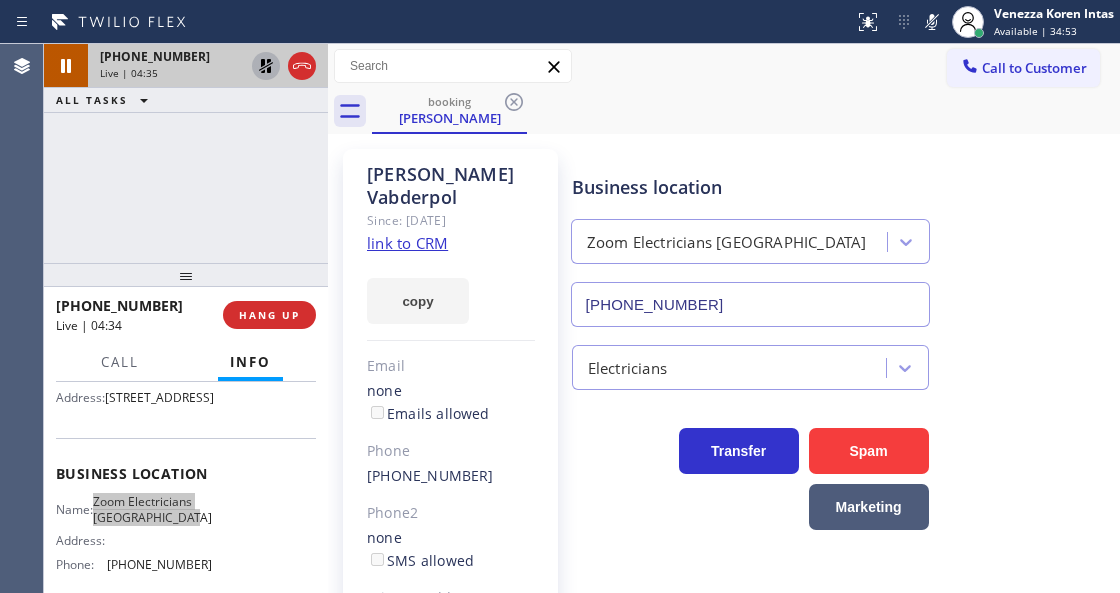 scroll, scrollTop: 62, scrollLeft: 0, axis: vertical 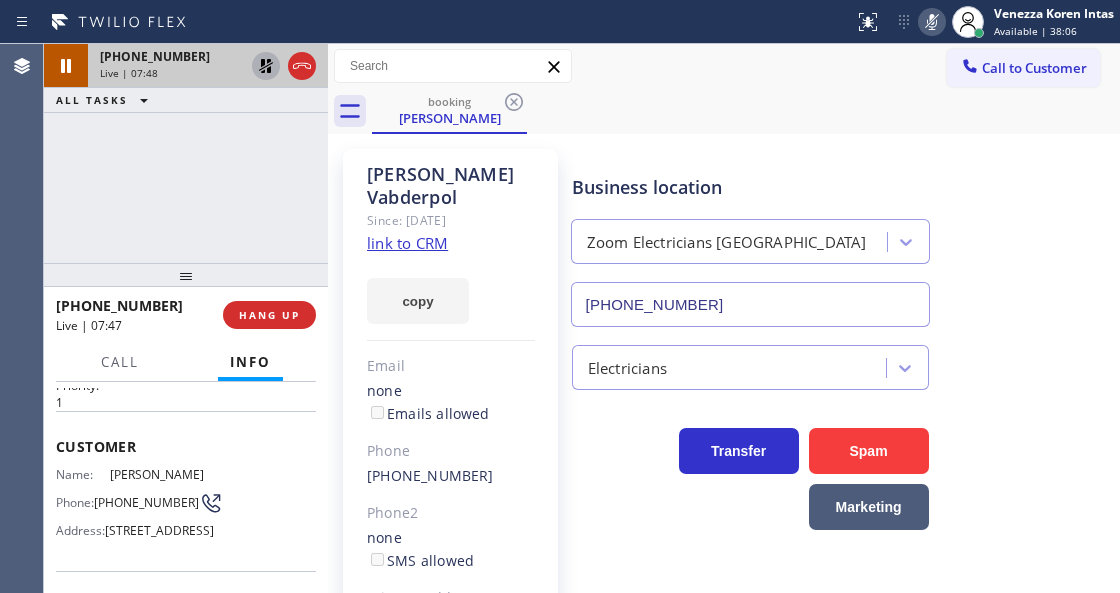 click 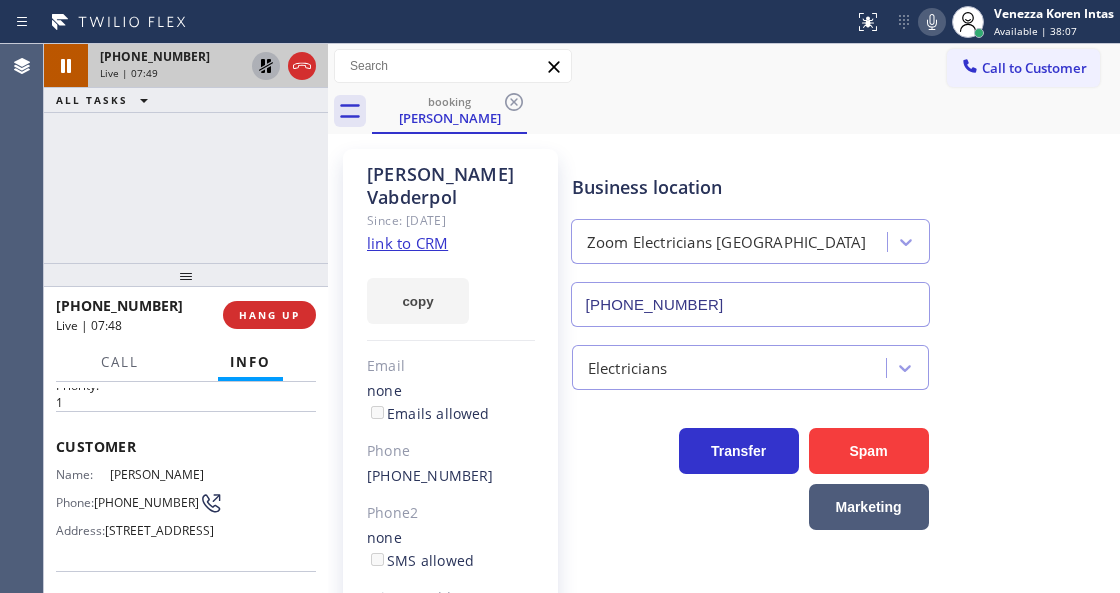 click 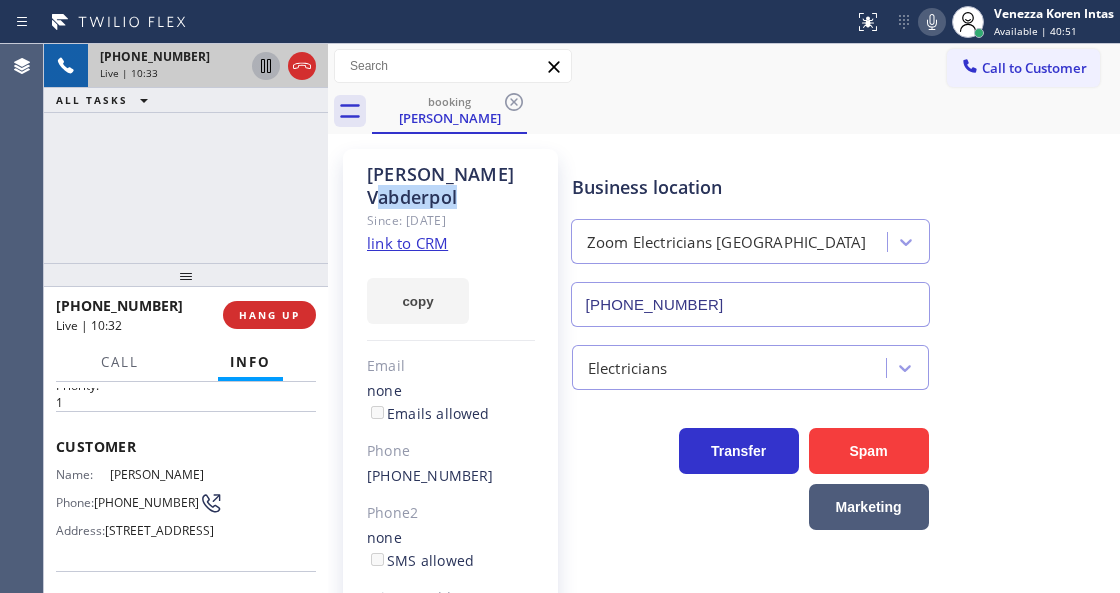drag, startPoint x: 532, startPoint y: 182, endPoint x: 436, endPoint y: 182, distance: 96 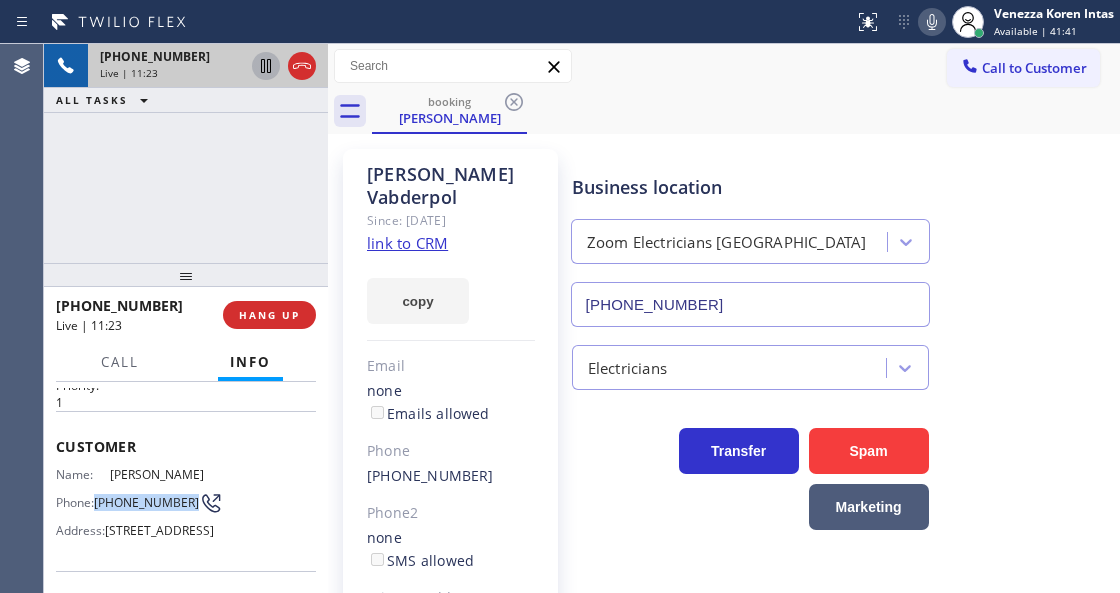 drag, startPoint x: 92, startPoint y: 483, endPoint x: 158, endPoint y: 518, distance: 74.70609 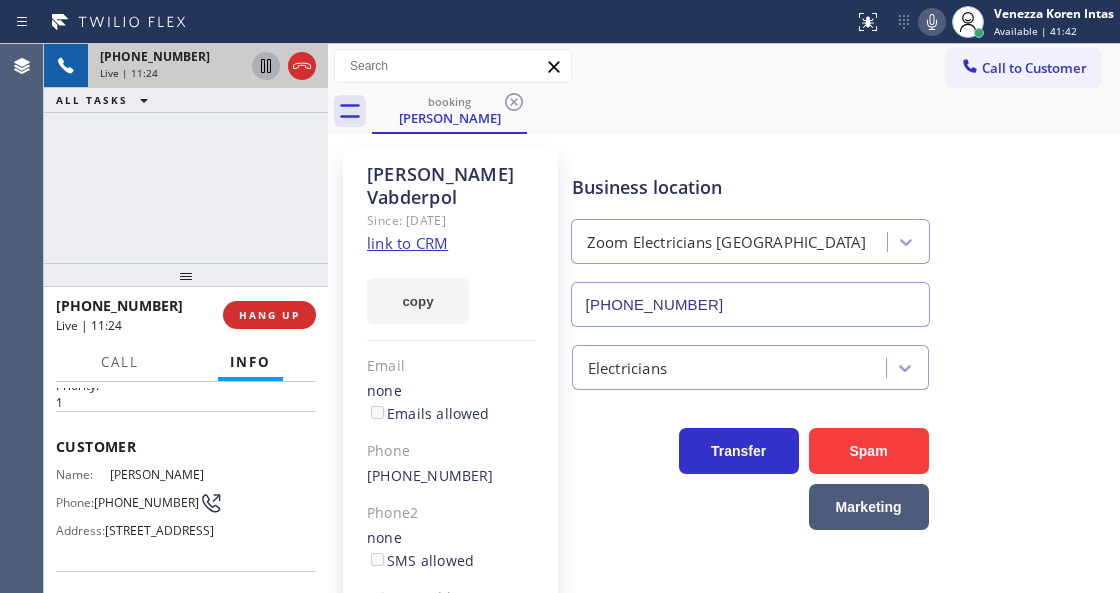 drag, startPoint x: 616, startPoint y: 590, endPoint x: 654, endPoint y: 511, distance: 87.66413 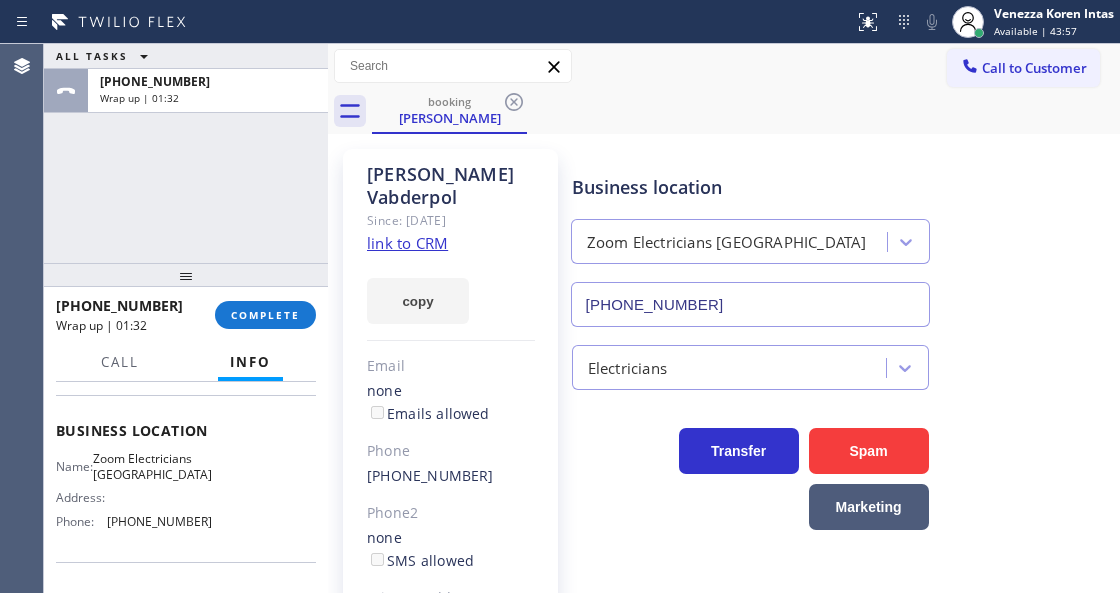 scroll, scrollTop: 262, scrollLeft: 0, axis: vertical 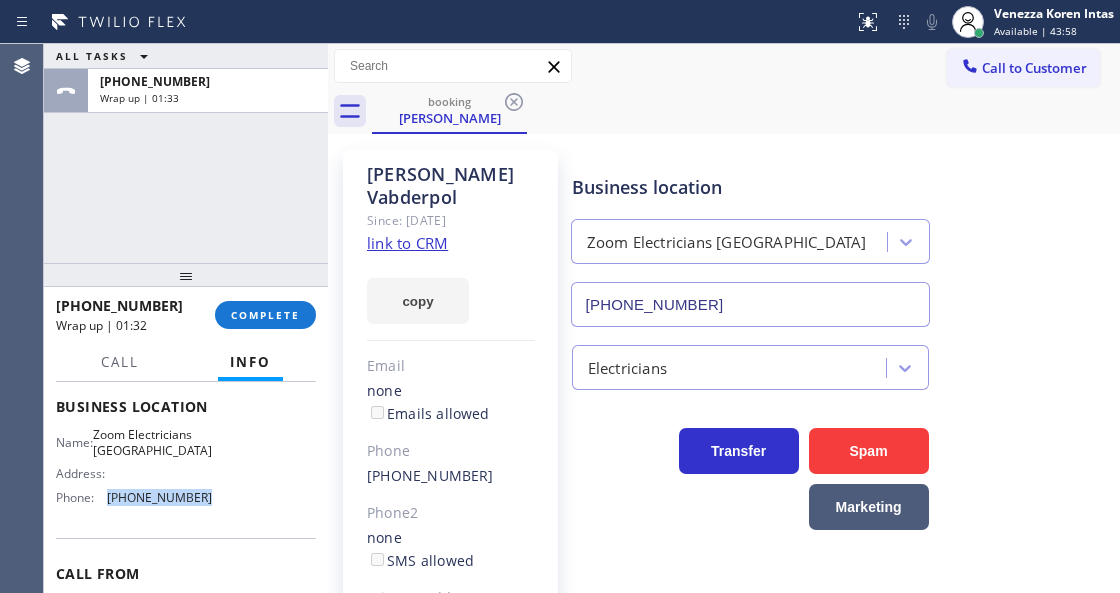 drag, startPoint x: 182, startPoint y: 546, endPoint x: 107, endPoint y: 548, distance: 75.026665 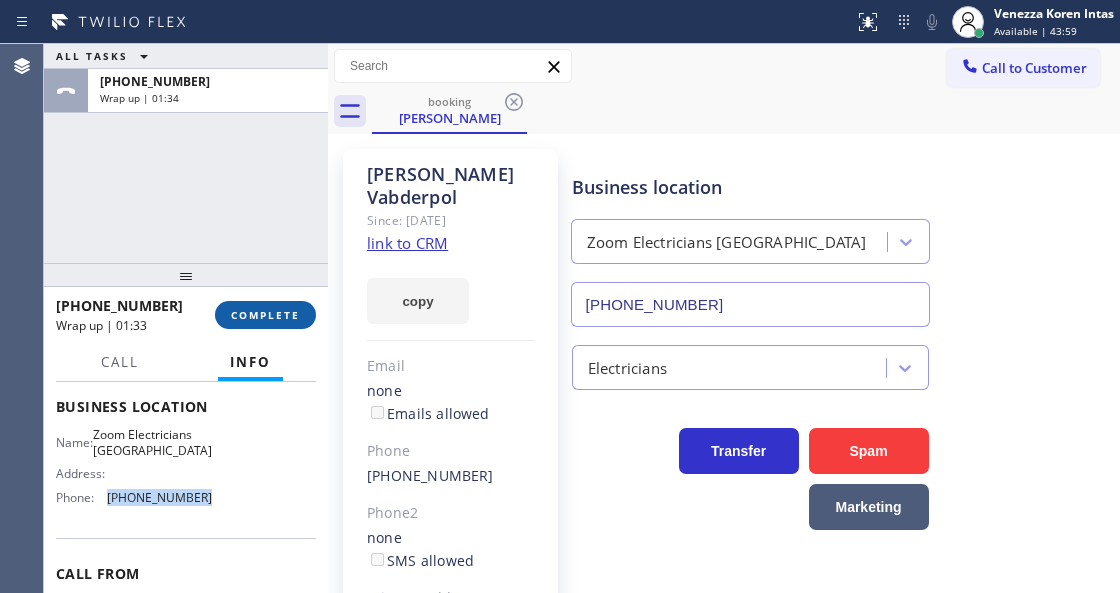 click on "COMPLETE" at bounding box center [265, 315] 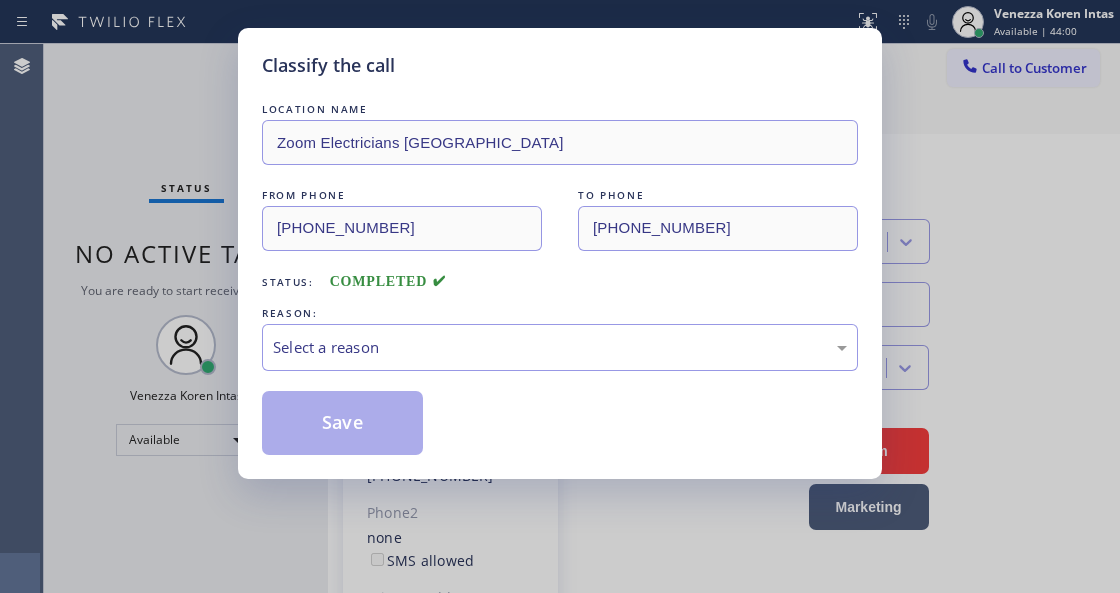 click on "Select a reason" at bounding box center (560, 347) 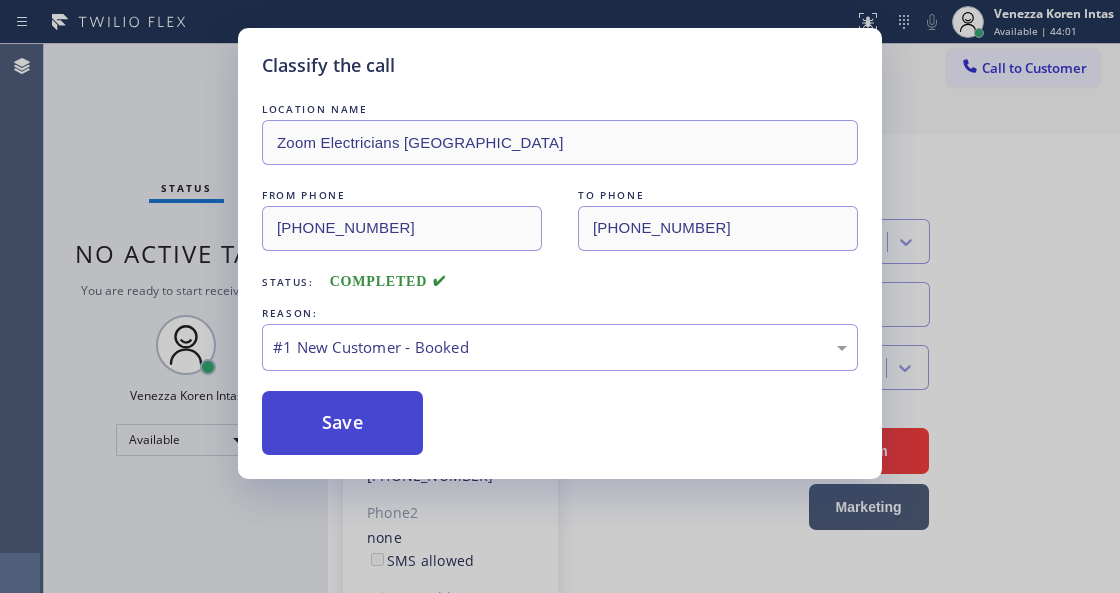click on "Save" at bounding box center [342, 423] 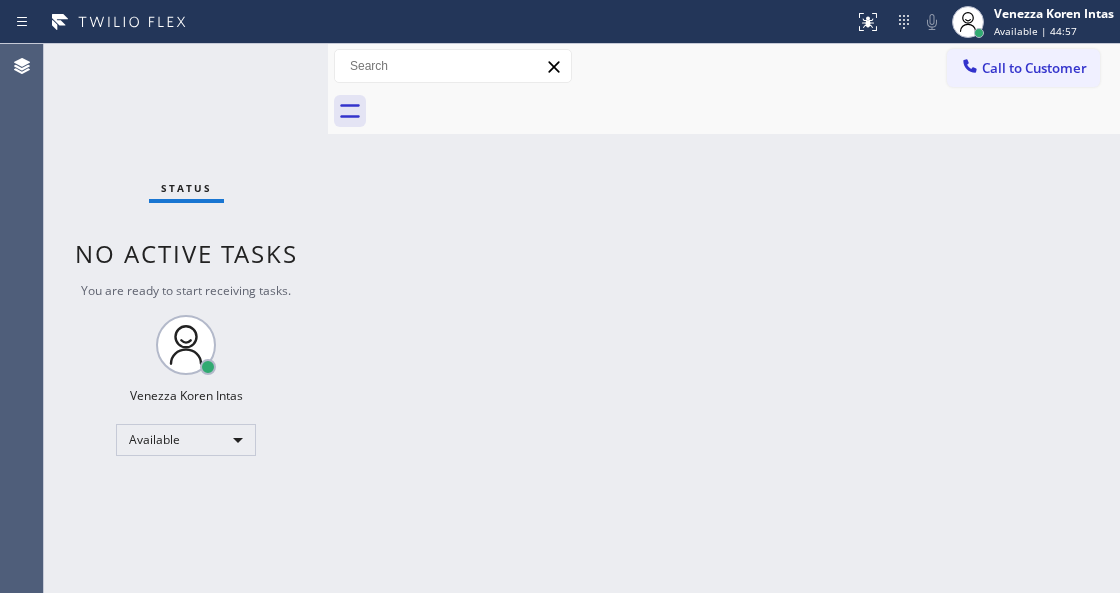 drag, startPoint x: 399, startPoint y: 324, endPoint x: 484, endPoint y: 32, distance: 304.12006 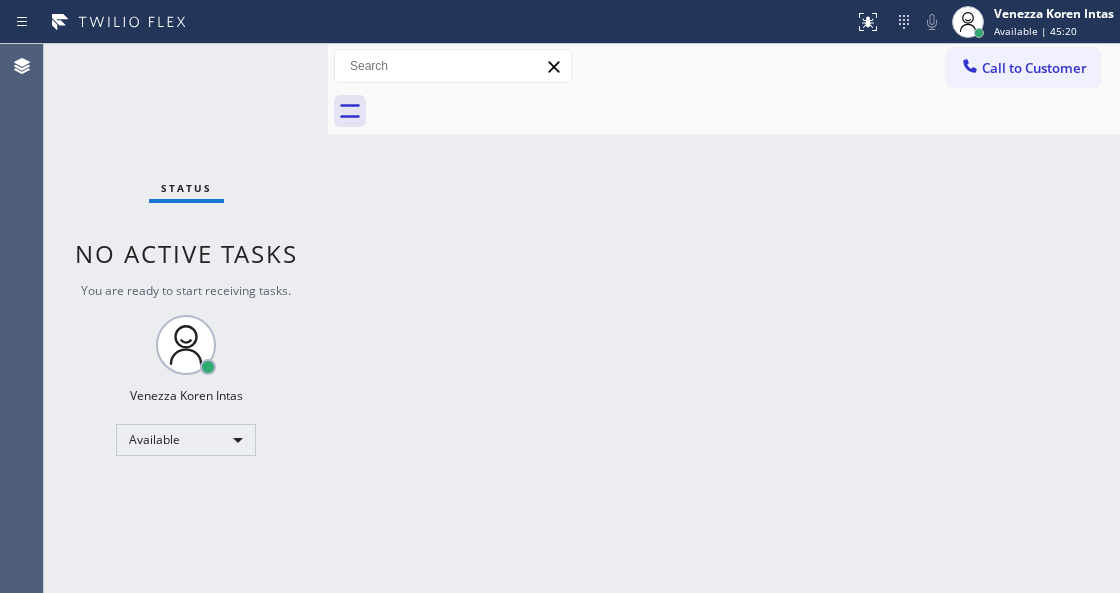 click on "Back to Dashboard Change Sender ID Customers Technicians Select a contact Outbound call Technician Search Technician Your caller id phone number Your caller id phone number Call Technician info Name   Phone none Address none Change Sender ID HVAC [PHONE_NUMBER] 5 Star Appliance [PHONE_NUMBER] Appliance Repair [PHONE_NUMBER] Plumbing [PHONE_NUMBER] Air Duct Cleaning [PHONE_NUMBER]  Electricians [PHONE_NUMBER] Cancel Change Check personal SMS Reset Change No tabs Call to Customer Outbound call Location Search location Your caller id phone number Customer number Call Outbound call Technician Search Technician Your caller id phone number Your caller id phone number Call" at bounding box center [724, 318] 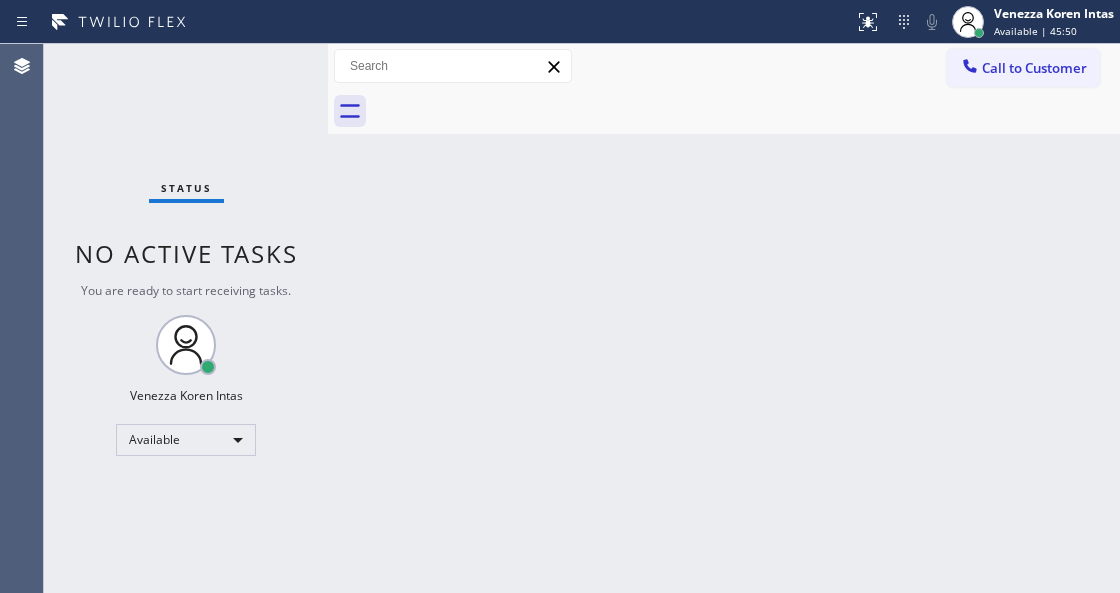 drag, startPoint x: 508, startPoint y: 286, endPoint x: 500, endPoint y: 378, distance: 92.34717 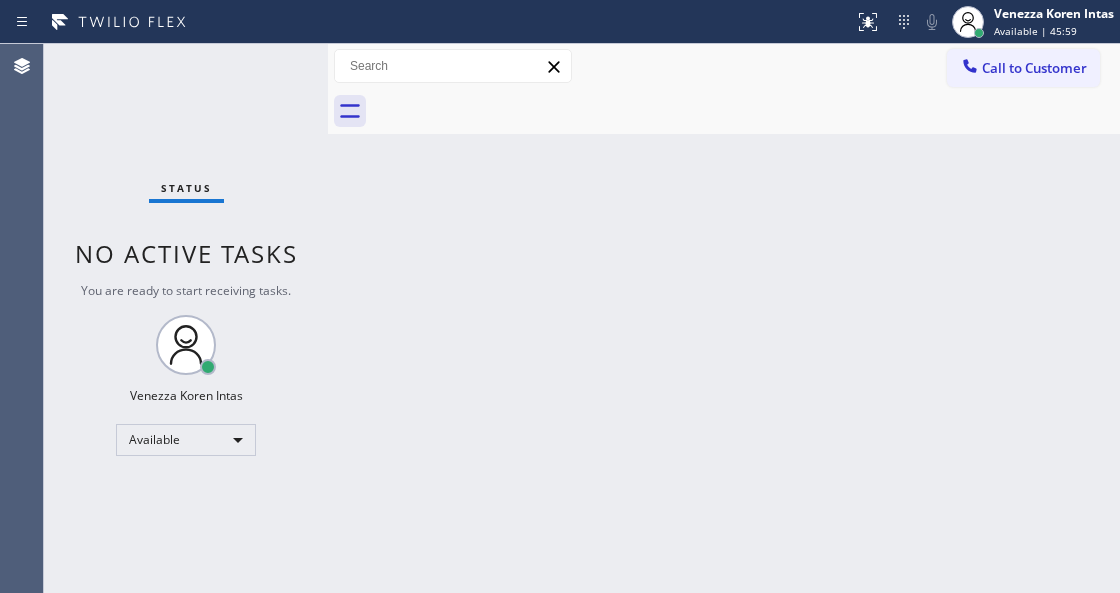 drag, startPoint x: 264, startPoint y: 200, endPoint x: 209, endPoint y: 95, distance: 118.5327 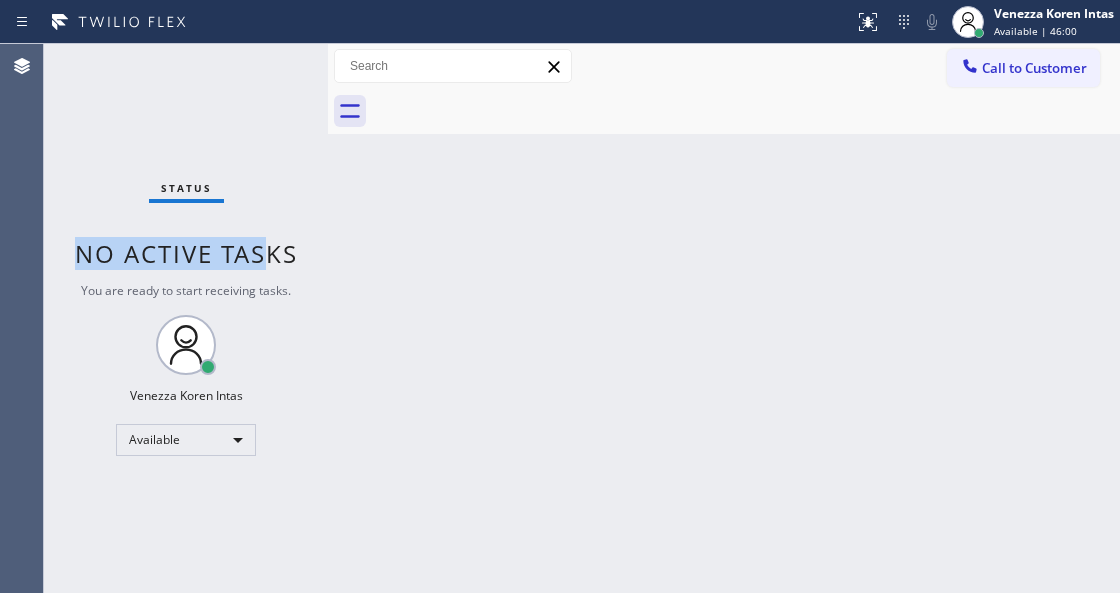 click on "Status   No active tasks     You are ready to start receiving tasks.   Venezza Koren Intas Available" at bounding box center [186, 318] 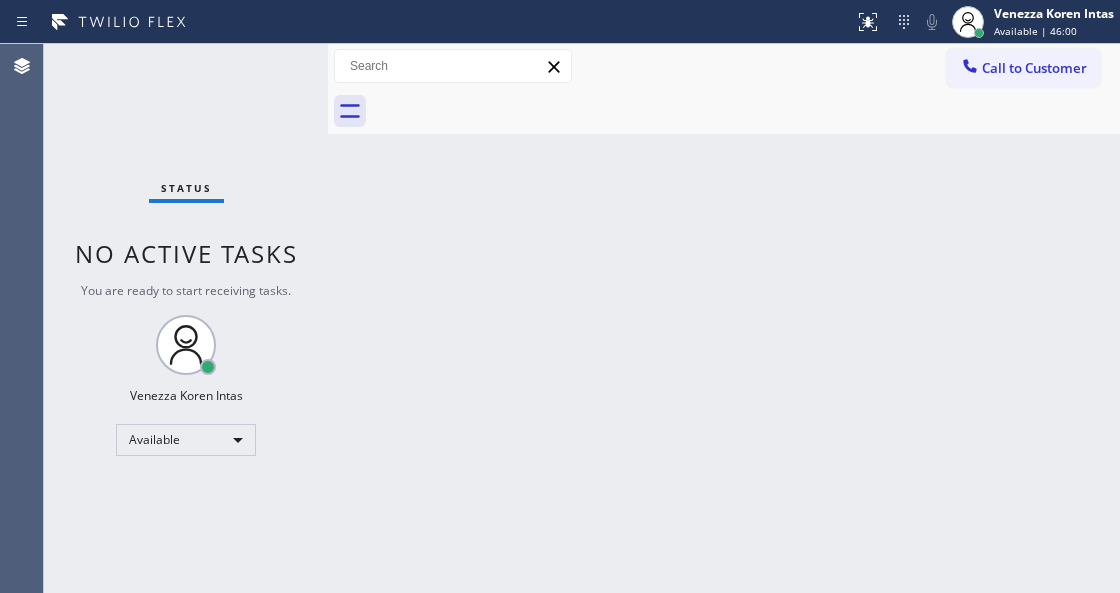 click on "Status   No active tasks     You are ready to start receiving tasks.   Venezza Koren Intas Available" at bounding box center (186, 318) 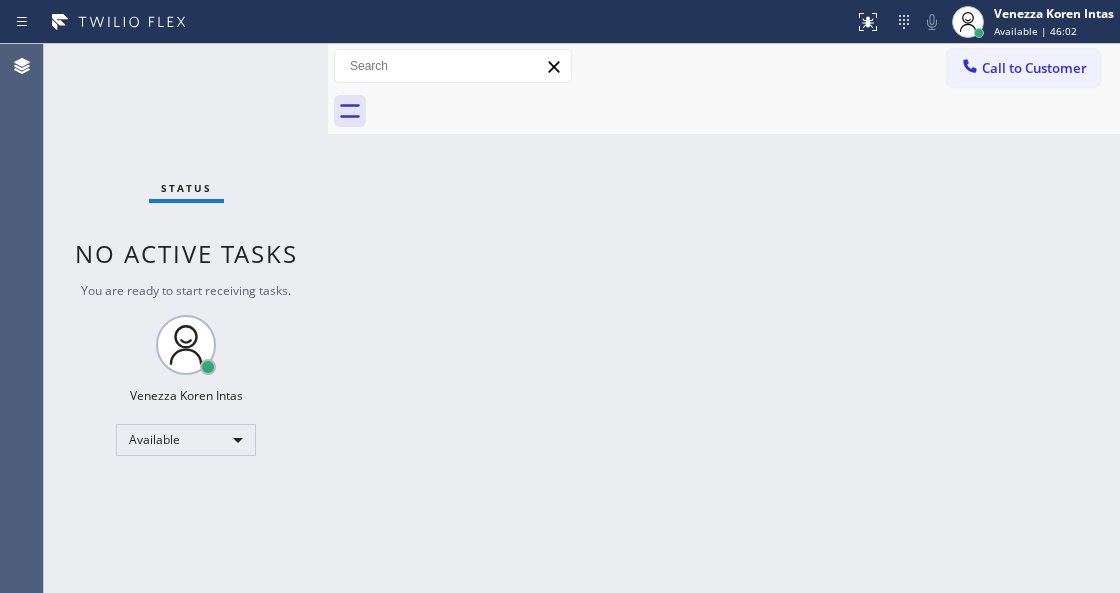 drag, startPoint x: 388, startPoint y: 271, endPoint x: 276, endPoint y: 120, distance: 188.00266 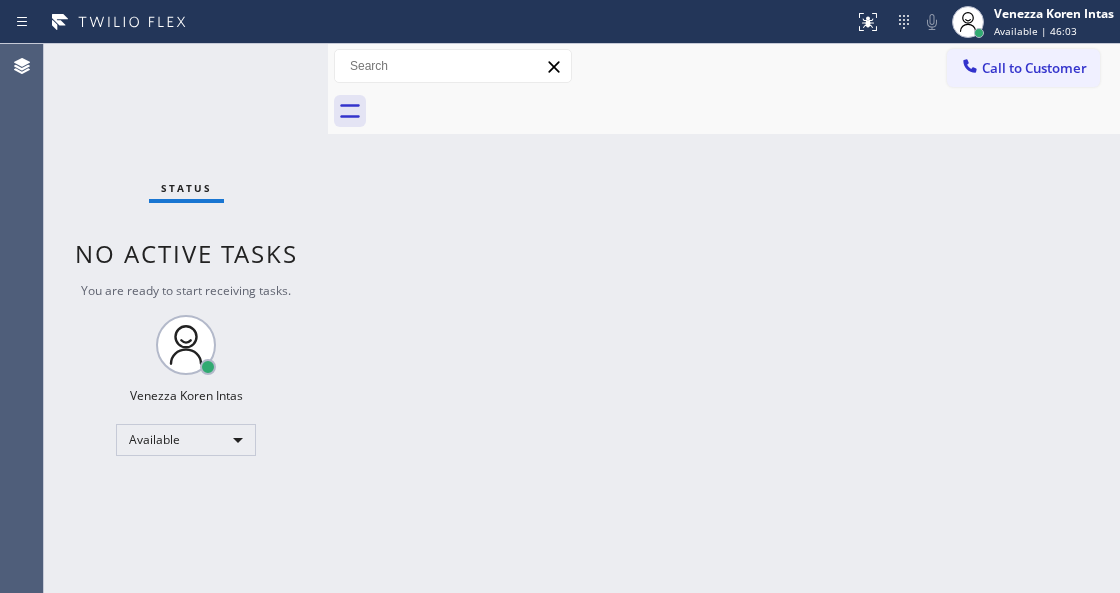 click on "Status   No active tasks     You are ready to start receiving tasks.   Venezza Koren Intas Available" at bounding box center [186, 318] 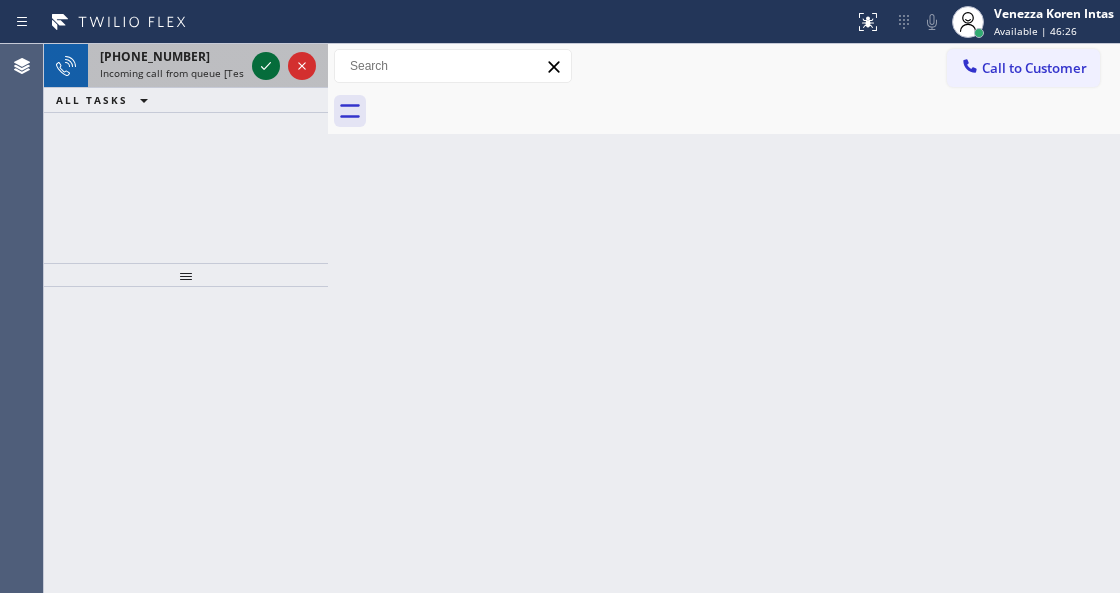 click 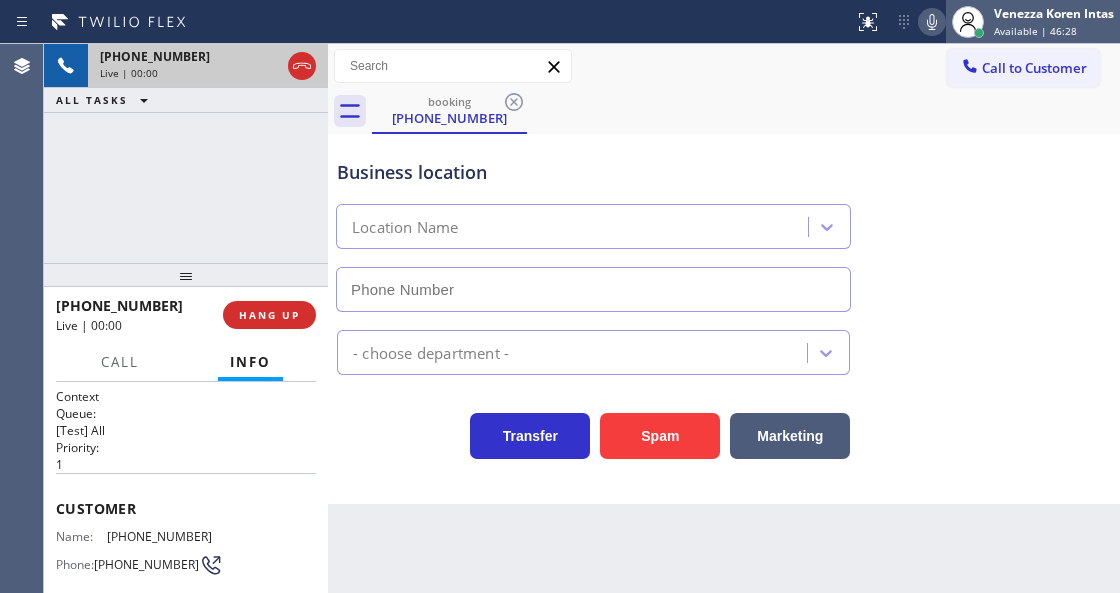 type on "[PHONE_NUMBER]" 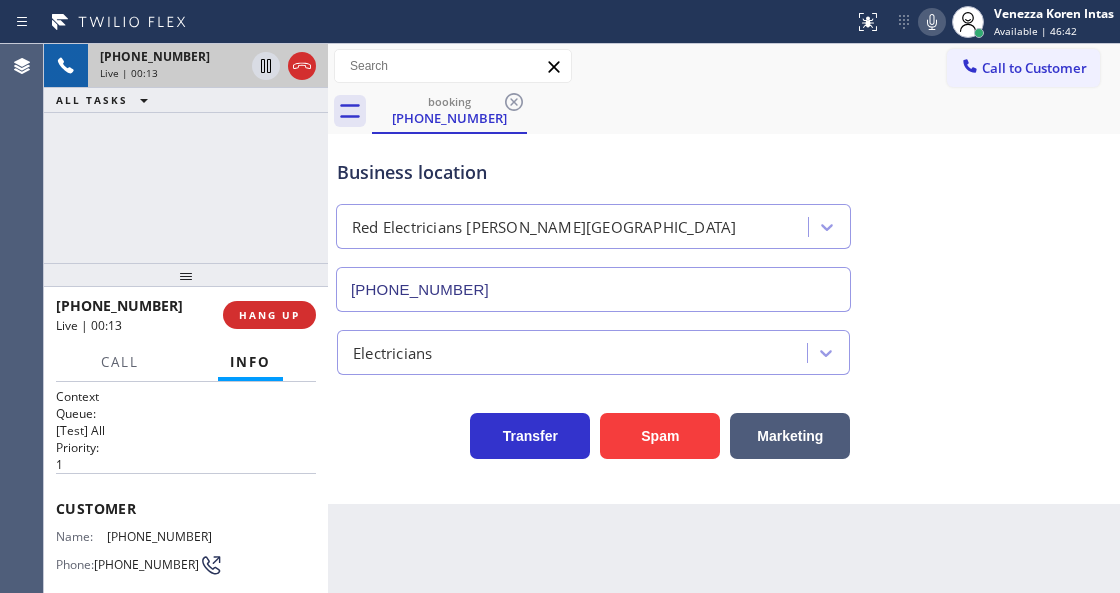 click on "Business location Red Electricians [PERSON_NAME][GEOGRAPHIC_DATA] [PHONE_NUMBER] Electricians Transfer Spam Marketing" at bounding box center (724, 319) 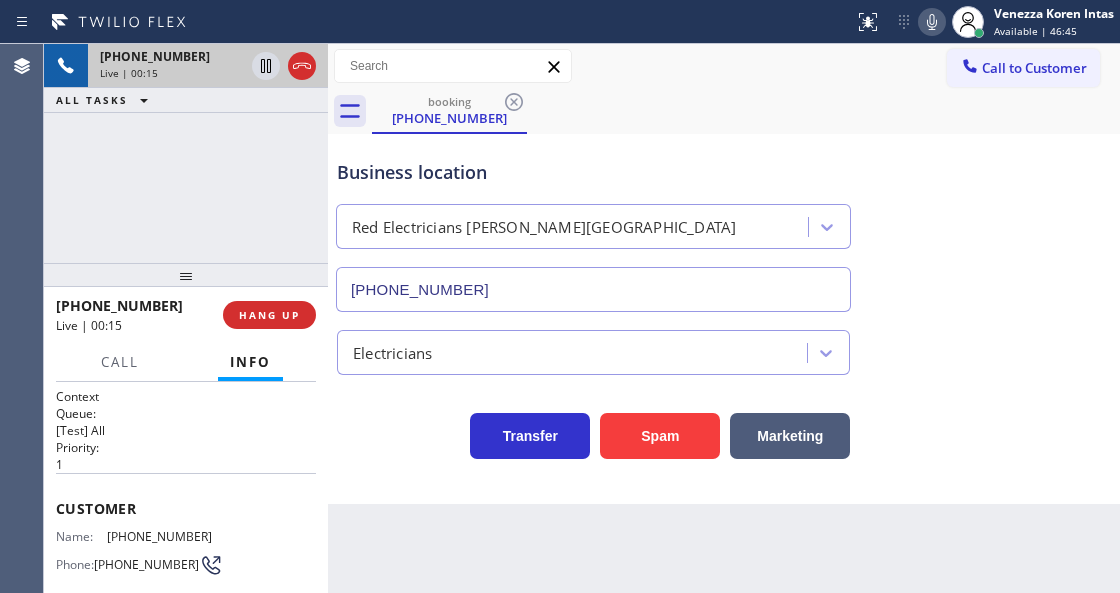 click on "Business location Red Electricians [PERSON_NAME][GEOGRAPHIC_DATA] [PHONE_NUMBER]" at bounding box center (593, 225) 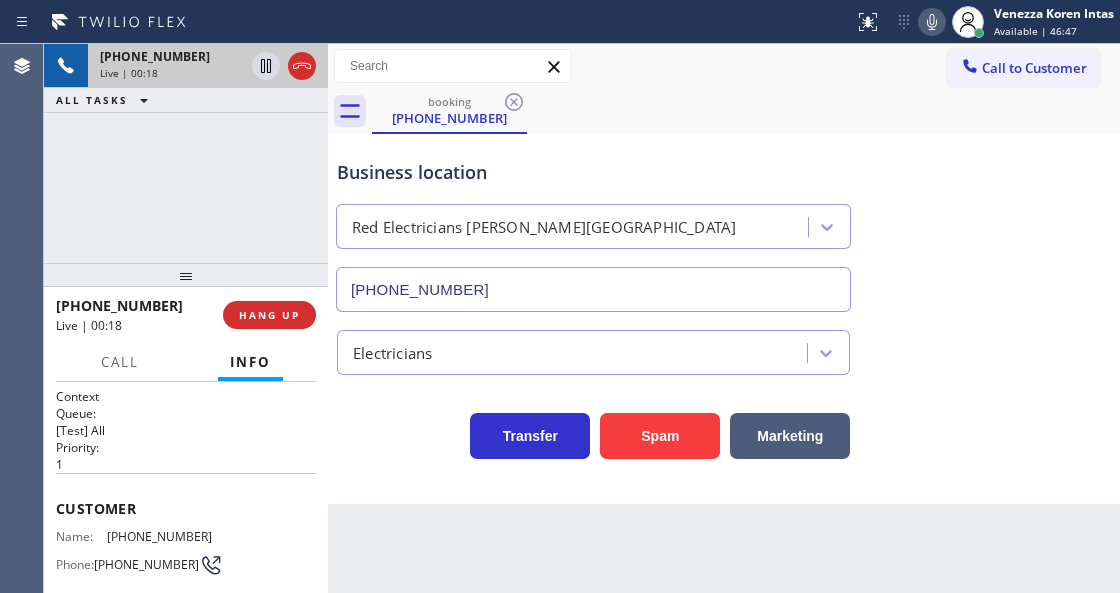 click on "Transfer Spam Marketing" at bounding box center (593, 431) 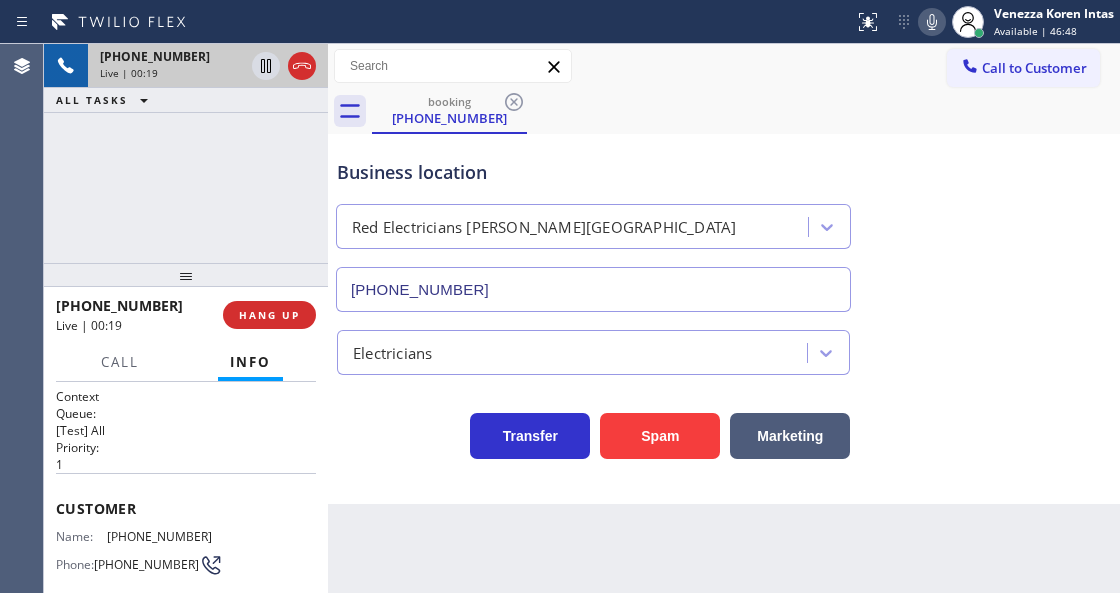 click on "Business location" at bounding box center [593, 172] 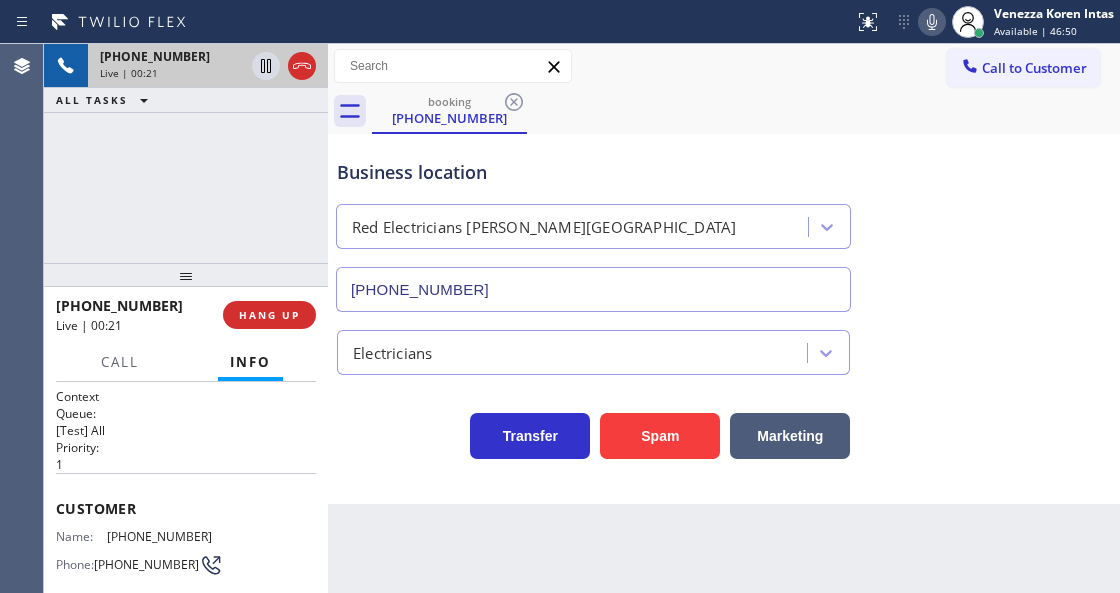 click on "Business location" at bounding box center (593, 172) 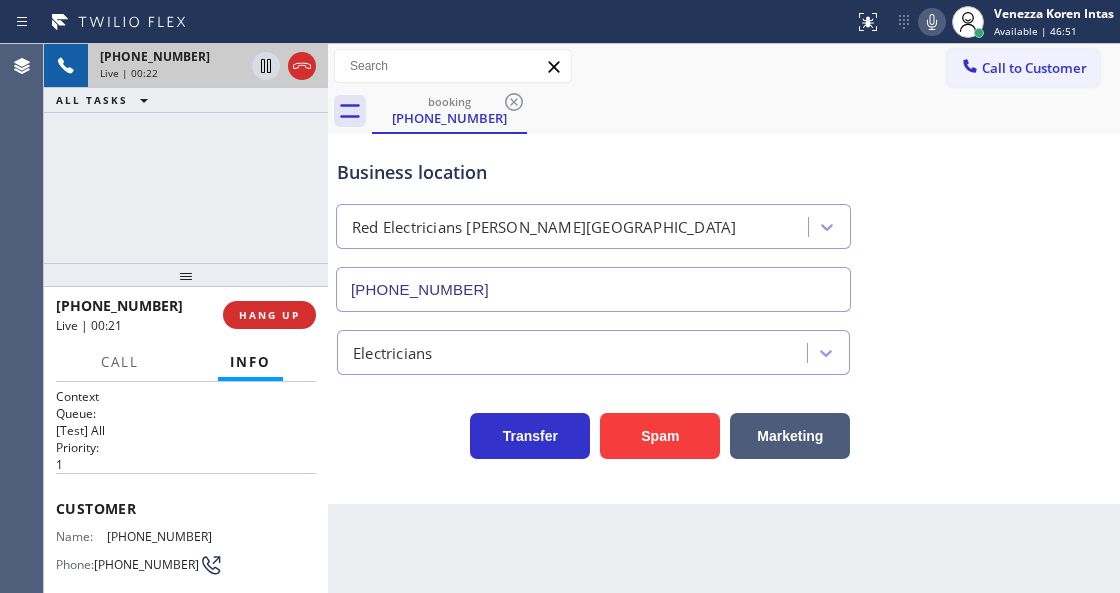 click on "[PHONE_NUMBER] Live | 00:22 ALL TASKS ALL TASKS ACTIVE TASKS TASKS IN WRAP UP" at bounding box center [186, 153] 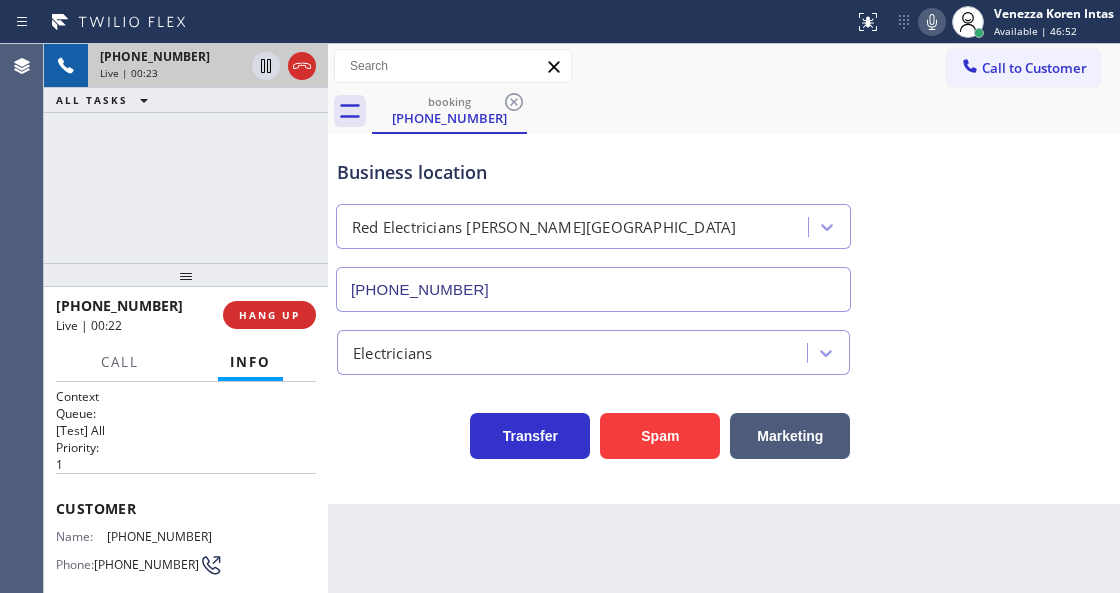 click on "[PHONE_NUMBER] Live | 00:23 ALL TASKS ALL TASKS ACTIVE TASKS TASKS IN WRAP UP" at bounding box center (186, 153) 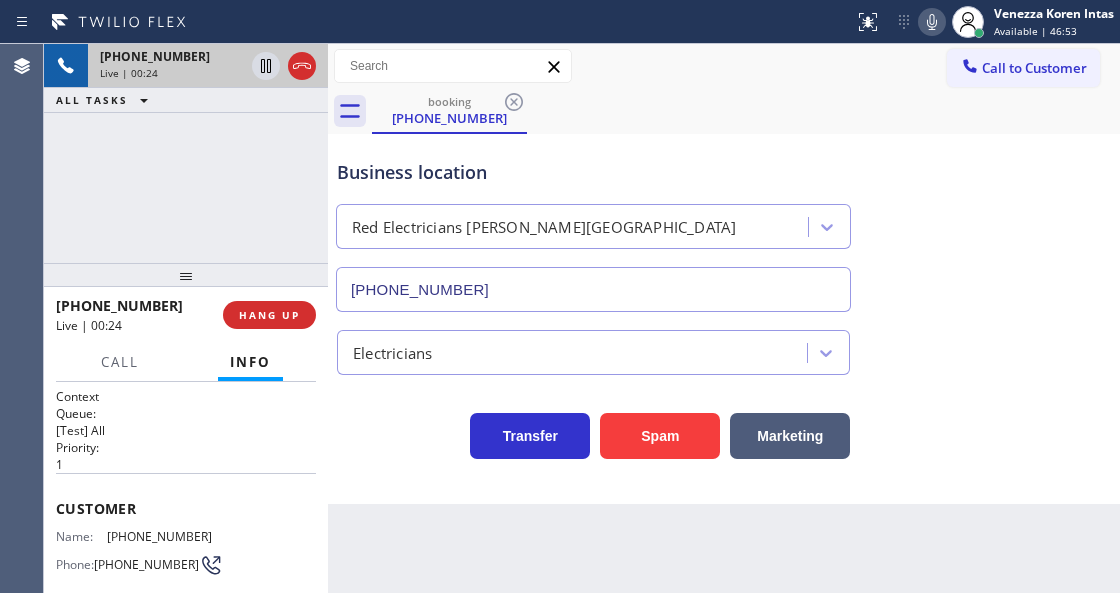 click on "Back to Dashboard Change Sender ID Customers Technicians Select a contact Outbound call Technician Search Technician Your caller id phone number Your caller id phone number Call Technician info Name   Phone none Address none Change Sender ID HVAC [PHONE_NUMBER] 5 Star Appliance [PHONE_NUMBER] Appliance Repair [PHONE_NUMBER] Plumbing [PHONE_NUMBER] Air Duct Cleaning [PHONE_NUMBER]  Electricians [PHONE_NUMBER] Cancel Change Check personal SMS Reset Change booking [PHONE_NUMBER] Call to Customer Outbound call Location Search location Your caller id phone number Customer number Call Outbound call Technician Search Technician Your caller id phone number Your caller id phone number Call booking [PHONE_NUMBER] Business location Red Electricians [PERSON_NAME][GEOGRAPHIC_DATA] [PHONE_NUMBER] Electricians Transfer Spam Marketing" at bounding box center [724, 318] 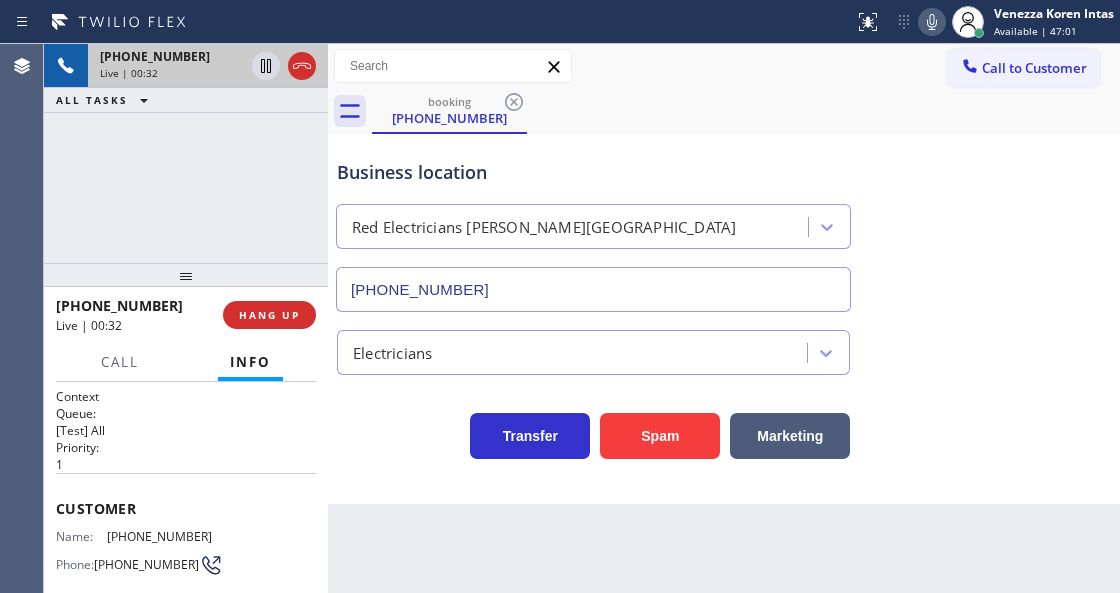 click 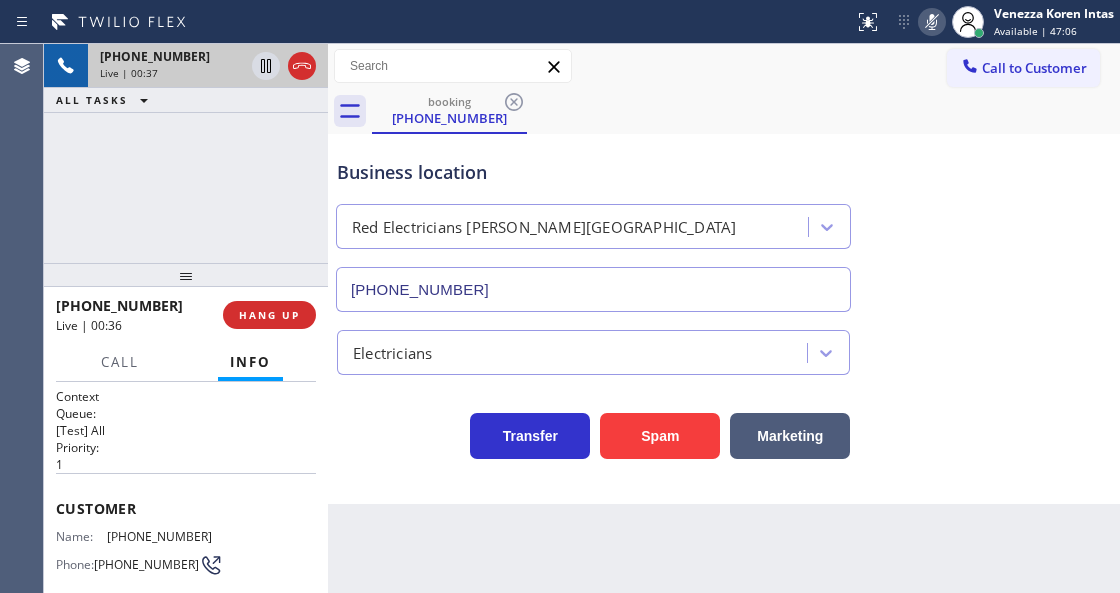 click 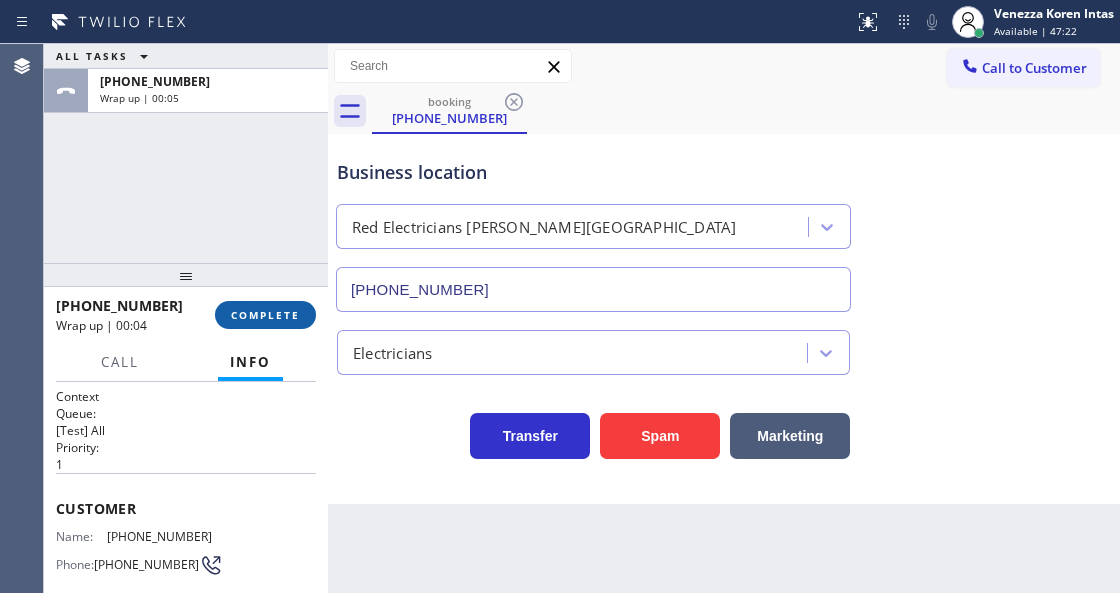 click on "COMPLETE" at bounding box center (265, 315) 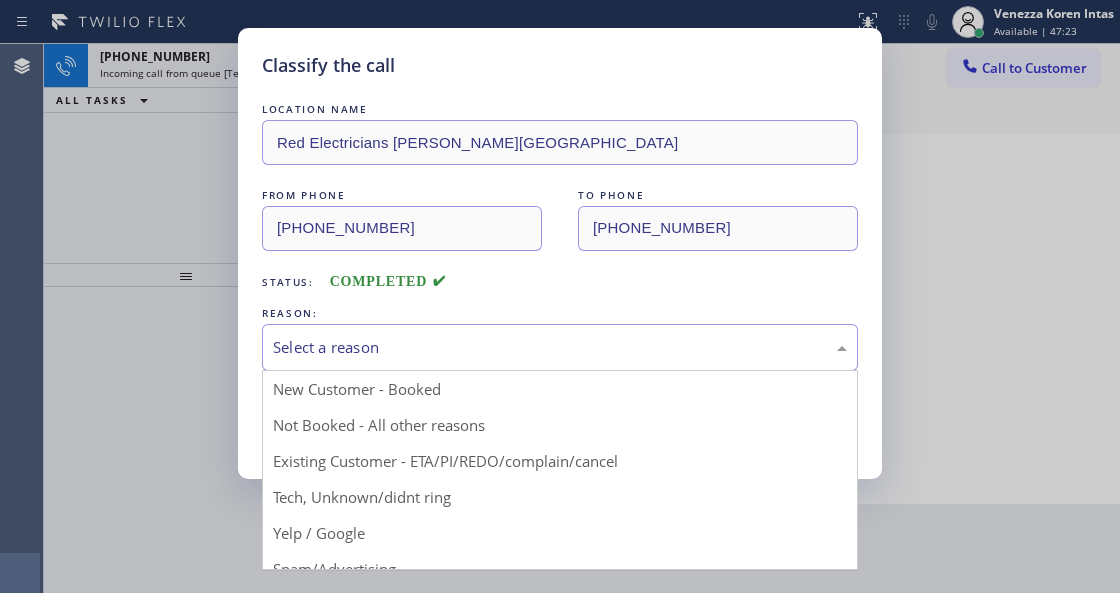 click on "Select a reason" at bounding box center [560, 347] 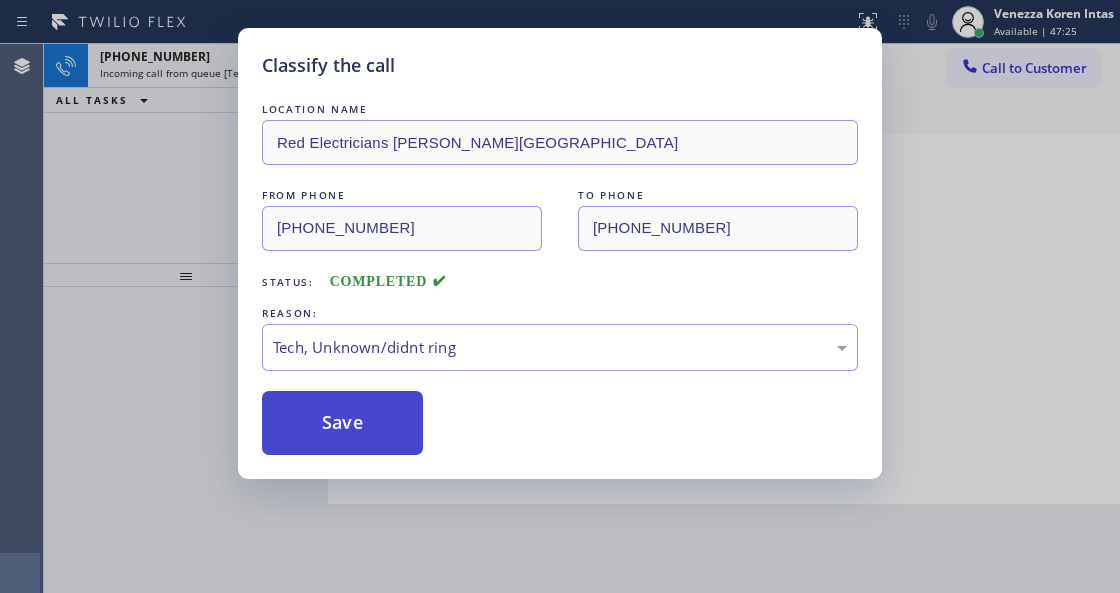 click on "Save" at bounding box center (342, 423) 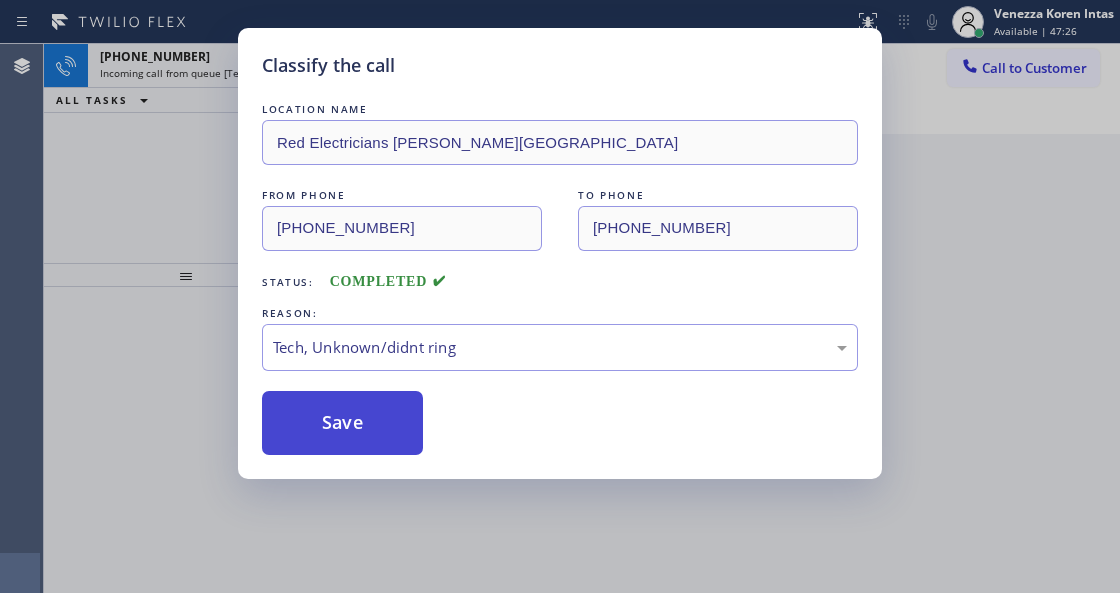 click on "Save" at bounding box center [342, 423] 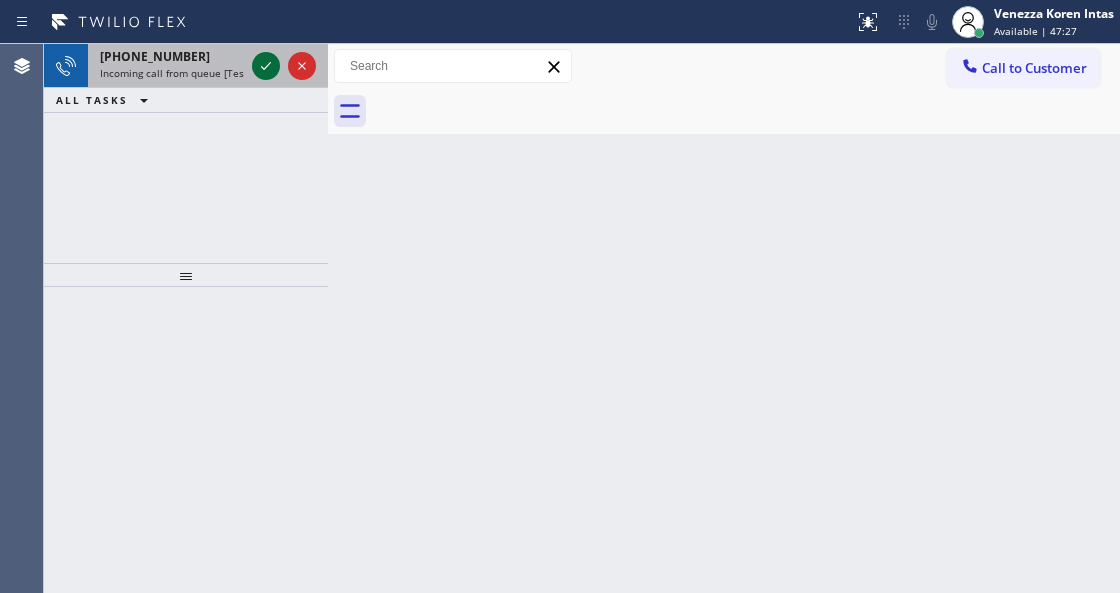 click 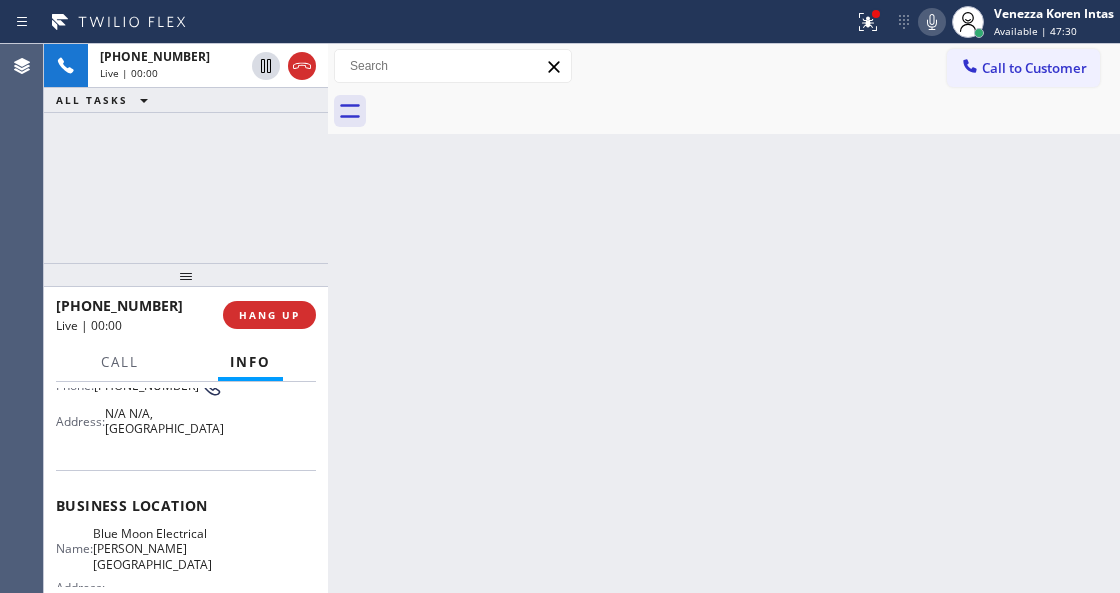 scroll, scrollTop: 266, scrollLeft: 0, axis: vertical 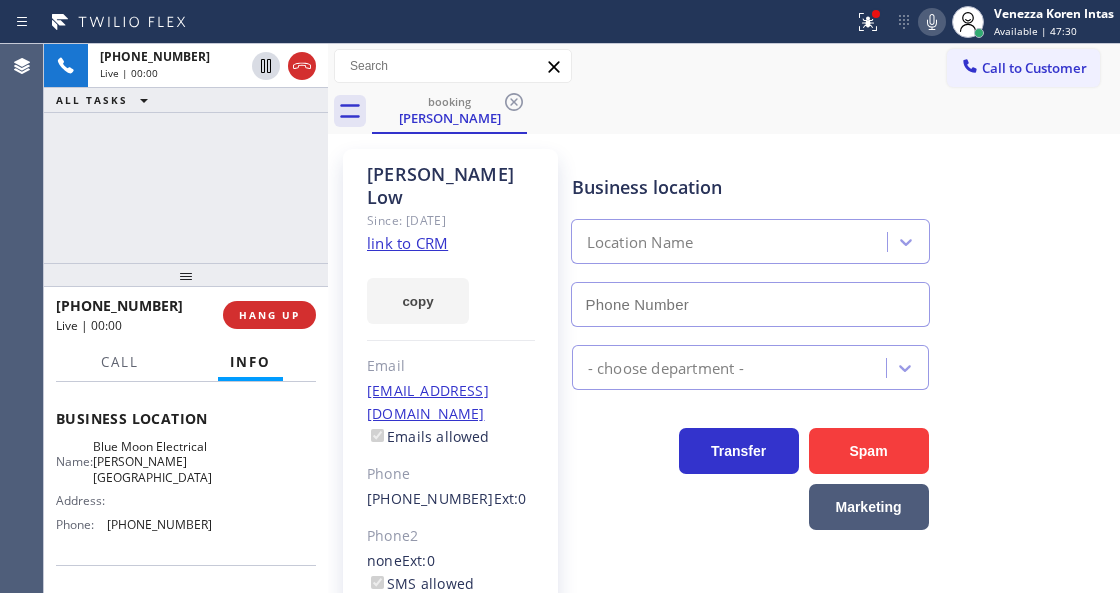 type on "[PHONE_NUMBER]" 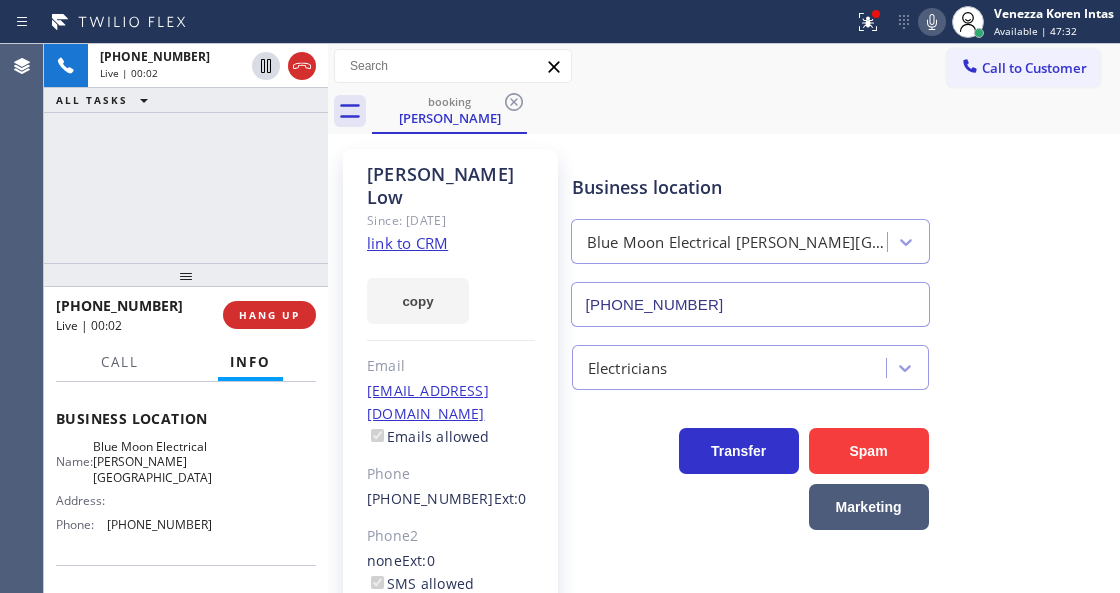 click on "copy" at bounding box center [451, 289] 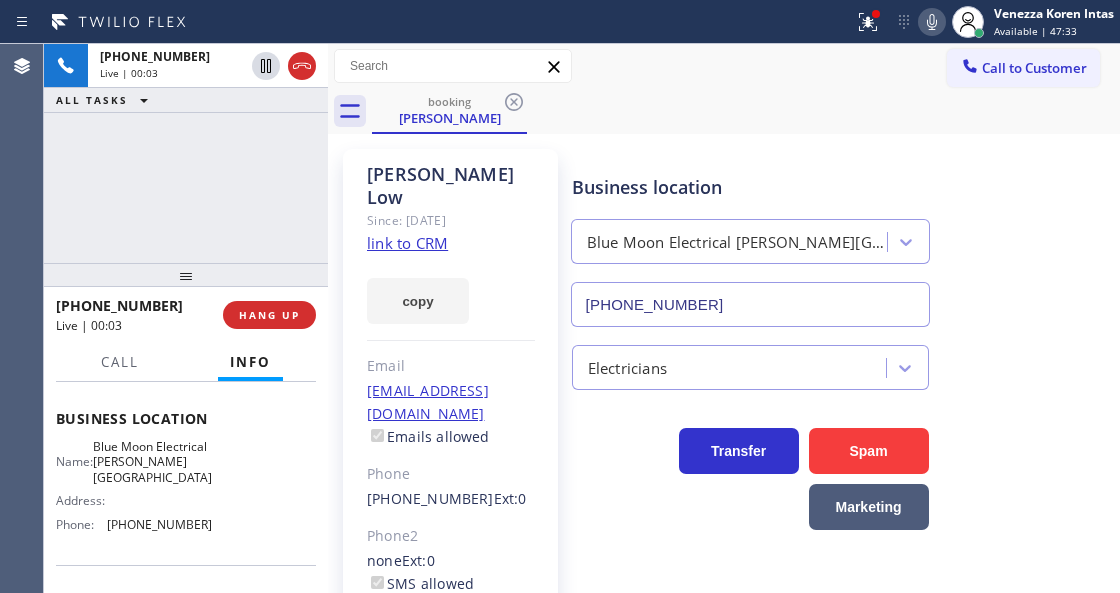click on "copy" at bounding box center [451, 289] 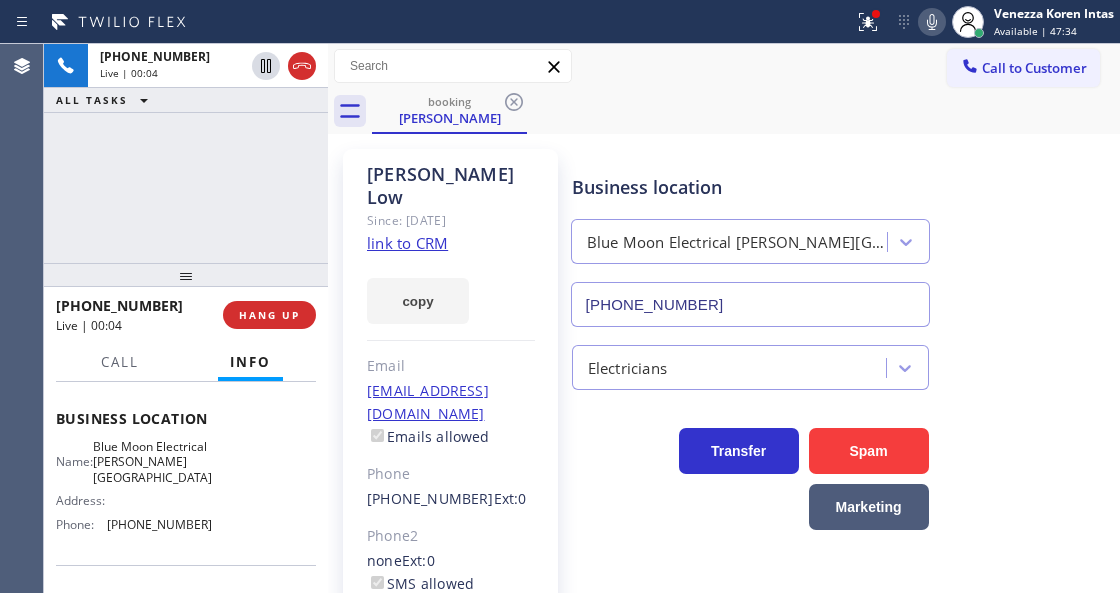 click on "link to CRM" 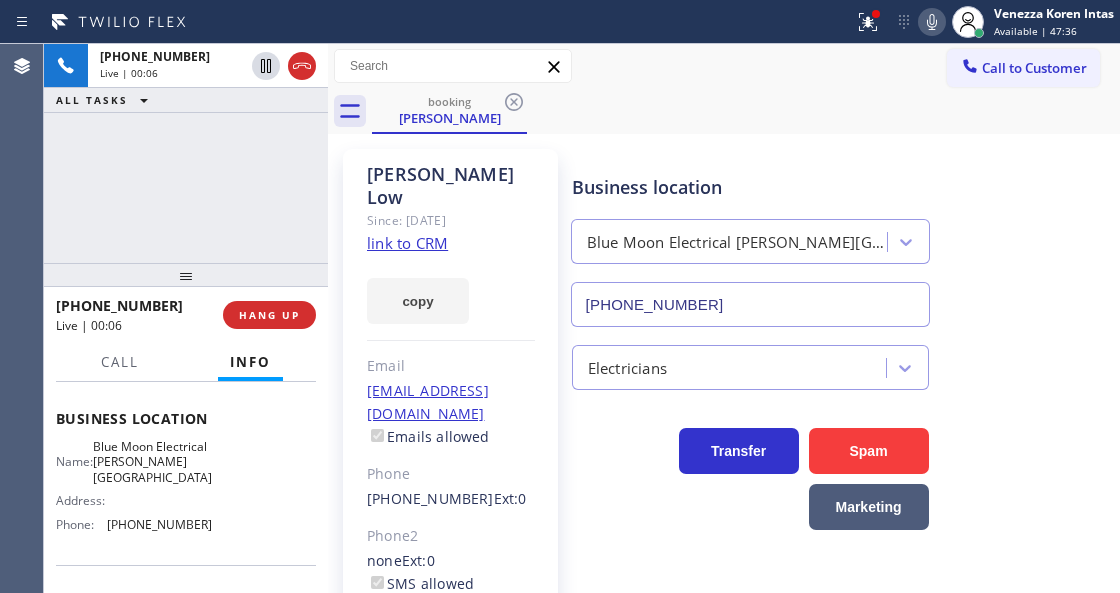 click 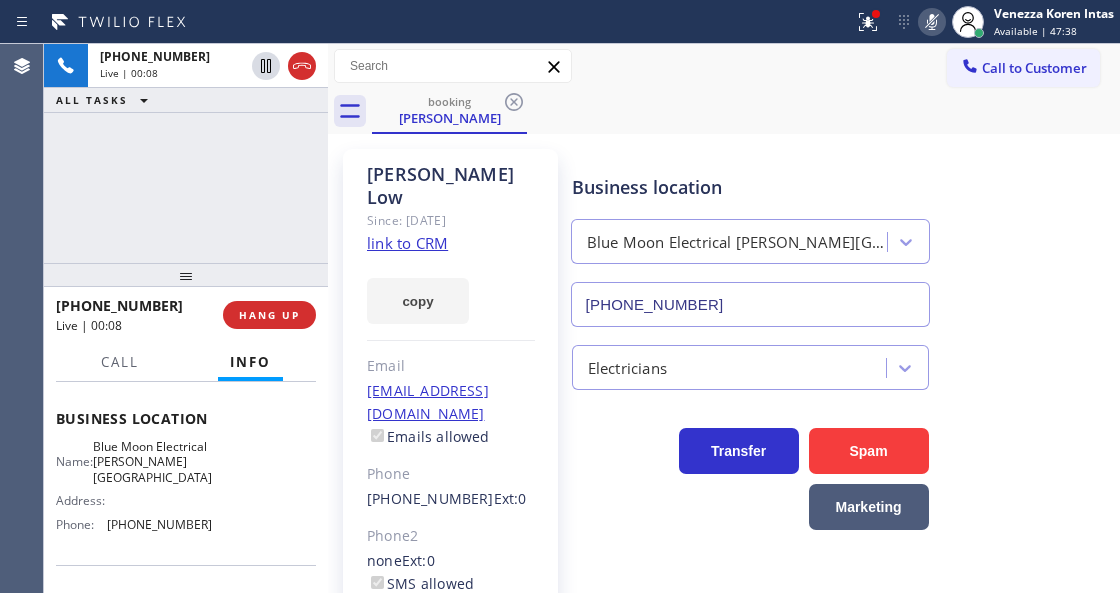 click 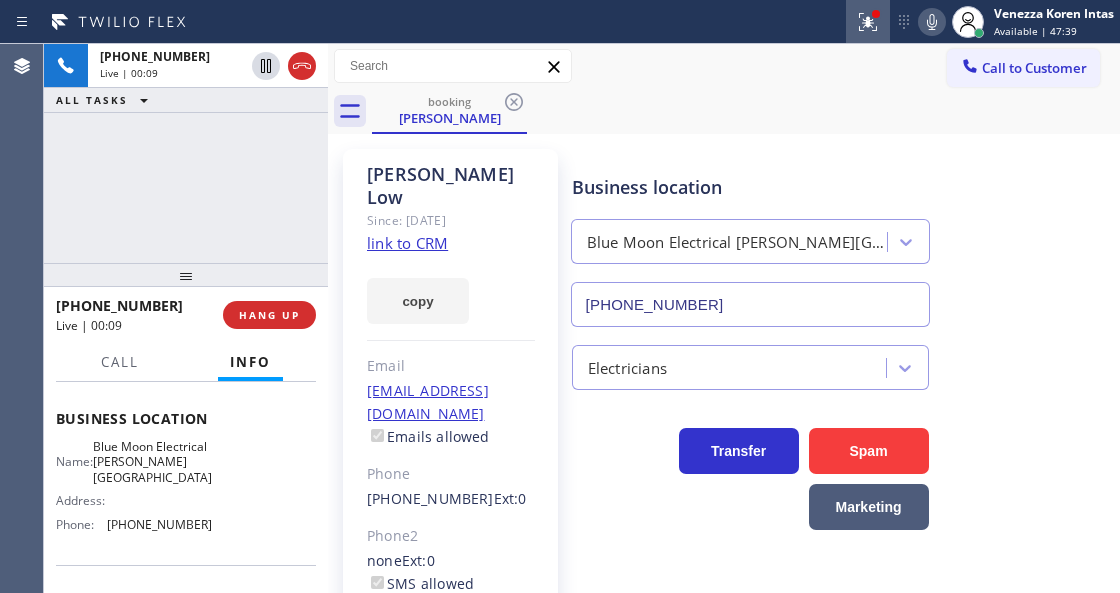 click at bounding box center (868, 22) 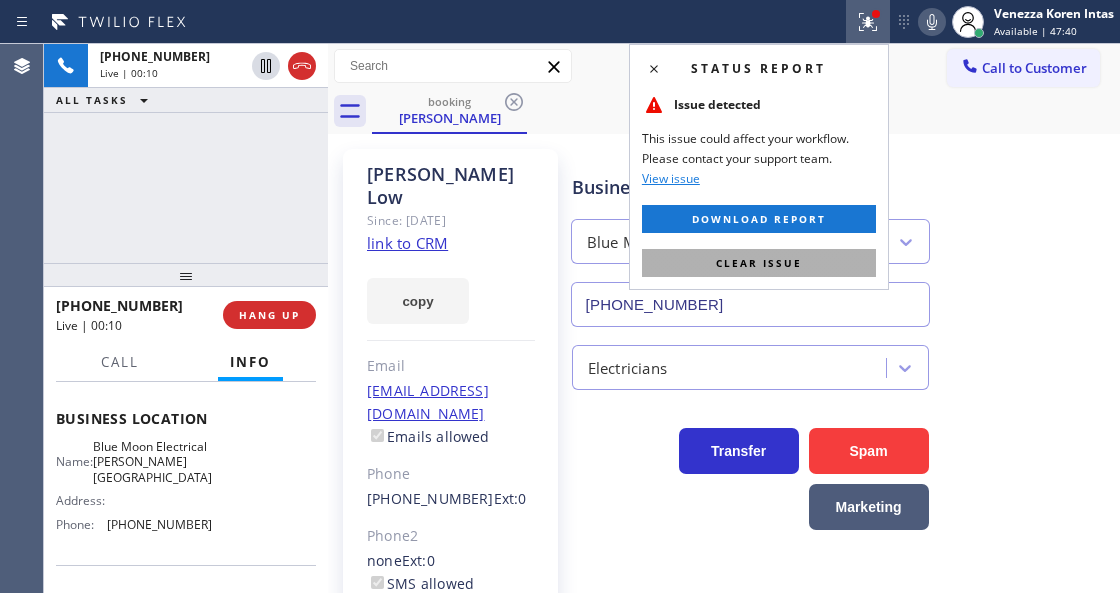 click on "Clear issue" at bounding box center (759, 263) 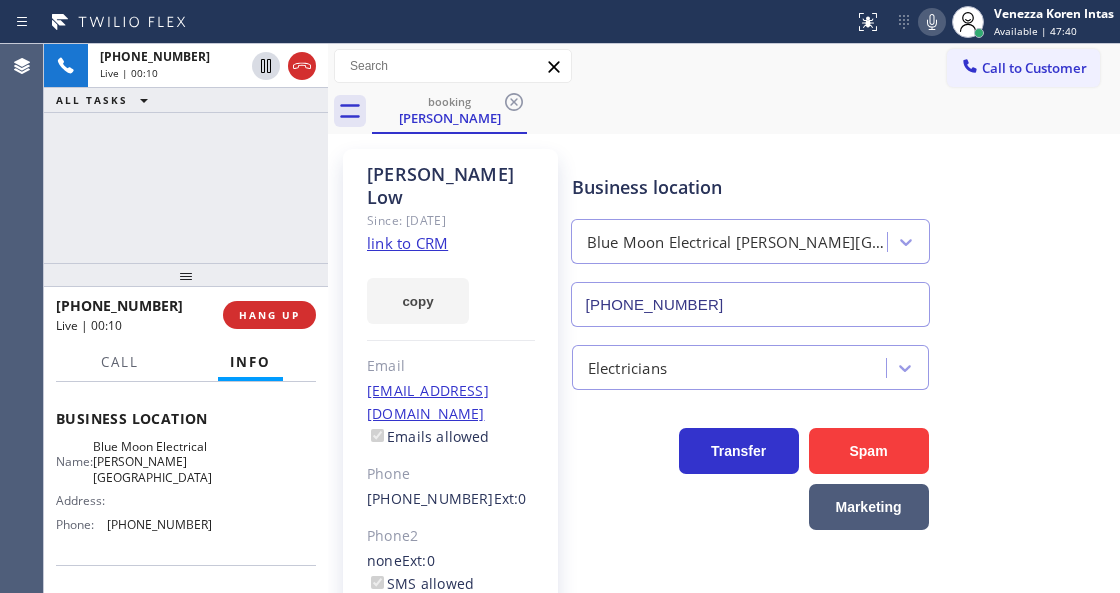 click on "booking [PERSON_NAME]" at bounding box center (746, 111) 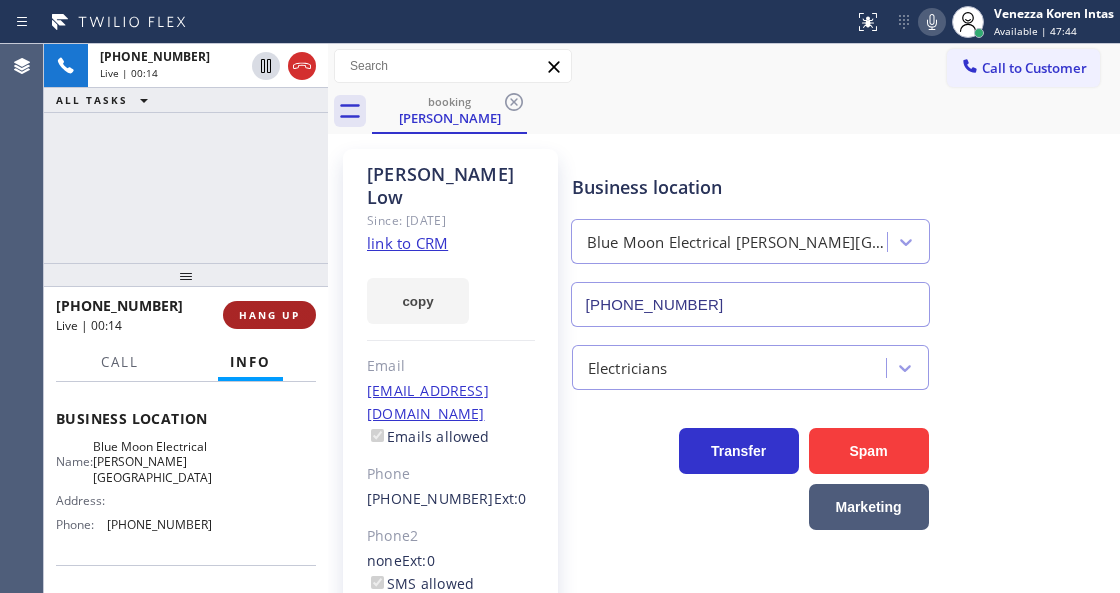 click on "HANG UP" at bounding box center (269, 315) 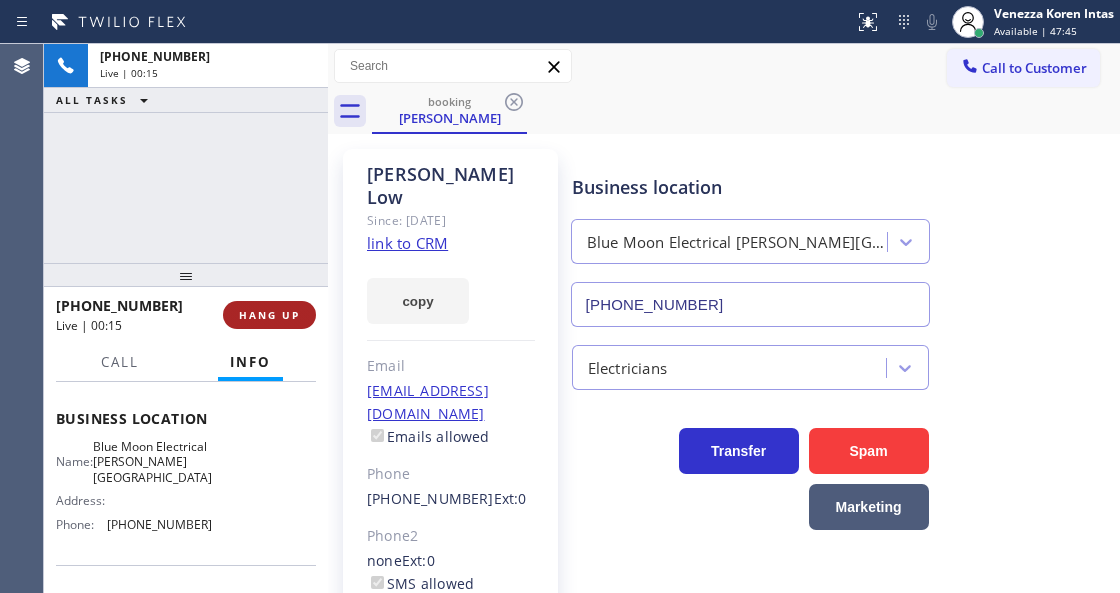 click on "HANG UP" at bounding box center (269, 315) 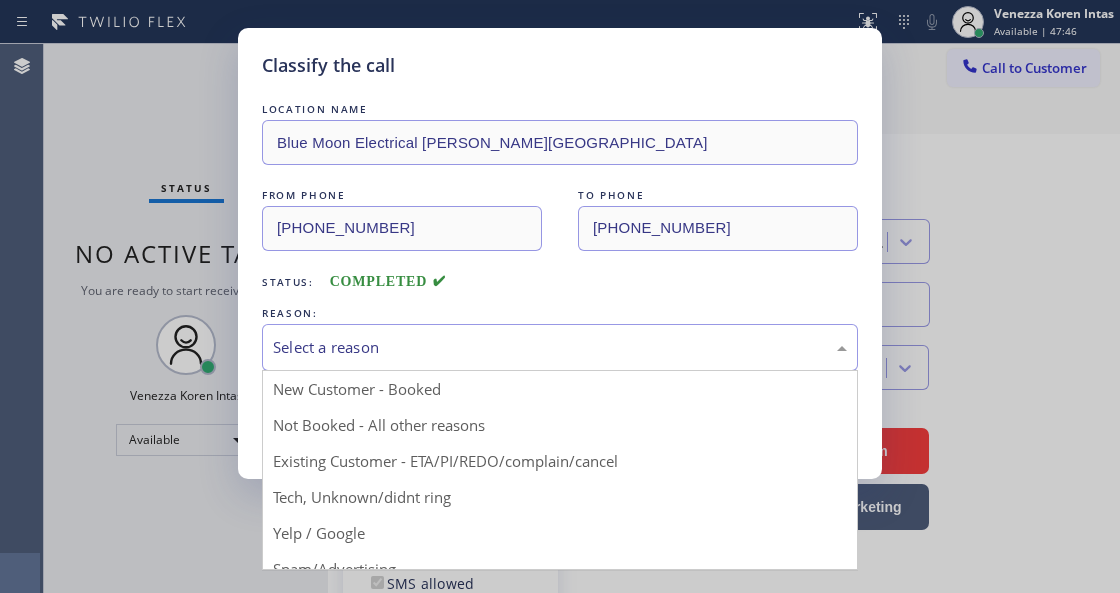 click on "Select a reason" at bounding box center (560, 347) 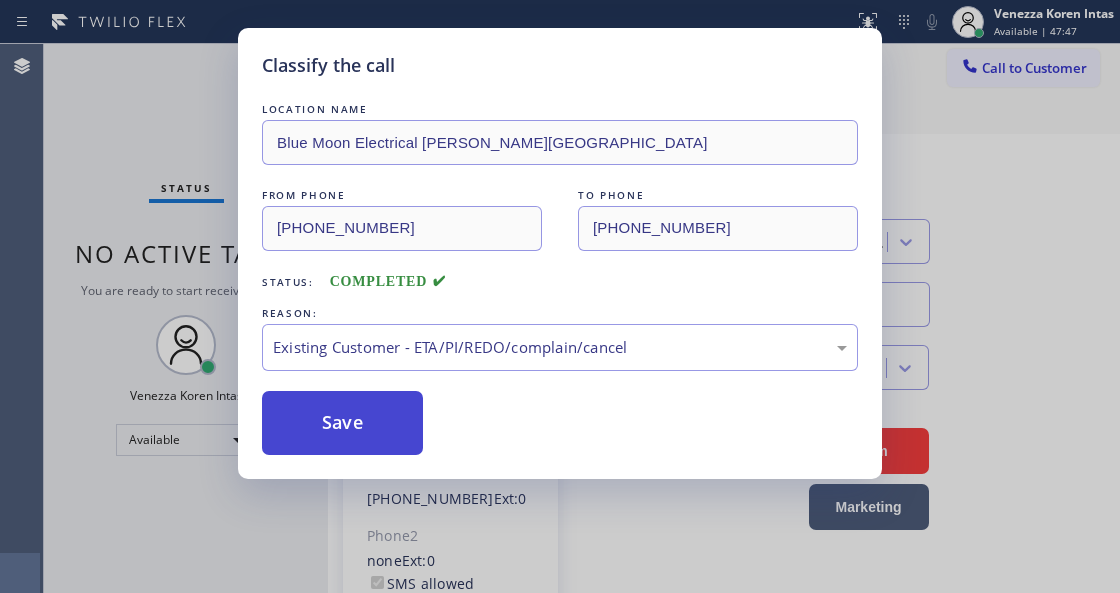 click on "Save" at bounding box center [342, 423] 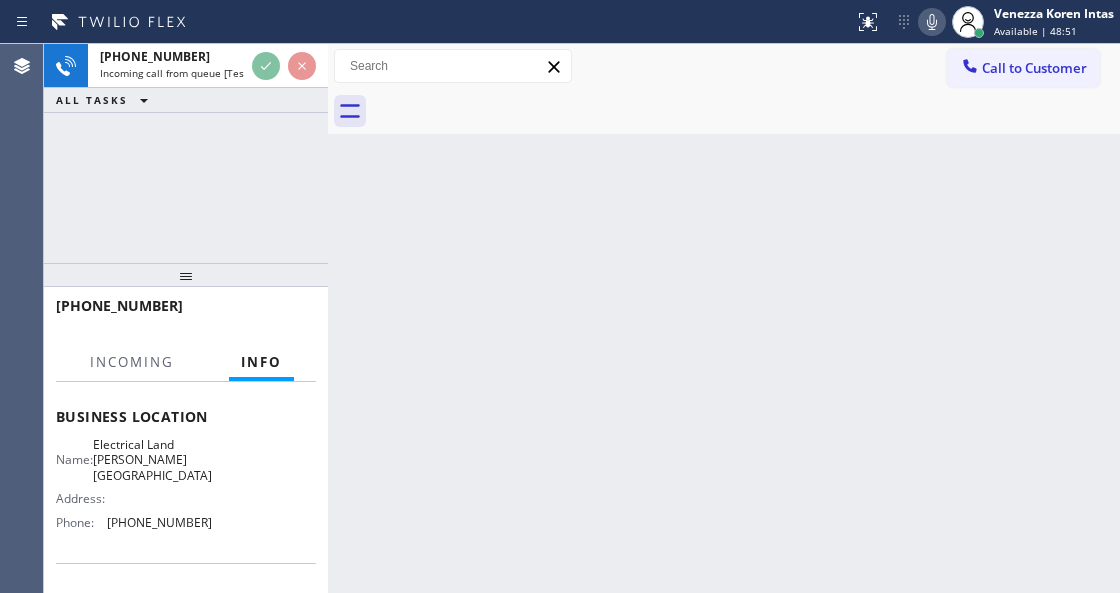 scroll, scrollTop: 333, scrollLeft: 0, axis: vertical 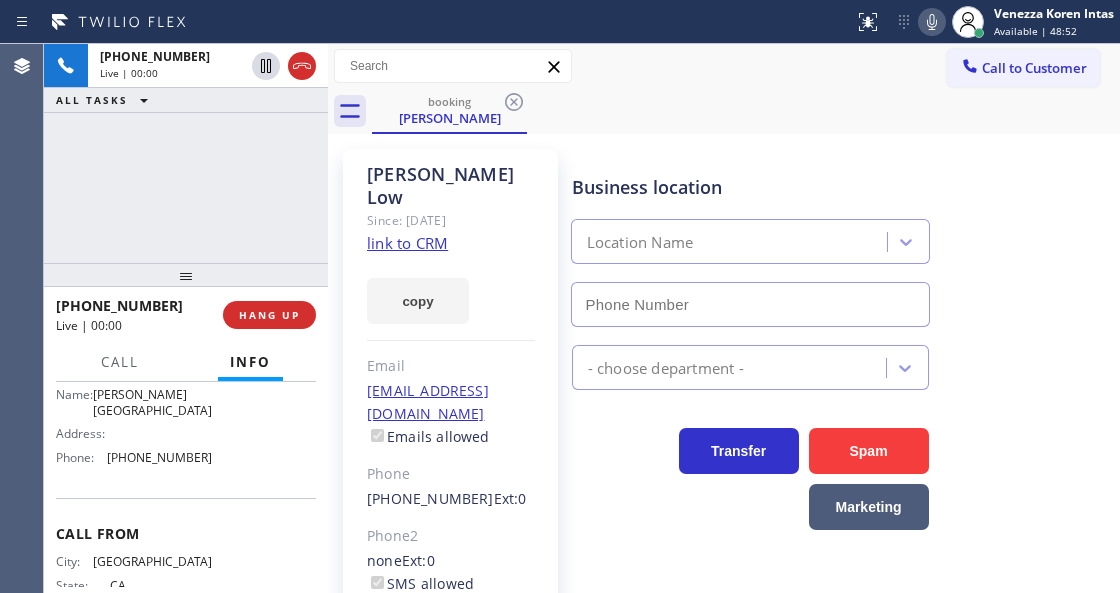 type on "[PHONE_NUMBER]" 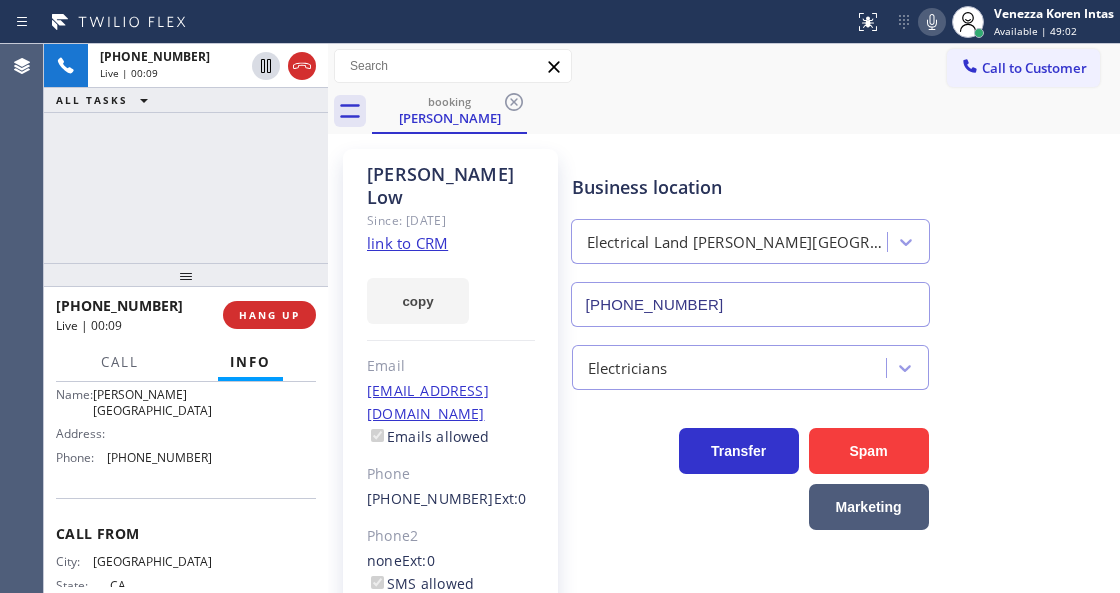 click on "link to CRM" 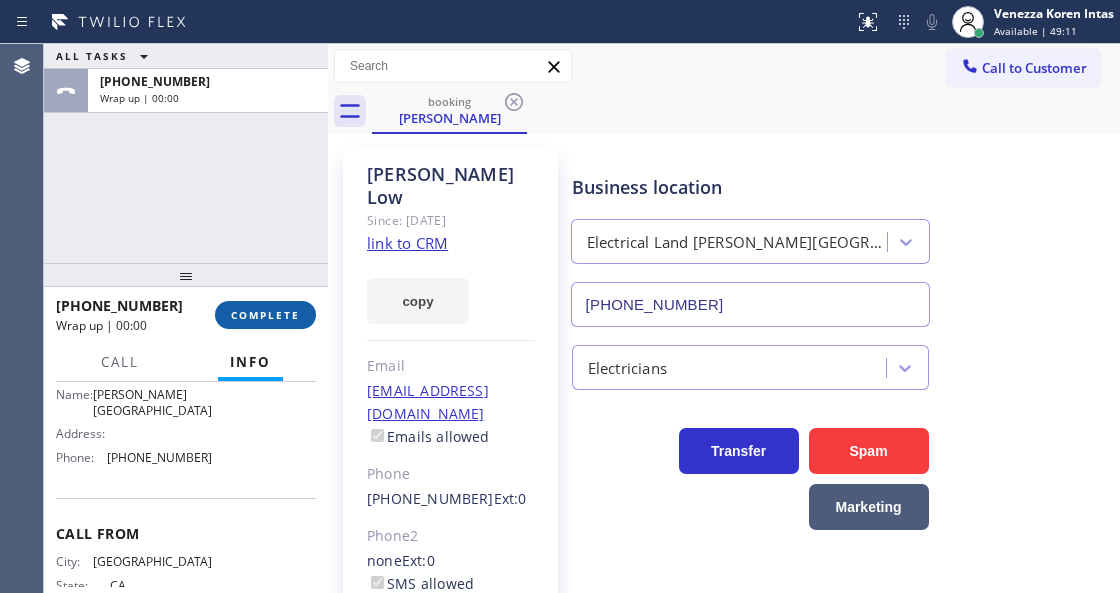 click on "COMPLETE" at bounding box center [265, 315] 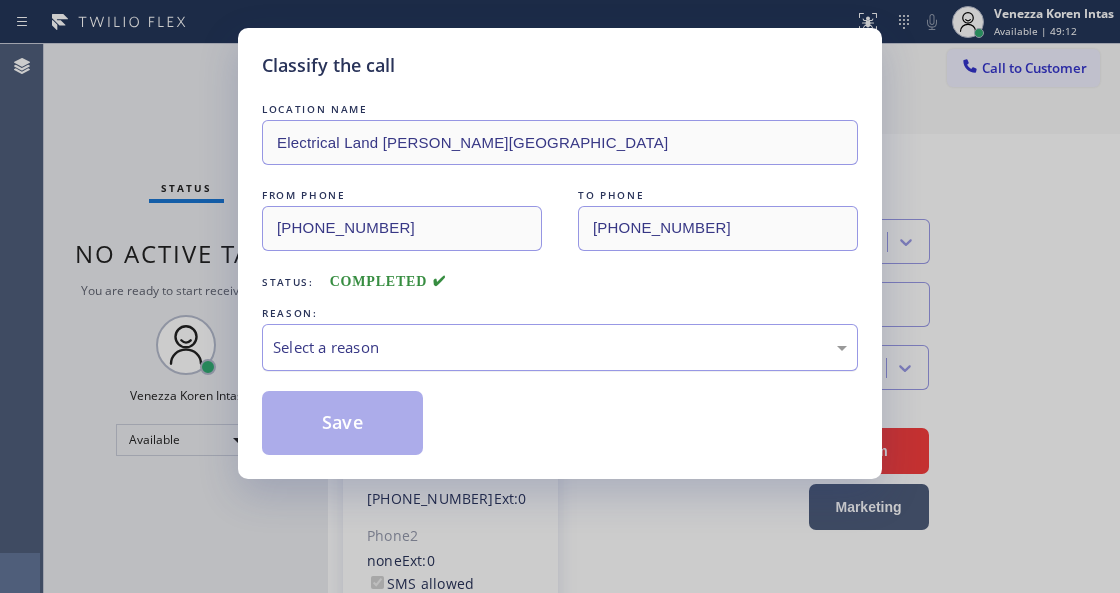 click on "Select a reason" at bounding box center (560, 347) 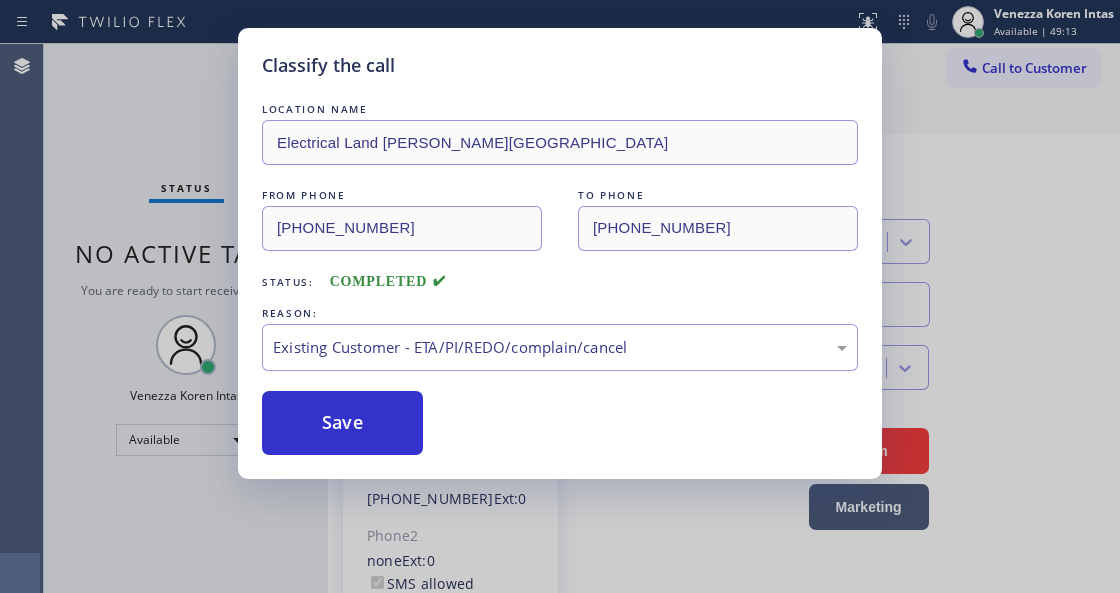 click on "LOCATION NAME Electrical Land [PERSON_NAME][GEOGRAPHIC_DATA] FROM PHONE [PHONE_NUMBER] TO PHONE [PHONE_NUMBER] Status: COMPLETED REASON: Existing Customer - ETA/PI/REDO/complain/cancel Save" at bounding box center [560, 277] 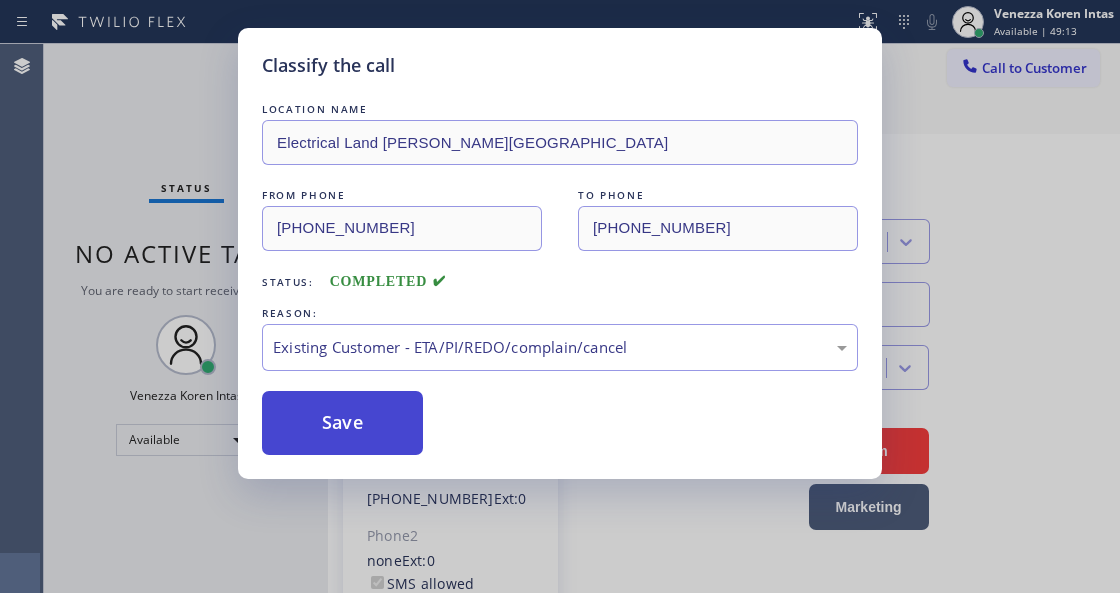 click on "Save" at bounding box center [342, 423] 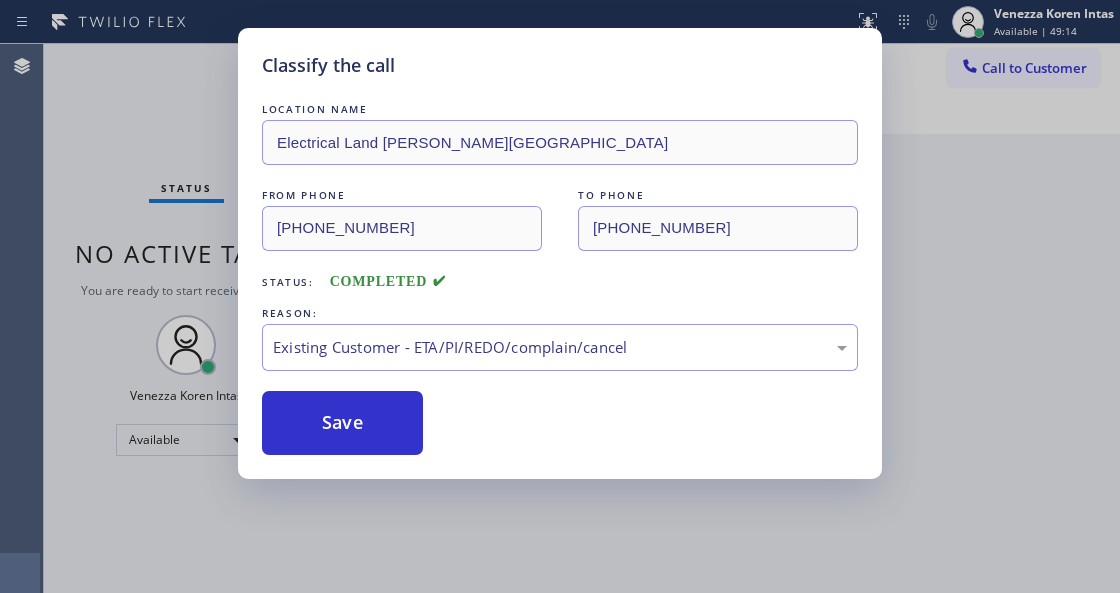 click on "LOCATION NAME Electrical Land [PERSON_NAME][GEOGRAPHIC_DATA] FROM PHONE [PHONE_NUMBER] TO PHONE [PHONE_NUMBER] Status: COMPLETED REASON: Existing Customer - ETA/PI/REDO/complain/cancel Save" at bounding box center [560, 267] 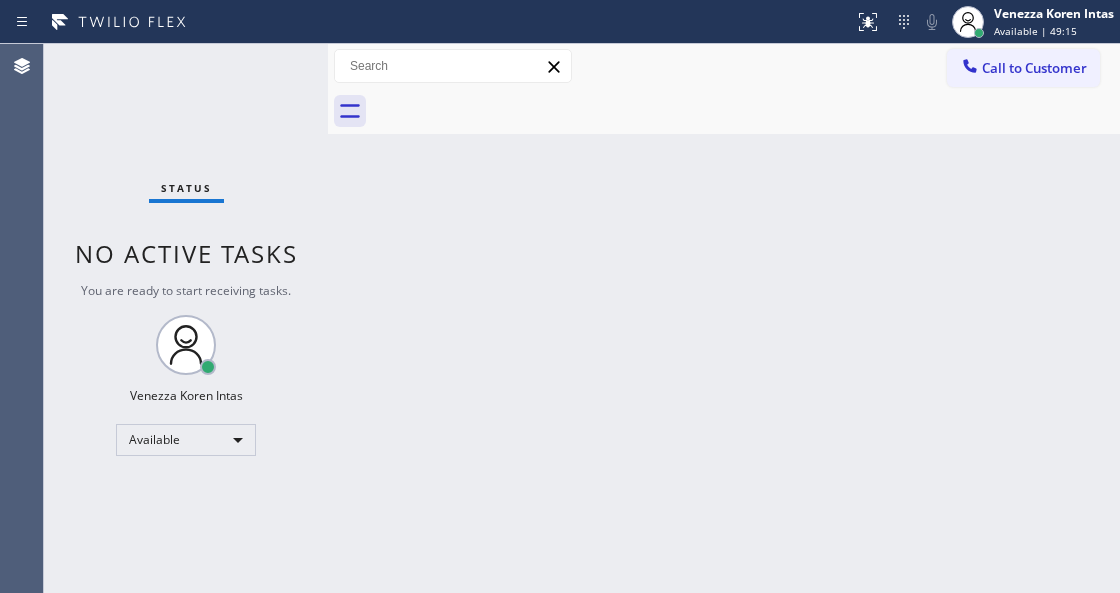 click on "Status   No active tasks     You are ready to start receiving tasks.   Venezza Koren Intas Available" at bounding box center [186, 318] 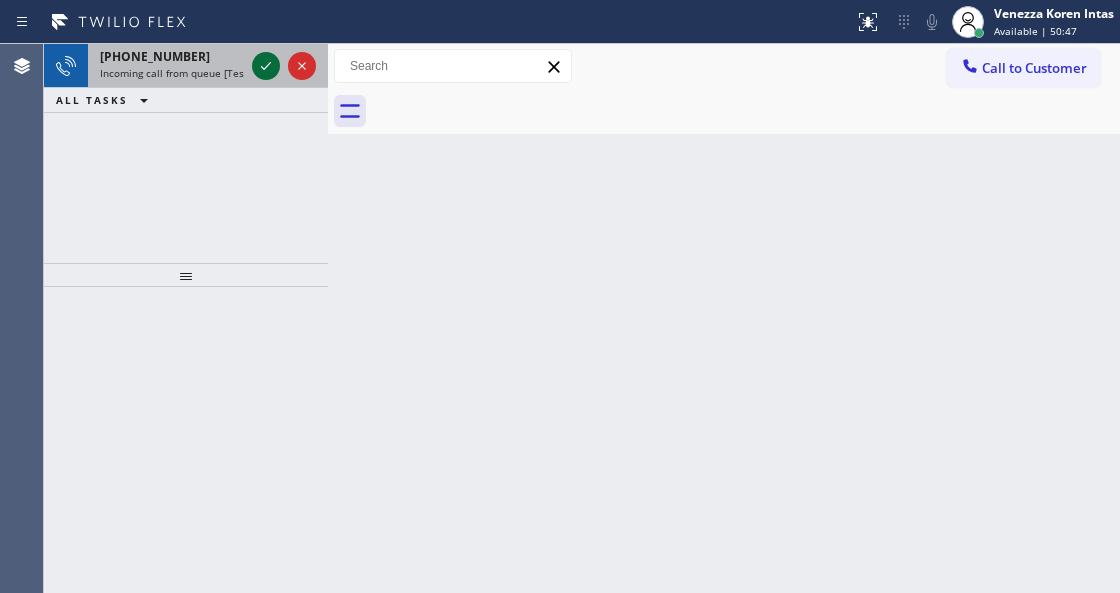 click 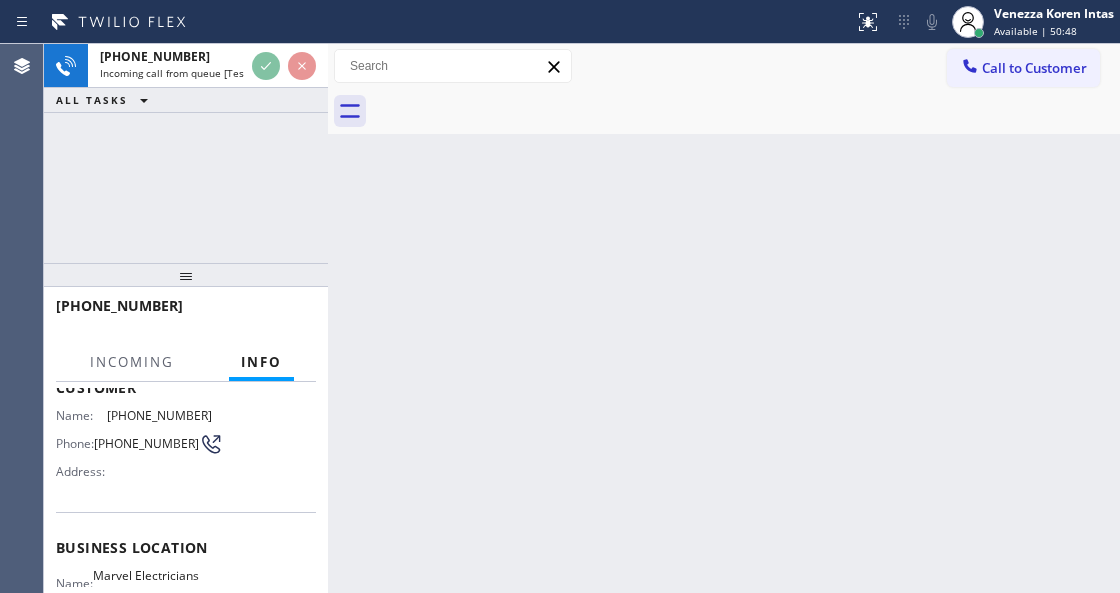 scroll, scrollTop: 200, scrollLeft: 0, axis: vertical 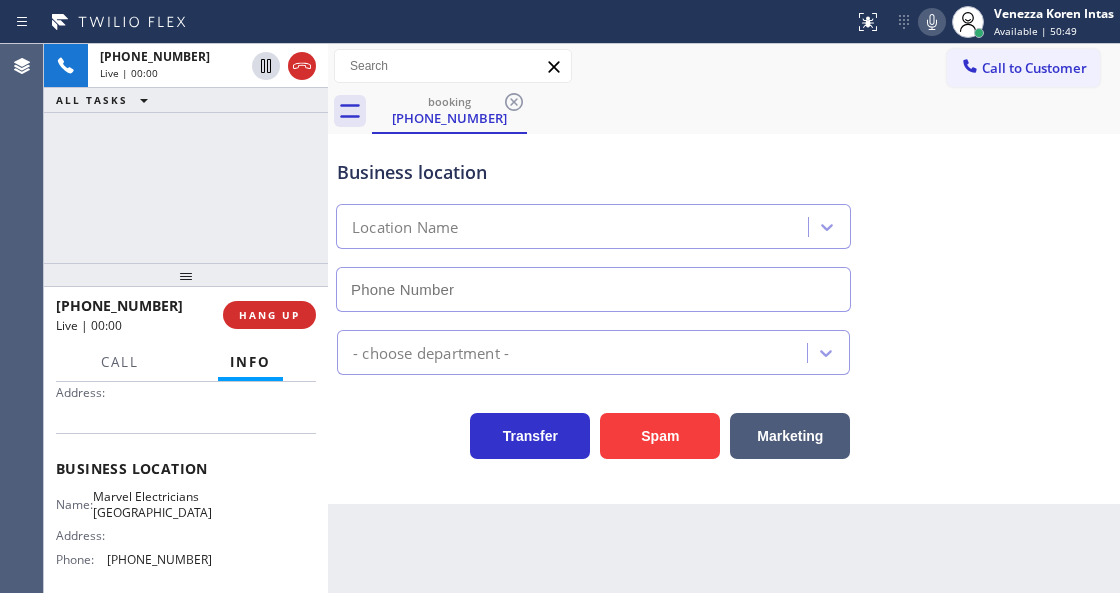 type on "[PHONE_NUMBER]" 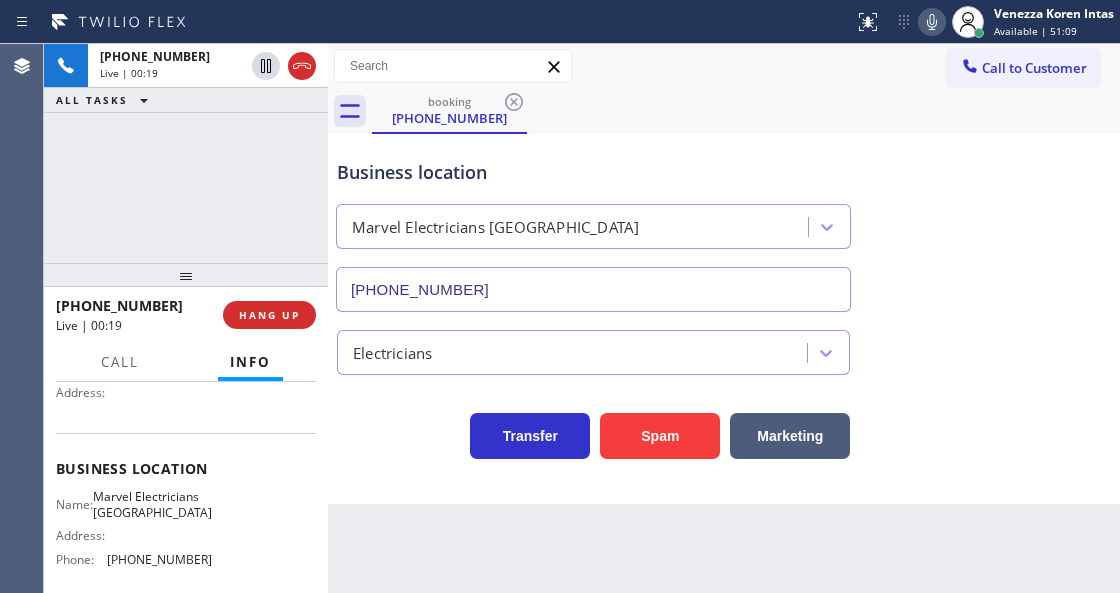 click on "ALL TASKS ALL TASKS ACTIVE TASKS TASKS IN WRAP UP" at bounding box center (186, 100) 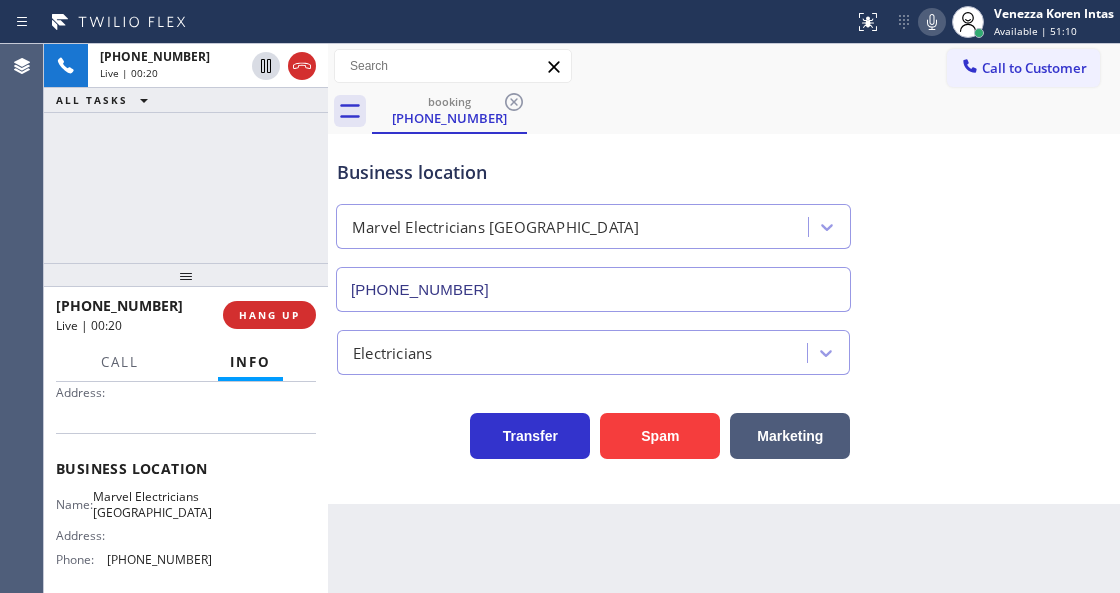 click on "Business location" at bounding box center (593, 172) 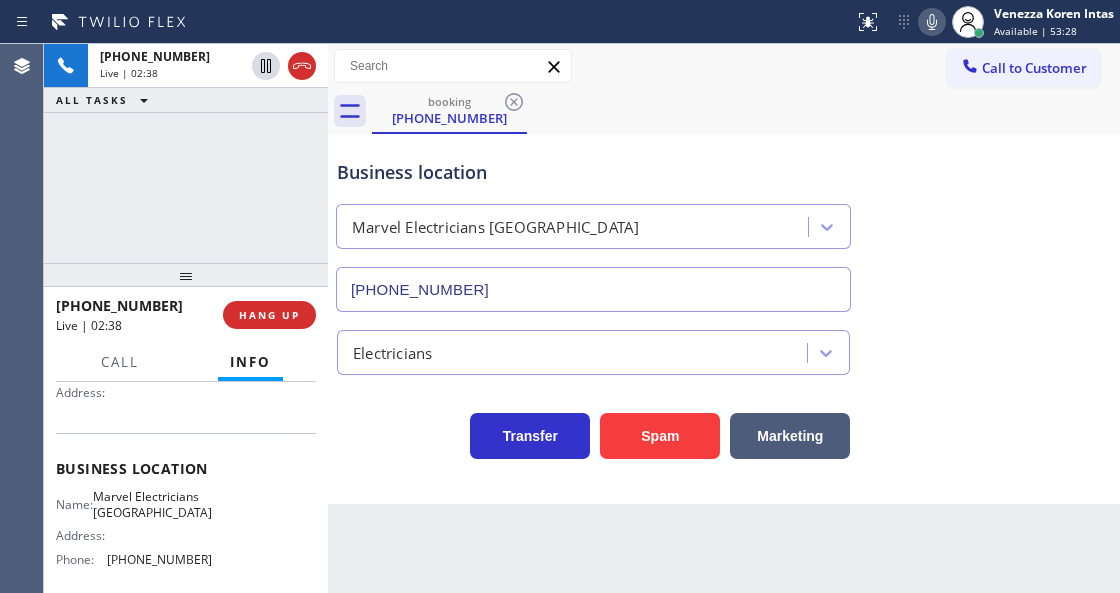 click 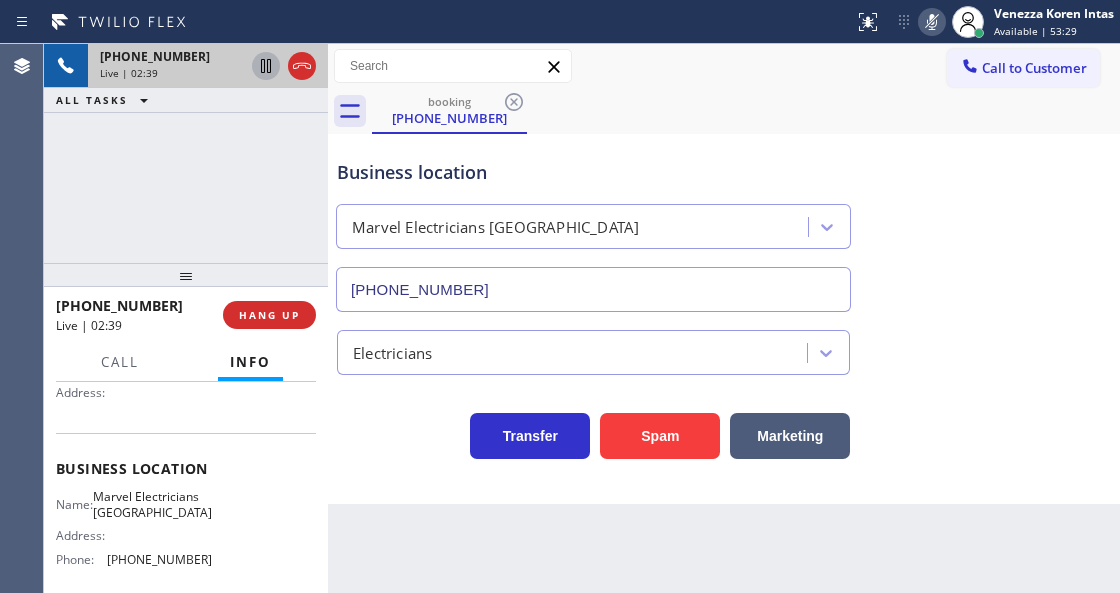 click 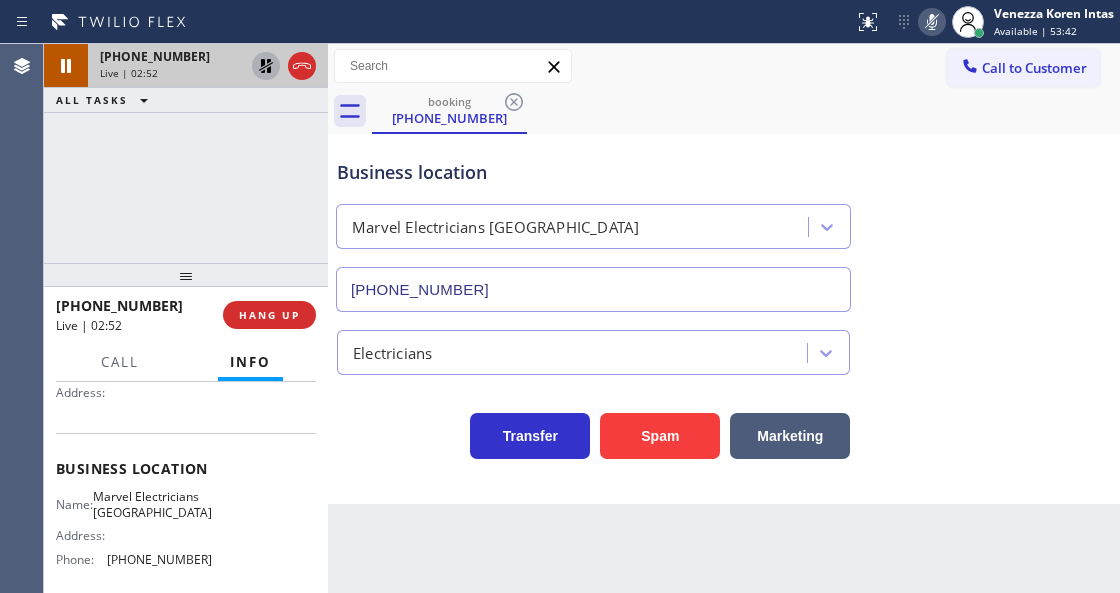 click on "Call to Customer Outbound call Location Search location Your caller id phone number Customer number Call Outbound call Technician Search Technician Your caller id phone number Your caller id phone number Call" at bounding box center [724, 66] 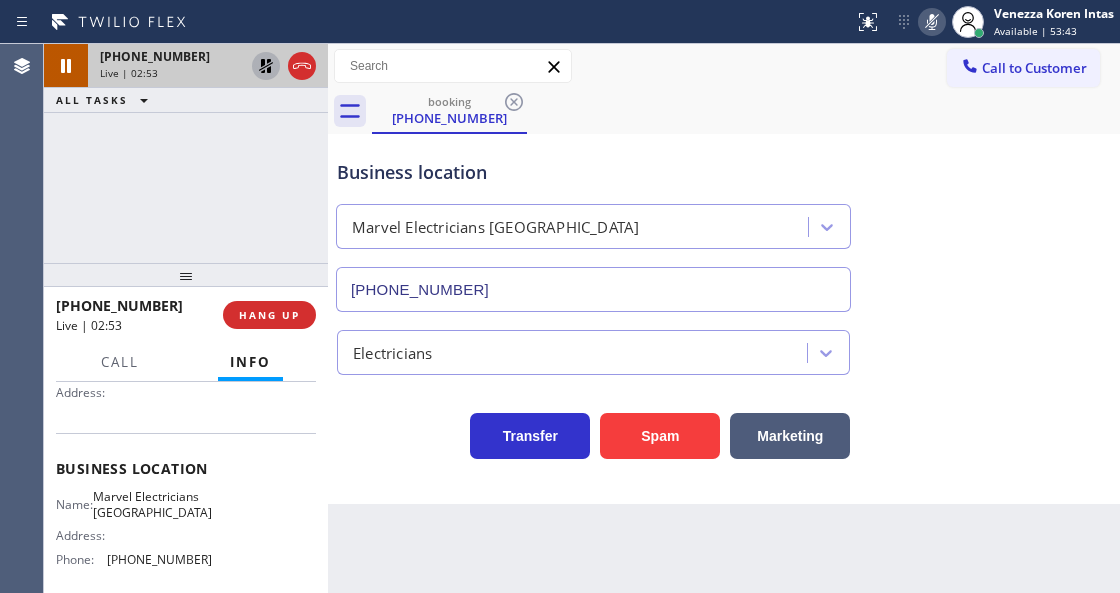 click 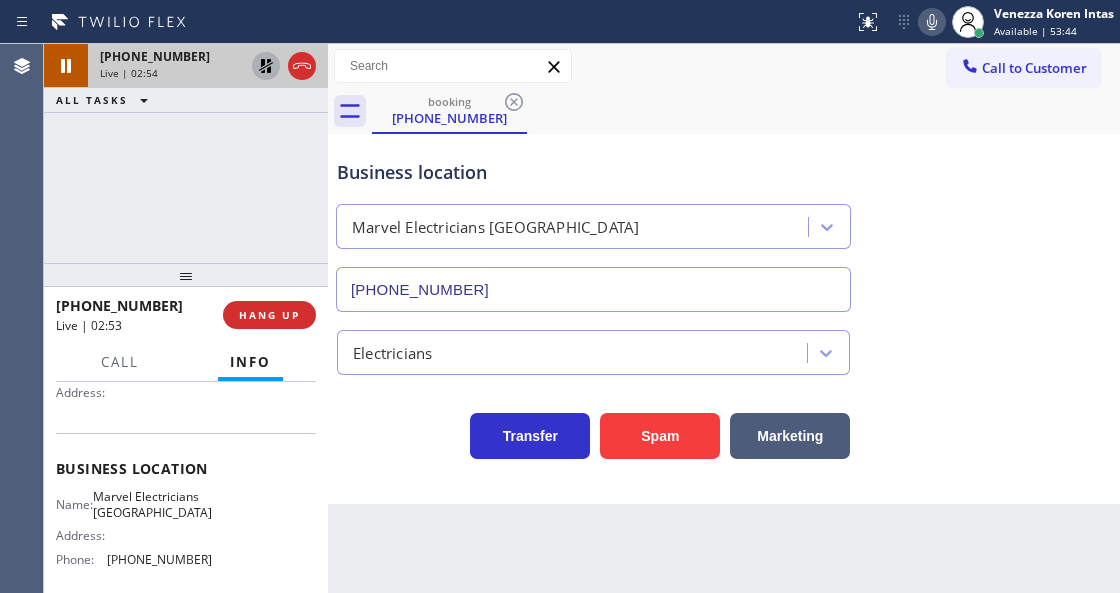 click 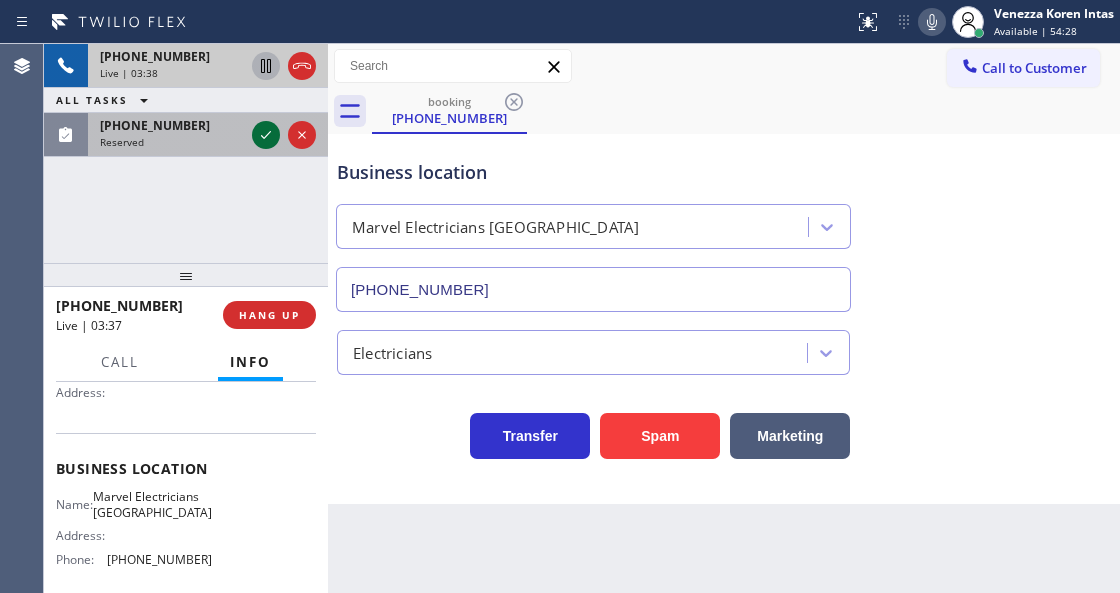 click 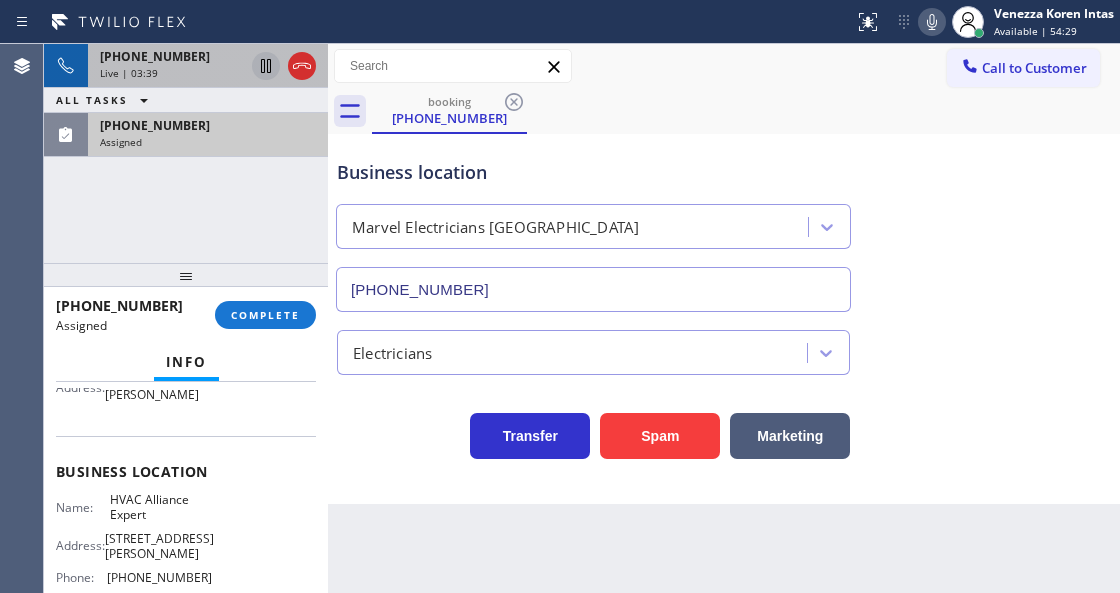 scroll, scrollTop: 231, scrollLeft: 0, axis: vertical 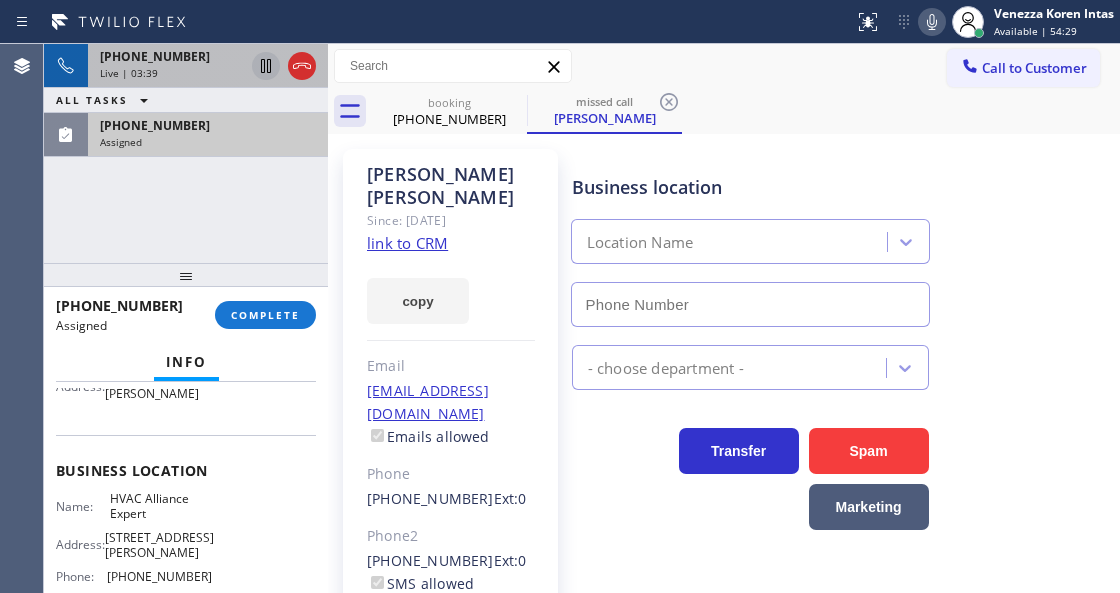 type on "[PHONE_NUMBER]" 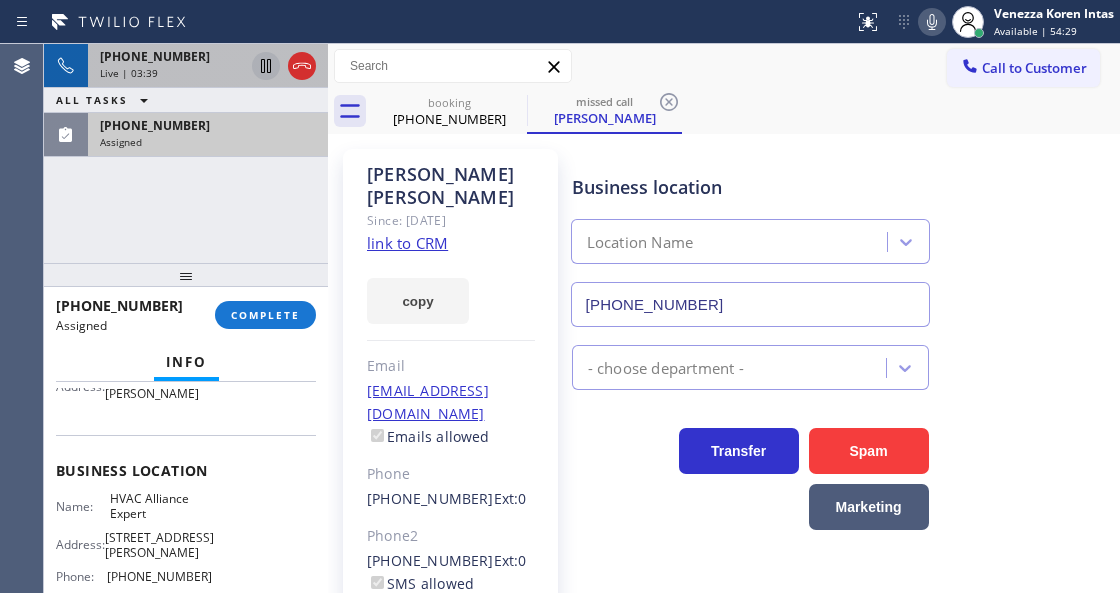 click on "[PHONE_NUMBER] Assigned" at bounding box center (204, 135) 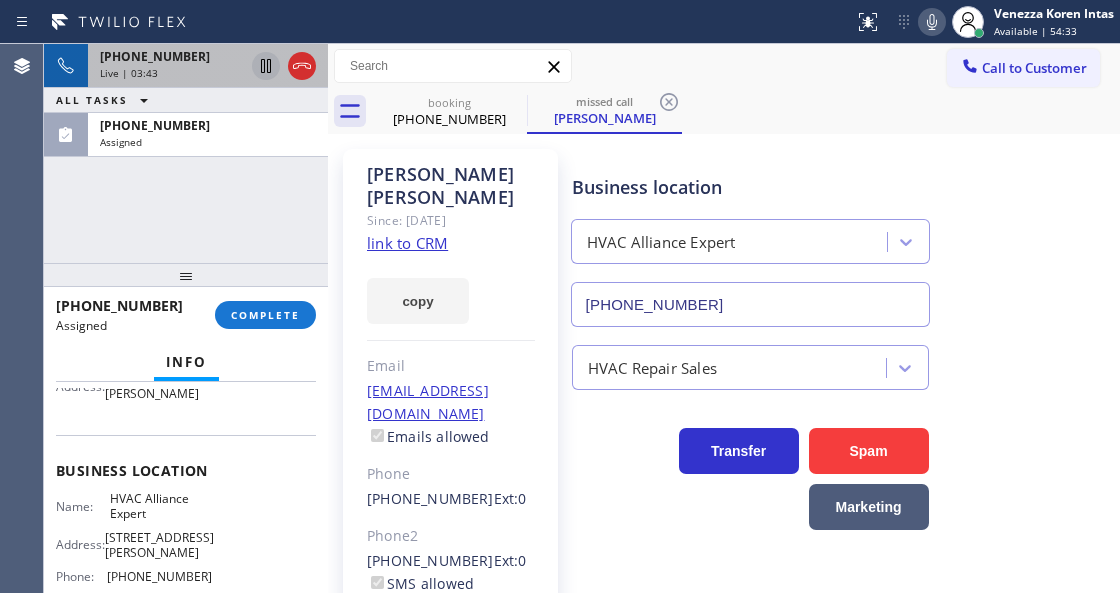 drag, startPoint x: 219, startPoint y: 124, endPoint x: 218, endPoint y: 208, distance: 84.00595 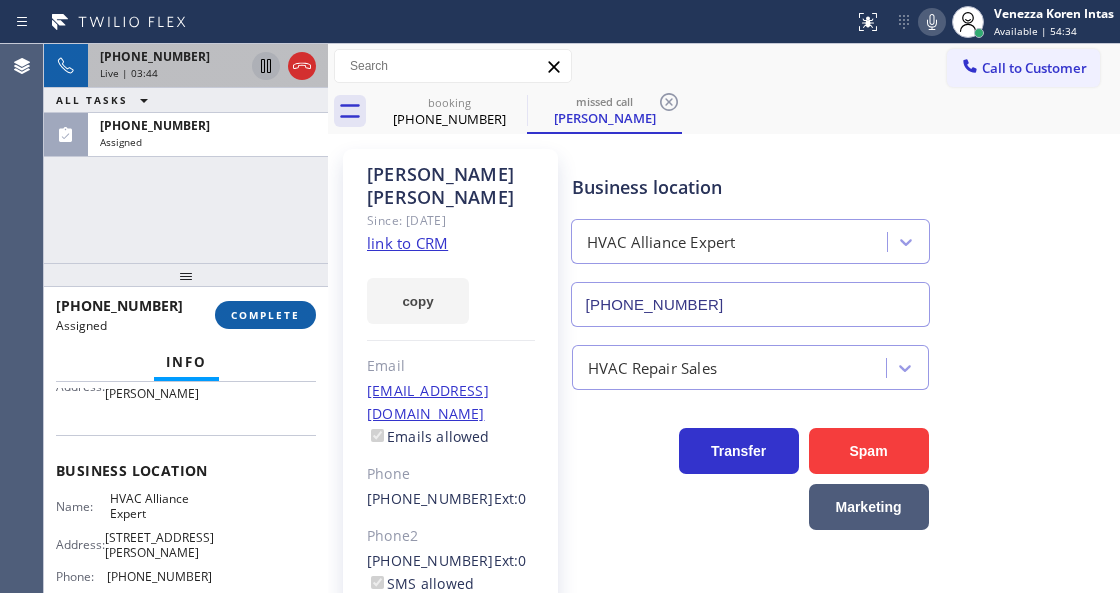 click on "COMPLETE" at bounding box center (265, 315) 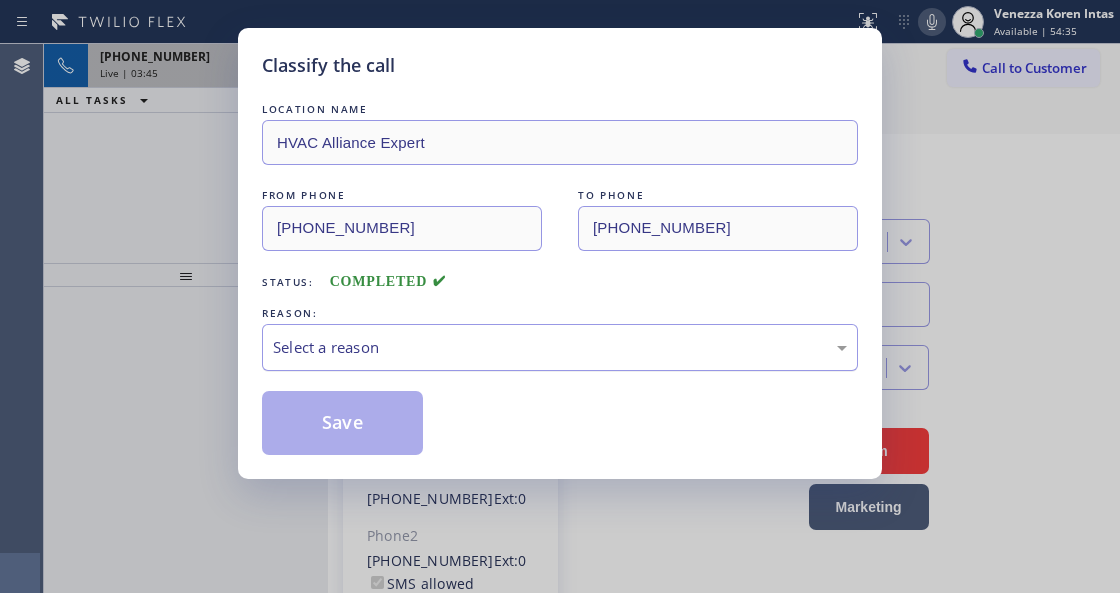 click on "Select a reason" at bounding box center [560, 347] 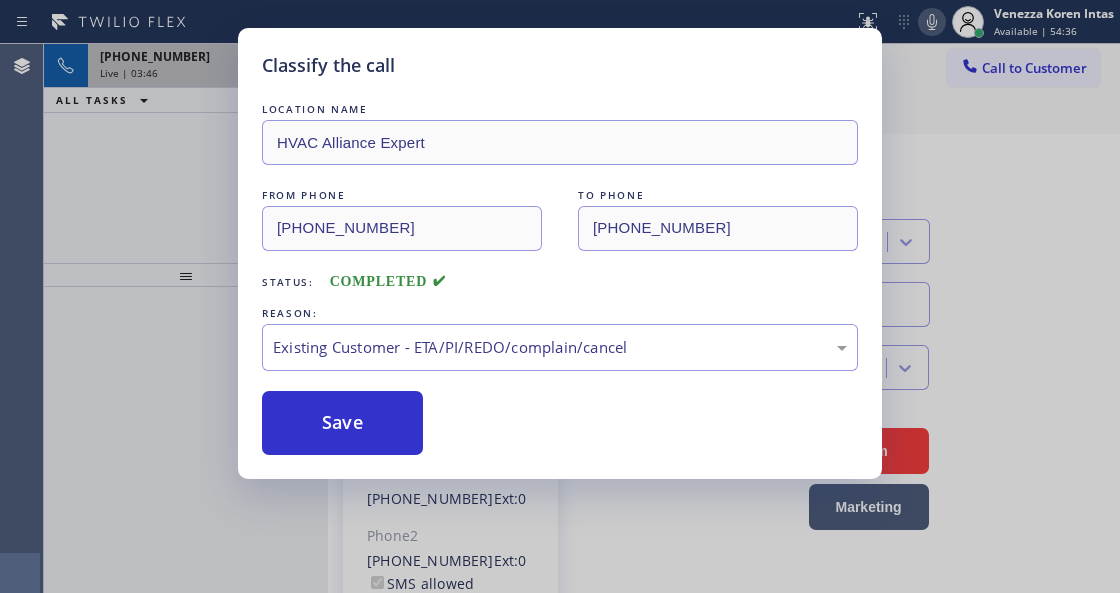 click on "LOCATION NAME HVAC Alliance Expert FROM PHONE [PHONE_NUMBER] TO PHONE [PHONE_NUMBER] Status: COMPLETED REASON: Existing Customer - ETA/PI/REDO/complain/cancel Save" at bounding box center (560, 277) 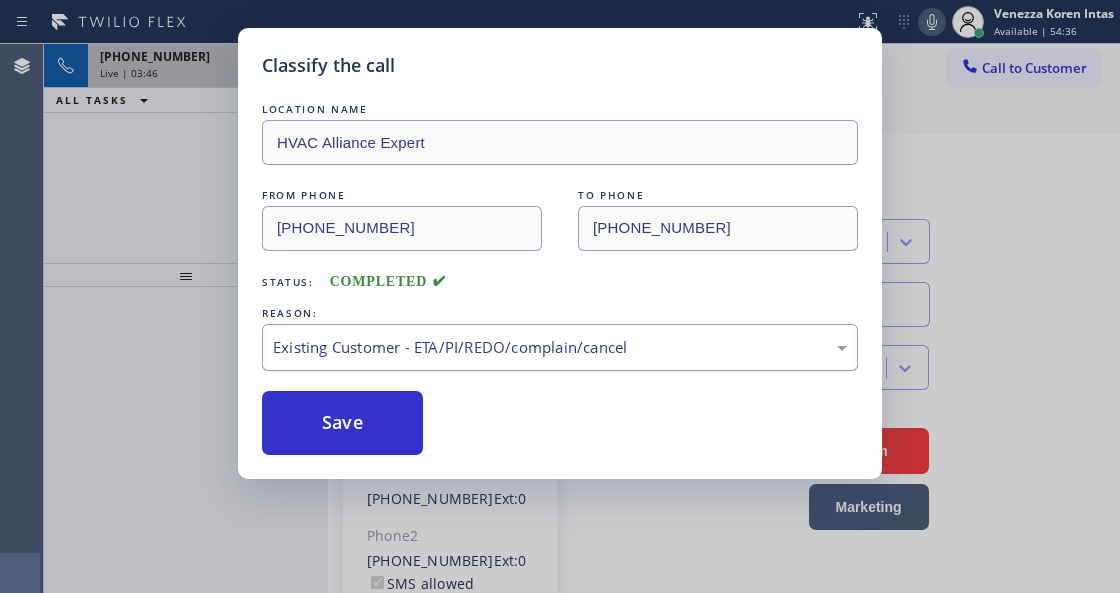 click on "Existing Customer - ETA/PI/REDO/complain/cancel" at bounding box center (560, 347) 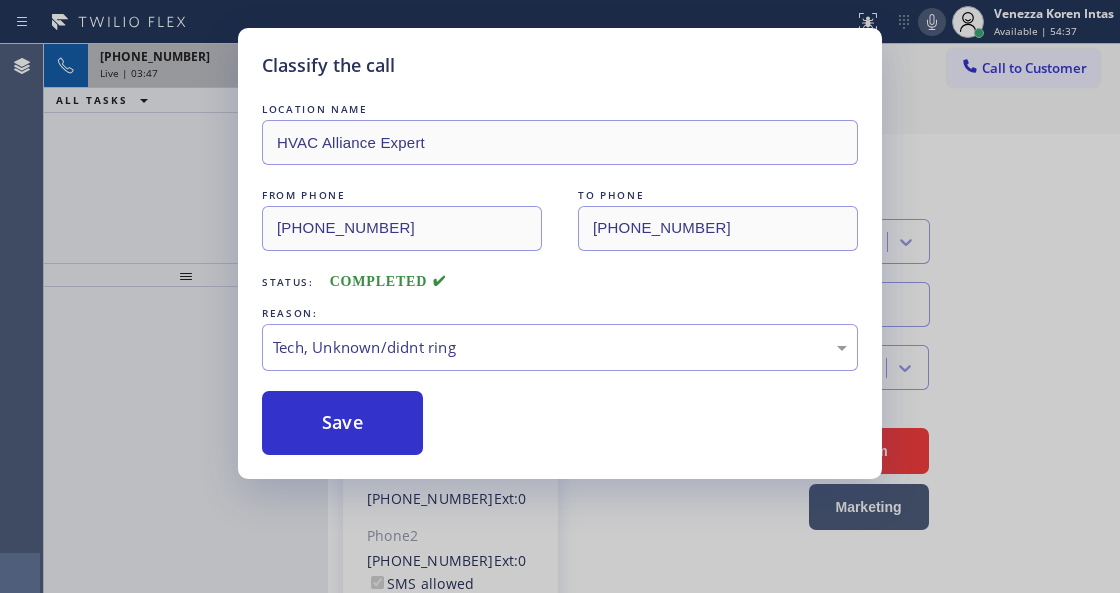 click on "Classify the call LOCATION NAME HVAC Alliance Expert FROM PHONE [PHONE_NUMBER] TO PHONE [PHONE_NUMBER] Status: COMPLETED REASON: Tech, Unknown/didnt ring Save" at bounding box center (560, 253) 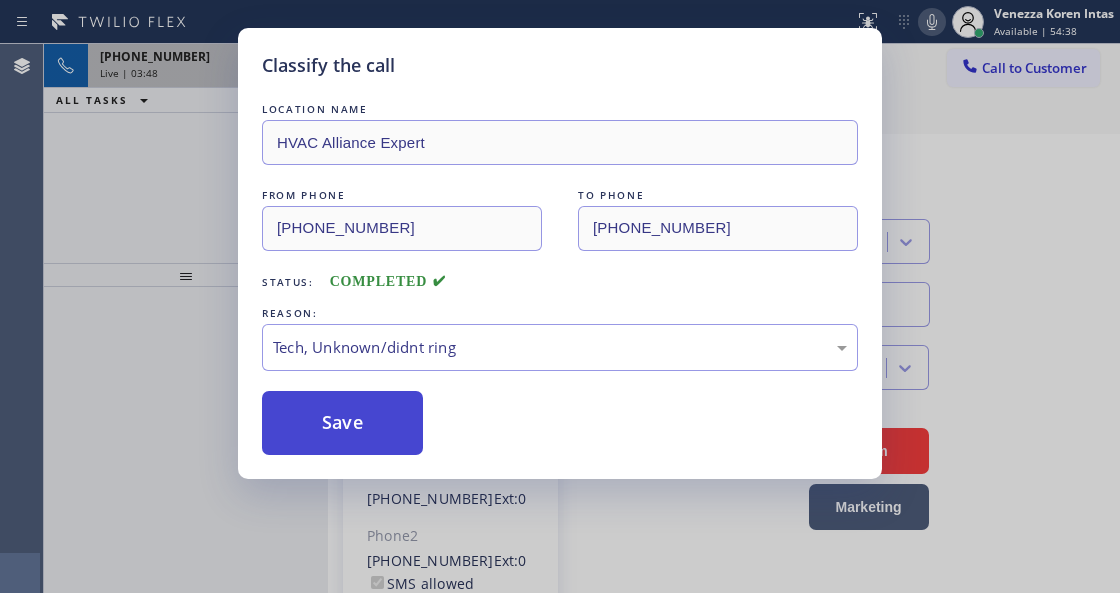 click on "Save" at bounding box center (342, 423) 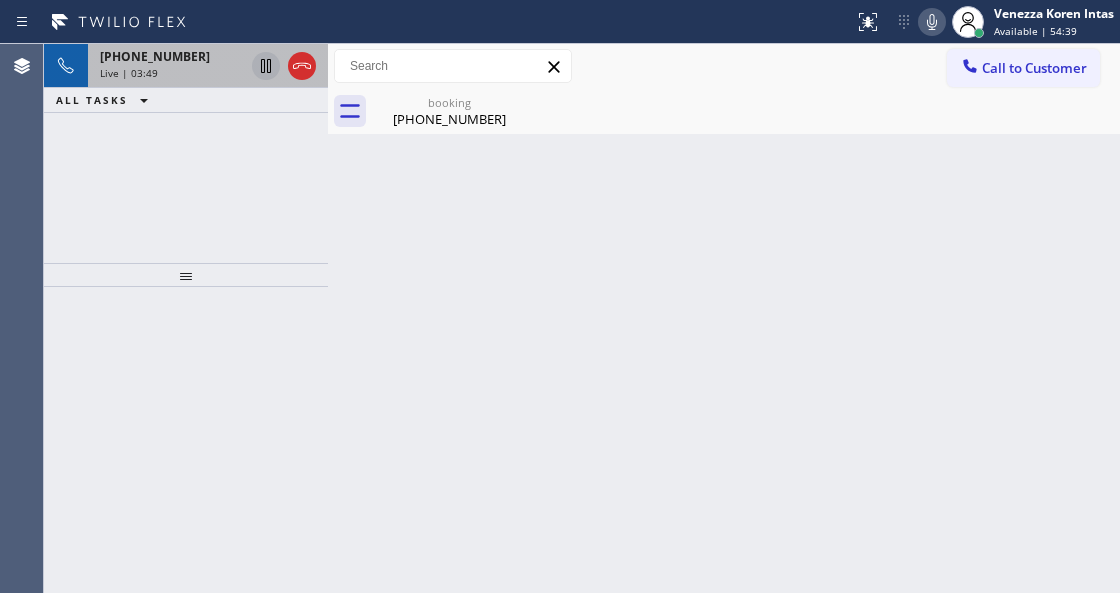 click on "Live | 03:49" at bounding box center [129, 73] 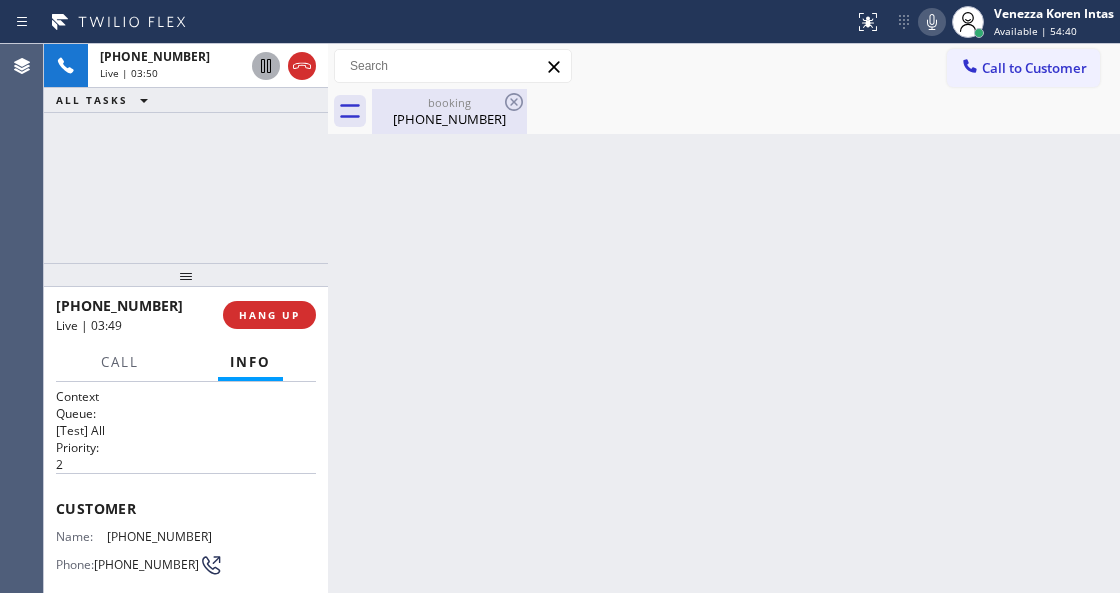 click on "[PHONE_NUMBER]" at bounding box center [449, 119] 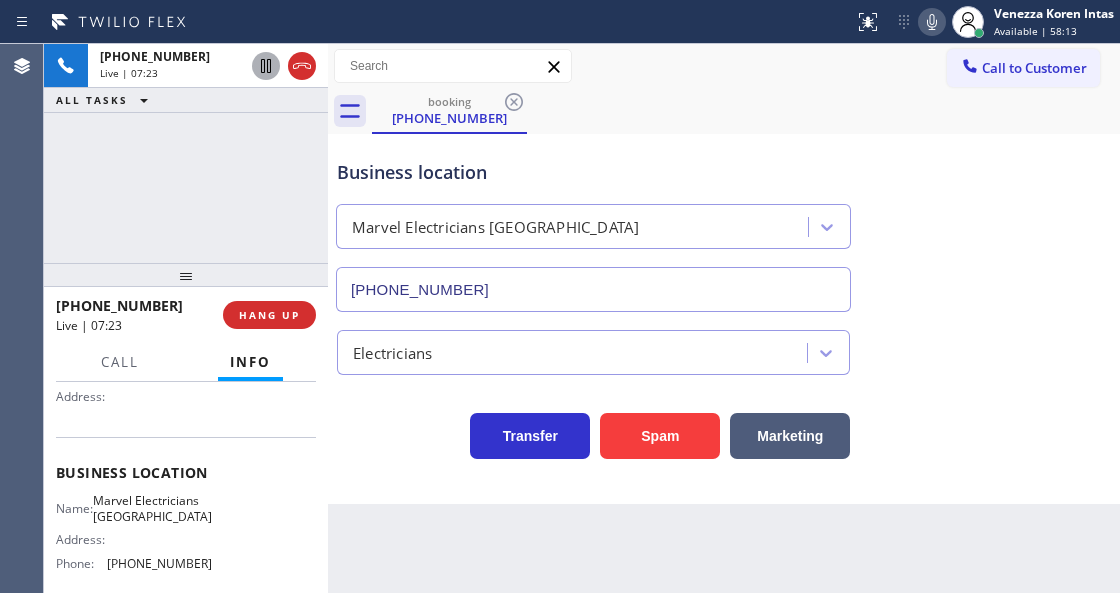 scroll, scrollTop: 200, scrollLeft: 0, axis: vertical 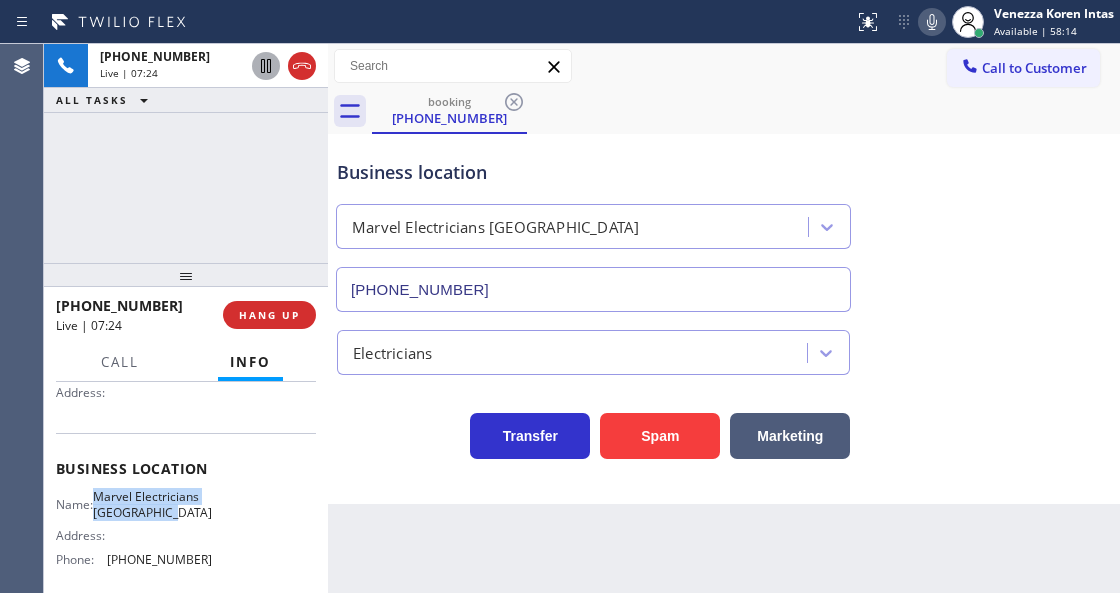 drag, startPoint x: 109, startPoint y: 492, endPoint x: 160, endPoint y: 525, distance: 60.74537 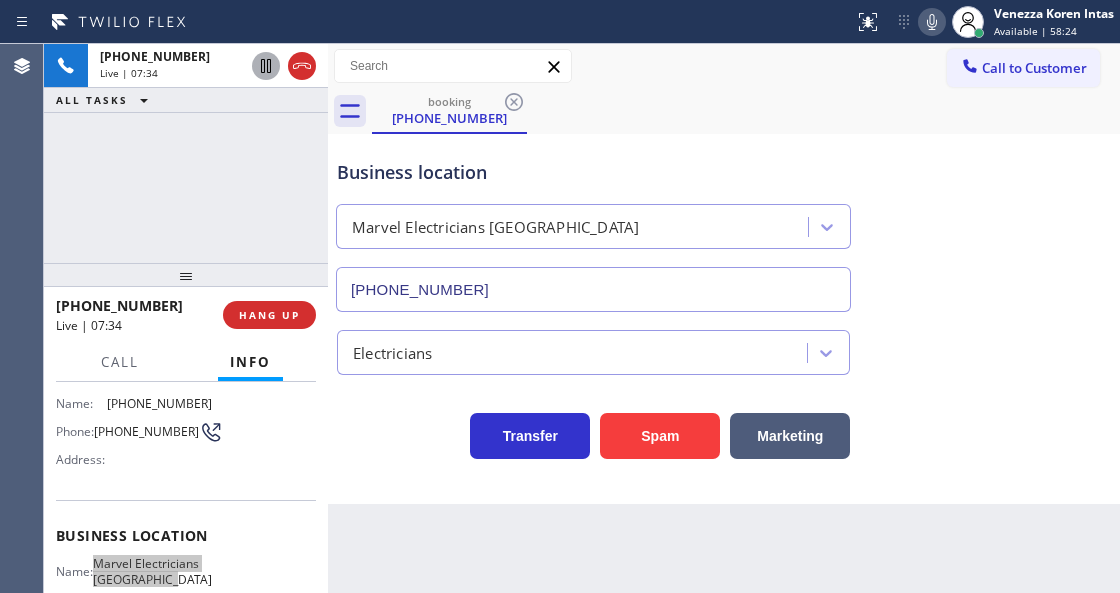 scroll, scrollTop: 0, scrollLeft: 0, axis: both 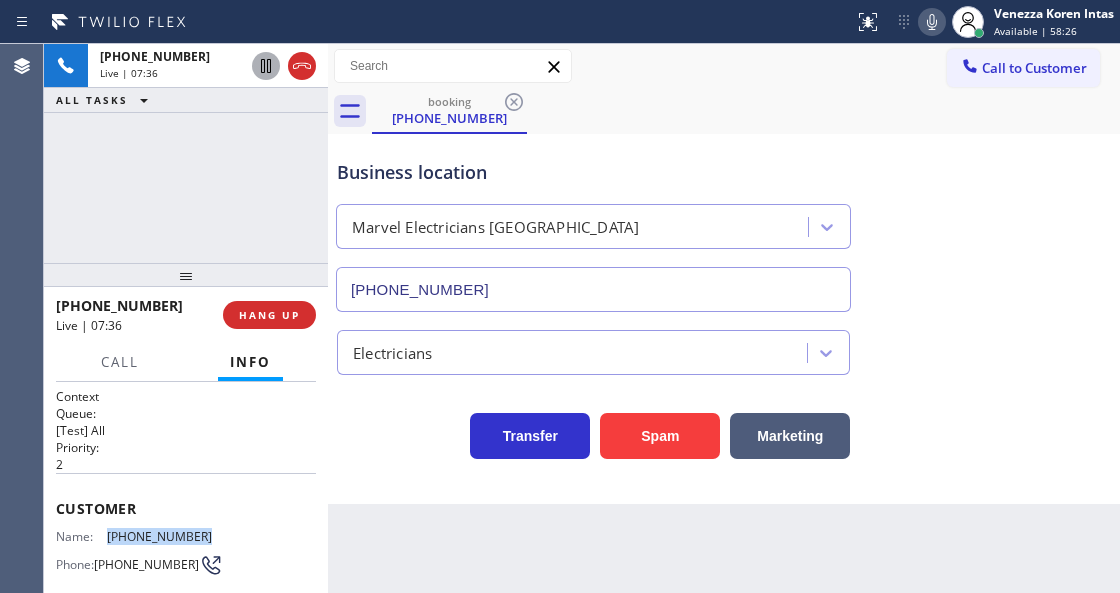 drag, startPoint x: 198, startPoint y: 532, endPoint x: 97, endPoint y: 534, distance: 101.0198 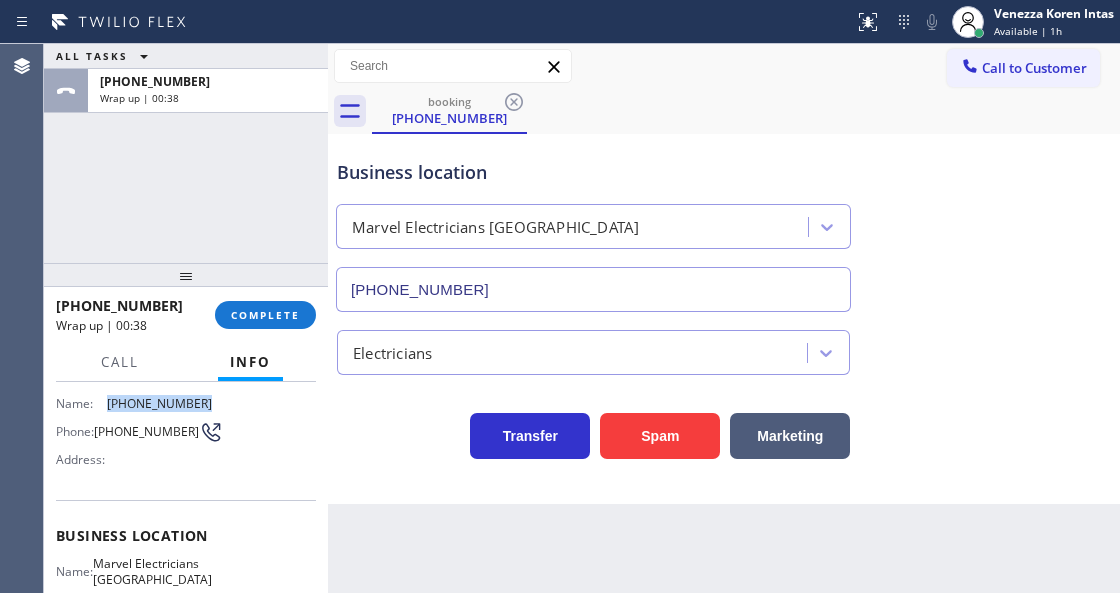 scroll, scrollTop: 266, scrollLeft: 0, axis: vertical 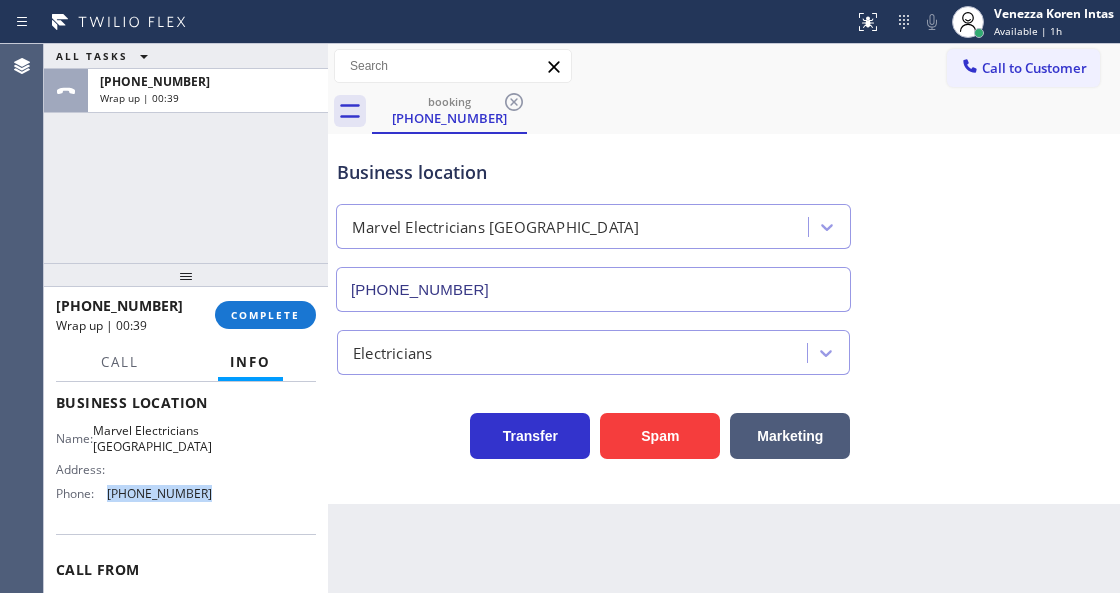 drag, startPoint x: 199, startPoint y: 499, endPoint x: 98, endPoint y: 504, distance: 101.12369 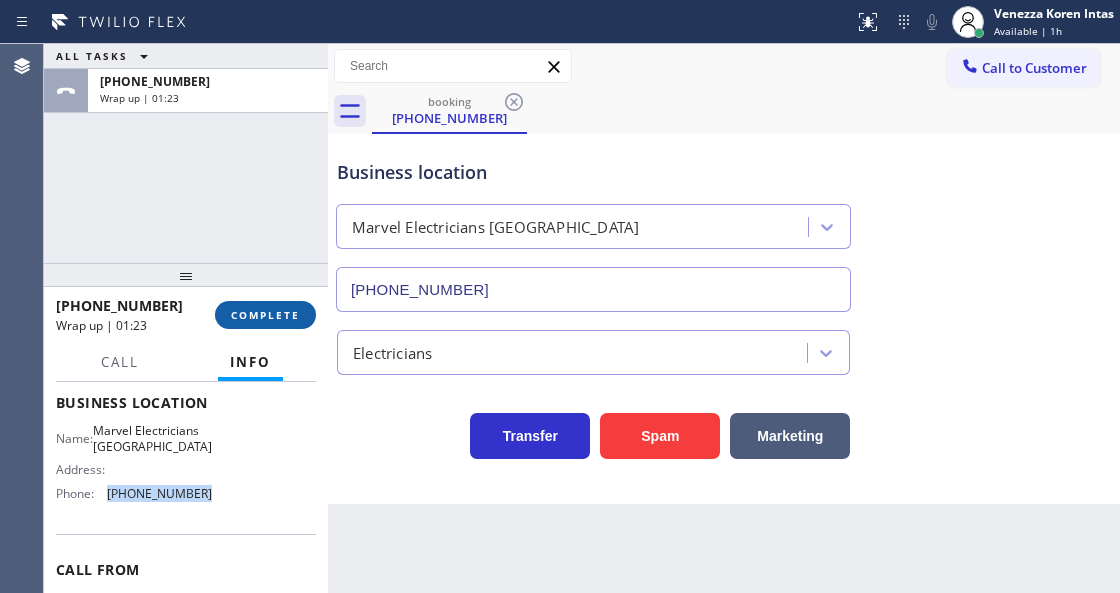 click on "COMPLETE" at bounding box center [265, 315] 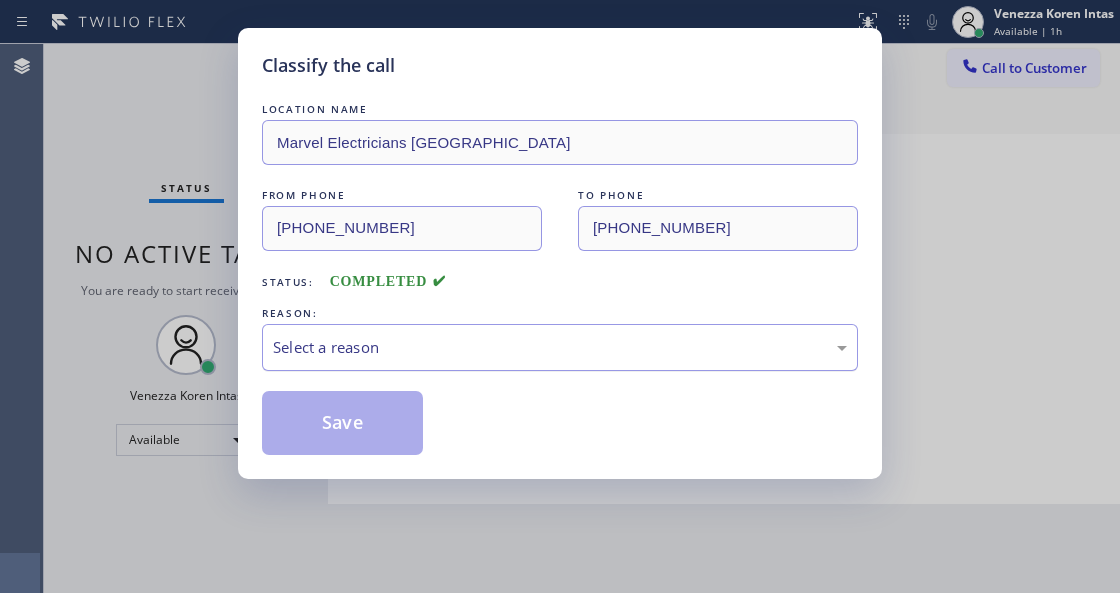 click on "Select a reason" at bounding box center [560, 347] 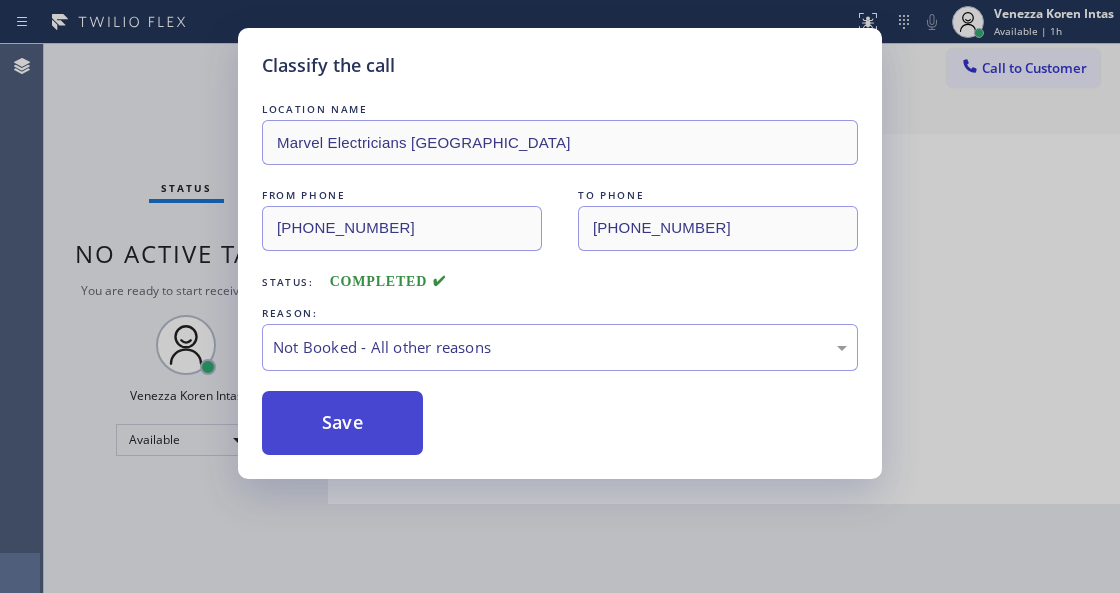 click on "Save" at bounding box center [342, 423] 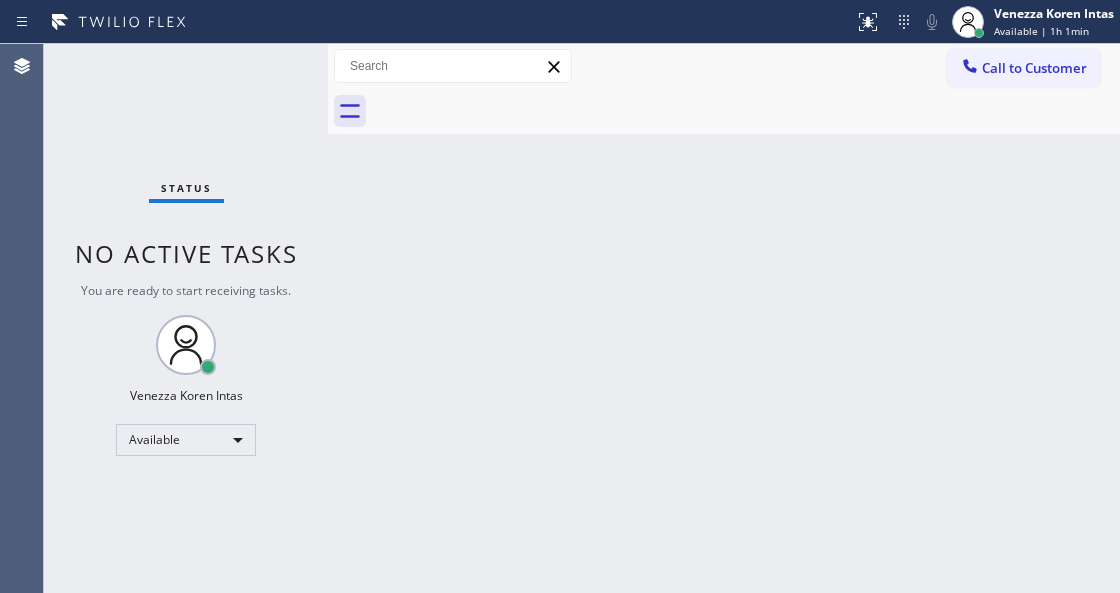 click on "Back to Dashboard Change Sender ID Customers Technicians Select a contact Outbound call Technician Search Technician Your caller id phone number Your caller id phone number Call Technician info Name   Phone none Address none Change Sender ID HVAC [PHONE_NUMBER] 5 Star Appliance [PHONE_NUMBER] Appliance Repair [PHONE_NUMBER] Plumbing [PHONE_NUMBER] Air Duct Cleaning [PHONE_NUMBER]  Electricians [PHONE_NUMBER] Cancel Change Check personal SMS Reset Change No tabs Call to Customer Outbound call Location Search location Your caller id phone number Customer number Call Outbound call Technician Search Technician Your caller id phone number Your caller id phone number Call" at bounding box center (724, 318) 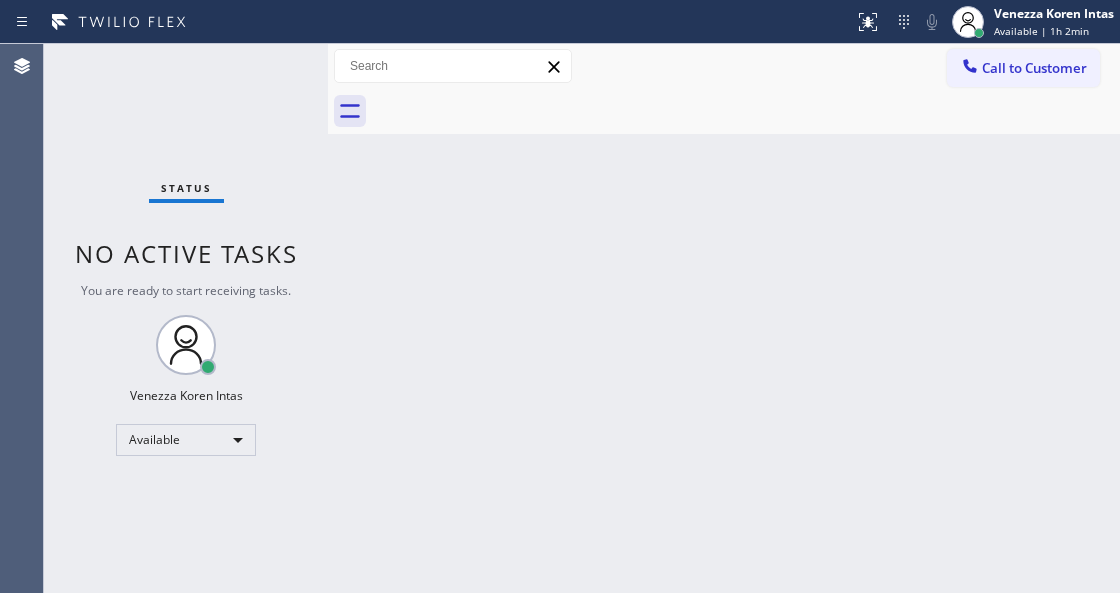 click on "Status   No active tasks     You are ready to start receiving tasks.   Venezza Koren Intas Available" at bounding box center (186, 318) 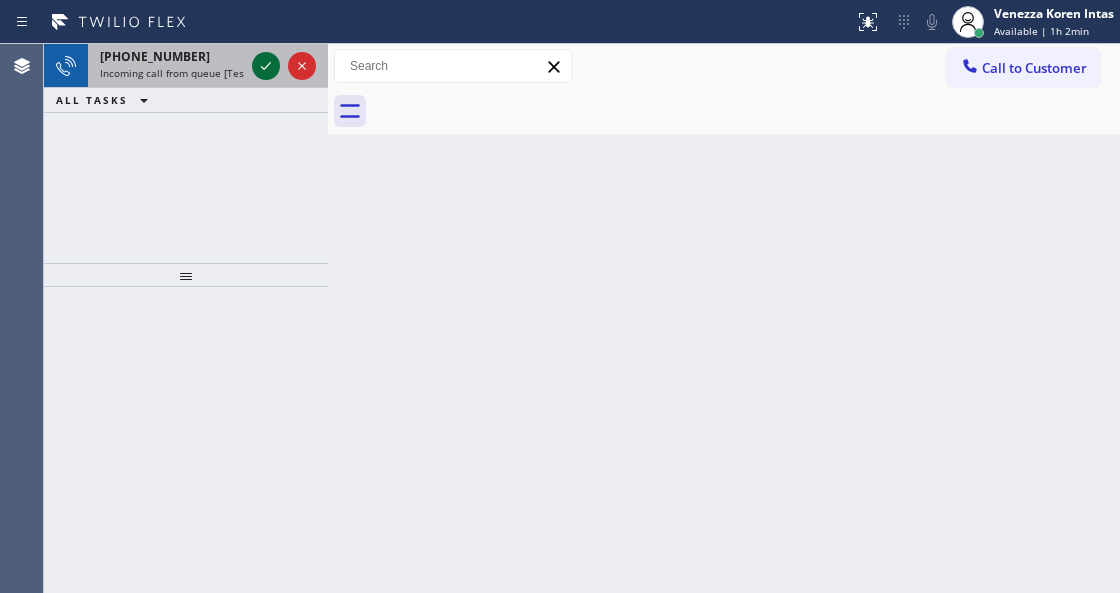 click 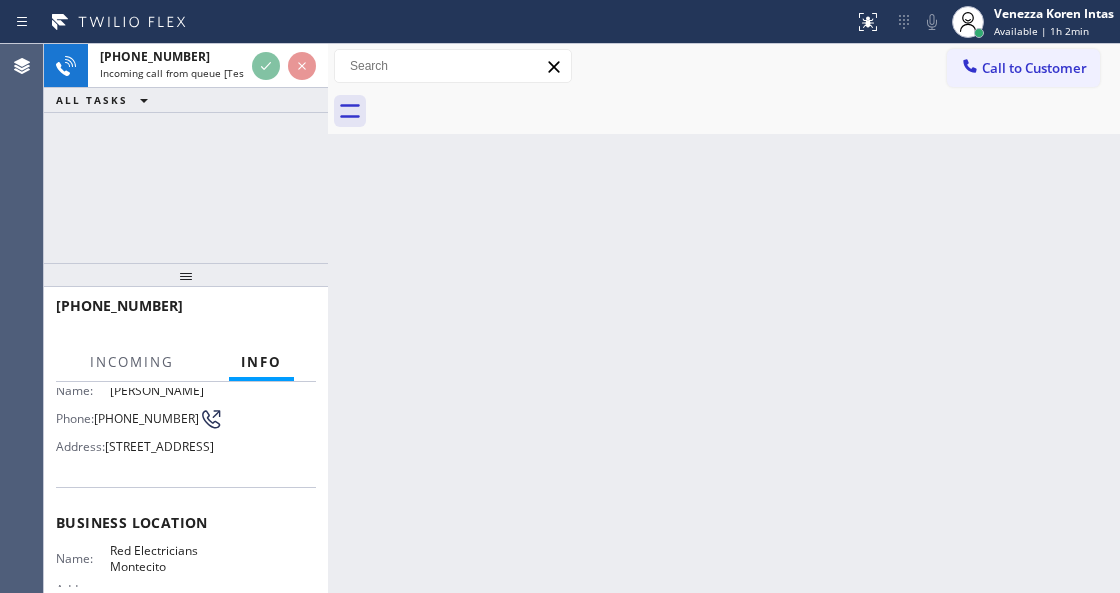 scroll, scrollTop: 266, scrollLeft: 0, axis: vertical 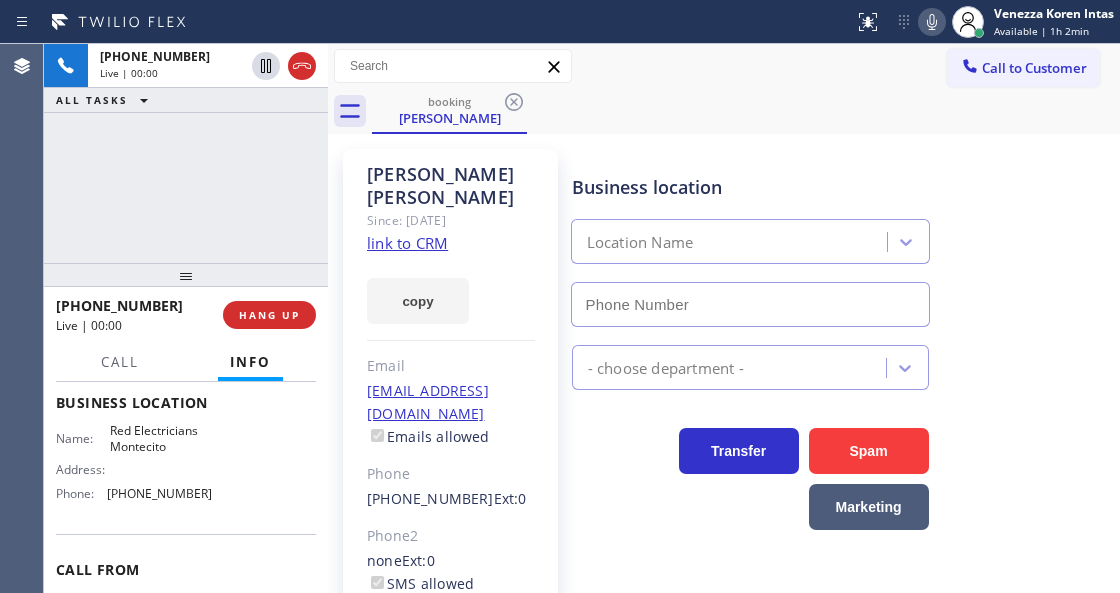 type on "[PHONE_NUMBER]" 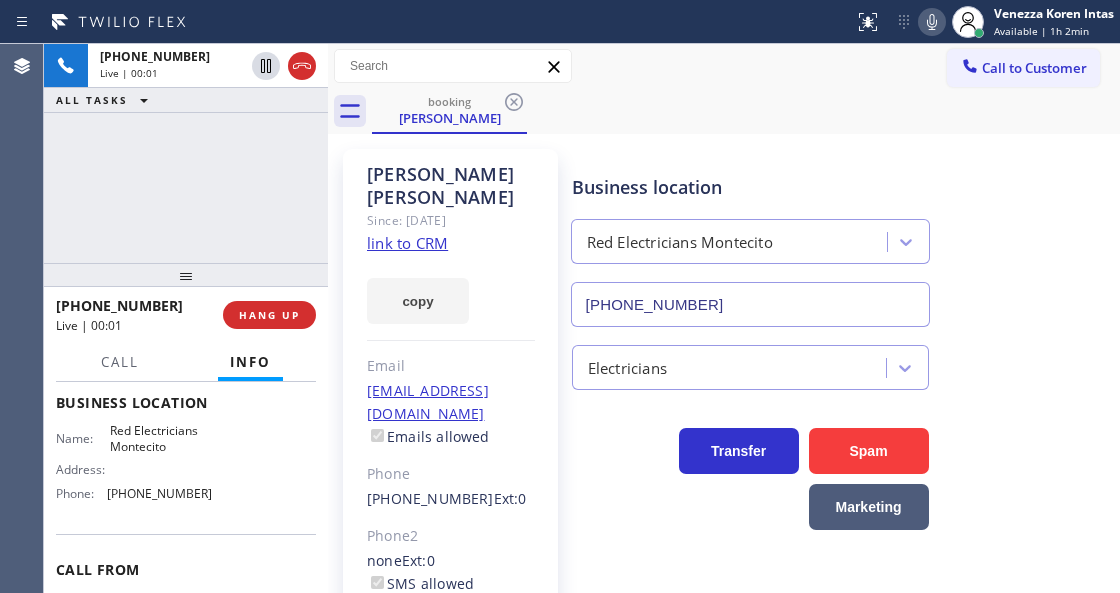 click on "link to CRM" 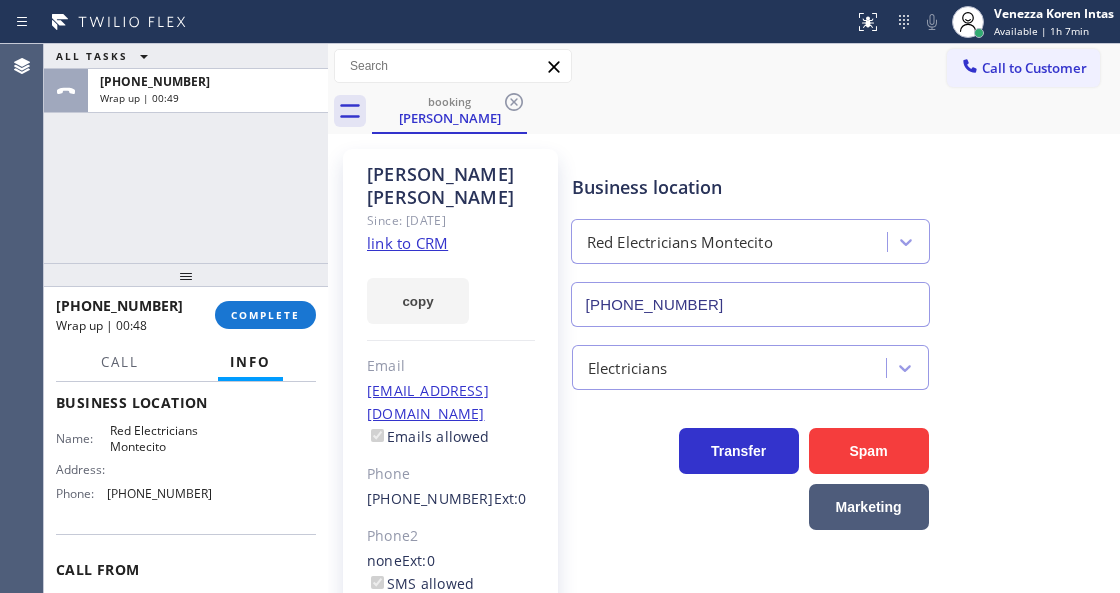 click on "[PHONE_NUMBER] Wrap up | 00:48 COMPLETE" at bounding box center (186, 315) 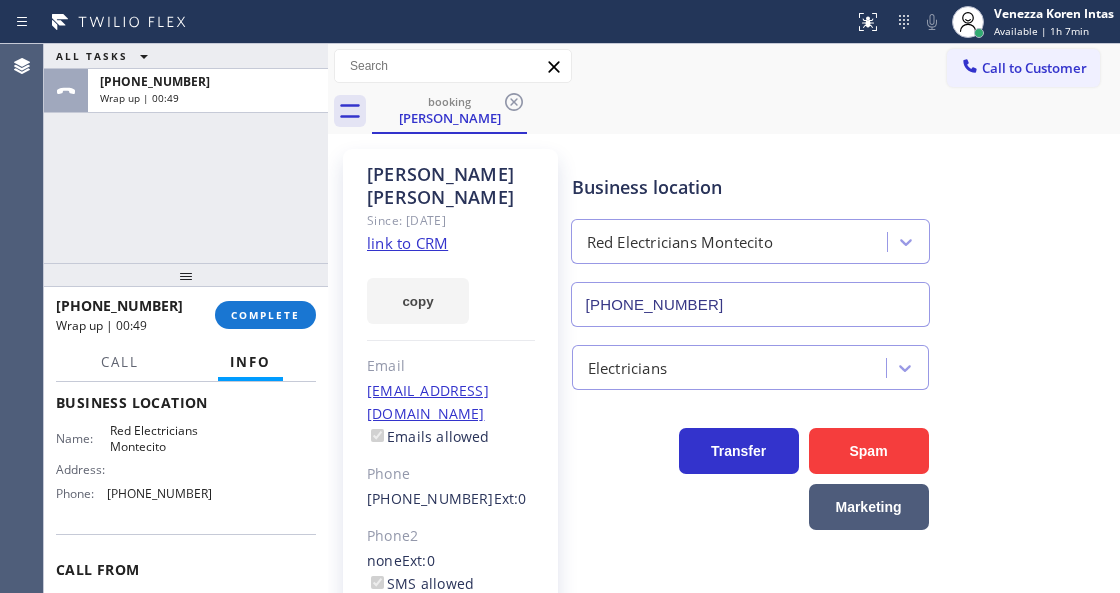 click on "[PHONE_NUMBER] Wrap up | 00:49 COMPLETE" at bounding box center [186, 315] 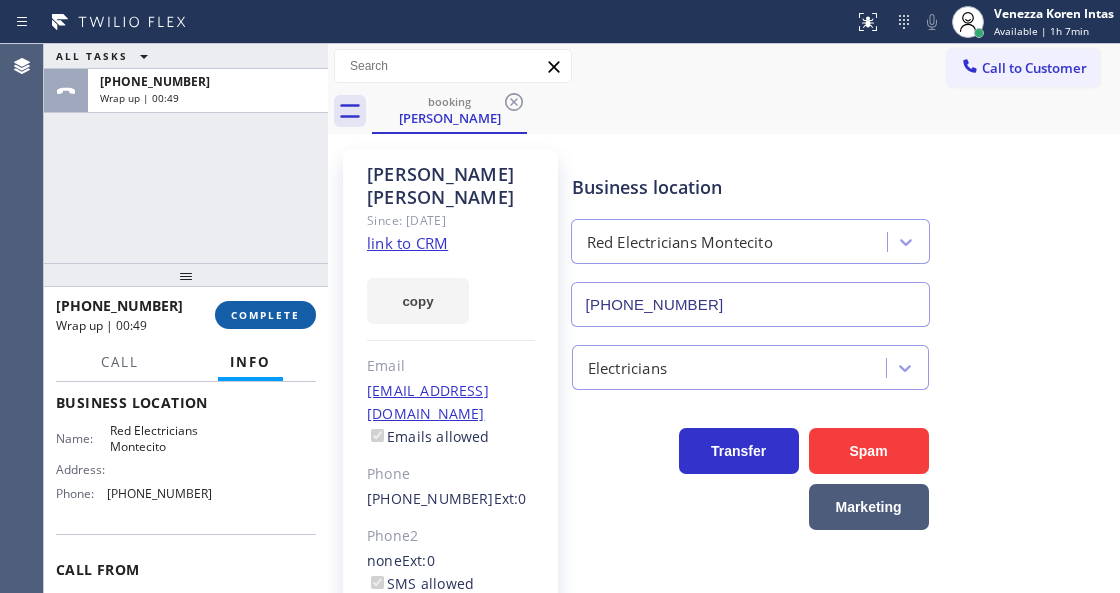 click on "COMPLETE" at bounding box center (265, 315) 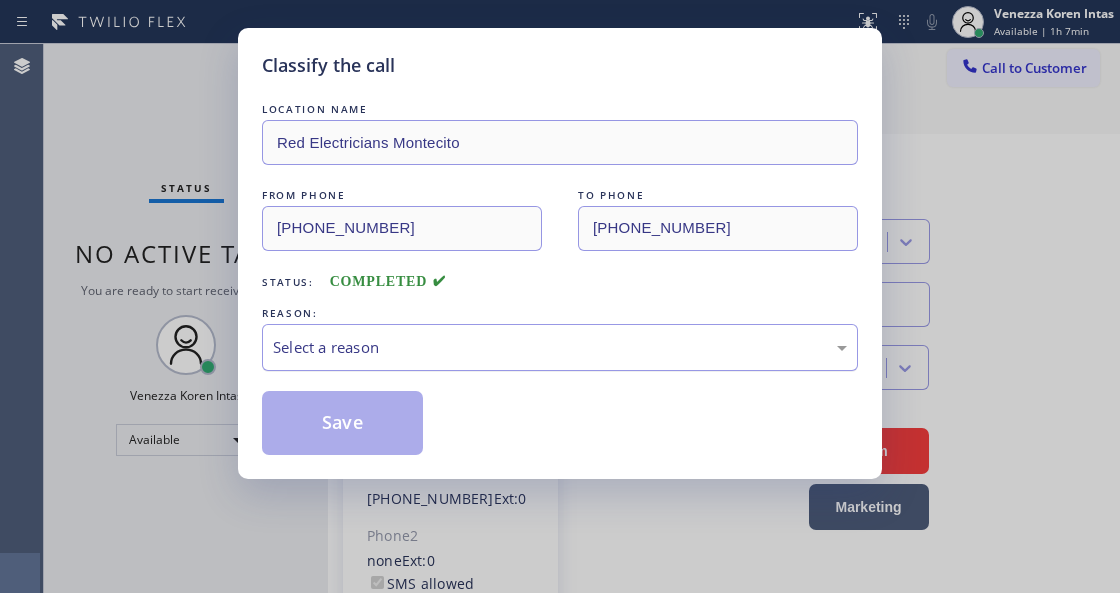 drag, startPoint x: 530, startPoint y: 342, endPoint x: 542, endPoint y: 346, distance: 12.649111 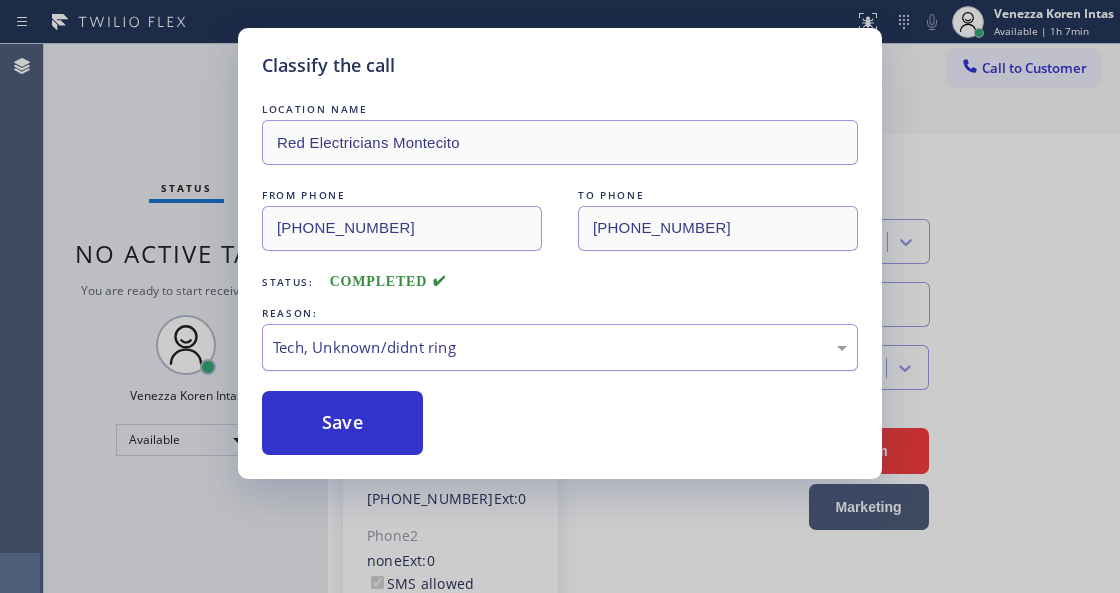 click on "Tech, Unknown/didnt ring" at bounding box center (560, 347) 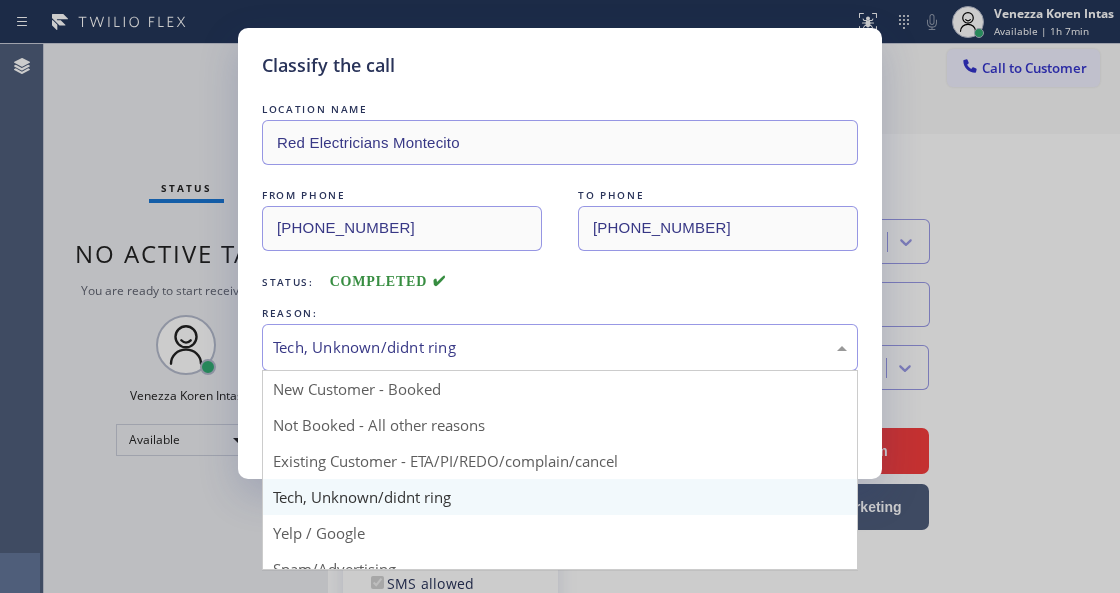 drag, startPoint x: 440, startPoint y: 470, endPoint x: 389, endPoint y: 436, distance: 61.294373 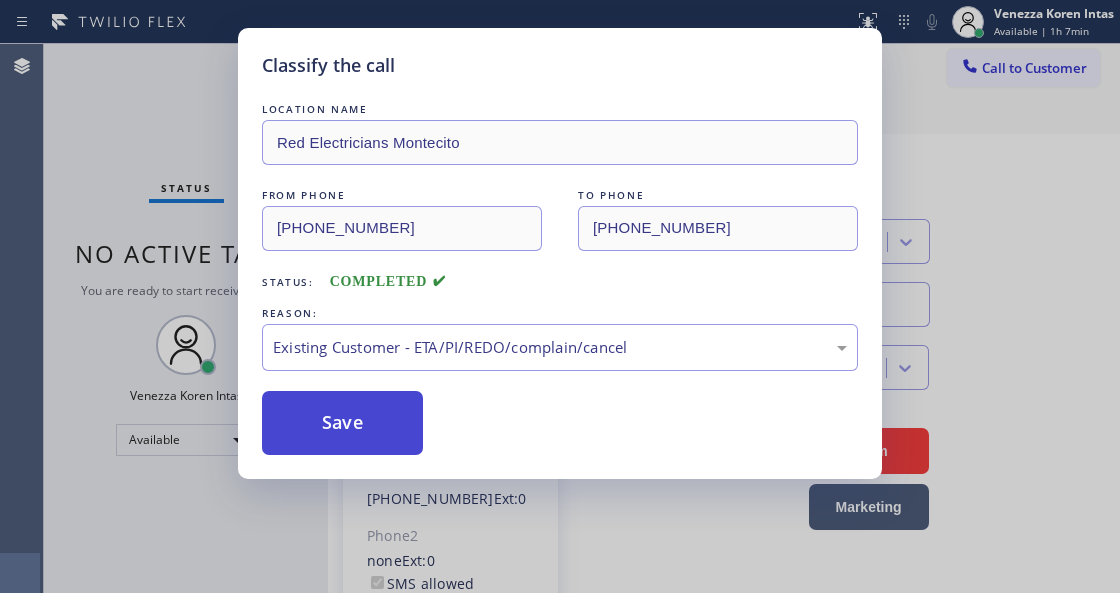 click on "Save" at bounding box center [342, 423] 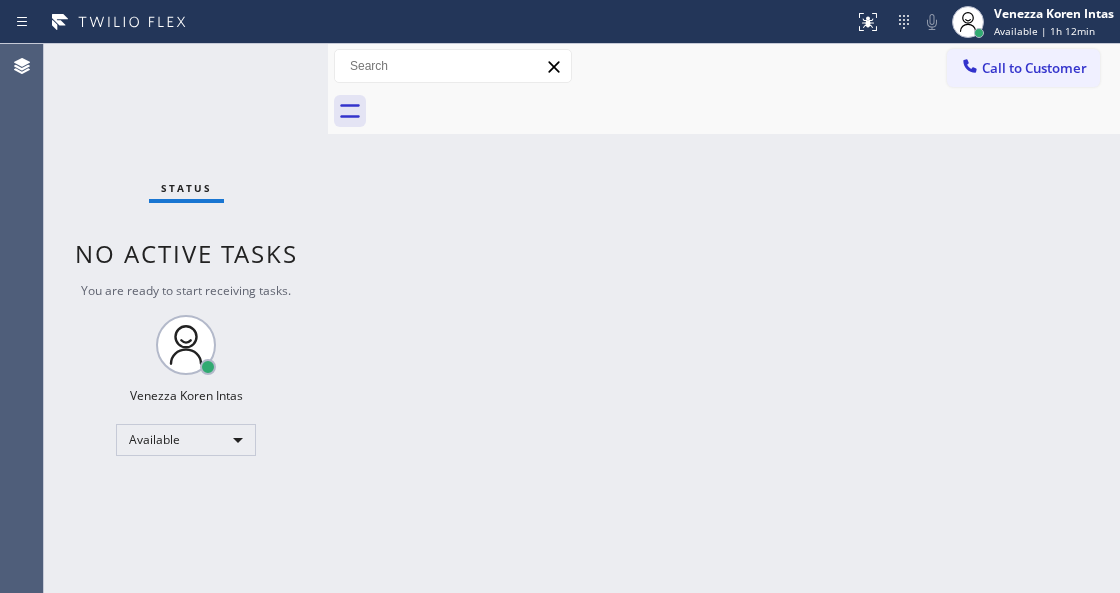 click on "Status   No active tasks     You are ready to start receiving tasks.   Venezza Koren Intas Available" at bounding box center [186, 318] 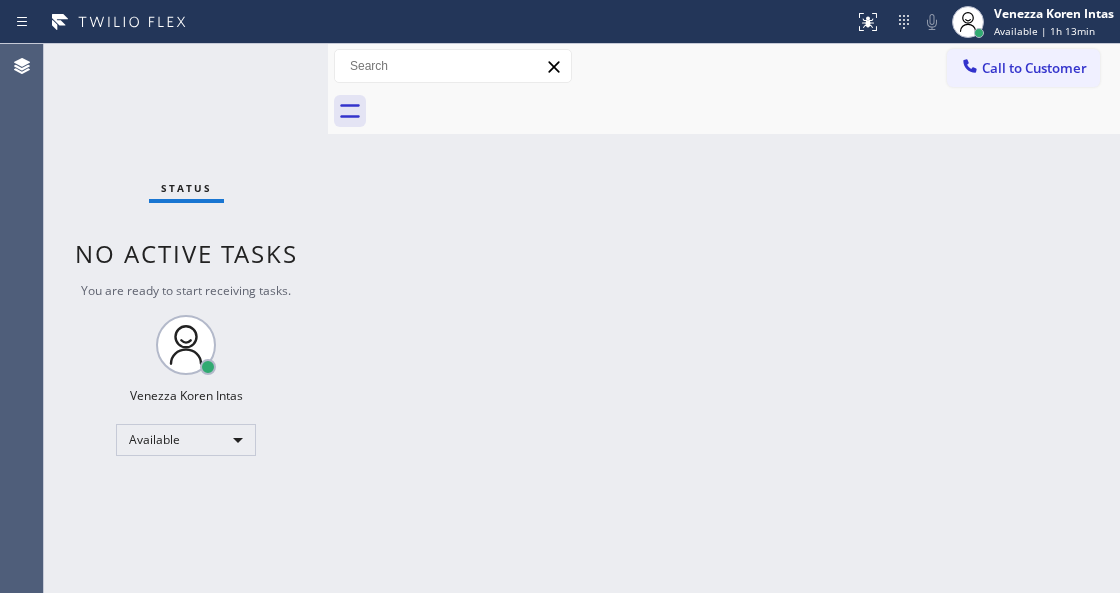 click on "Back to Dashboard Change Sender ID Customers Technicians Select a contact Outbound call Technician Search Technician Your caller id phone number Your caller id phone number Call Technician info Name   Phone none Address none Change Sender ID HVAC [PHONE_NUMBER] 5 Star Appliance [PHONE_NUMBER] Appliance Repair [PHONE_NUMBER] Plumbing [PHONE_NUMBER] Air Duct Cleaning [PHONE_NUMBER]  Electricians [PHONE_NUMBER] Cancel Change Check personal SMS Reset Change No tabs Call to Customer Outbound call Location Search location Your caller id phone number Customer number Call Outbound call Technician Search Technician Your caller id phone number Your caller id phone number Call" at bounding box center [724, 318] 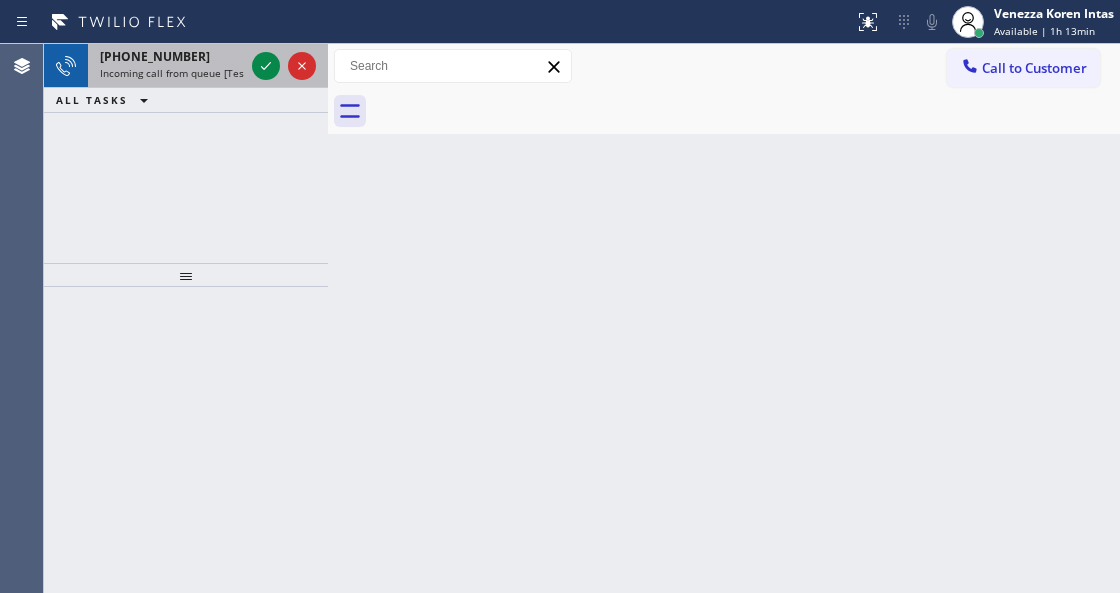 click on "Incoming call from queue [Test] All" at bounding box center [183, 73] 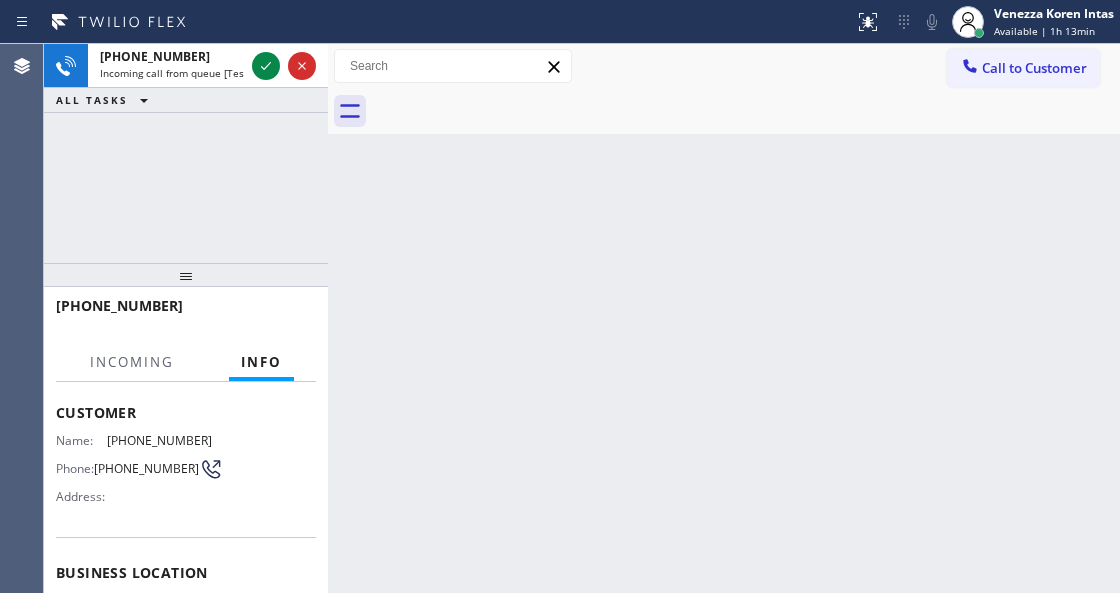 scroll, scrollTop: 200, scrollLeft: 0, axis: vertical 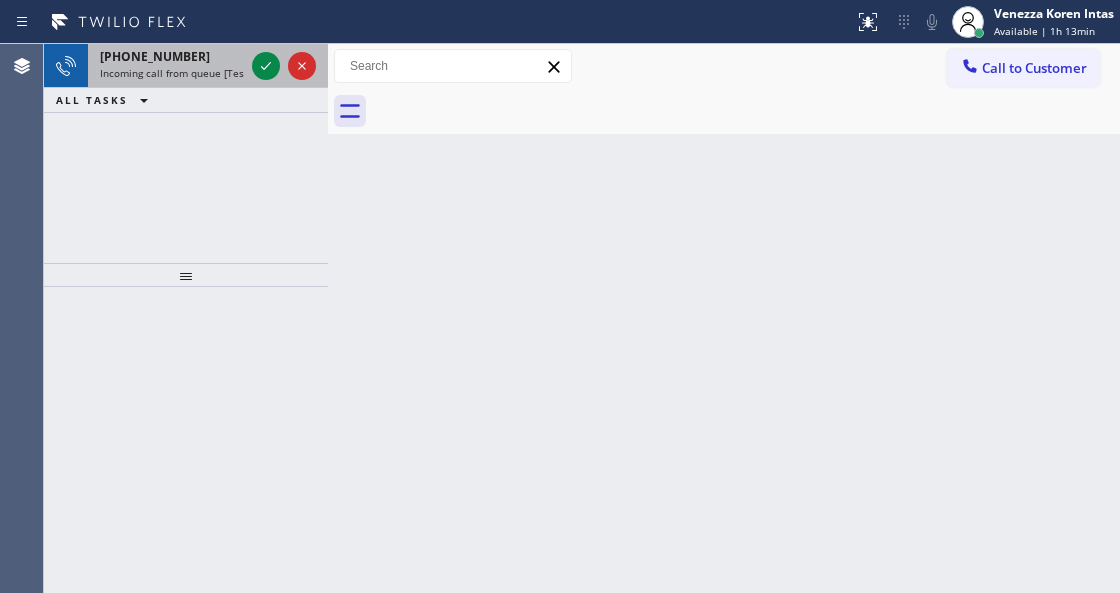 click on "Incoming call from queue [Test] All" at bounding box center [183, 73] 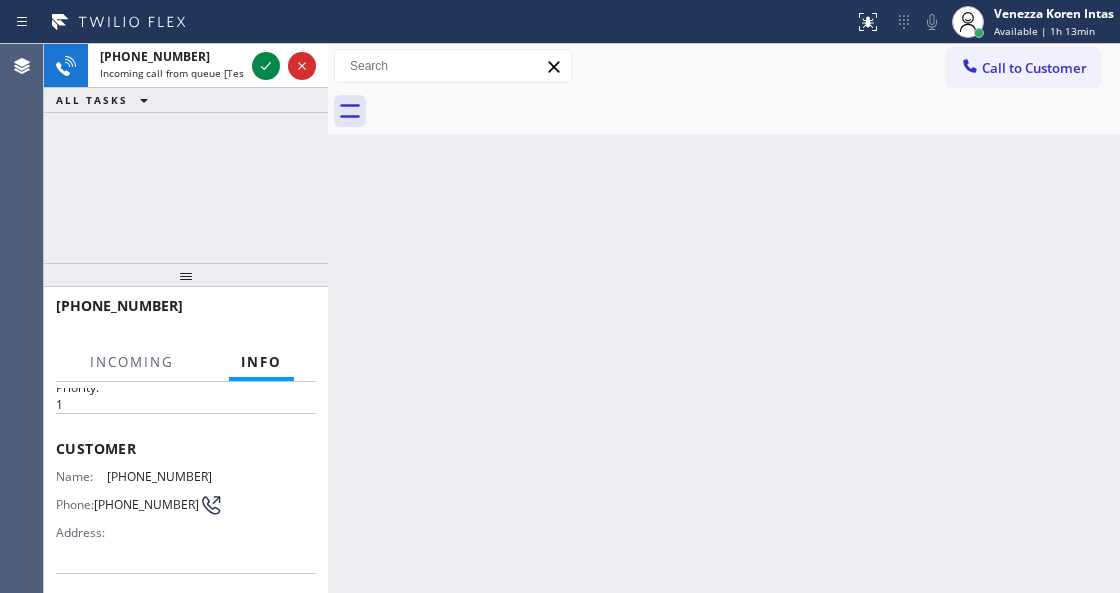 scroll, scrollTop: 200, scrollLeft: 0, axis: vertical 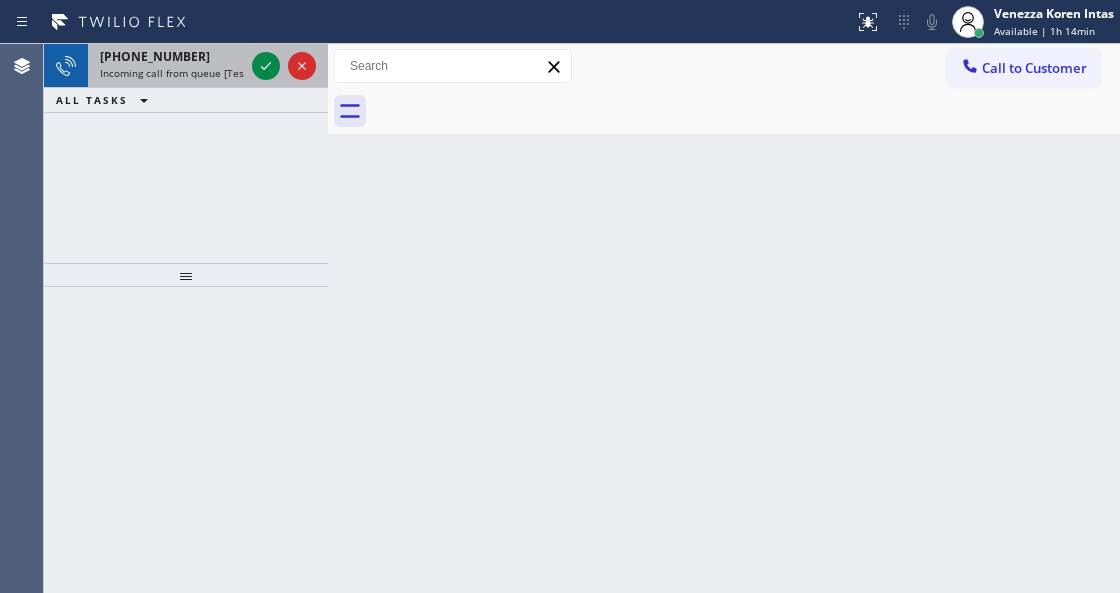 click on "Incoming call from queue [Test] All" at bounding box center [183, 73] 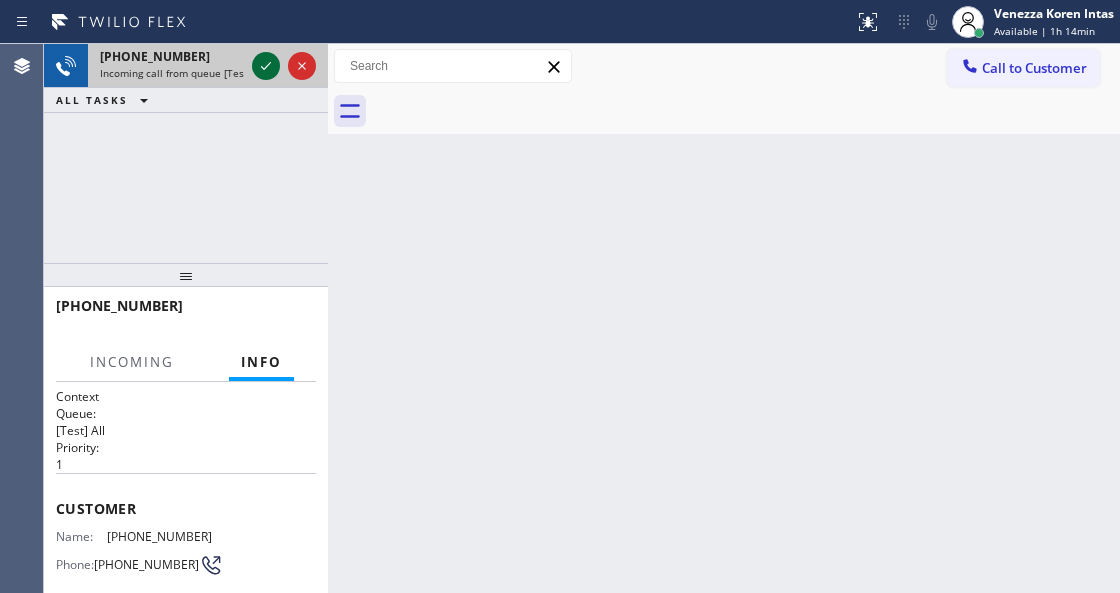 click 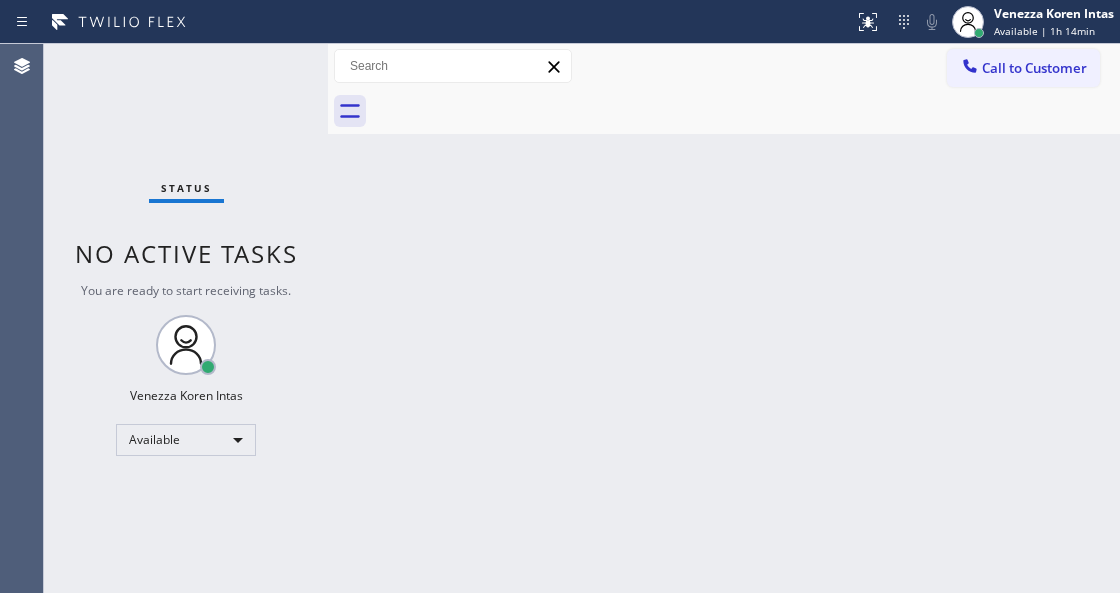 drag, startPoint x: 532, startPoint y: 382, endPoint x: 640, endPoint y: 327, distance: 121.19818 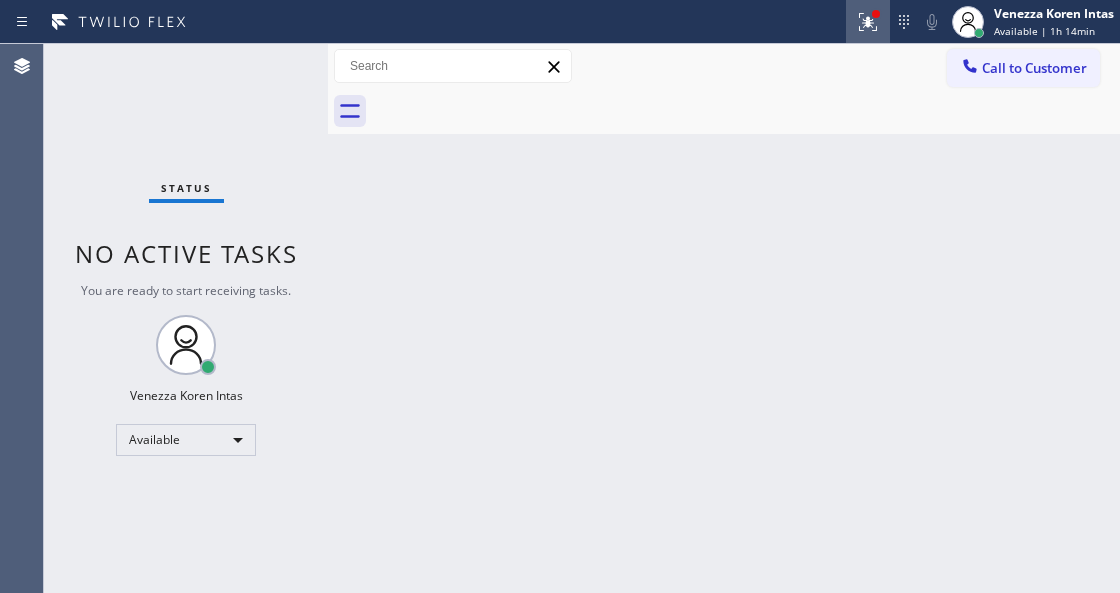 click 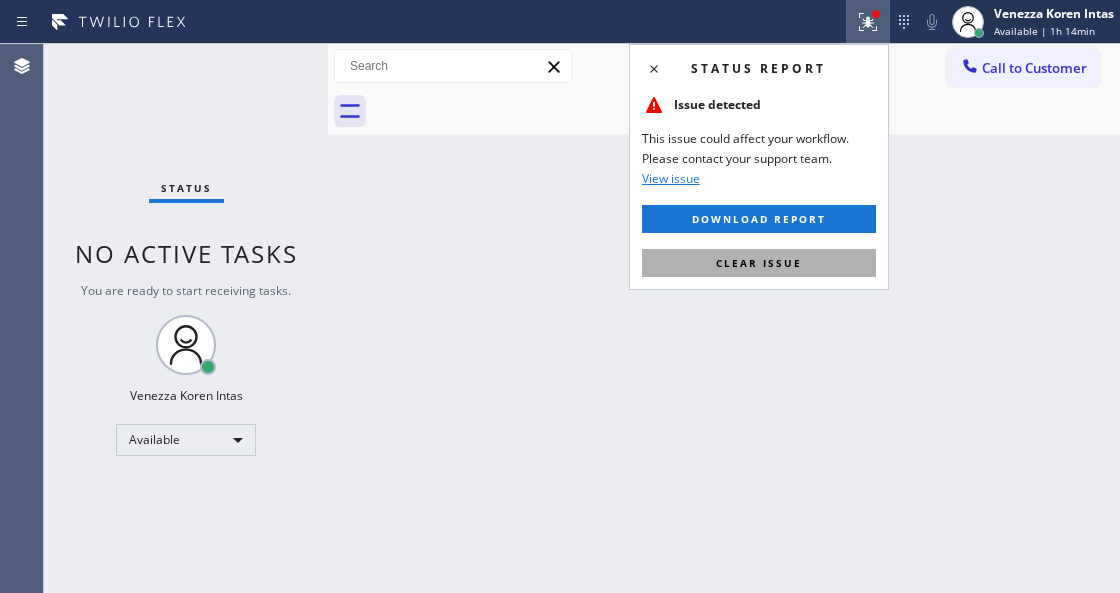 click on "Clear issue" at bounding box center (759, 263) 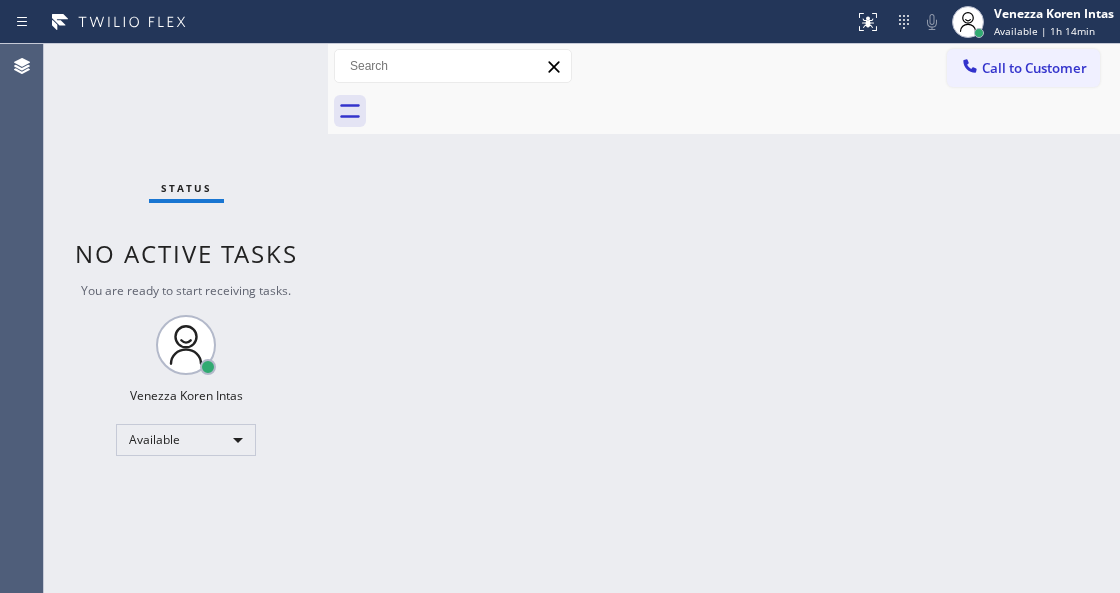 click on "Back to Dashboard Change Sender ID Customers Technicians Select a contact Outbound call Technician Search Technician Your caller id phone number Your caller id phone number Call Technician info Name   Phone none Address none Change Sender ID HVAC [PHONE_NUMBER] 5 Star Appliance [PHONE_NUMBER] Appliance Repair [PHONE_NUMBER] Plumbing [PHONE_NUMBER] Air Duct Cleaning [PHONE_NUMBER]  Electricians [PHONE_NUMBER] Cancel Change Check personal SMS Reset Change No tabs Call to Customer Outbound call Location Search location Your caller id phone number Customer number Call Outbound call Technician Search Technician Your caller id phone number Your caller id phone number Call" at bounding box center [724, 318] 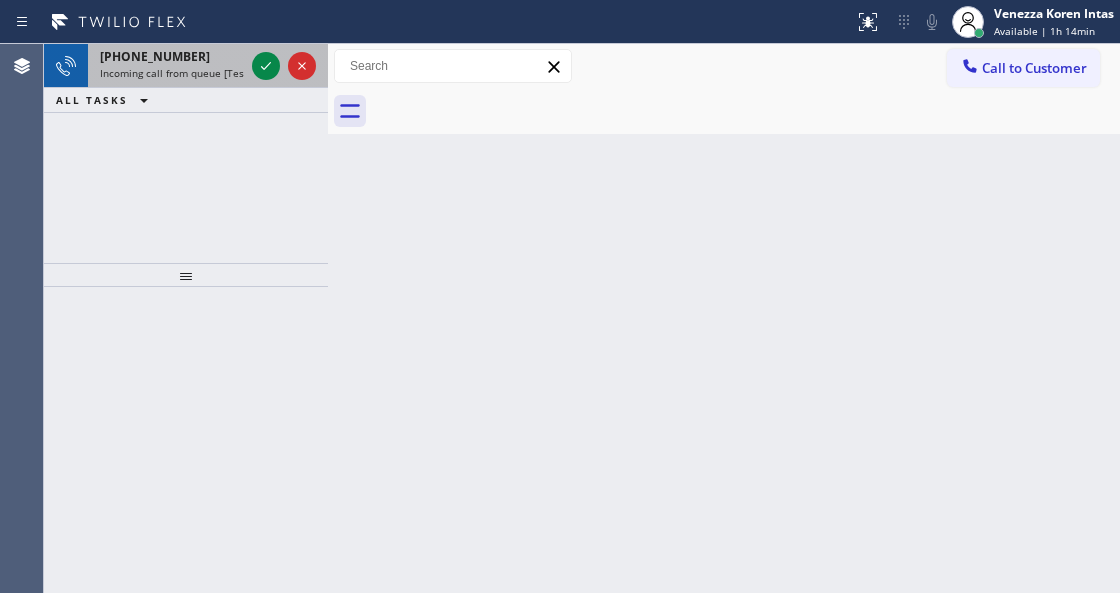 click on "Incoming call from queue [Test] All" at bounding box center (183, 73) 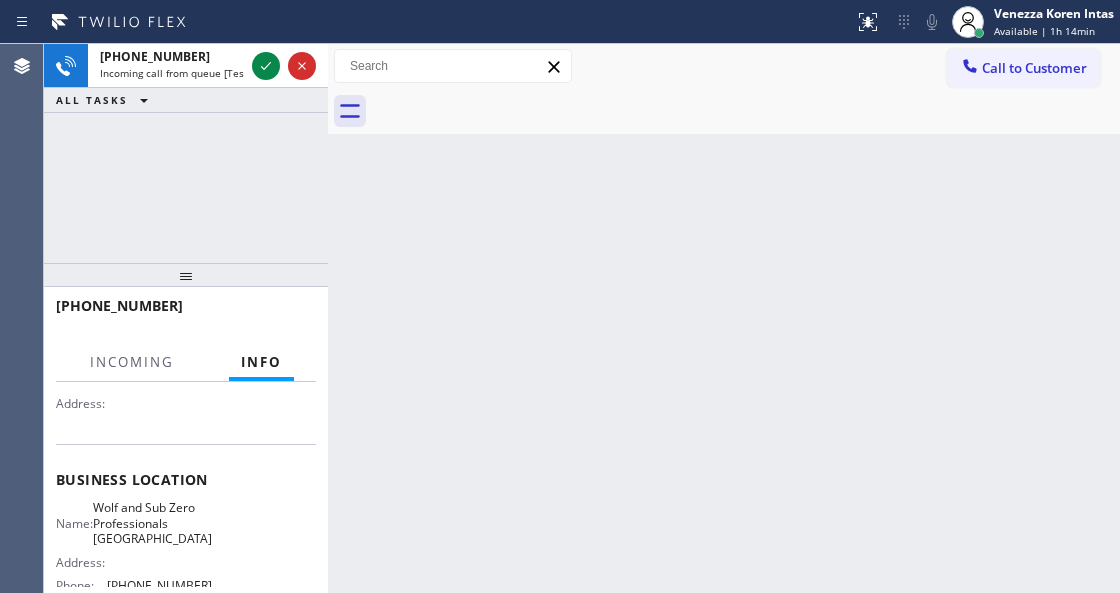 scroll, scrollTop: 266, scrollLeft: 0, axis: vertical 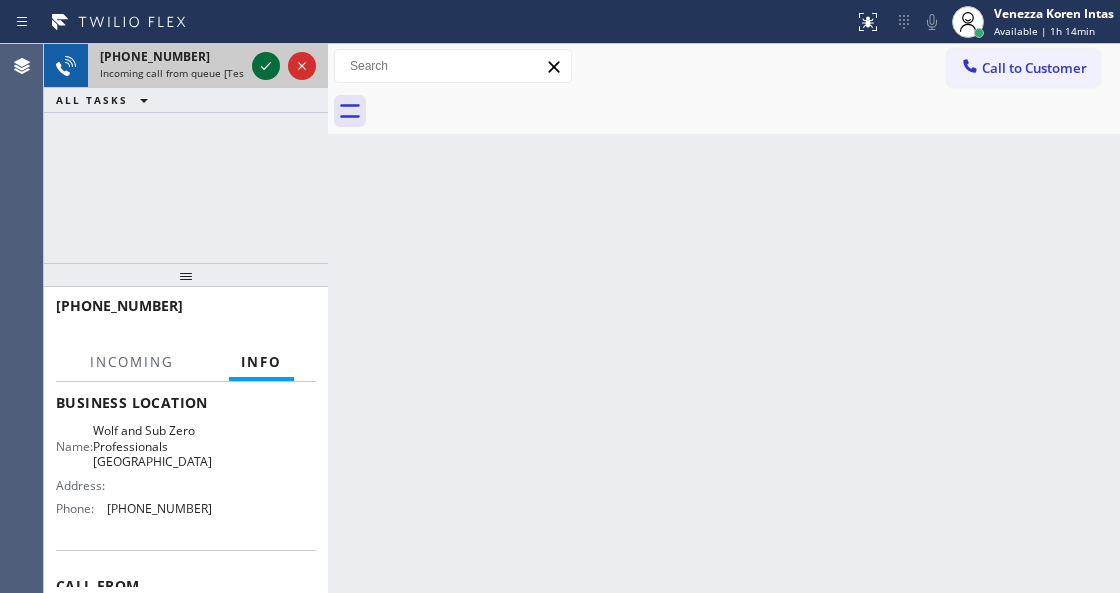 click 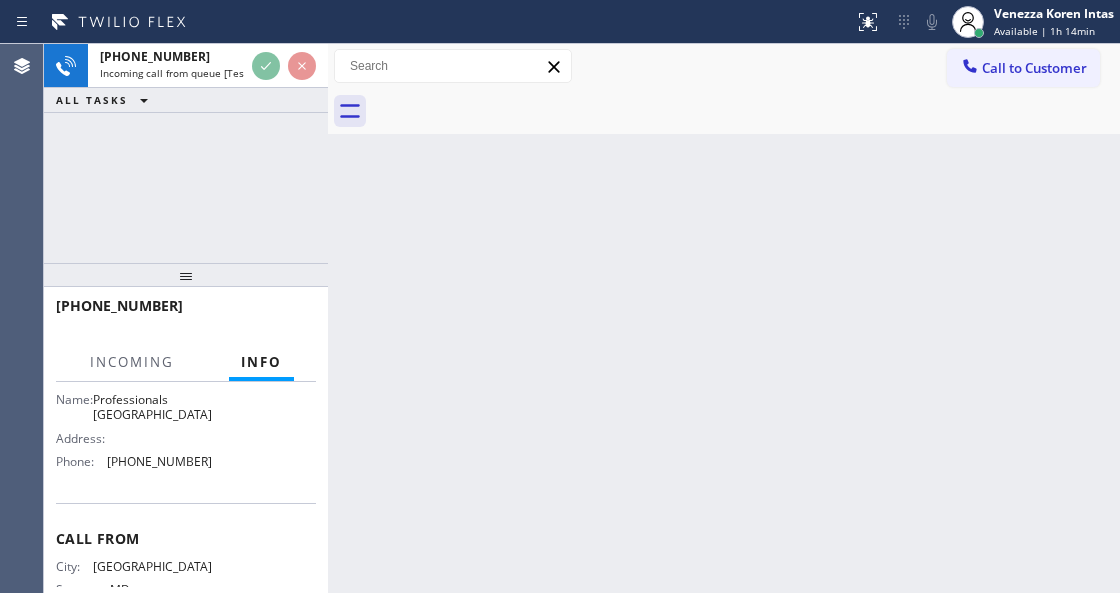 scroll, scrollTop: 333, scrollLeft: 0, axis: vertical 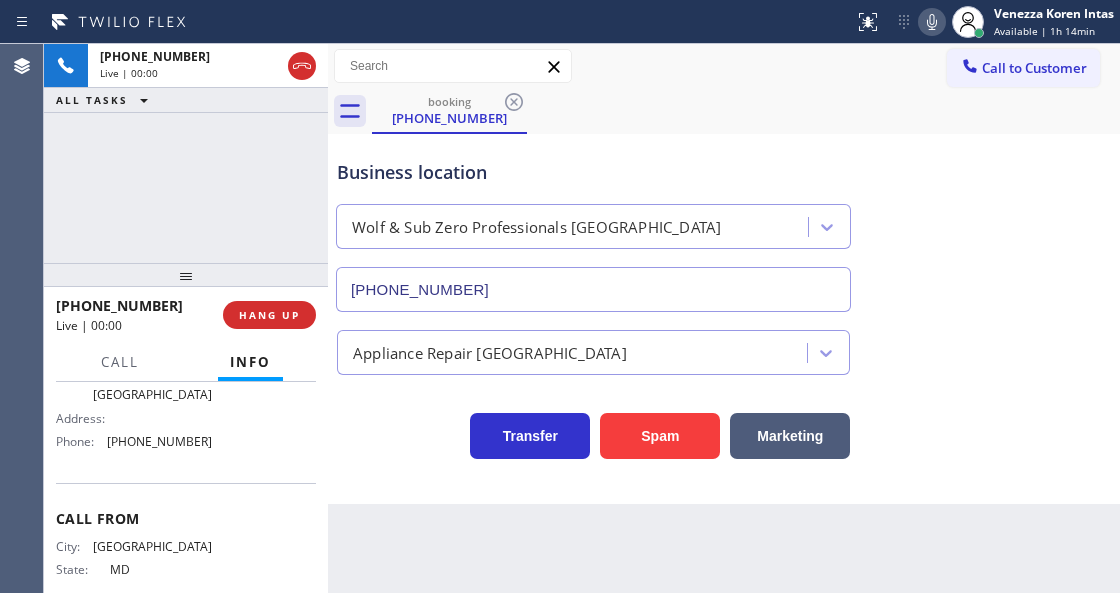 type on "[PHONE_NUMBER]" 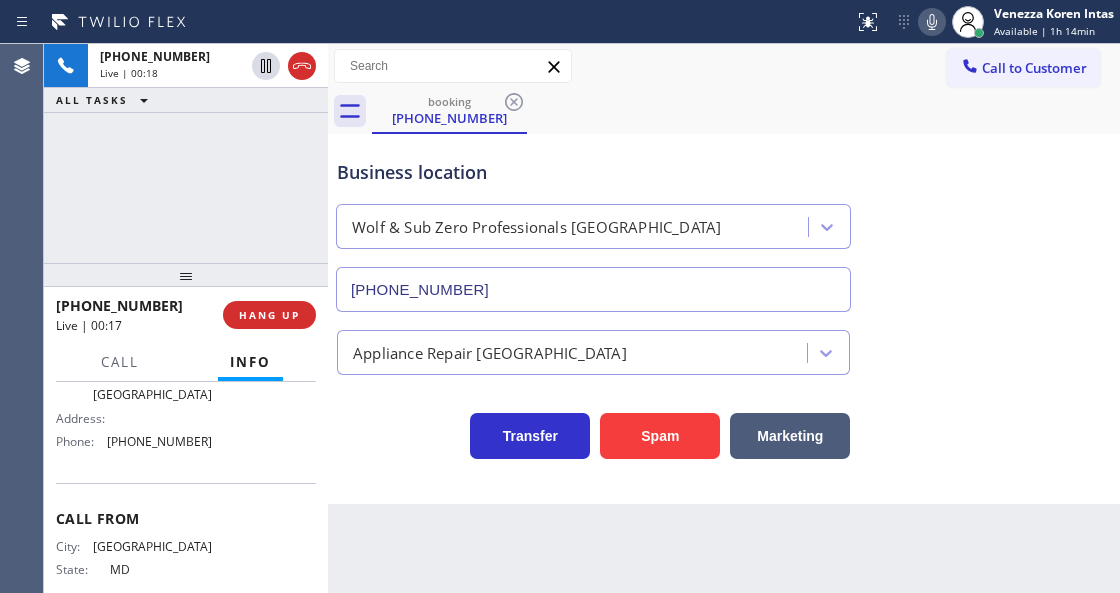 click on "[PHONE_NUMBER] Live | 00:18 ALL TASKS ALL TASKS ACTIVE TASKS TASKS IN WRAP UP" at bounding box center (186, 153) 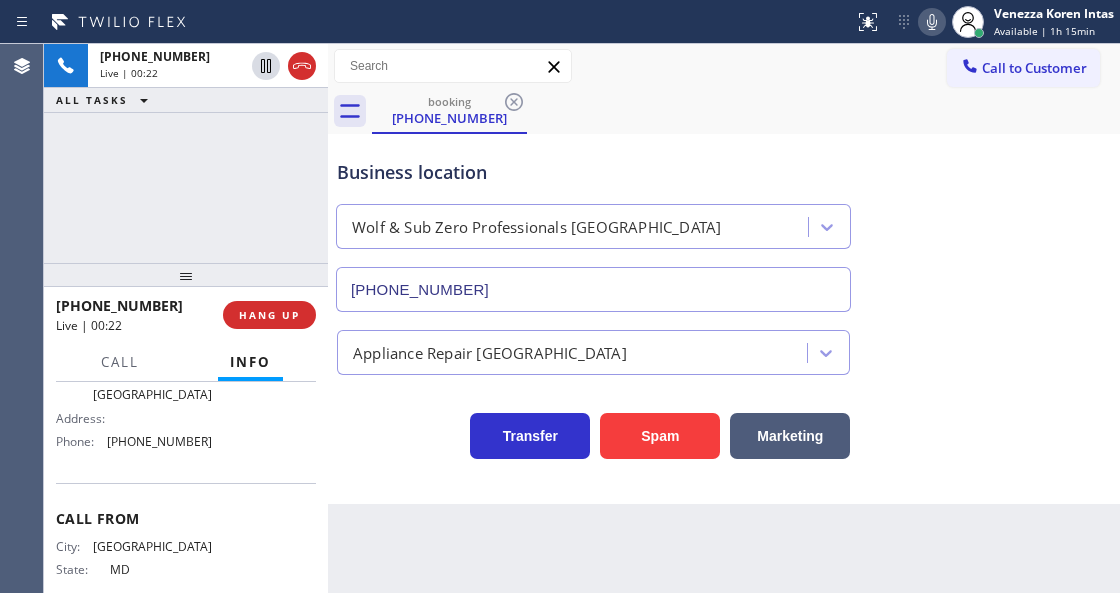 click on "Business location Wolf & Sub Zero Professionals [GEOGRAPHIC_DATA] [PHONE_NUMBER]" at bounding box center (724, 221) 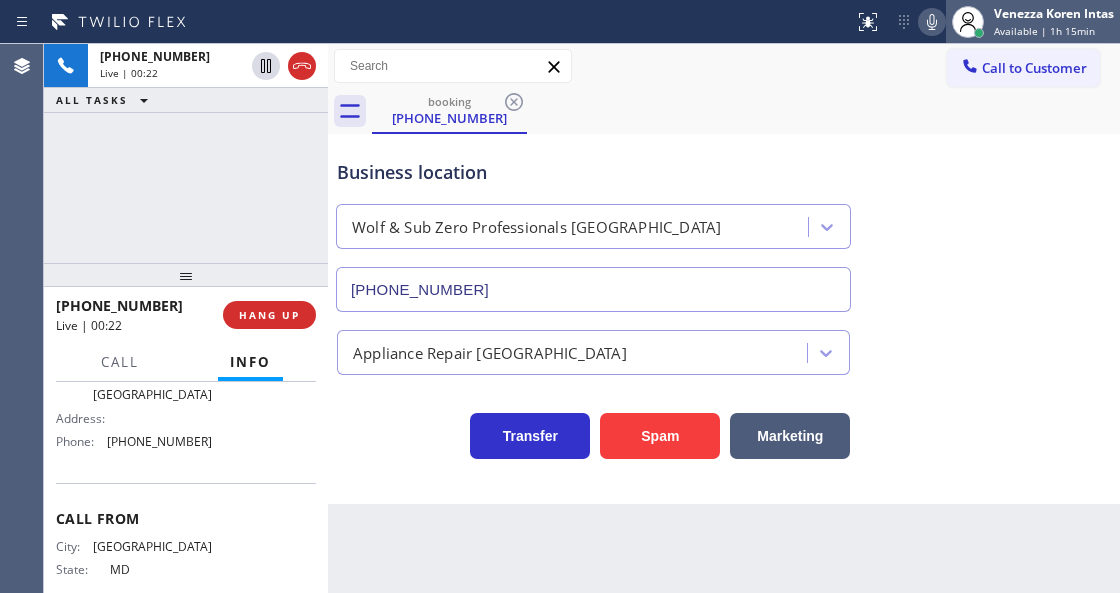 click on "Venezza Koren Intas" at bounding box center (1054, 13) 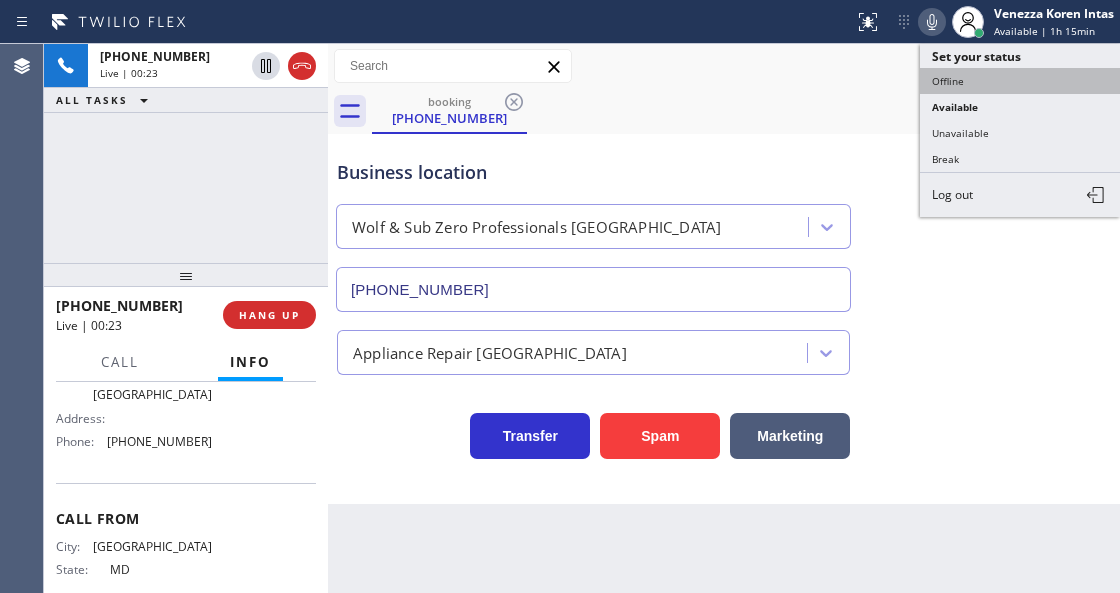 click on "Offline" at bounding box center (1020, 81) 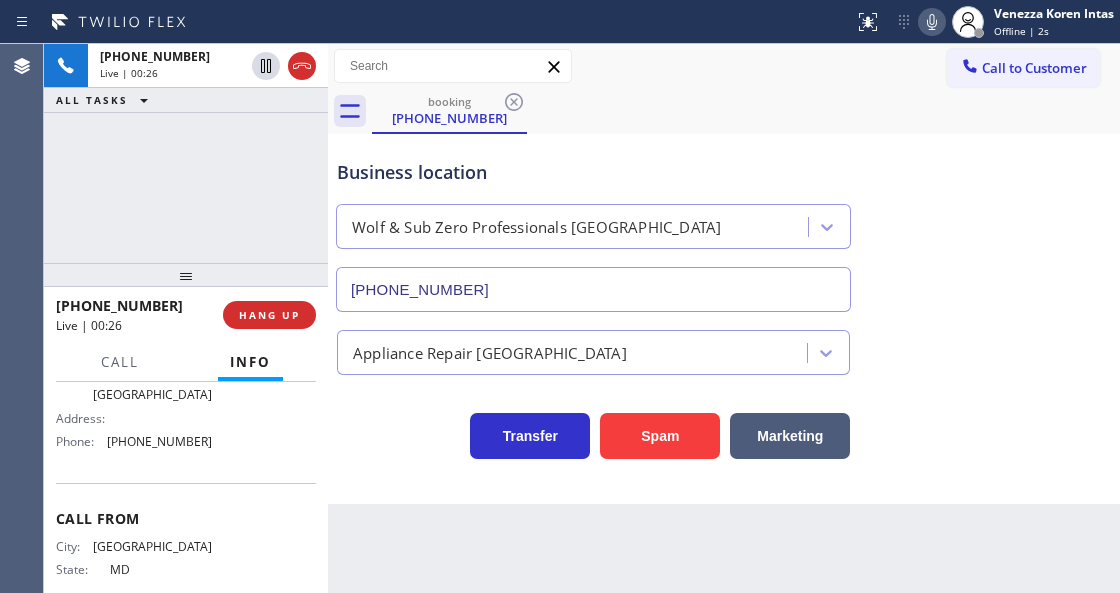 click on "Business location Wolf & Sub Zero Professionals [GEOGRAPHIC_DATA] [PHONE_NUMBER]" at bounding box center (724, 221) 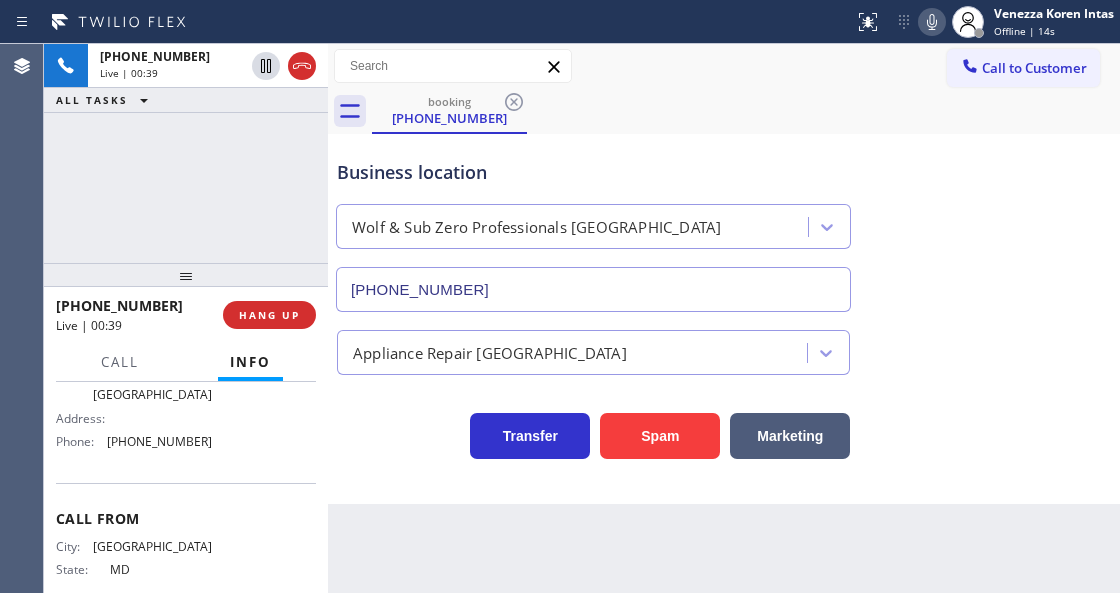 click on "Transfer Spam Marketing" at bounding box center (593, 431) 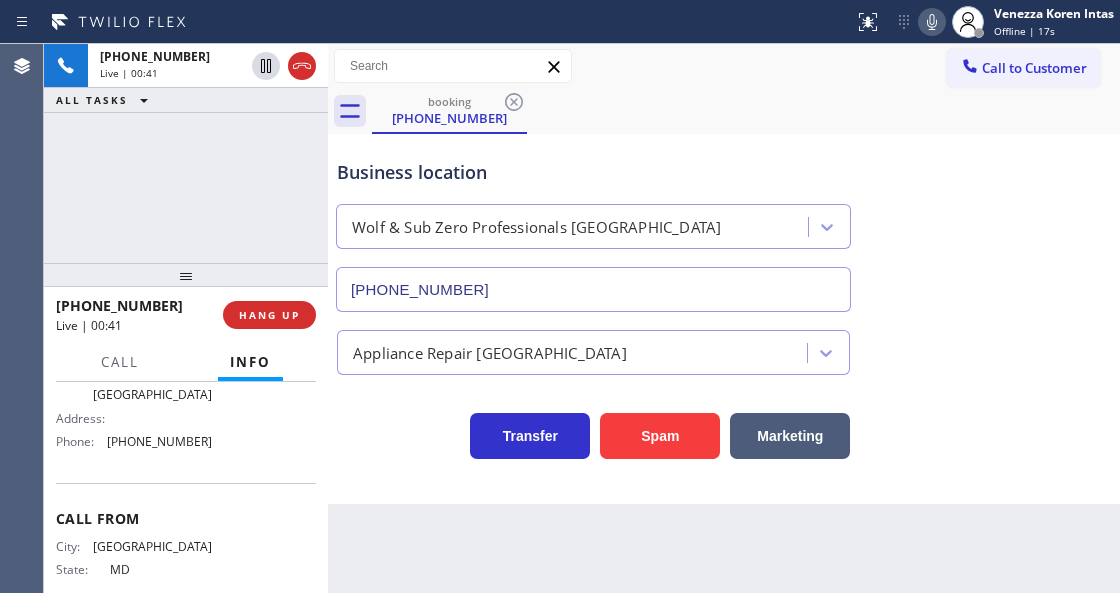 click on "Business location Wolf & Sub Zero Professionals [GEOGRAPHIC_DATA] [PHONE_NUMBER]" at bounding box center [593, 225] 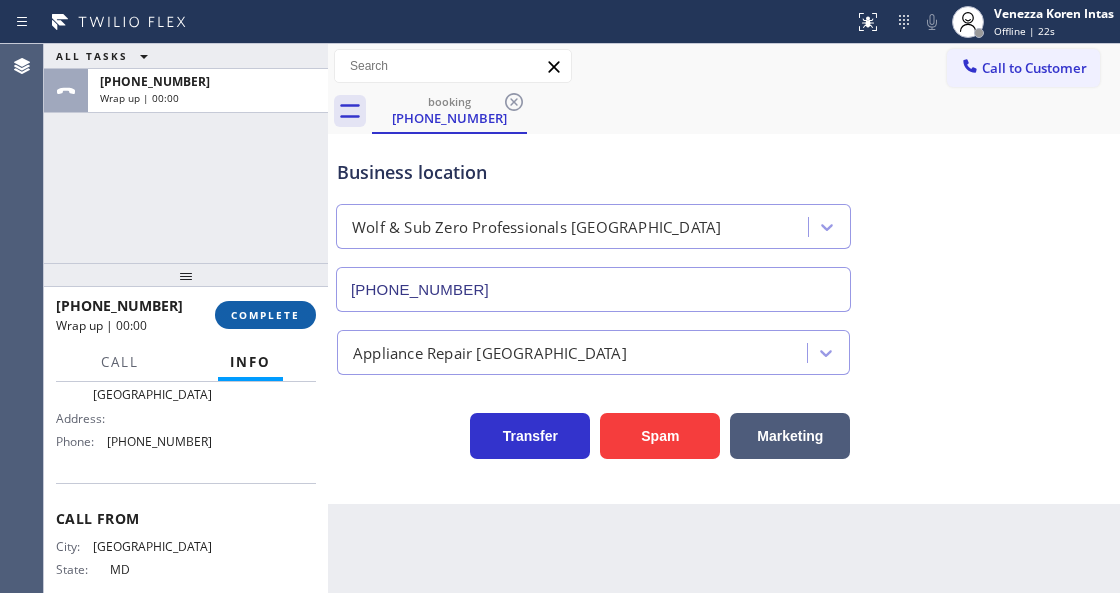 click on "COMPLETE" at bounding box center [265, 315] 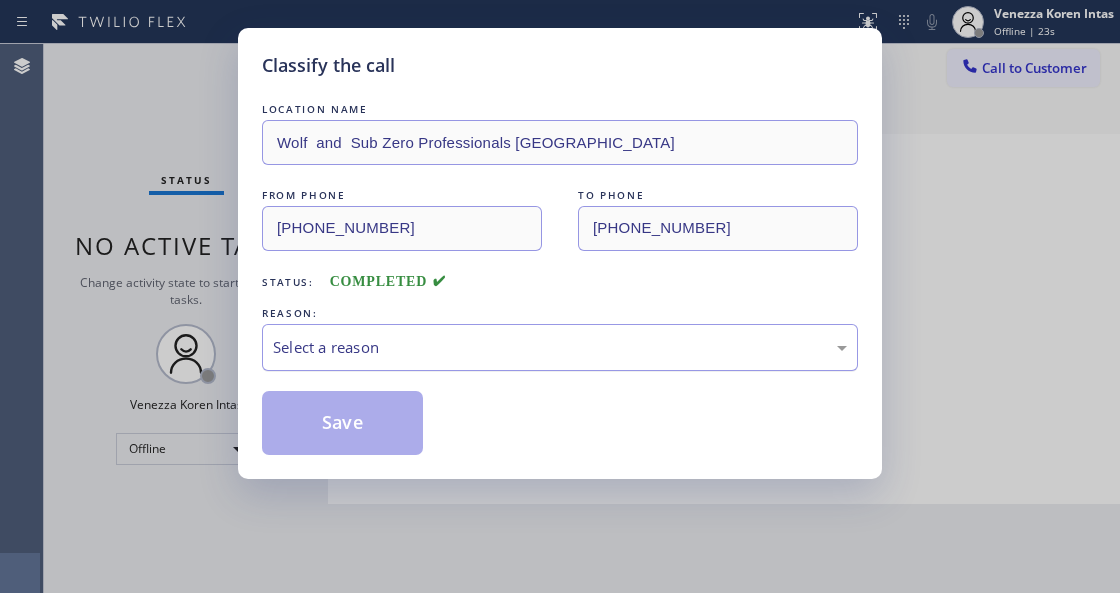 click on "Select a reason" at bounding box center [560, 347] 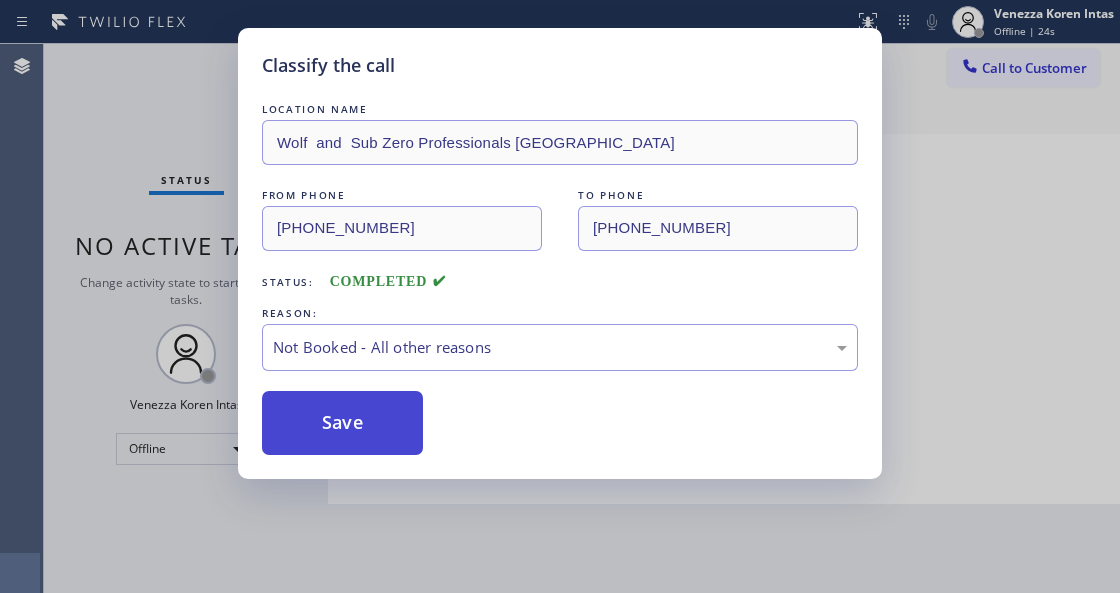 click on "Save" at bounding box center [342, 423] 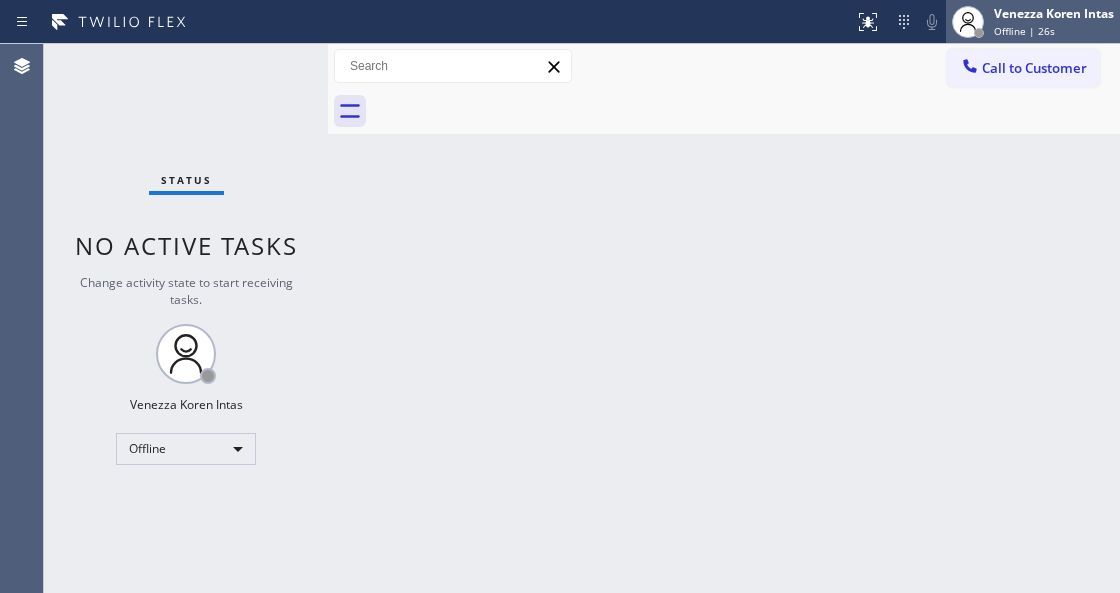 click 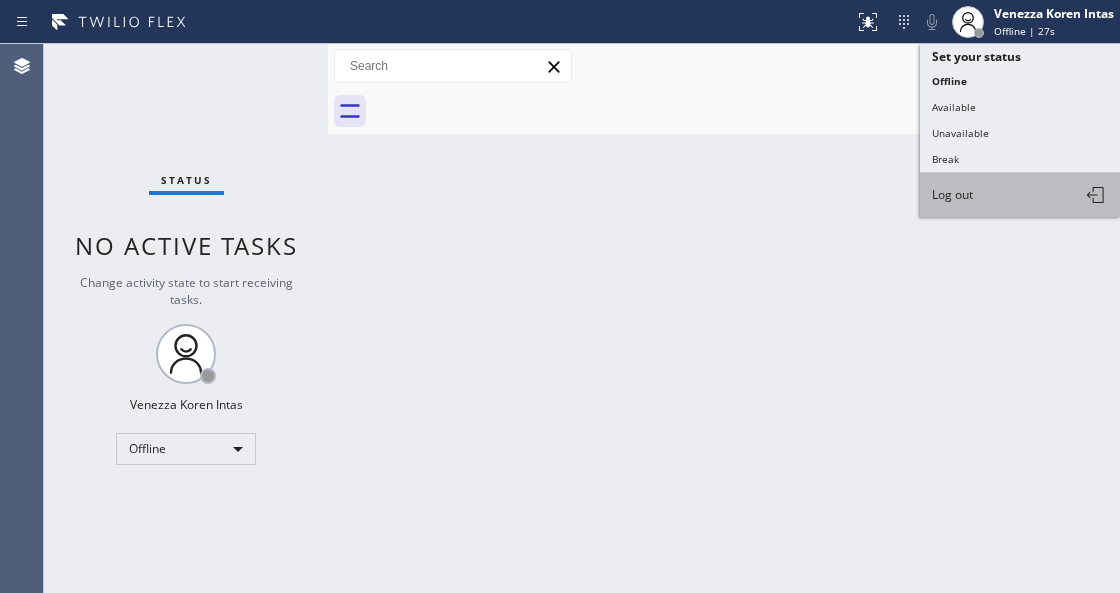 click on "Log out" at bounding box center [952, 194] 